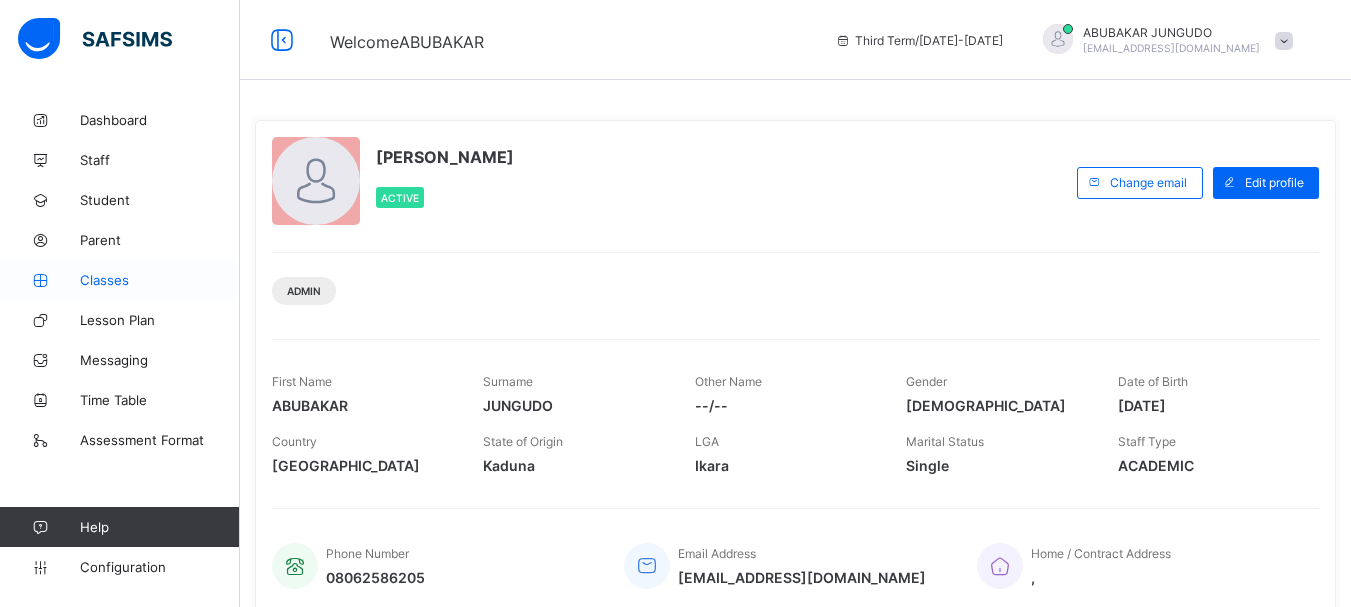 scroll, scrollTop: 0, scrollLeft: 0, axis: both 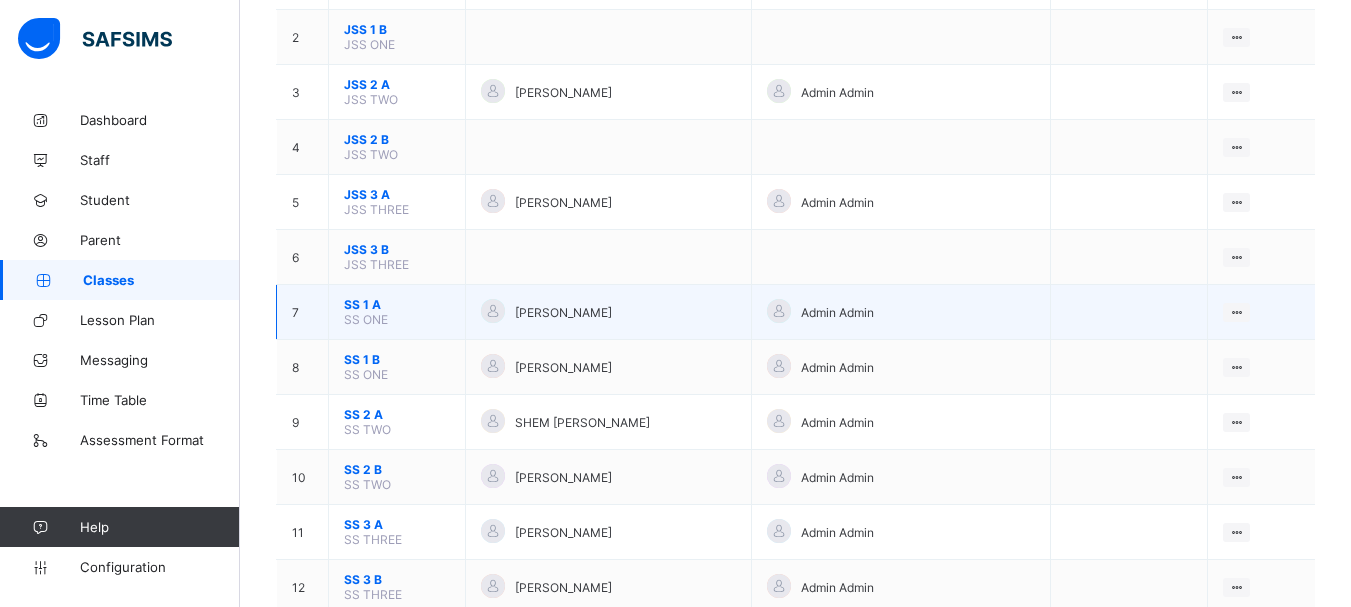 click on "SS 1   A" at bounding box center (397, 304) 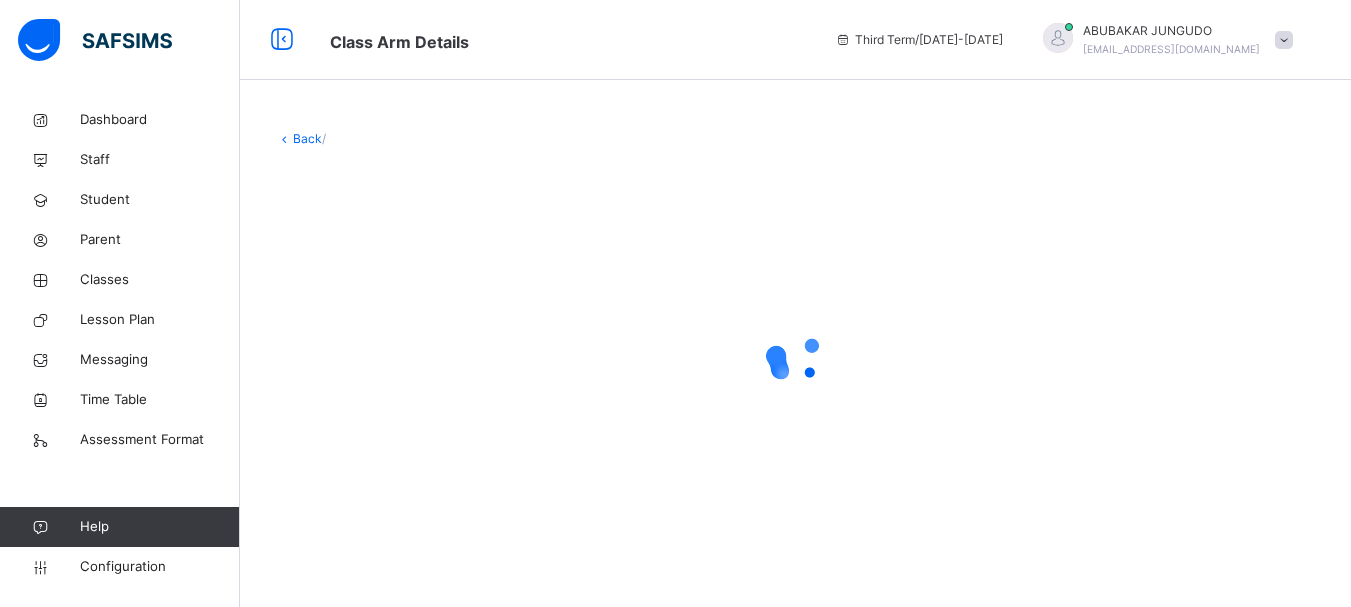 scroll, scrollTop: 0, scrollLeft: 0, axis: both 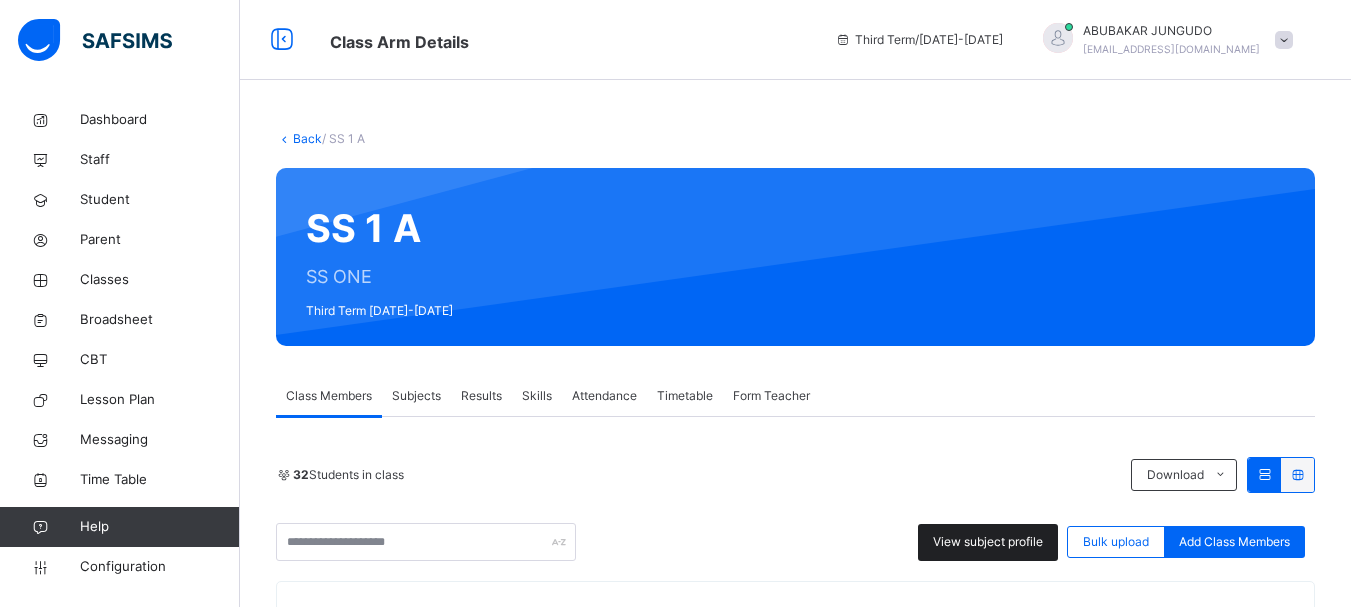 click on "View subject profile" at bounding box center [988, 542] 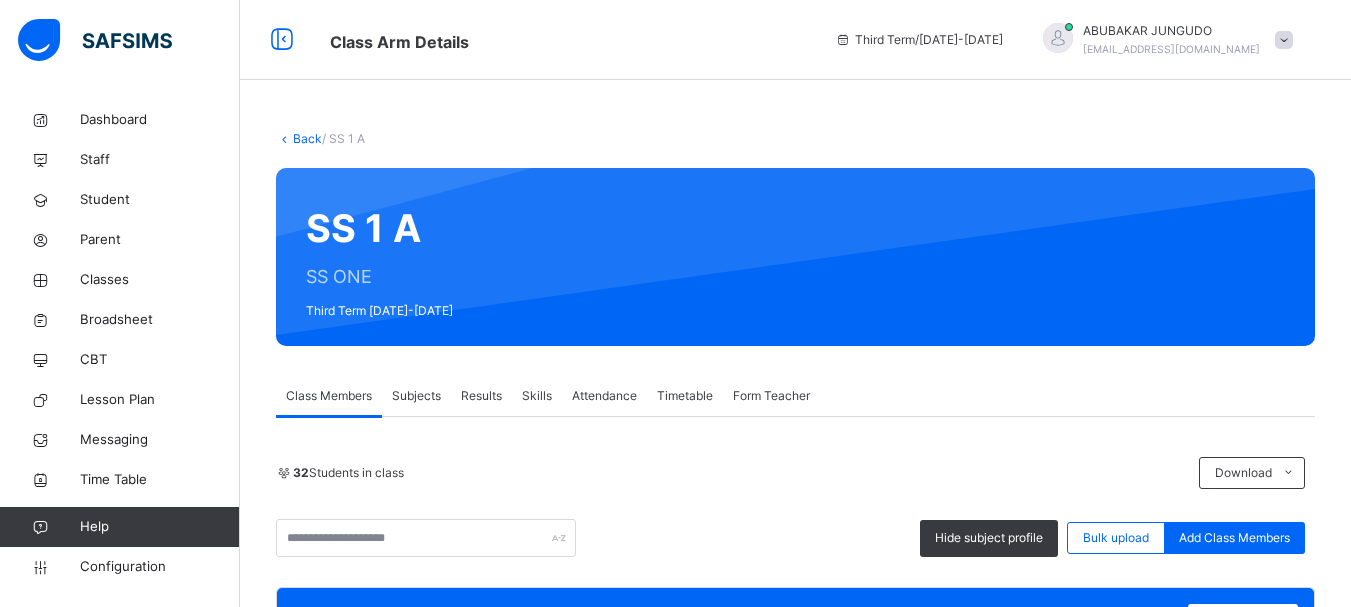 scroll, scrollTop: 280, scrollLeft: 0, axis: vertical 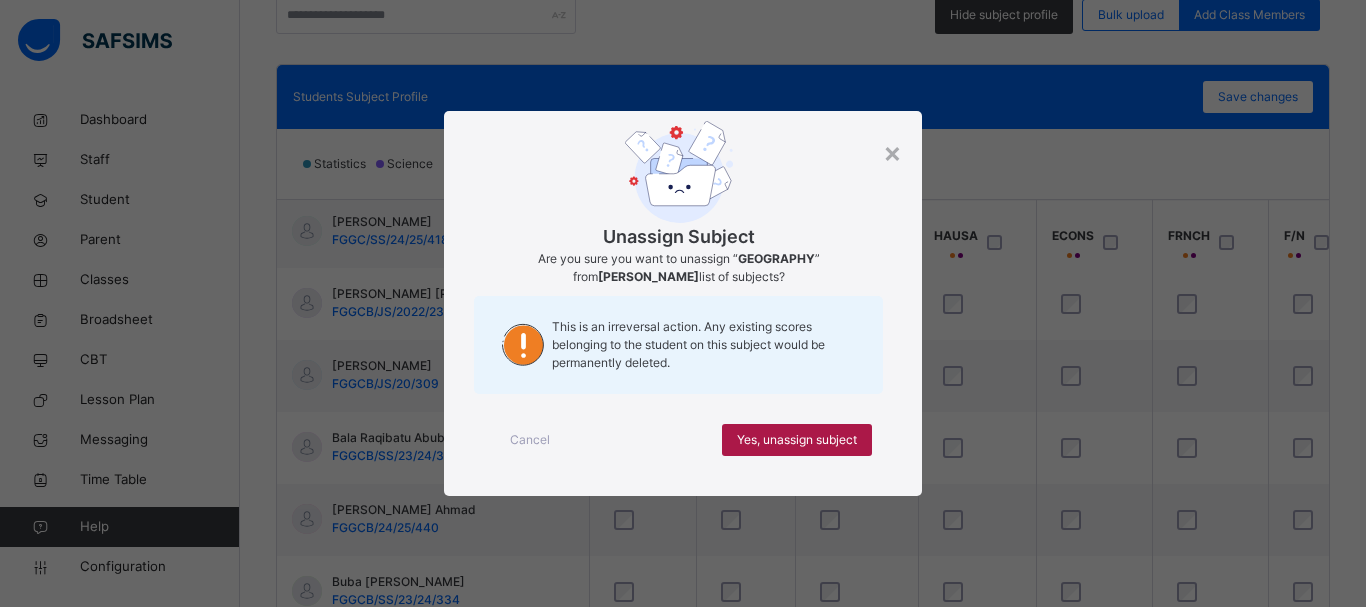 click on "Yes, unassign subject" at bounding box center [797, 440] 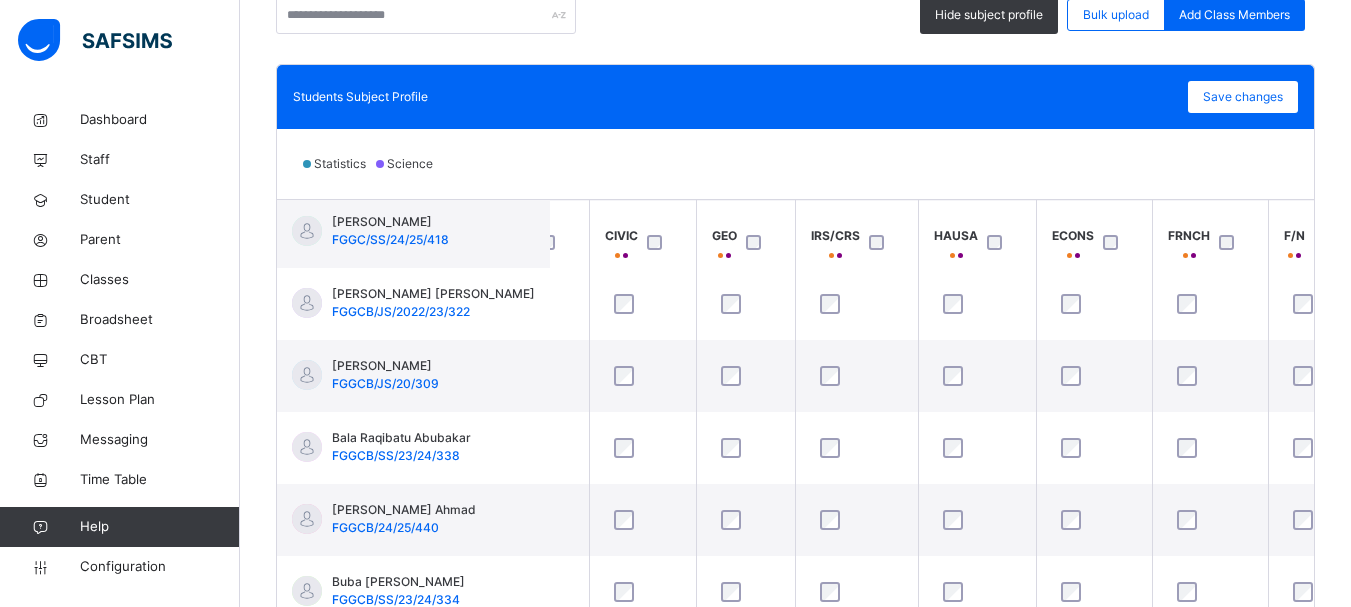 scroll, scrollTop: 1240, scrollLeft: 638, axis: both 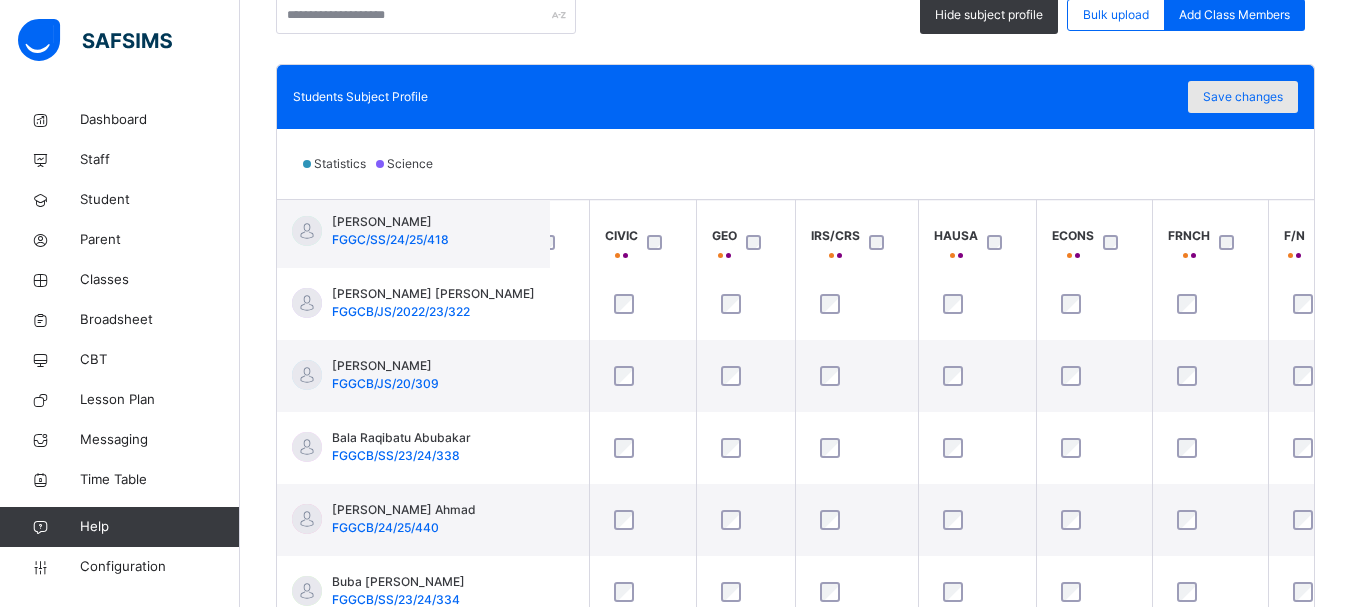 click on "Save changes" at bounding box center (1243, 97) 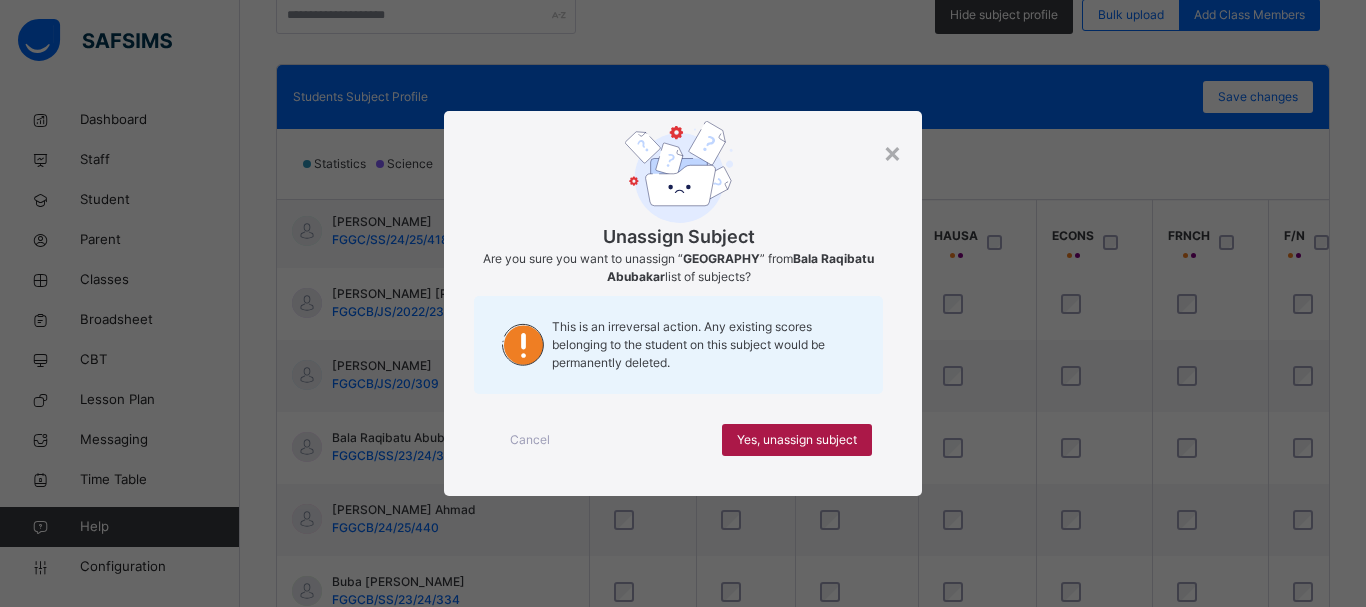 click on "Yes, unassign subject" at bounding box center [797, 440] 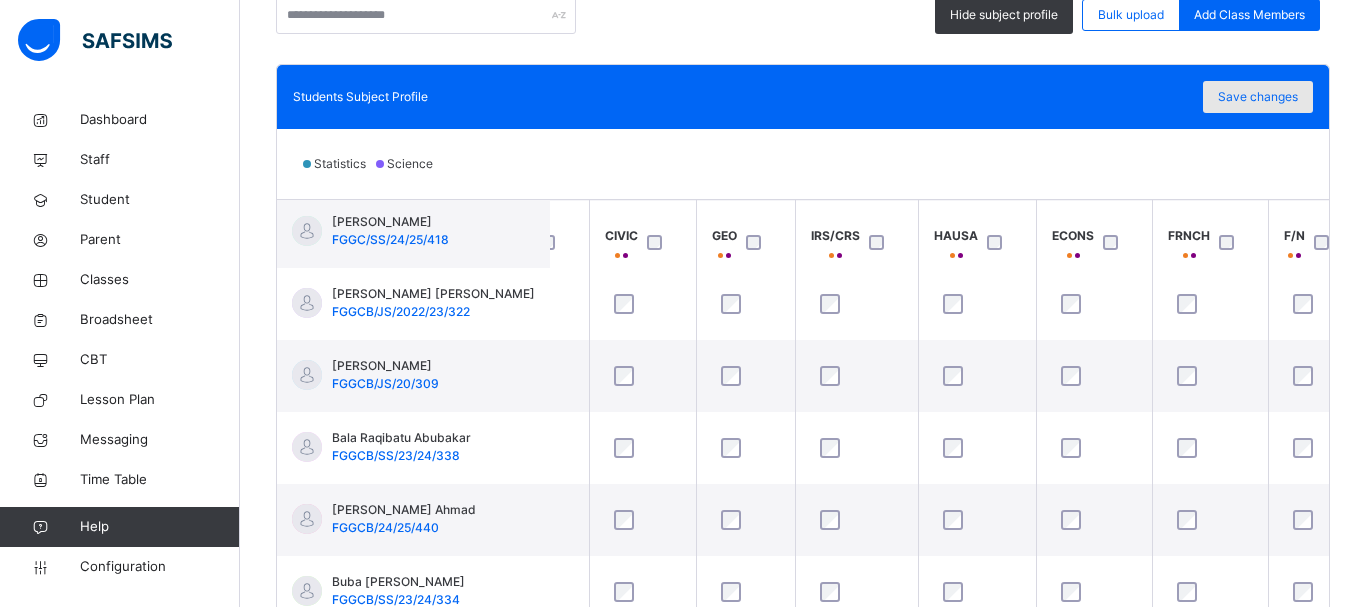 click on "Save changes" at bounding box center [1258, 97] 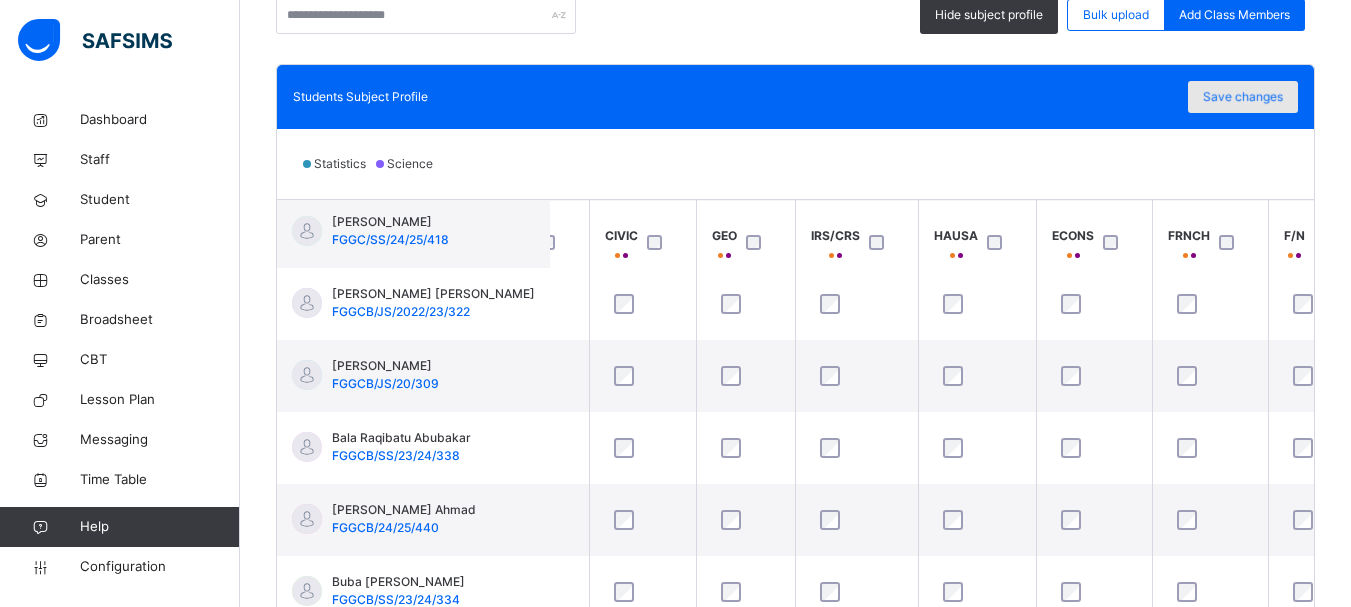 scroll, scrollTop: 1240, scrollLeft: 638, axis: both 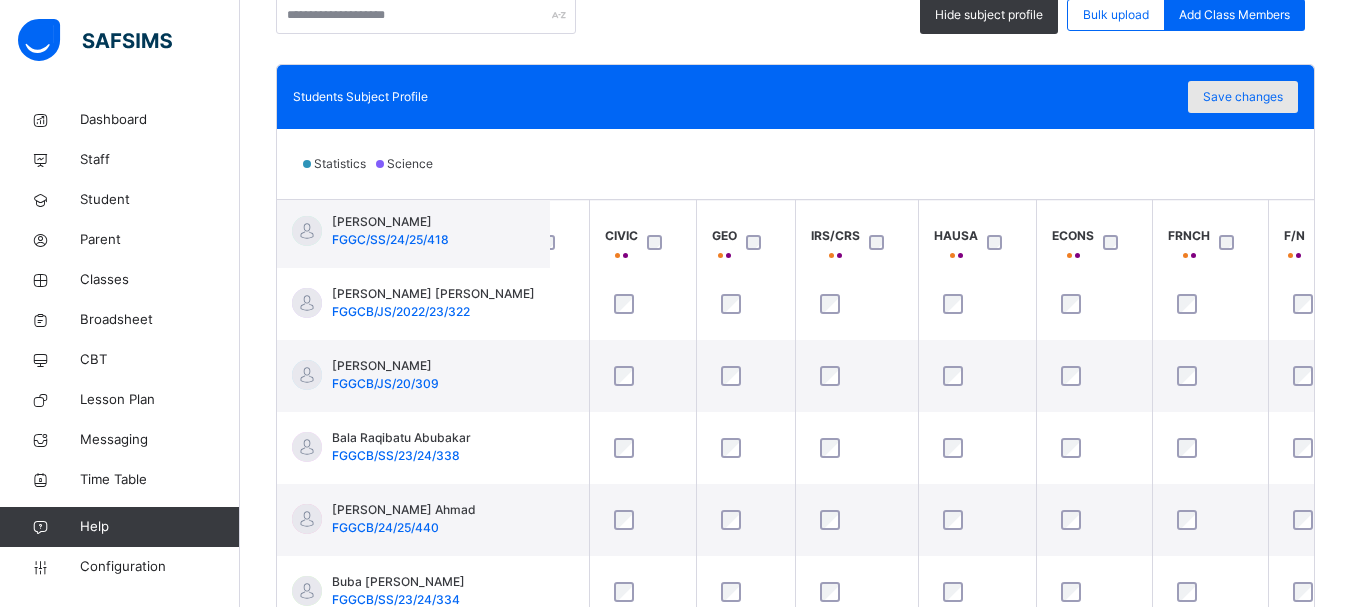 click on "Save changes" at bounding box center (1243, 97) 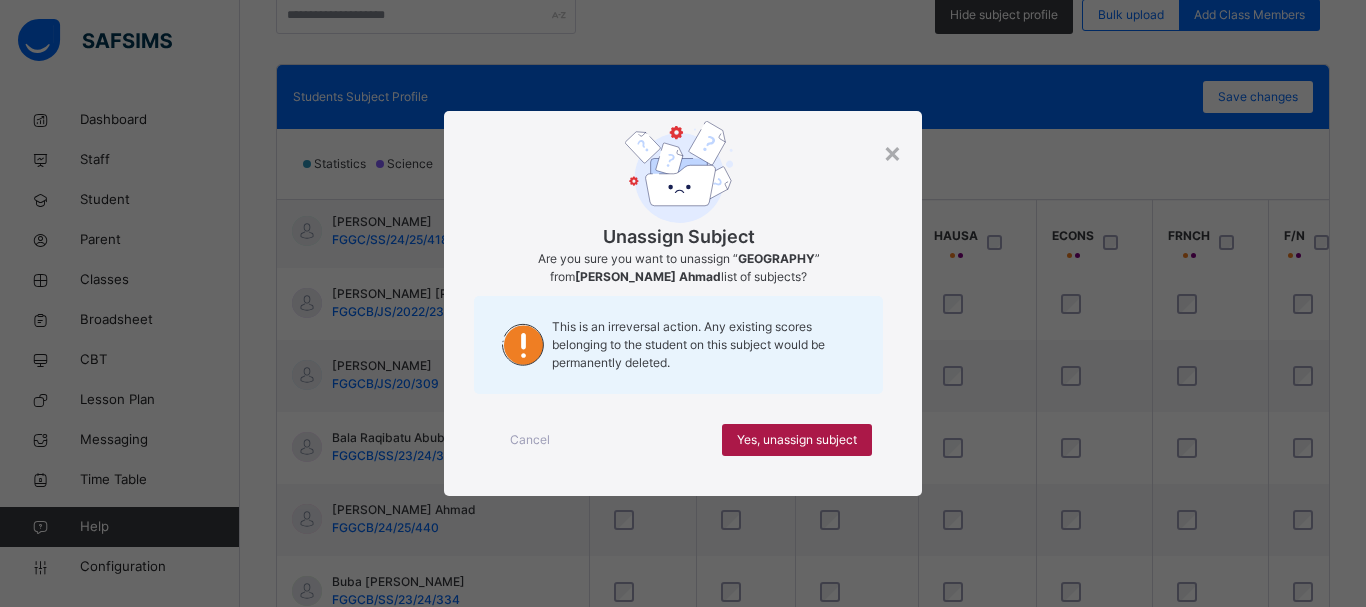 click on "Yes, unassign subject" at bounding box center [797, 440] 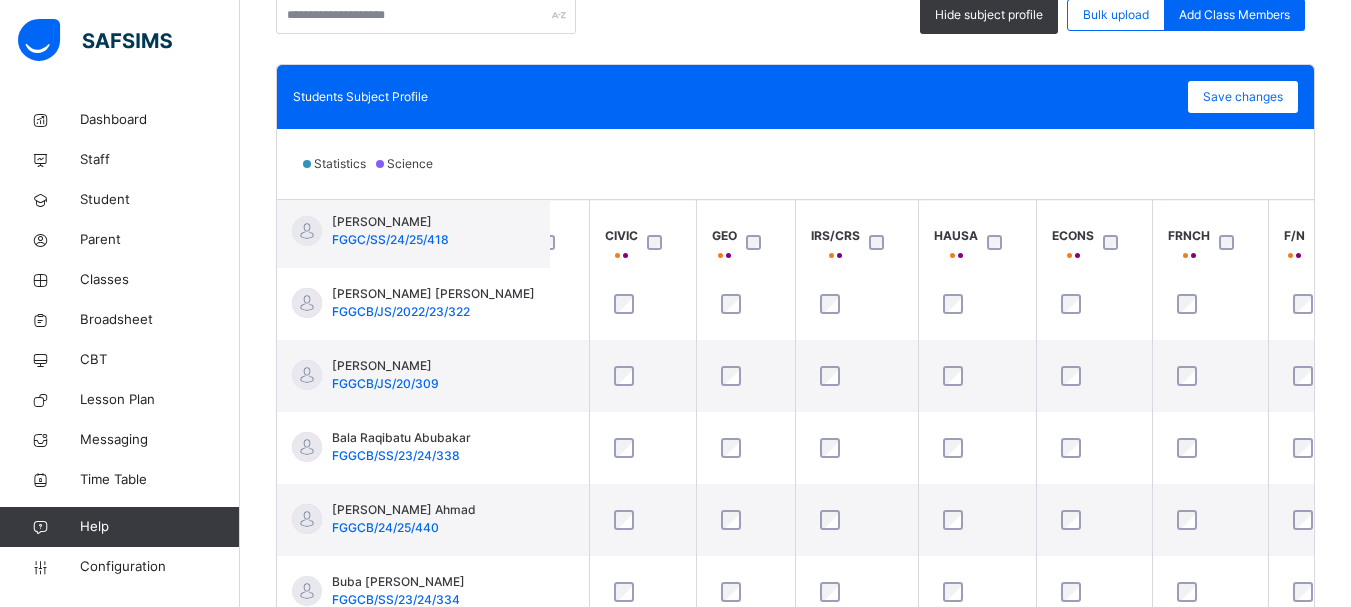 scroll, scrollTop: 1240, scrollLeft: 638, axis: both 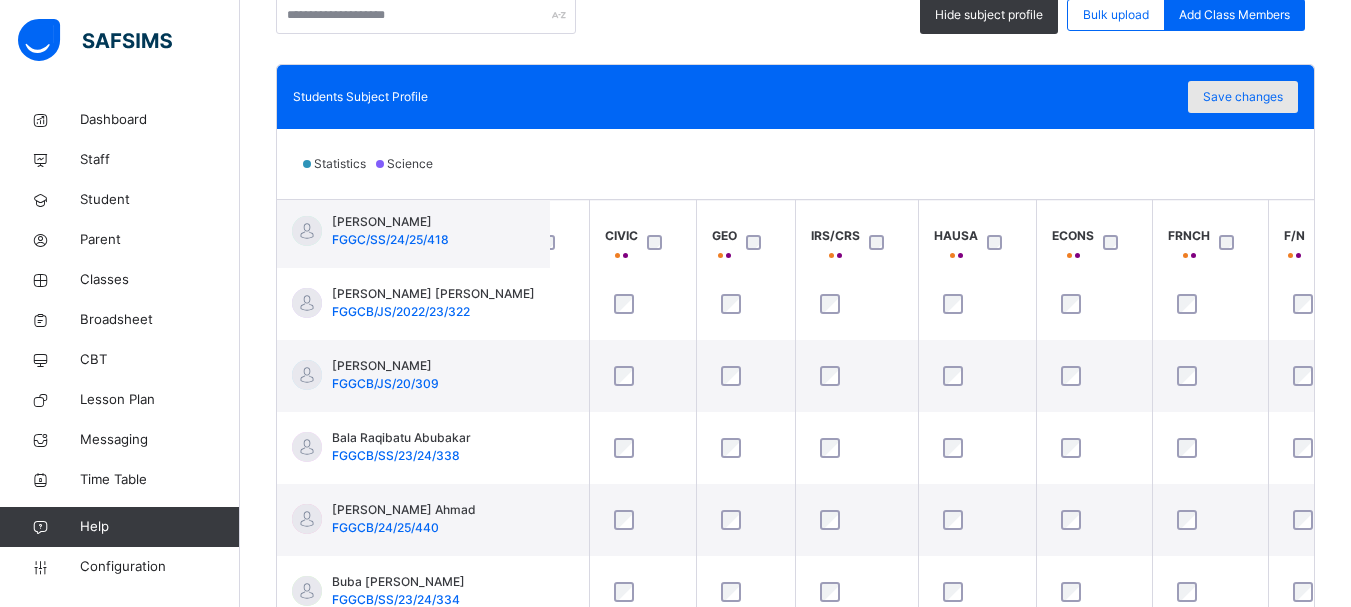 click on "Save changes" at bounding box center (1243, 97) 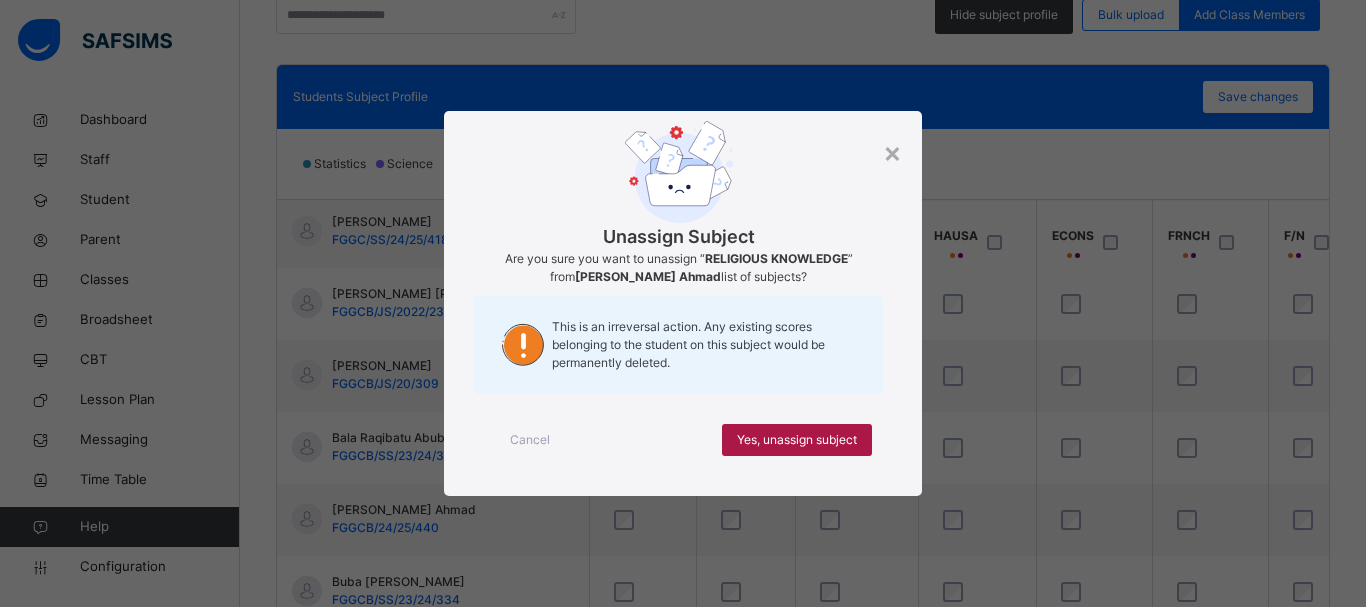 click on "Yes, unassign subject" at bounding box center (797, 440) 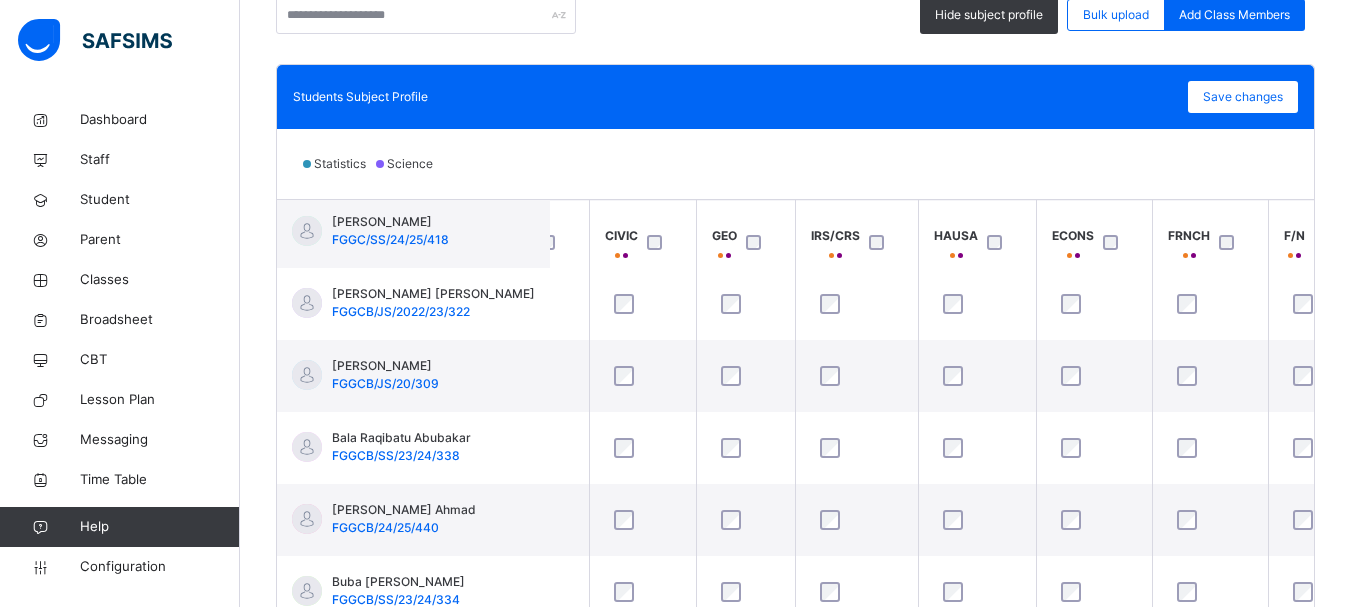 scroll, scrollTop: 1240, scrollLeft: 638, axis: both 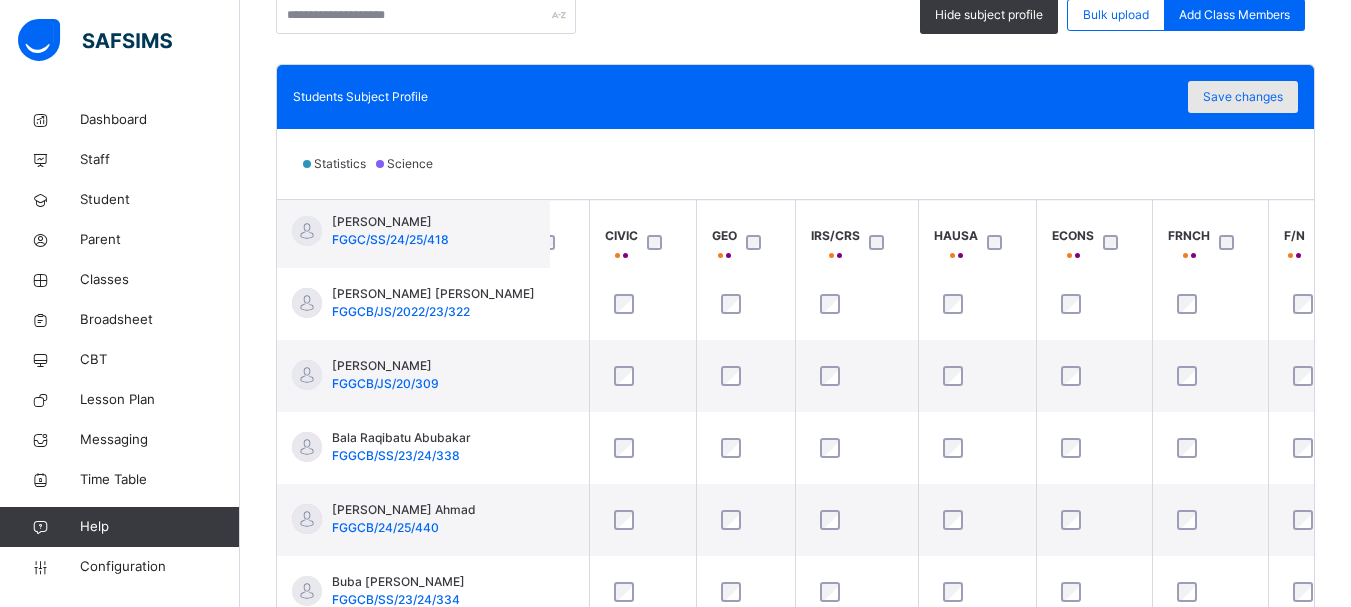click on "Save changes" at bounding box center (1243, 97) 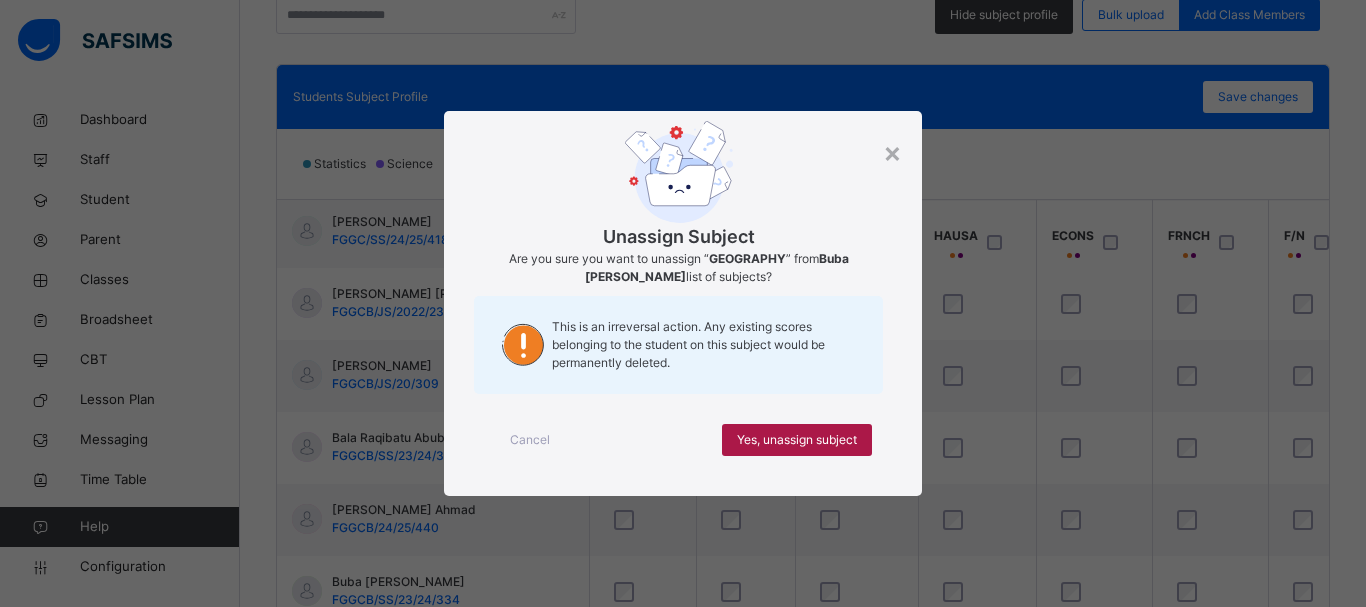 click on "Yes, unassign subject" at bounding box center (797, 440) 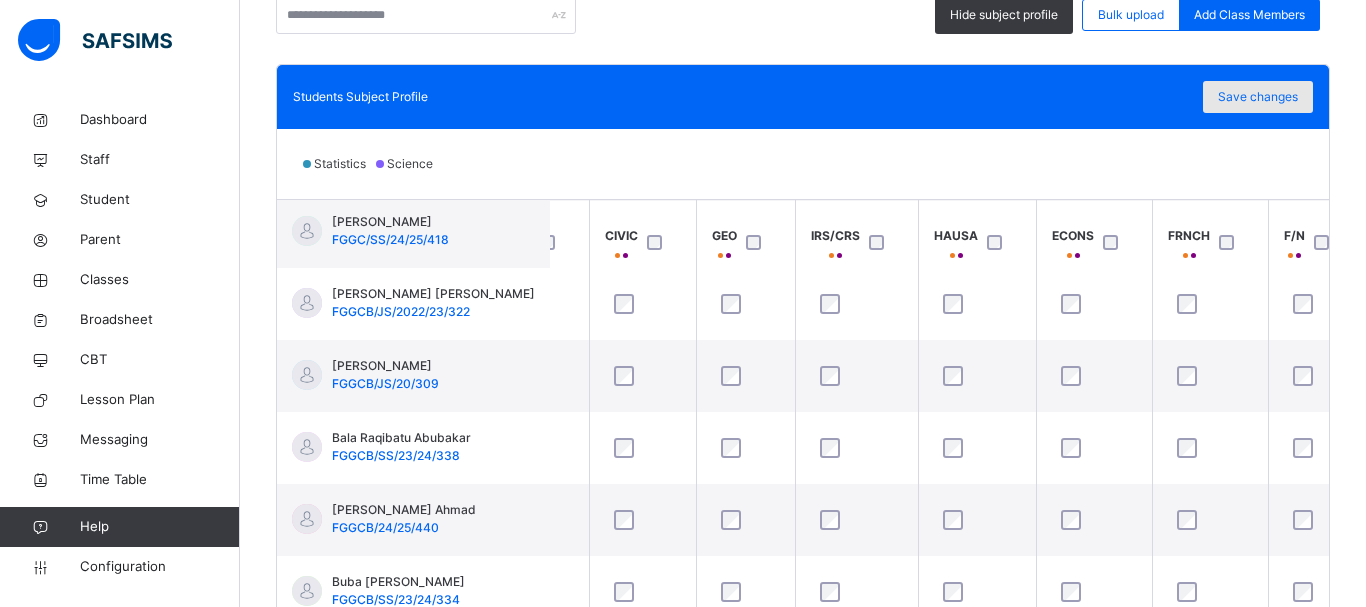 click on "Save changes" at bounding box center [1258, 97] 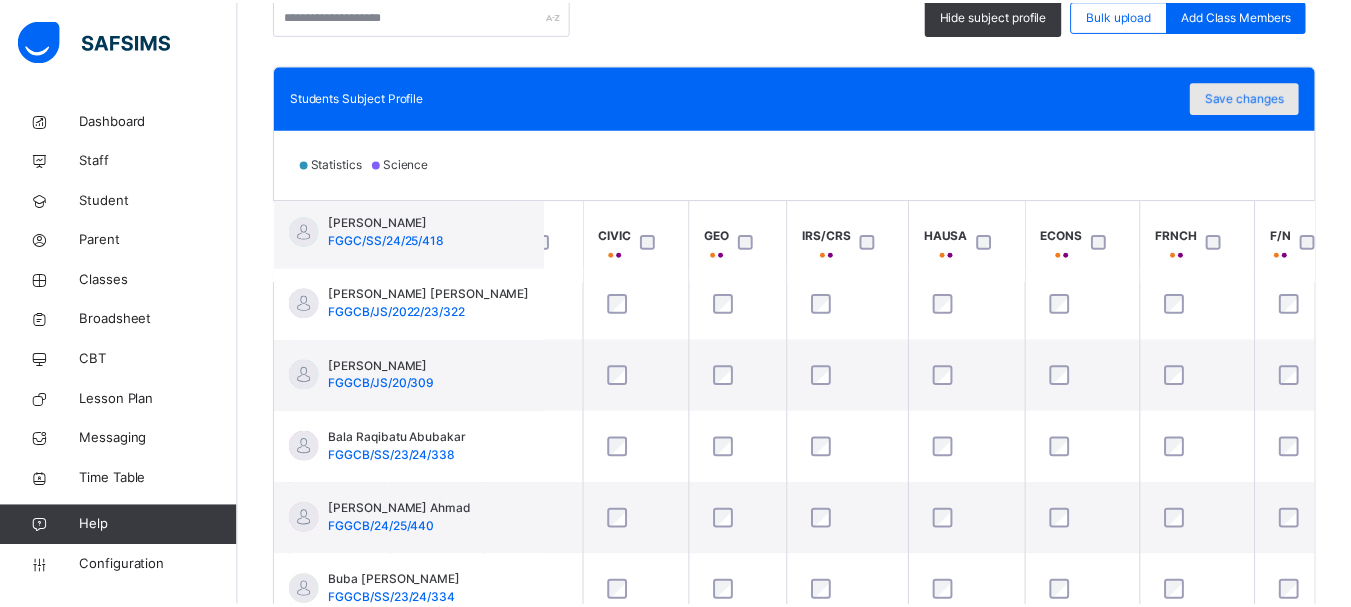 scroll, scrollTop: 1240, scrollLeft: 638, axis: both 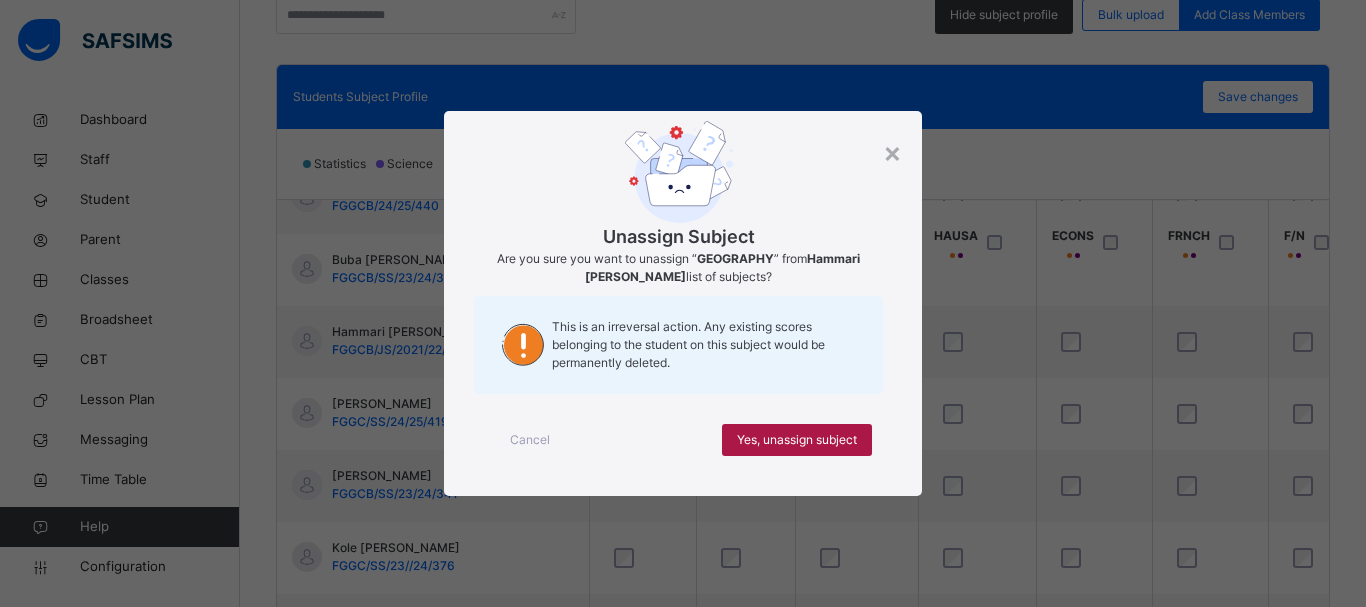 click on "Yes, unassign subject" at bounding box center [797, 440] 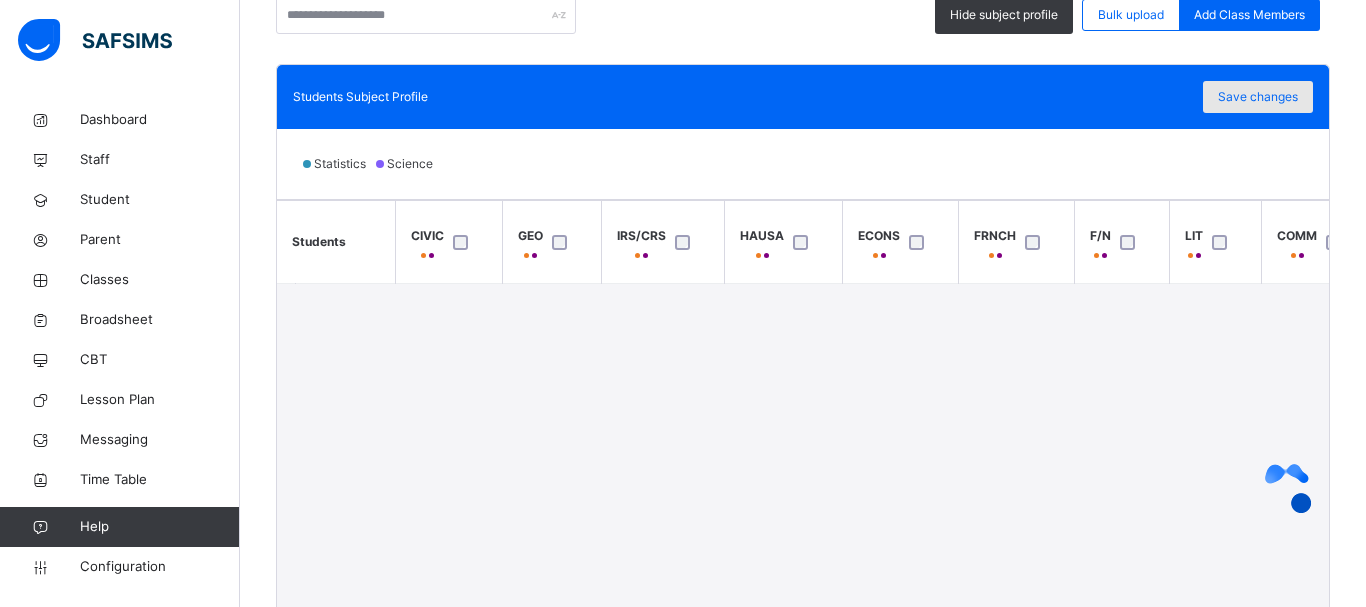 click on "Save changes" at bounding box center (1258, 97) 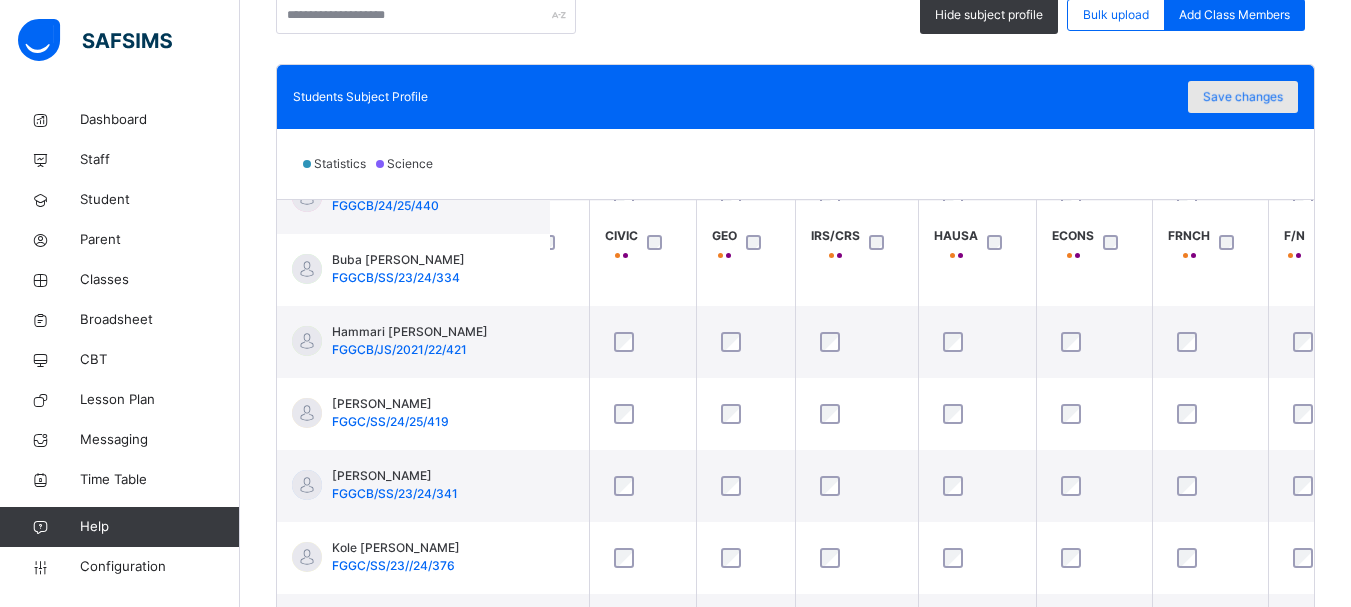 scroll, scrollTop: 1562, scrollLeft: 638, axis: both 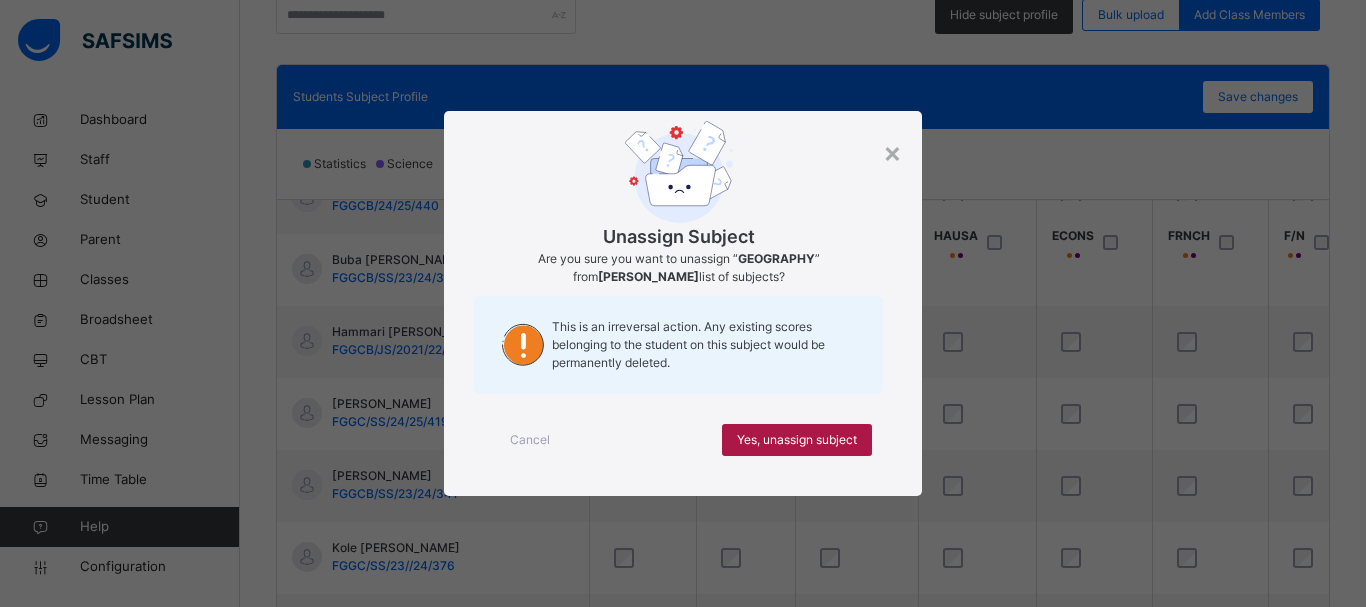 click on "Yes, unassign subject" at bounding box center (797, 440) 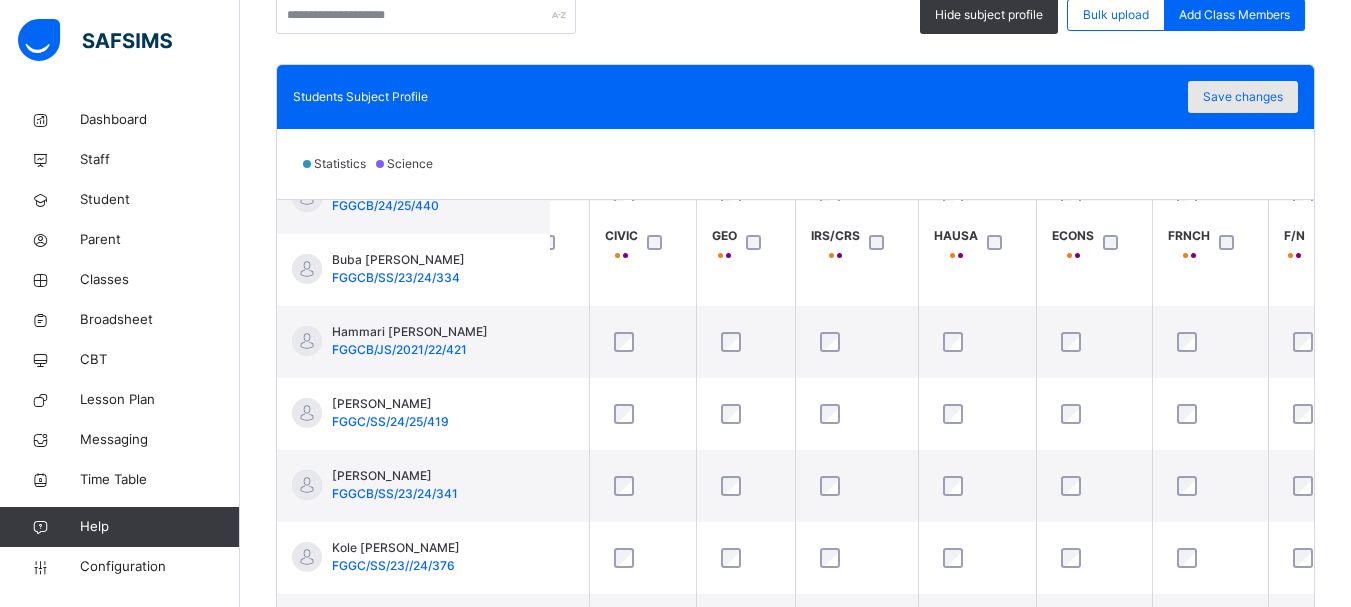 scroll, scrollTop: 1562, scrollLeft: 638, axis: both 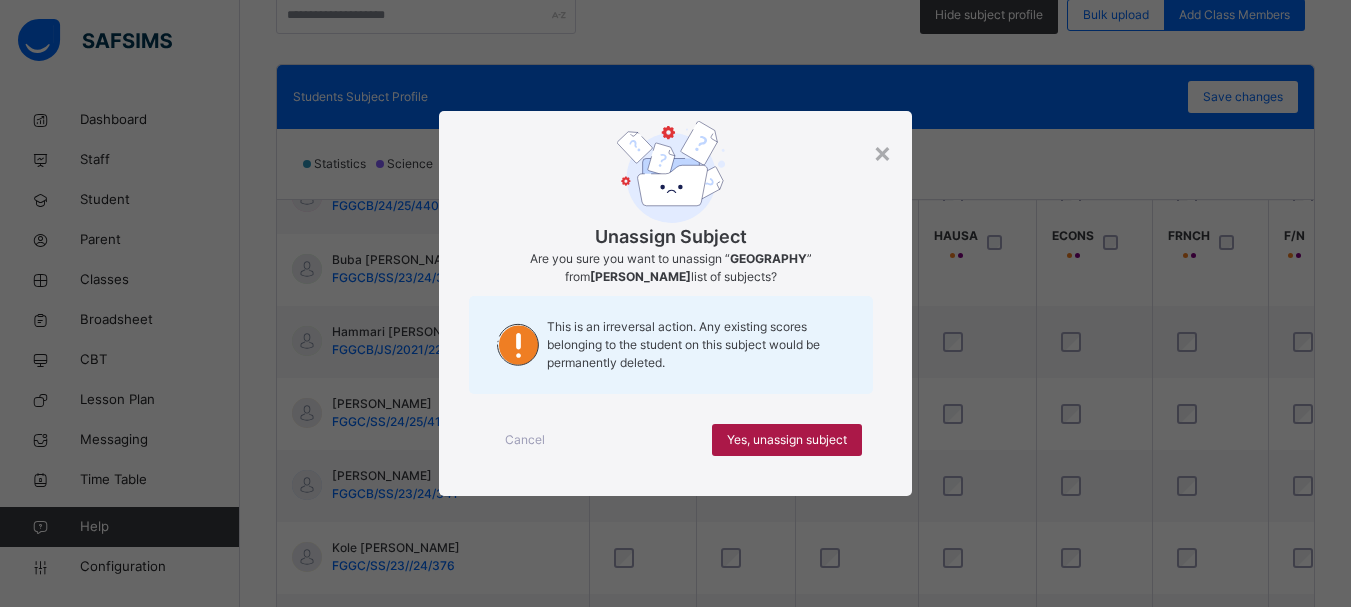 click on "Yes, unassign subject" at bounding box center (787, 440) 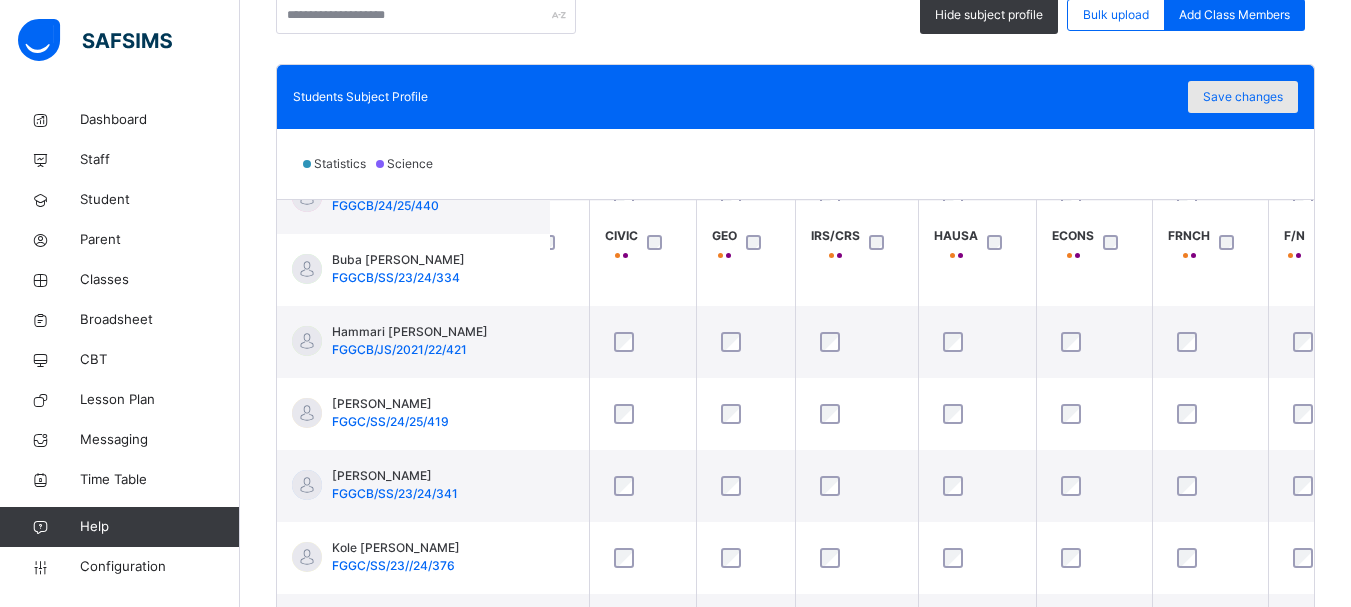 click on "Save changes" at bounding box center (1243, 97) 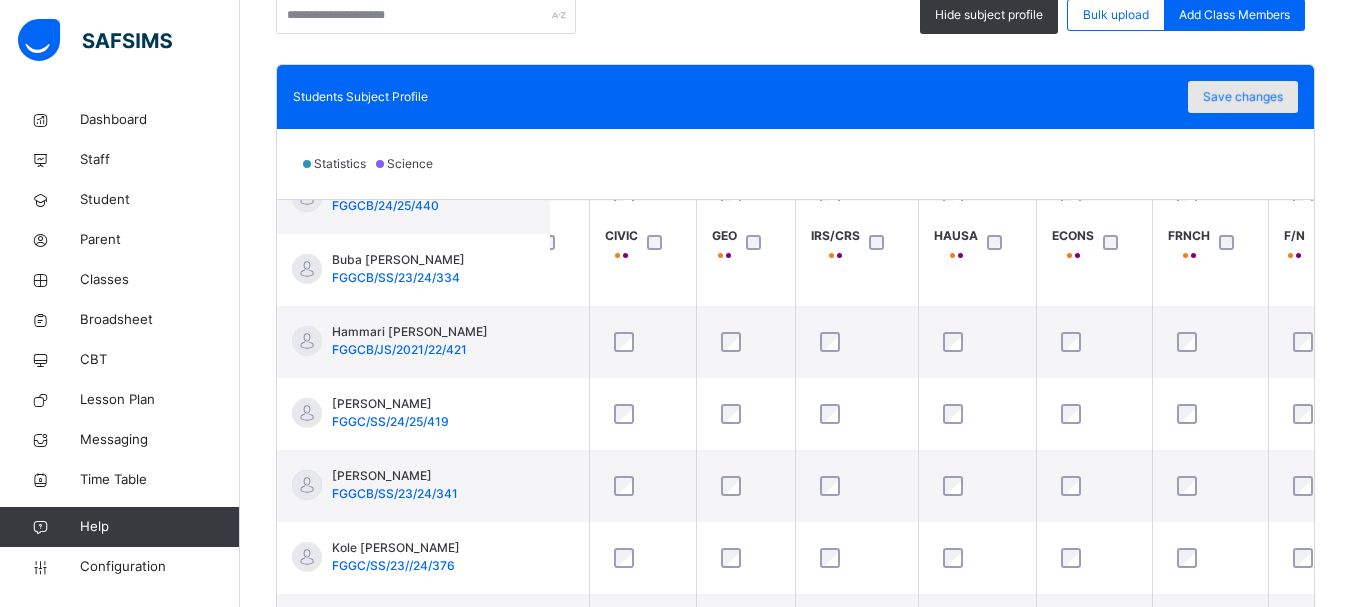 scroll, scrollTop: 1562, scrollLeft: 638, axis: both 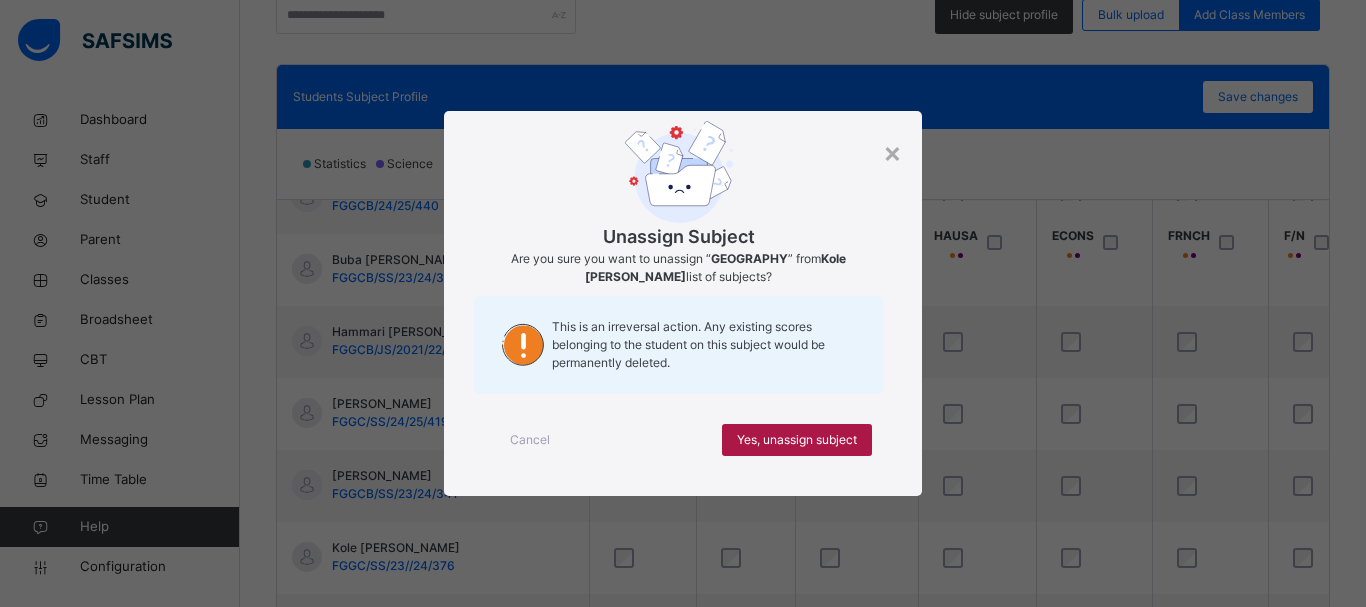 click on "Yes, unassign subject" at bounding box center [797, 440] 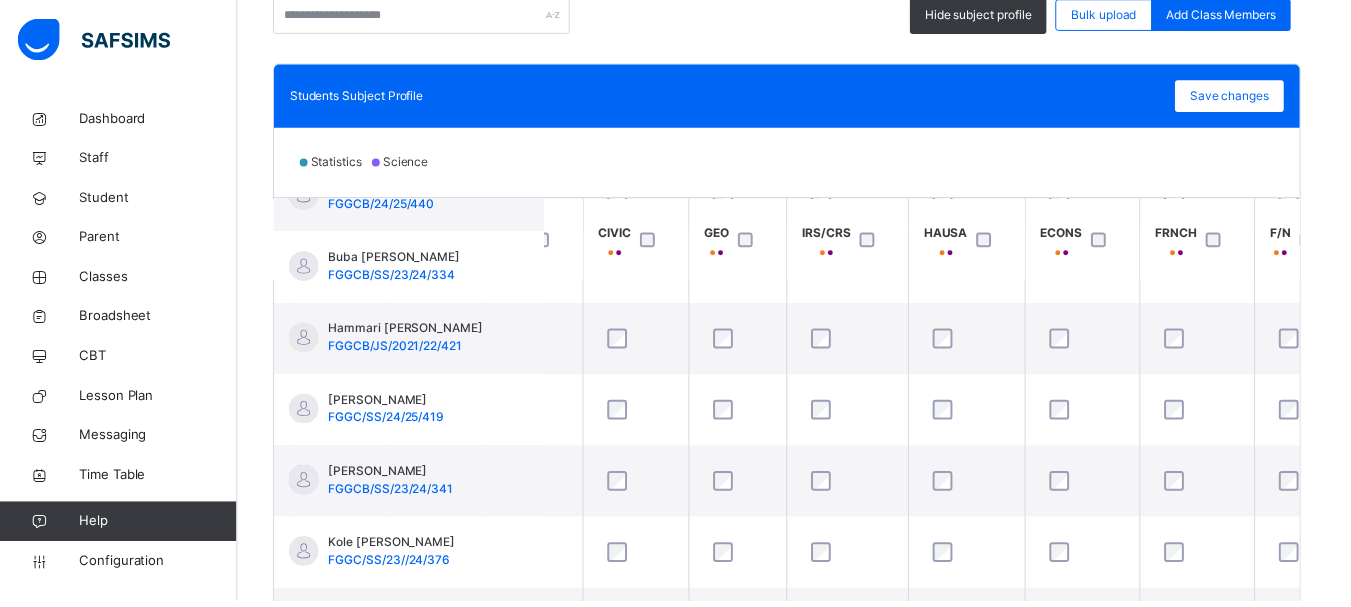scroll, scrollTop: 1562, scrollLeft: 638, axis: both 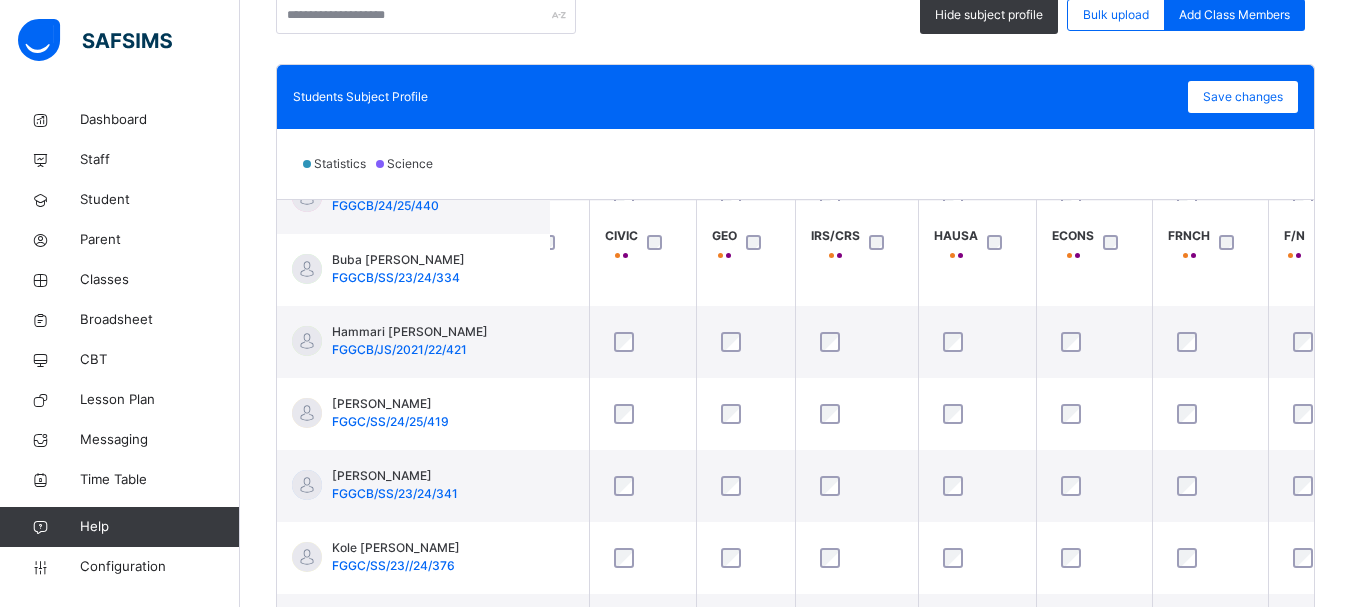 click on "Save changes" at bounding box center (1243, 97) 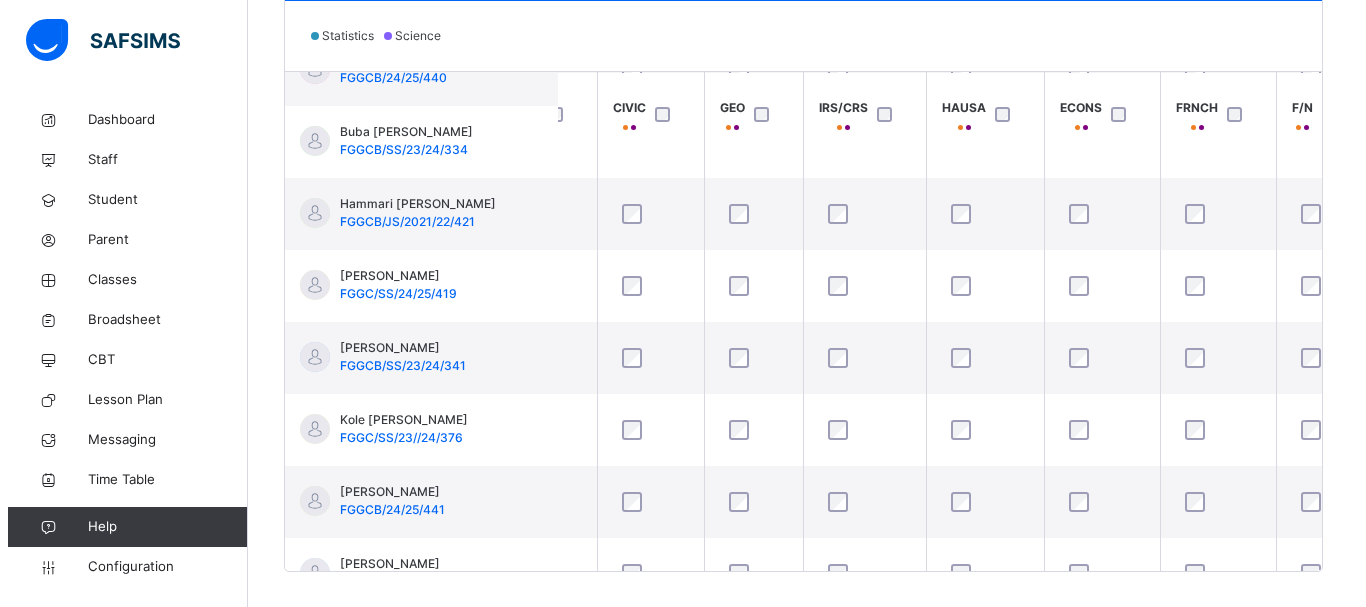 scroll, scrollTop: 654, scrollLeft: 0, axis: vertical 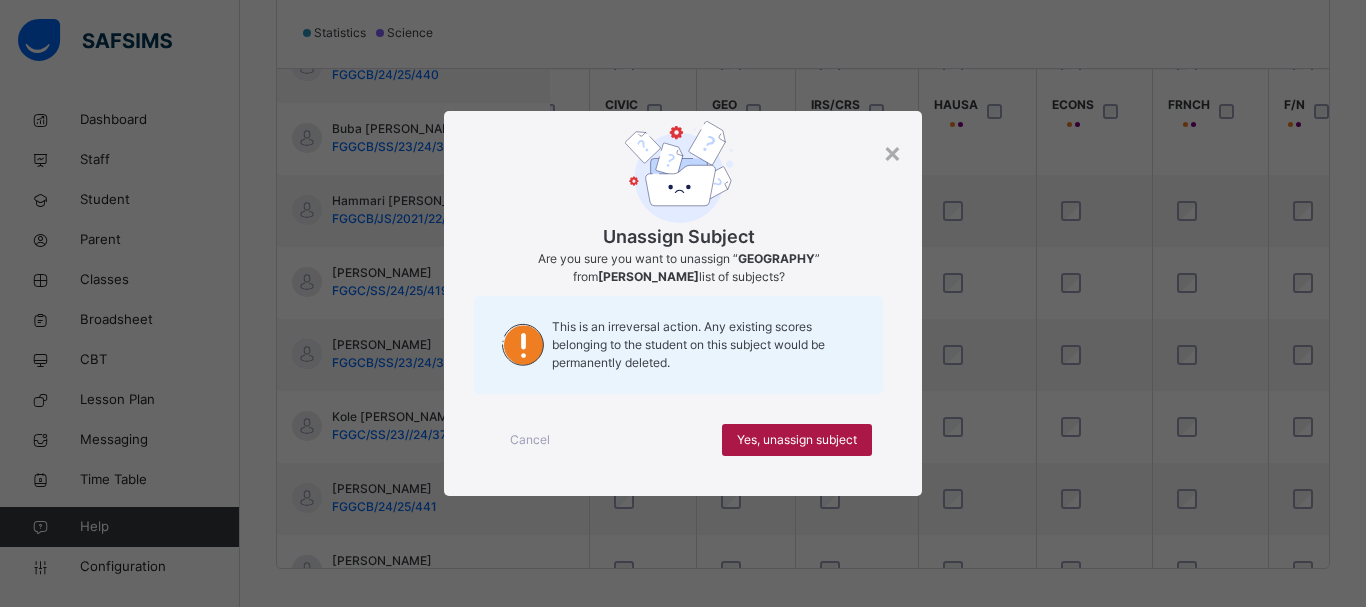 click on "Yes, unassign subject" at bounding box center [797, 440] 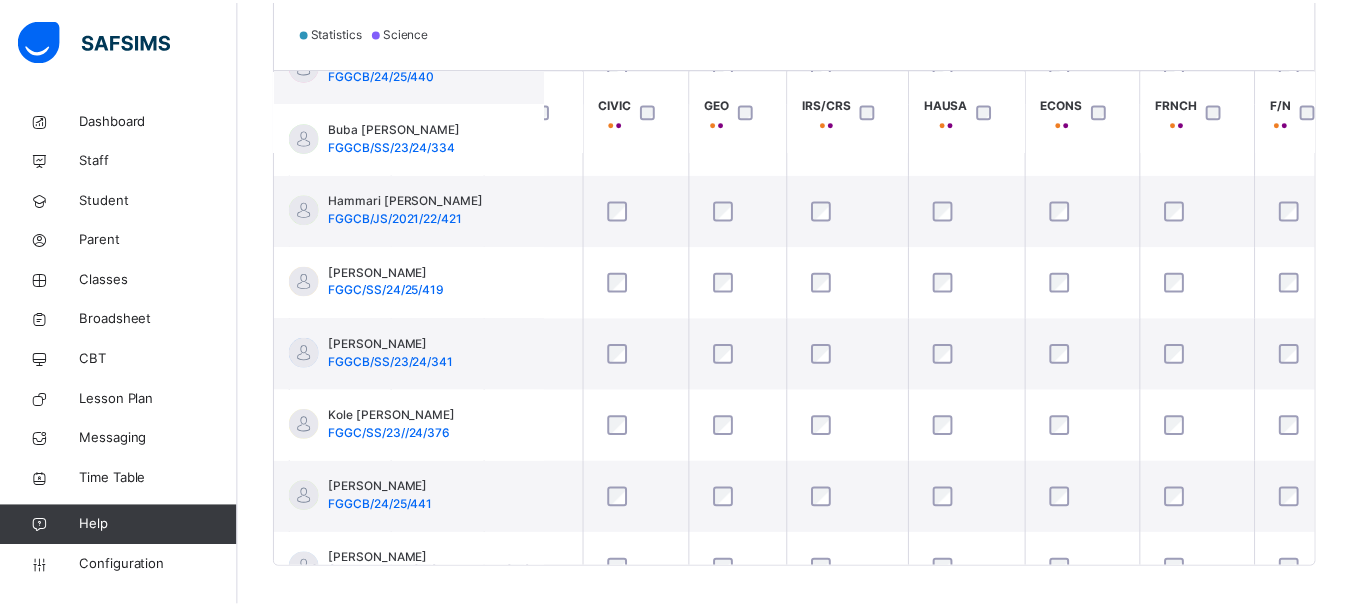 scroll, scrollTop: 559, scrollLeft: 0, axis: vertical 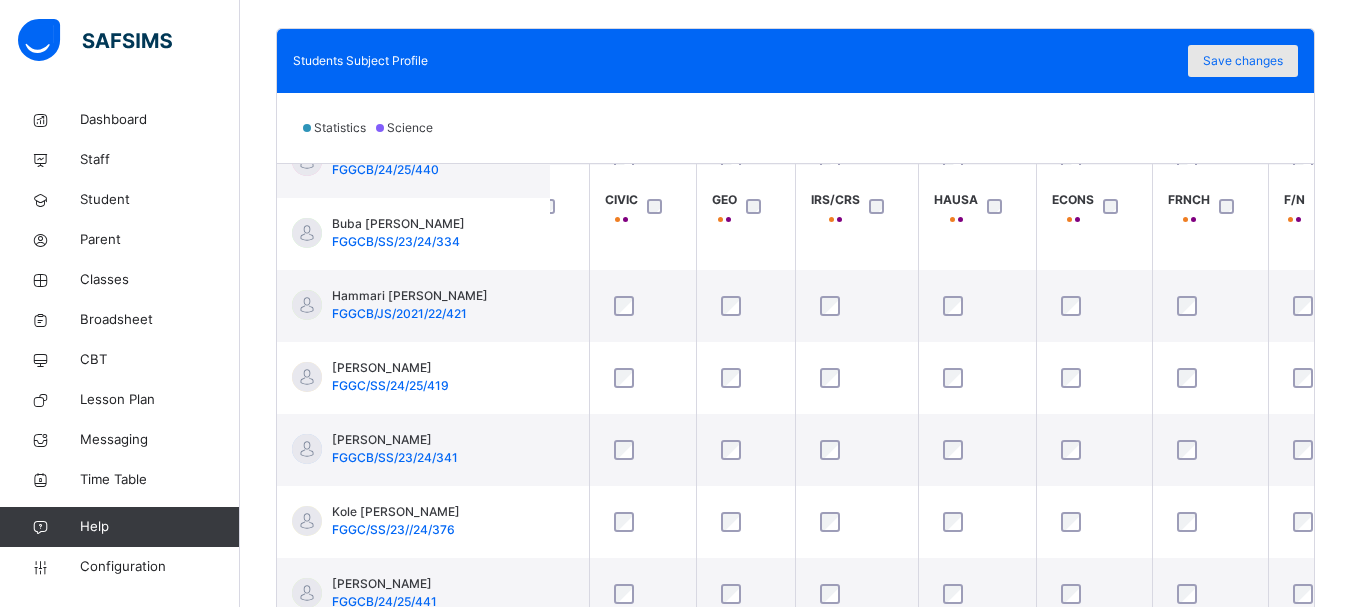 click on "Save changes" at bounding box center [1243, 61] 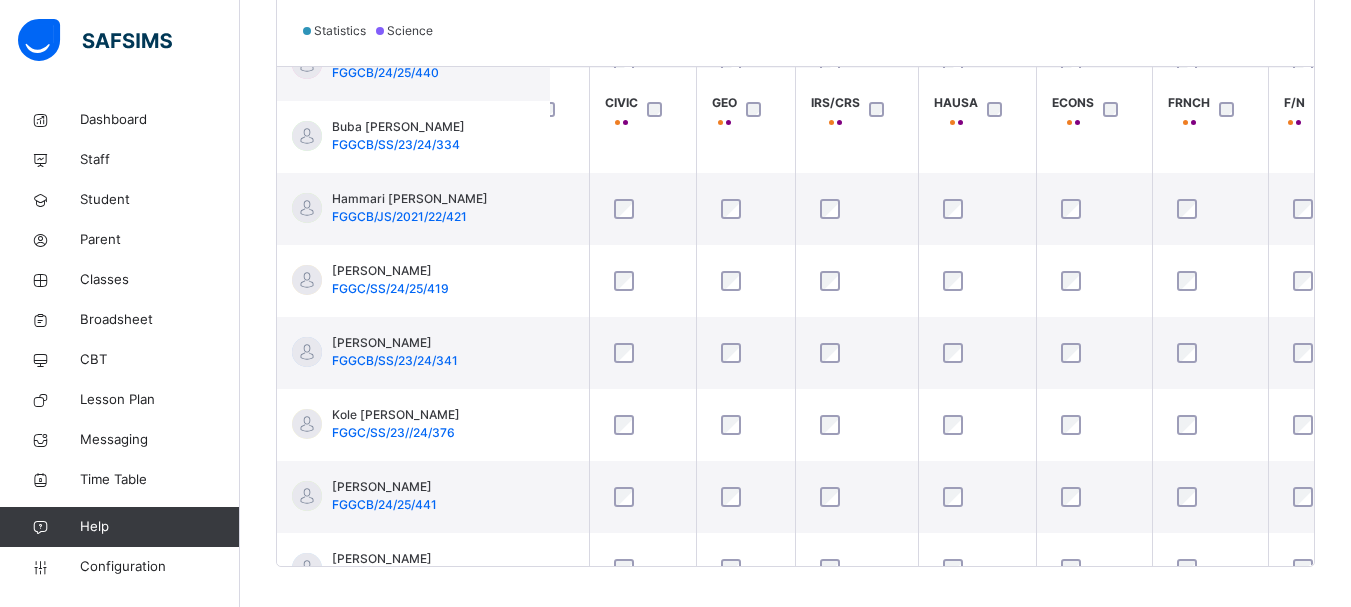 scroll, scrollTop: 676, scrollLeft: 0, axis: vertical 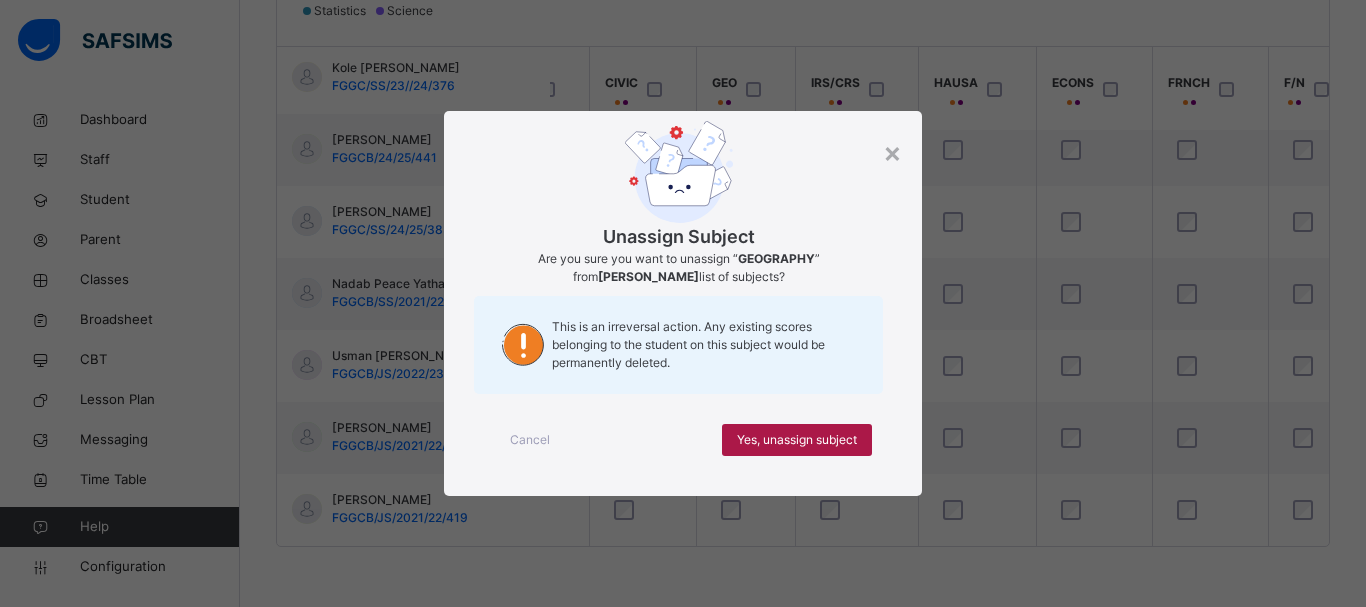 click on "Yes, unassign subject" at bounding box center [797, 440] 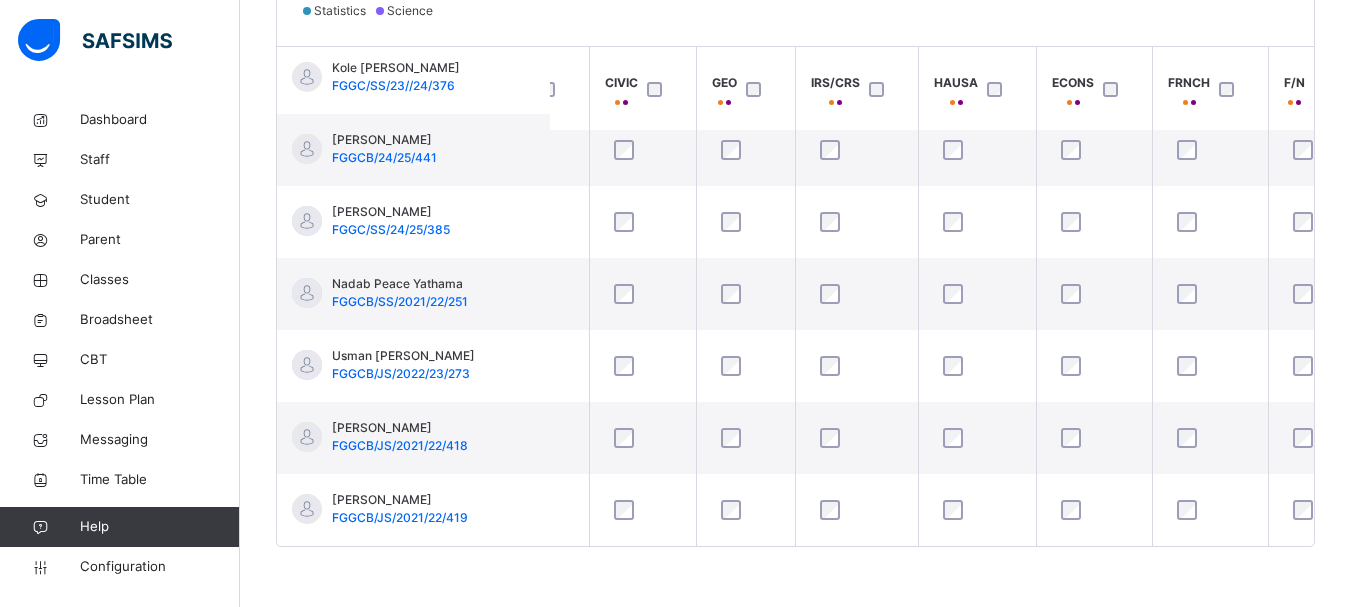 scroll, scrollTop: 1897, scrollLeft: 638, axis: both 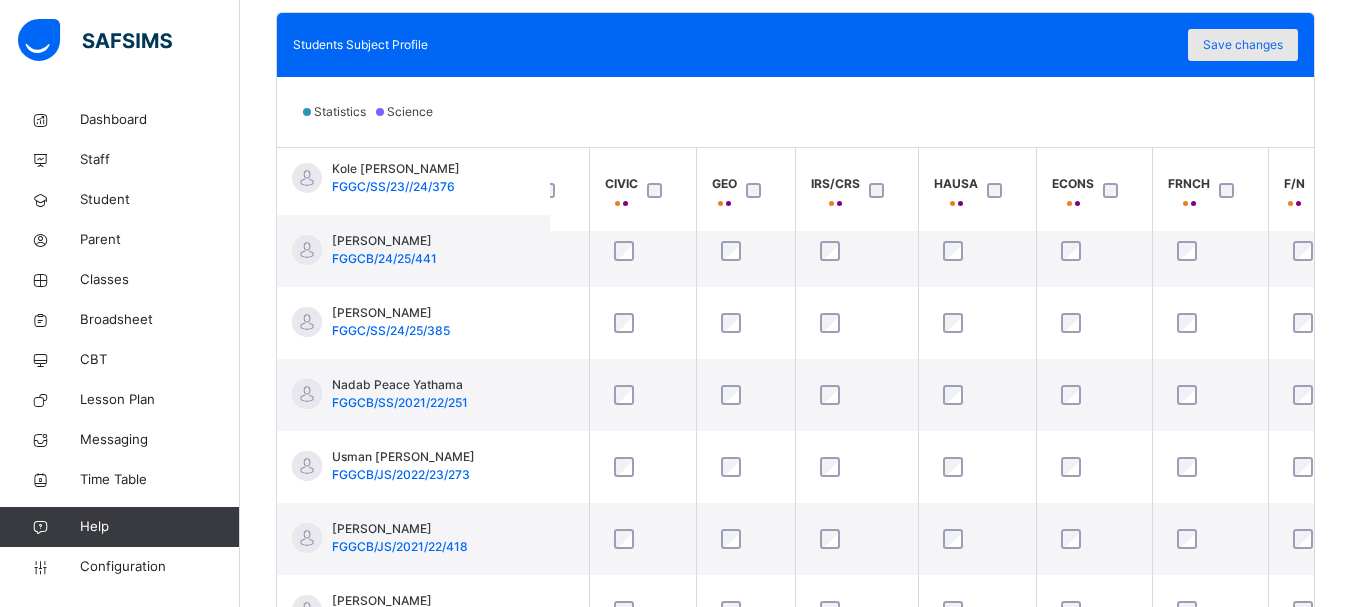 click on "Save changes" at bounding box center (1243, 45) 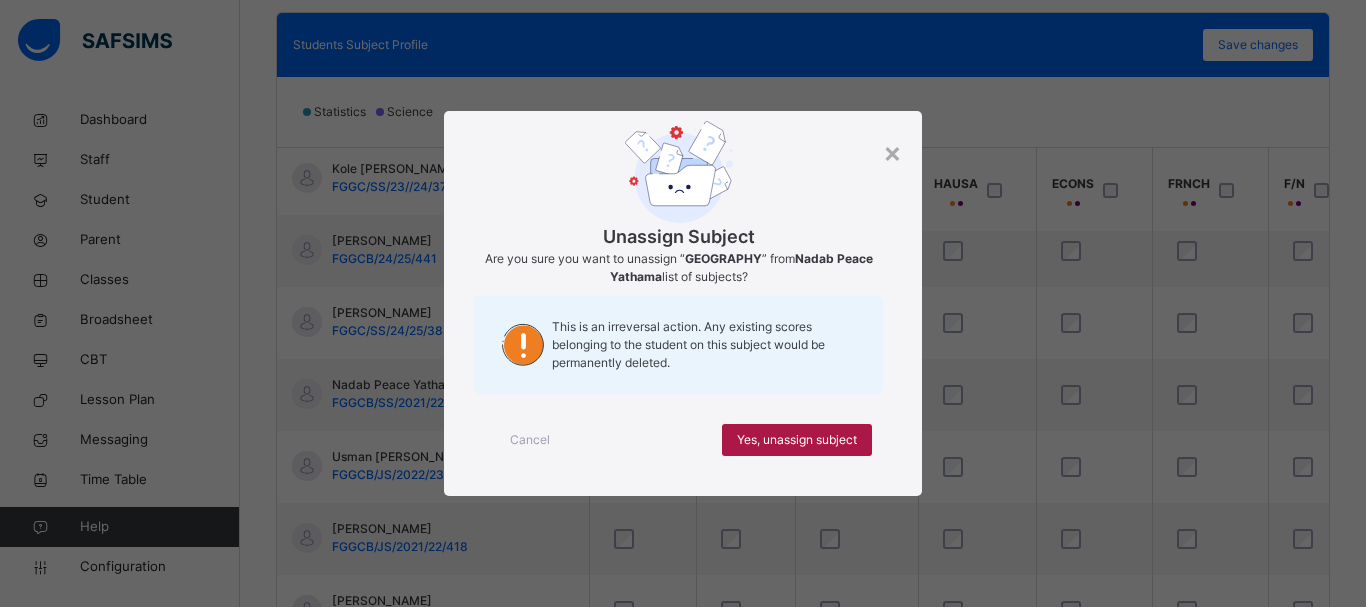 click on "Yes, unassign subject" at bounding box center (797, 440) 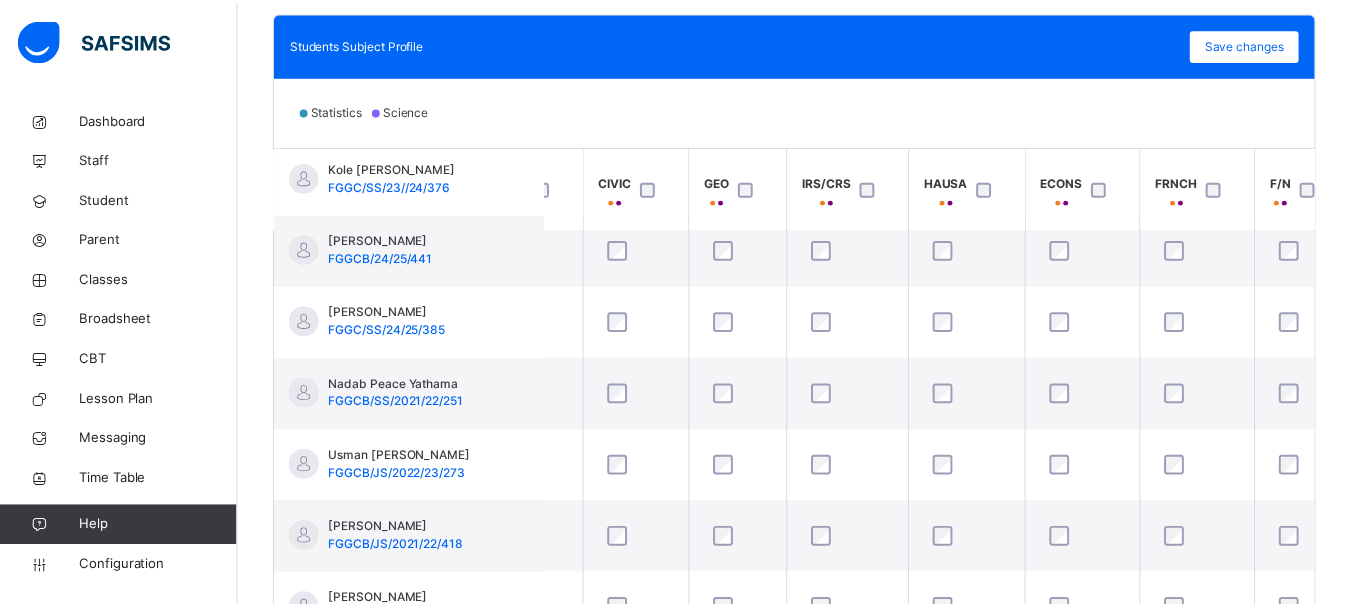 scroll, scrollTop: 1897, scrollLeft: 638, axis: both 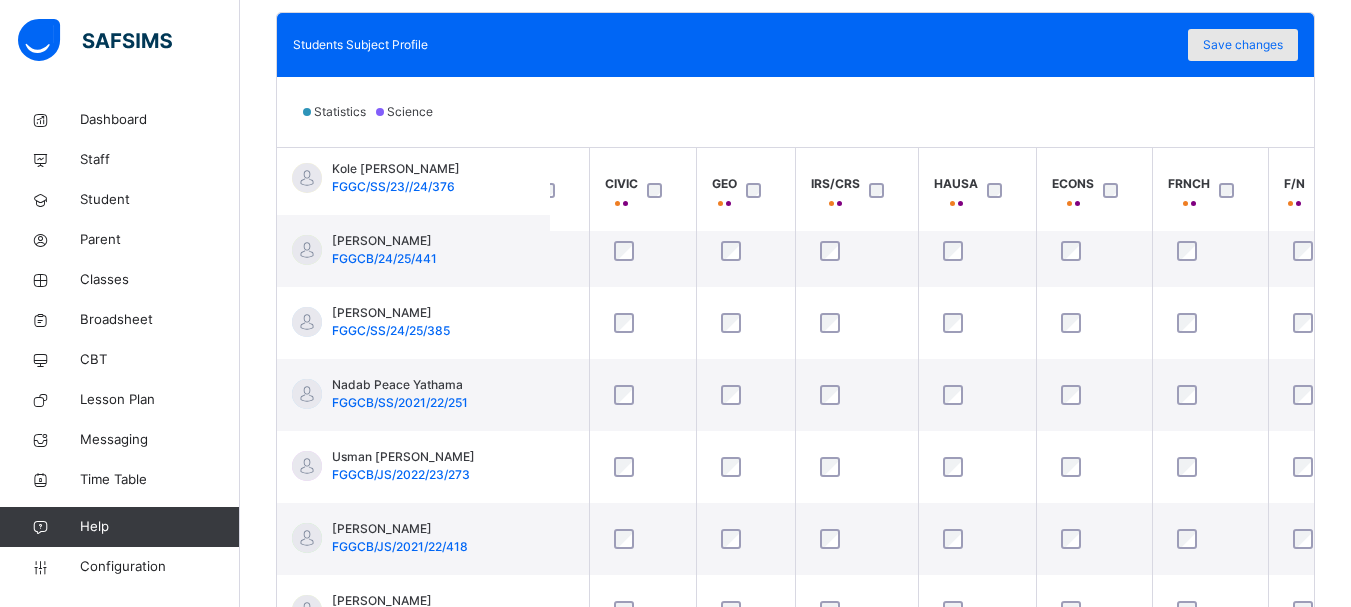 click on "Save changes" at bounding box center [1243, 45] 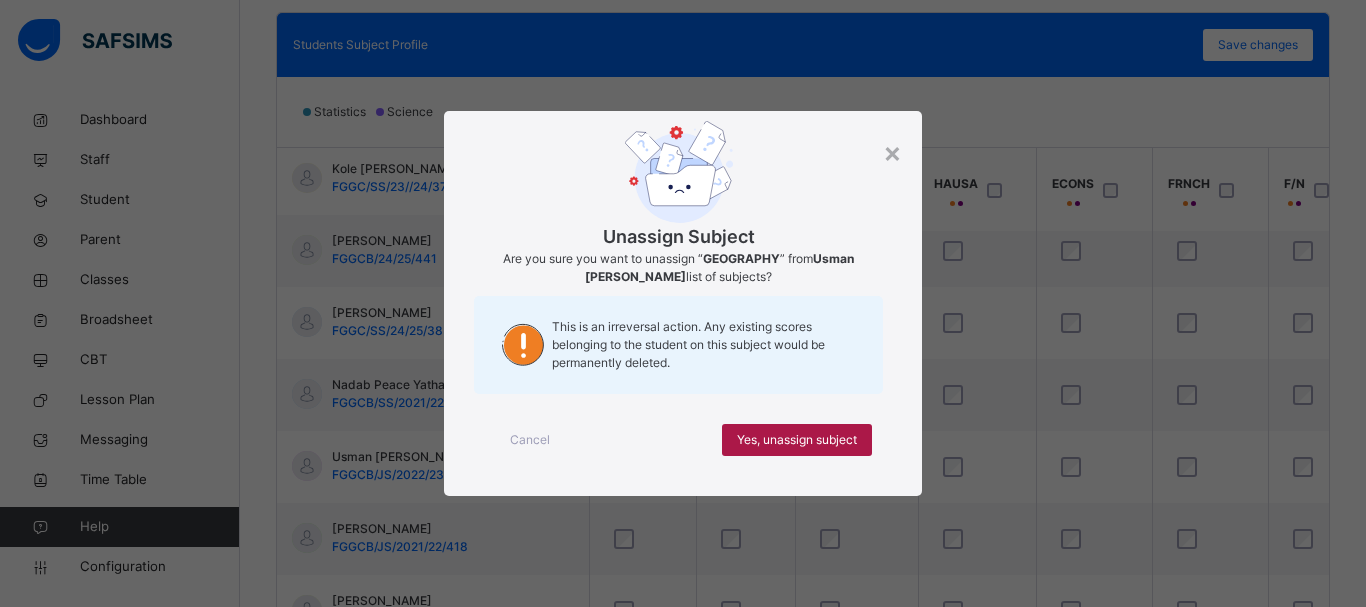 click on "Yes, unassign subject" at bounding box center [797, 440] 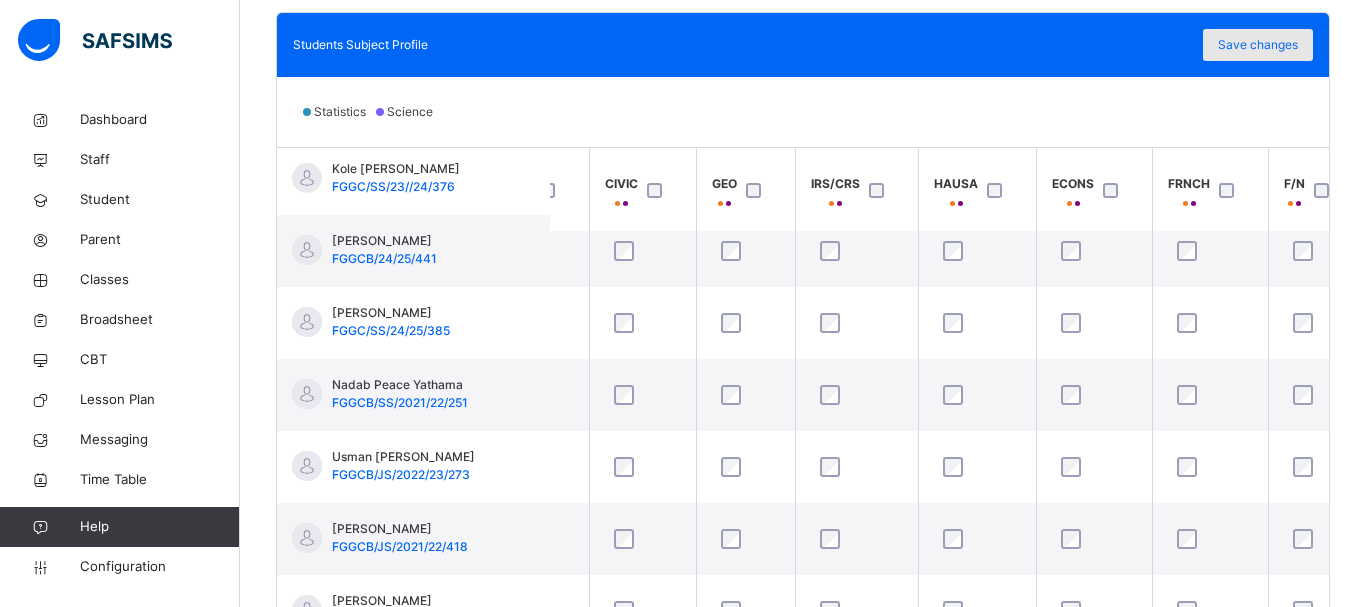 click on "Save changes" at bounding box center (1258, 45) 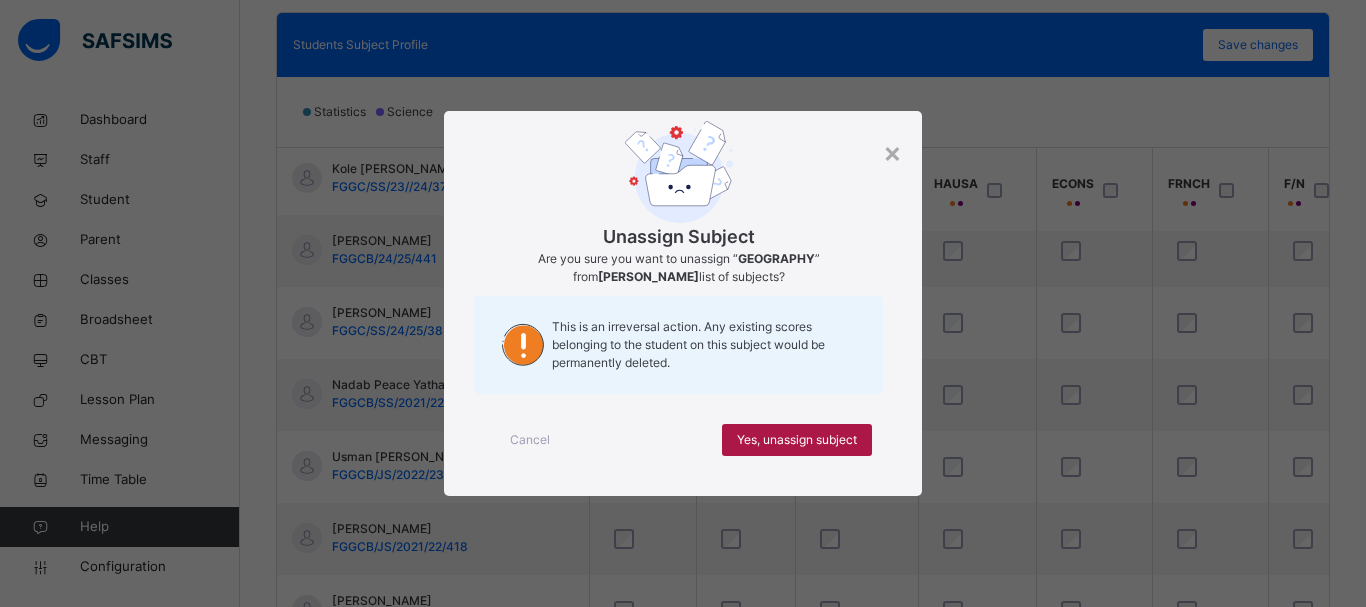 click on "Yes, unassign subject" at bounding box center (797, 440) 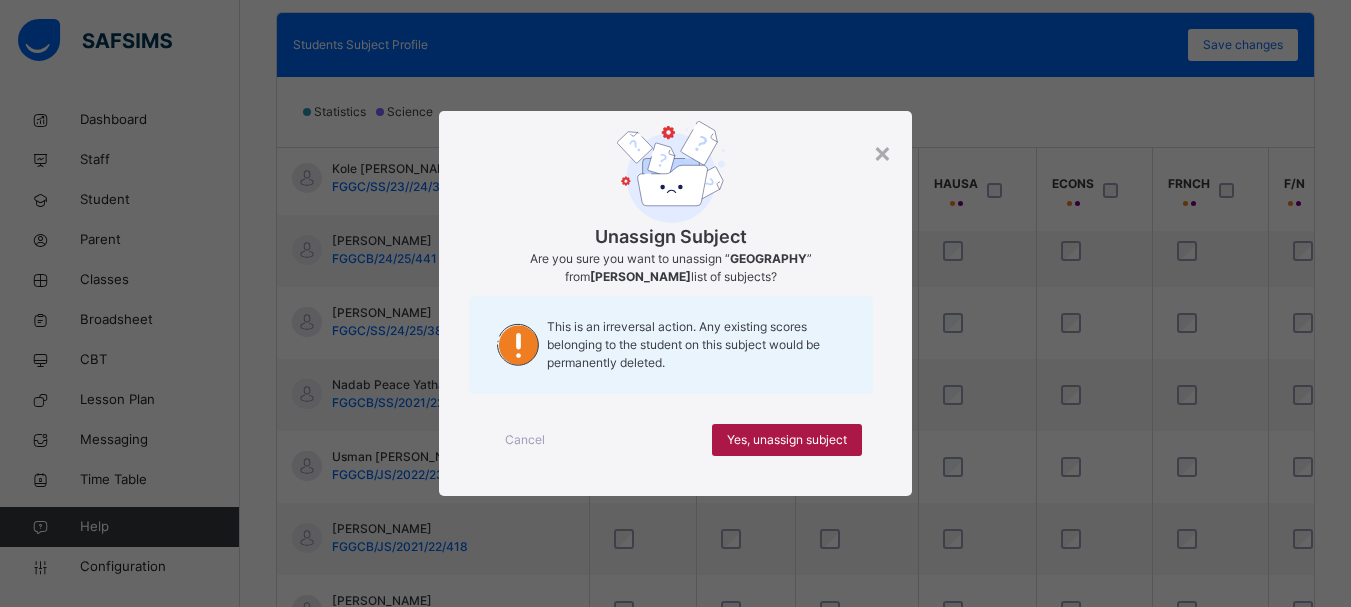 click on "Yes, unassign subject" at bounding box center [787, 440] 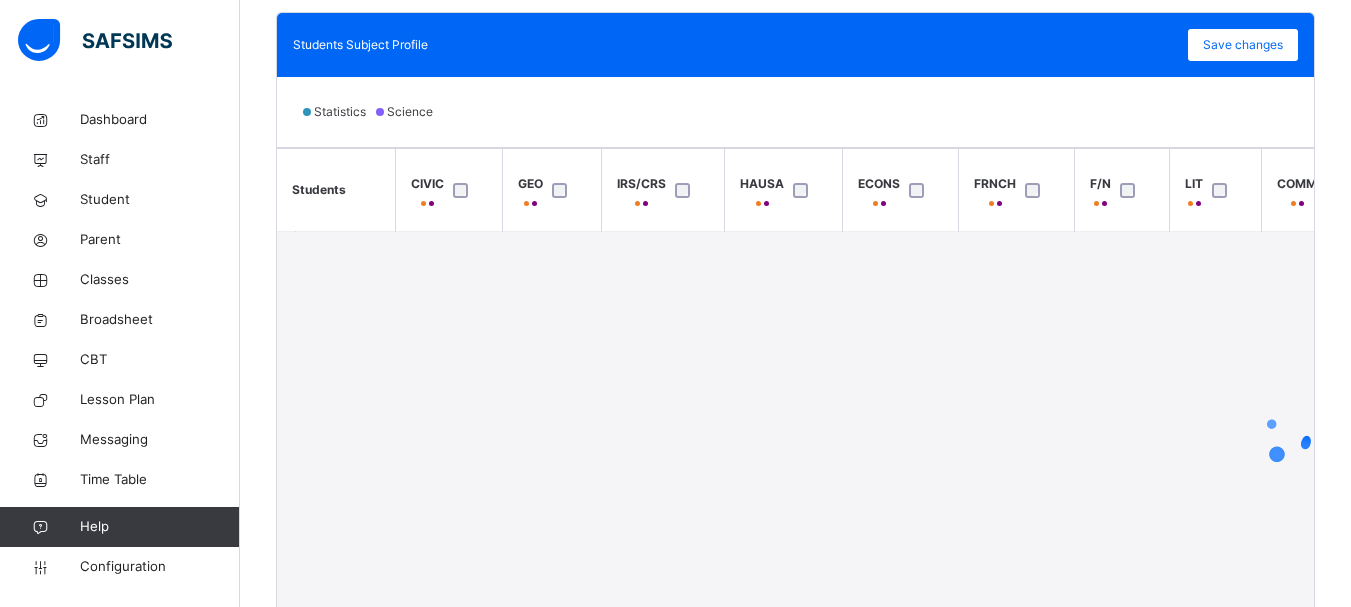 scroll, scrollTop: 3, scrollLeft: 638, axis: both 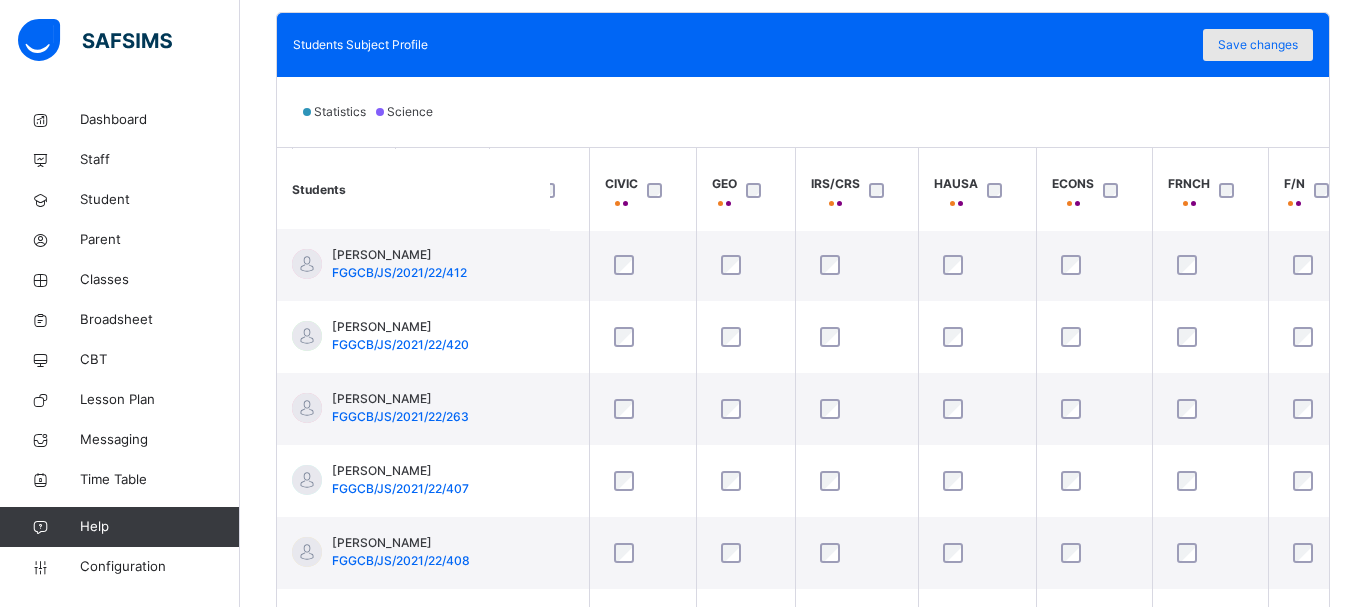 click on "Save changes" at bounding box center [1258, 45] 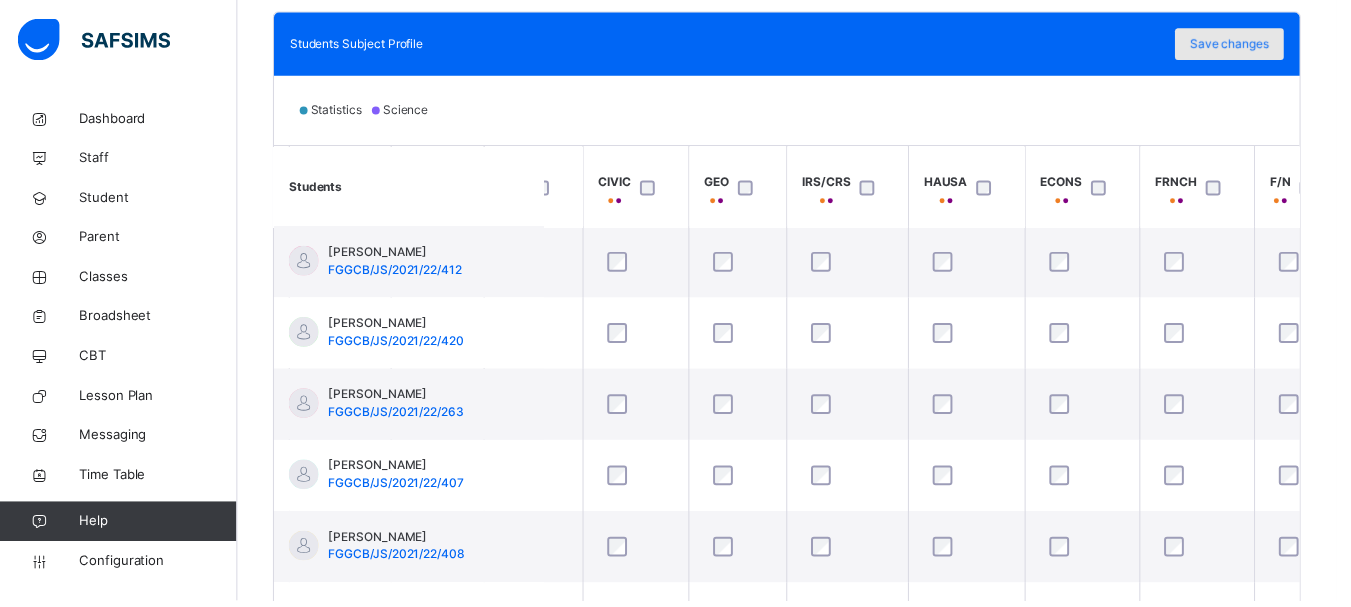 scroll, scrollTop: 1897, scrollLeft: 638, axis: both 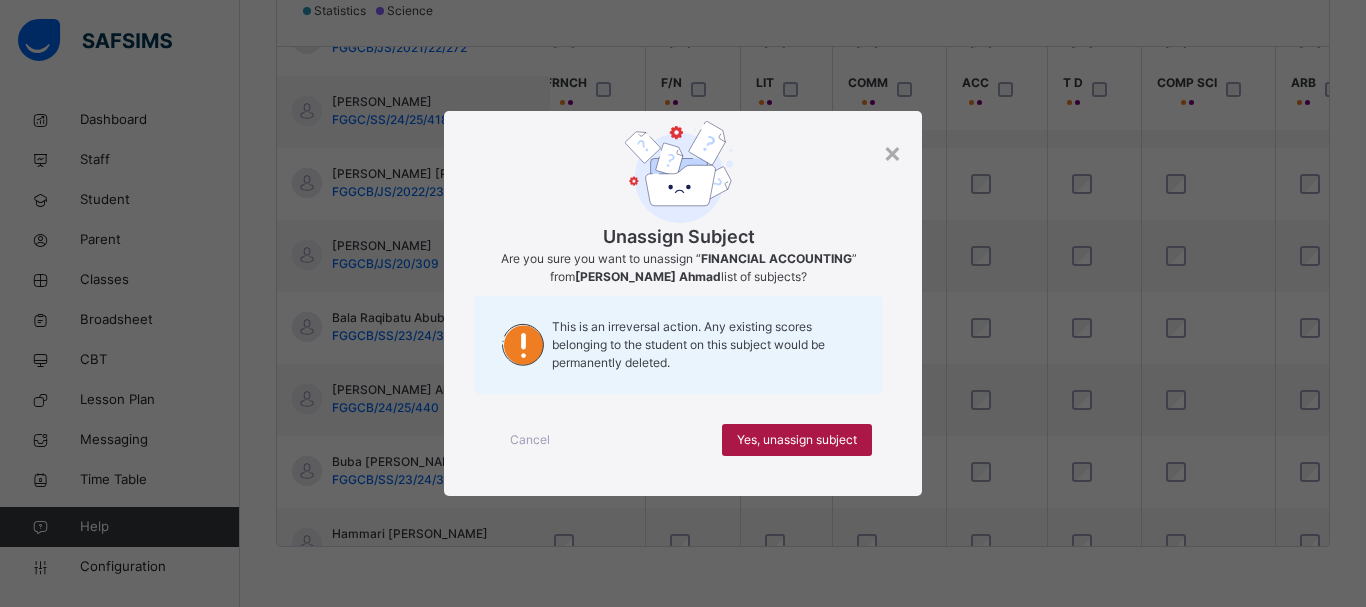 click on "Yes, unassign subject" at bounding box center (797, 440) 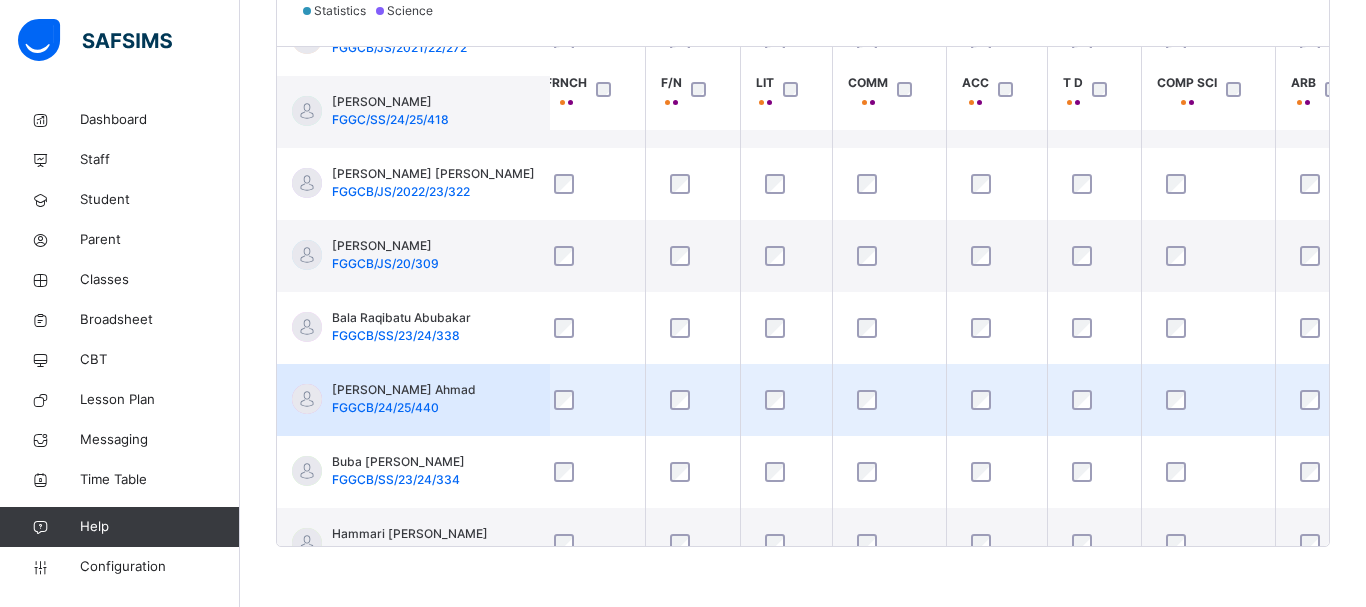 scroll, scrollTop: 1207, scrollLeft: 1261, axis: both 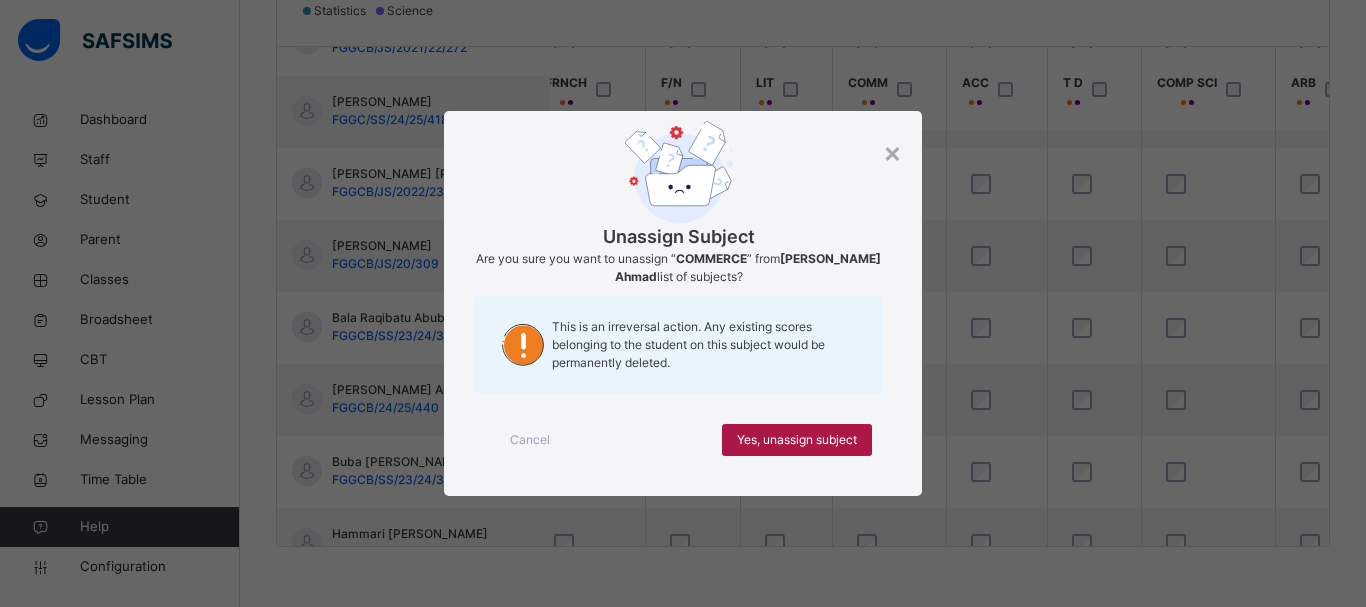 click on "Yes, unassign subject" at bounding box center [797, 440] 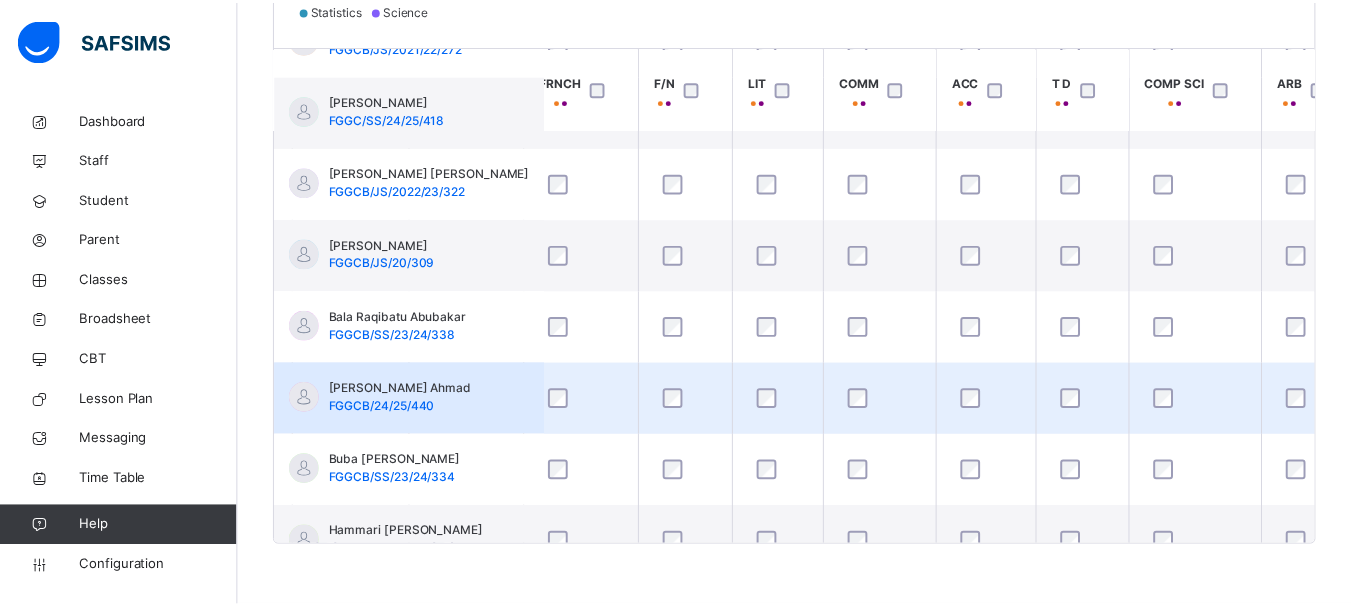 scroll, scrollTop: 1207, scrollLeft: 1261, axis: both 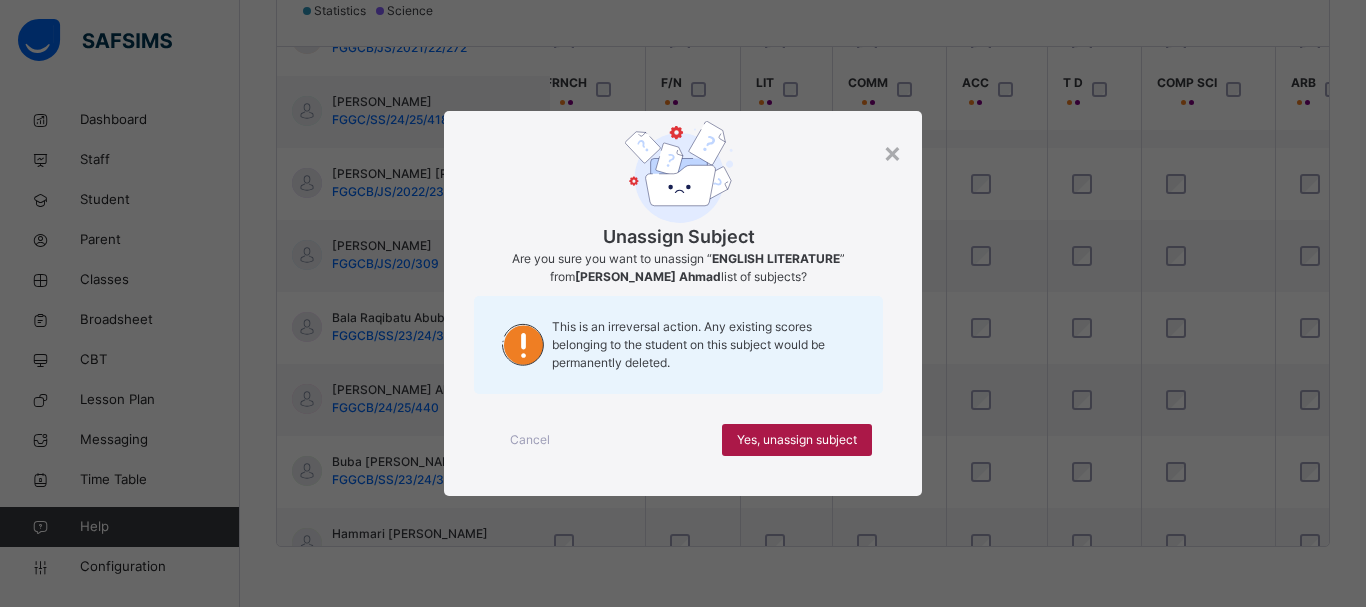 click on "Yes, unassign subject" at bounding box center (797, 440) 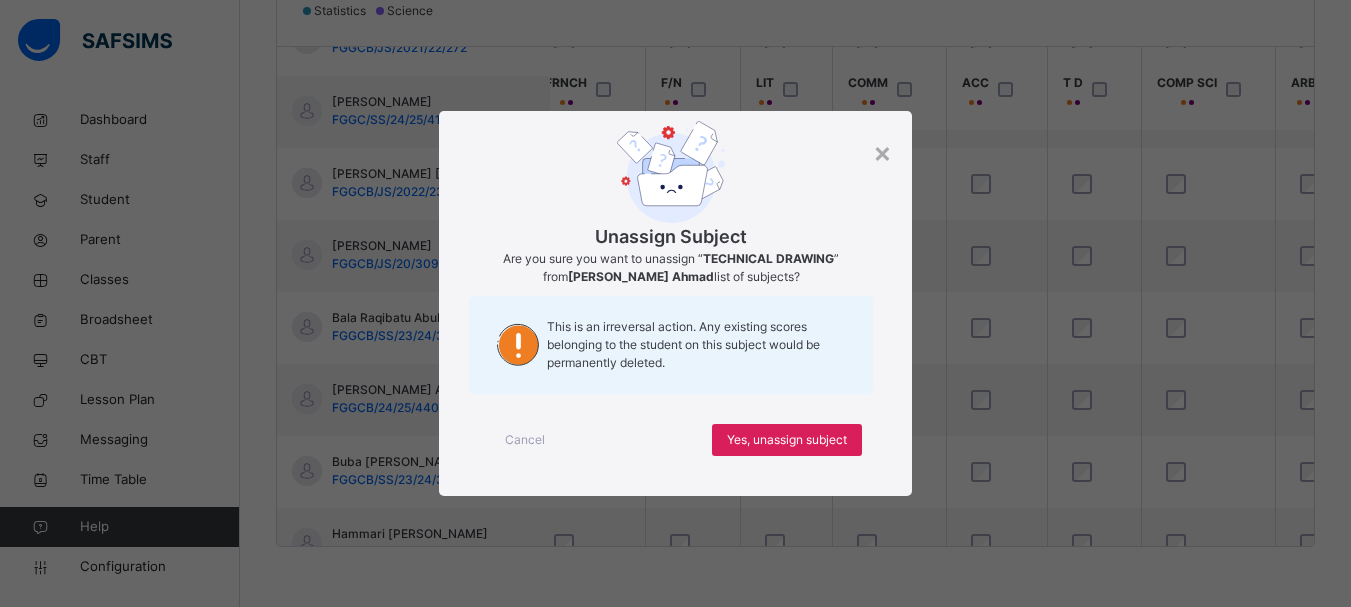 scroll, scrollTop: 1207, scrollLeft: 1261, axis: both 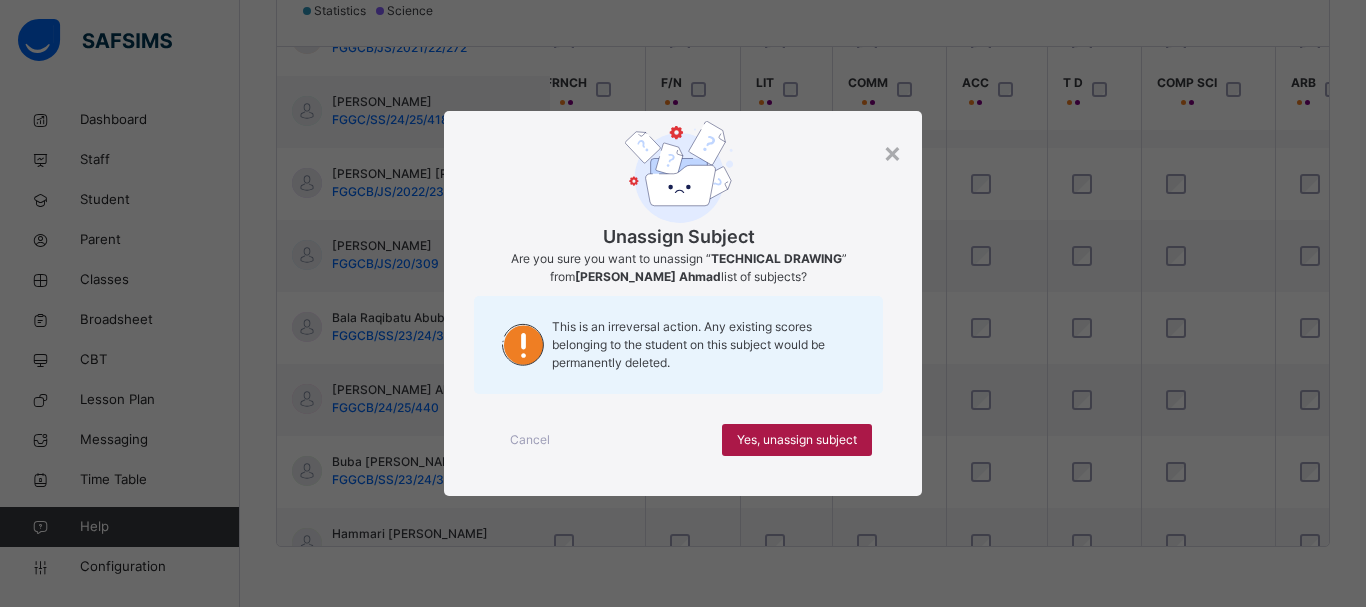 click on "Yes, unassign subject" at bounding box center [797, 440] 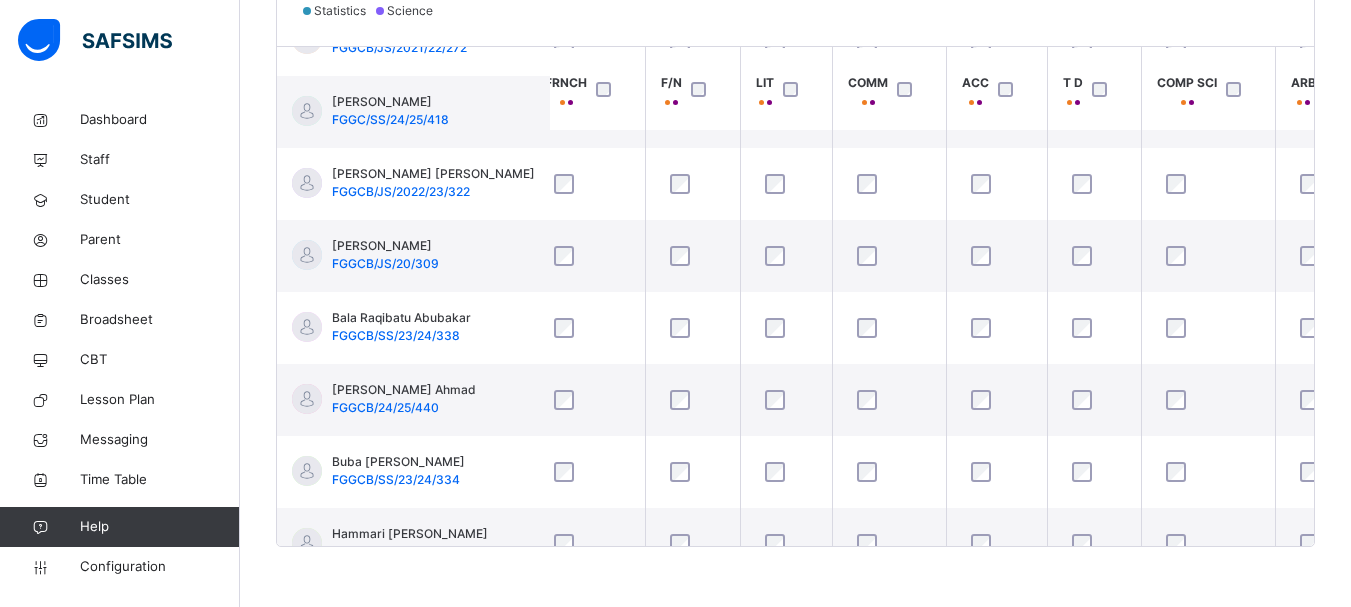 scroll, scrollTop: 1207, scrollLeft: 1261, axis: both 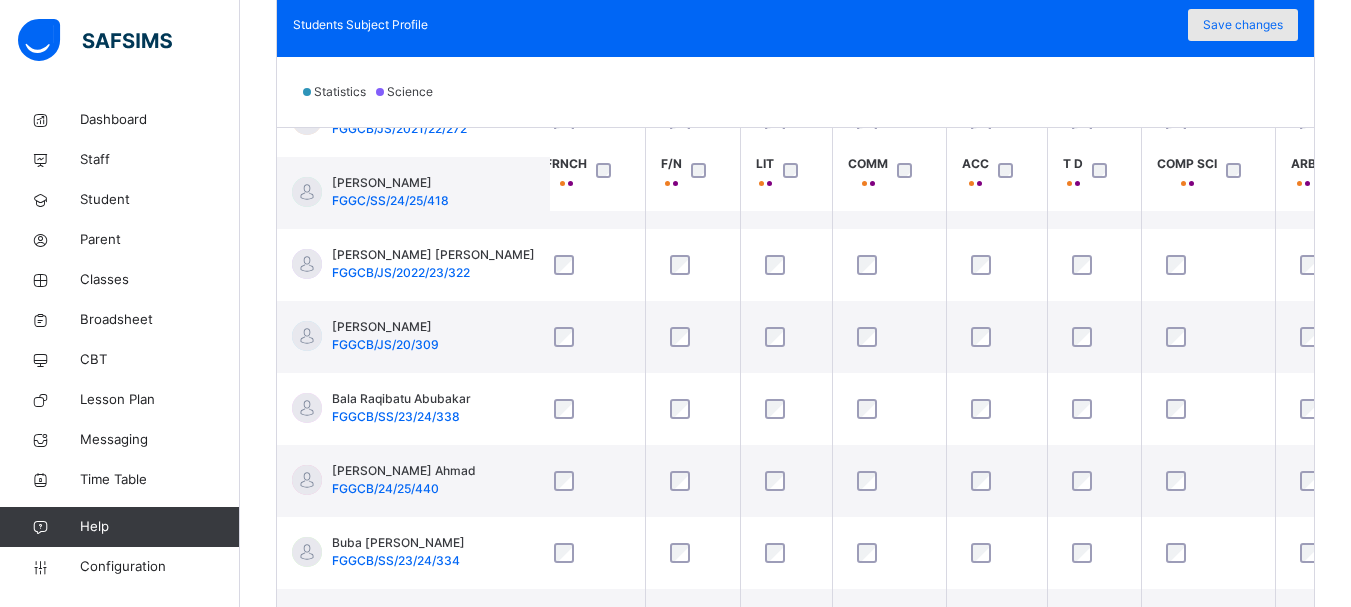 click on "Save changes" at bounding box center (1243, 25) 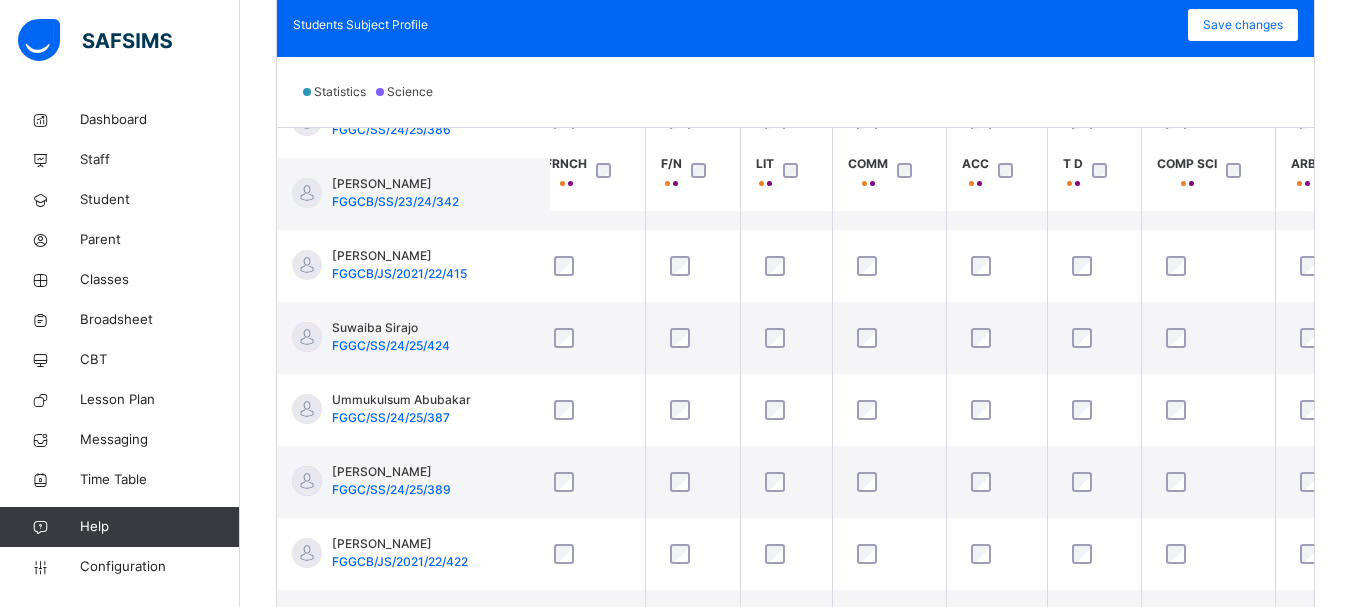 scroll, scrollTop: 477, scrollLeft: 1261, axis: both 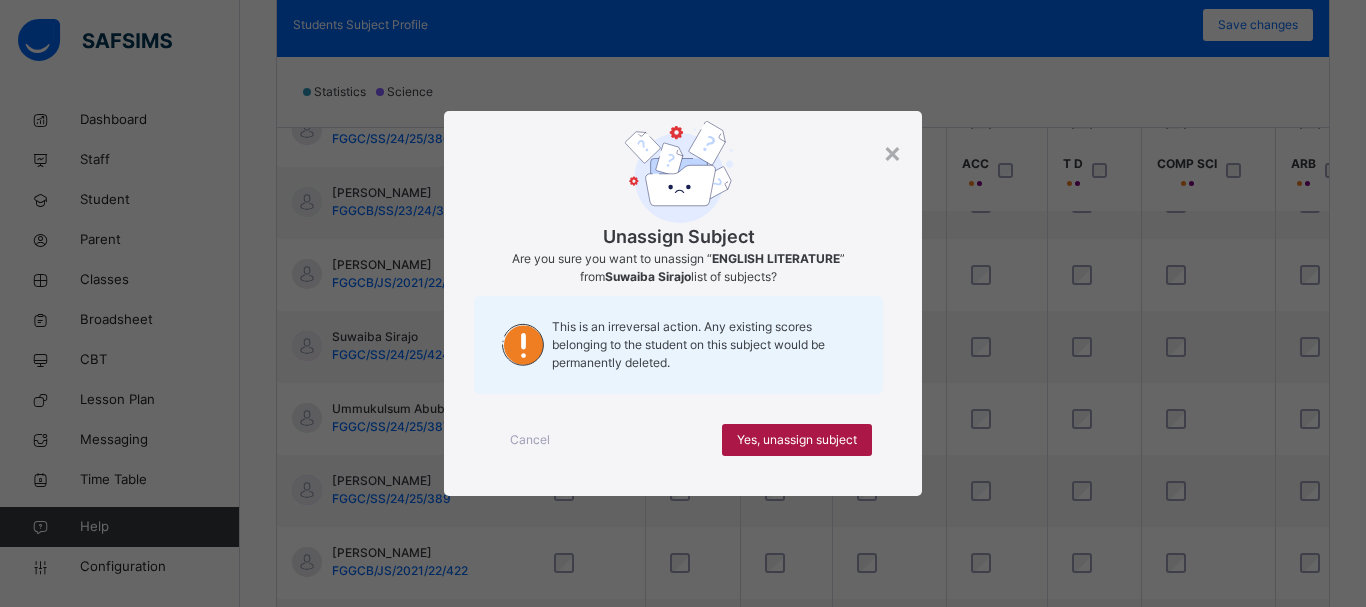 click on "Yes, unassign subject" at bounding box center [797, 440] 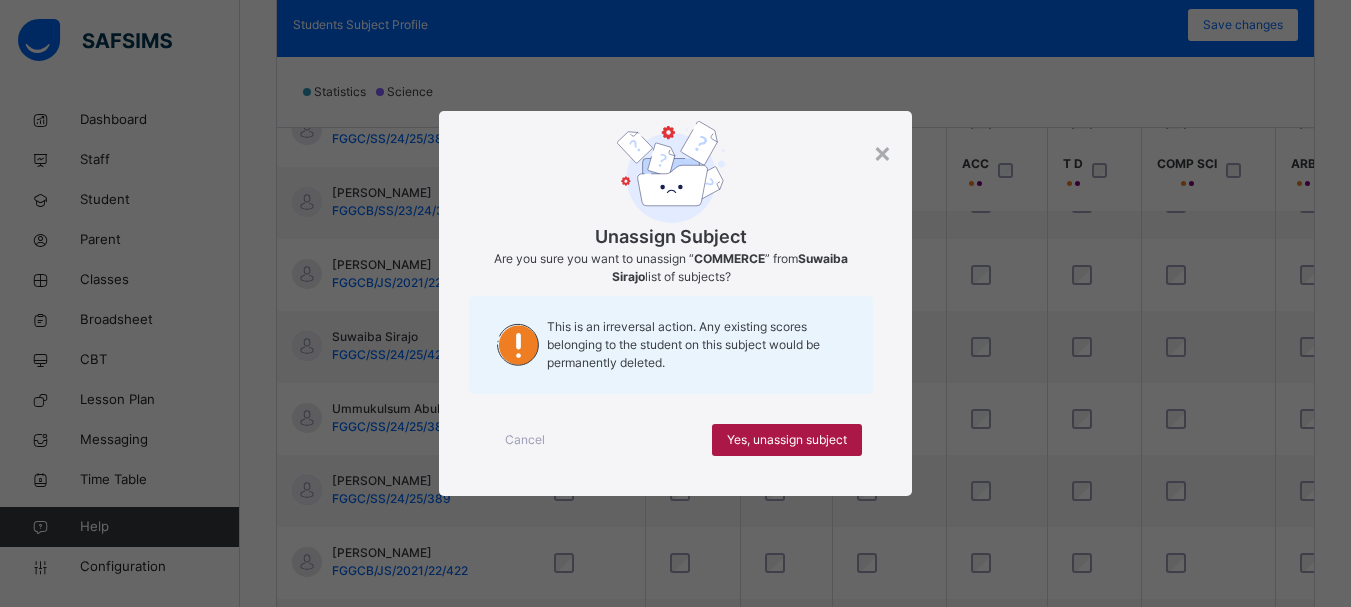 click on "Yes, unassign subject" at bounding box center (787, 440) 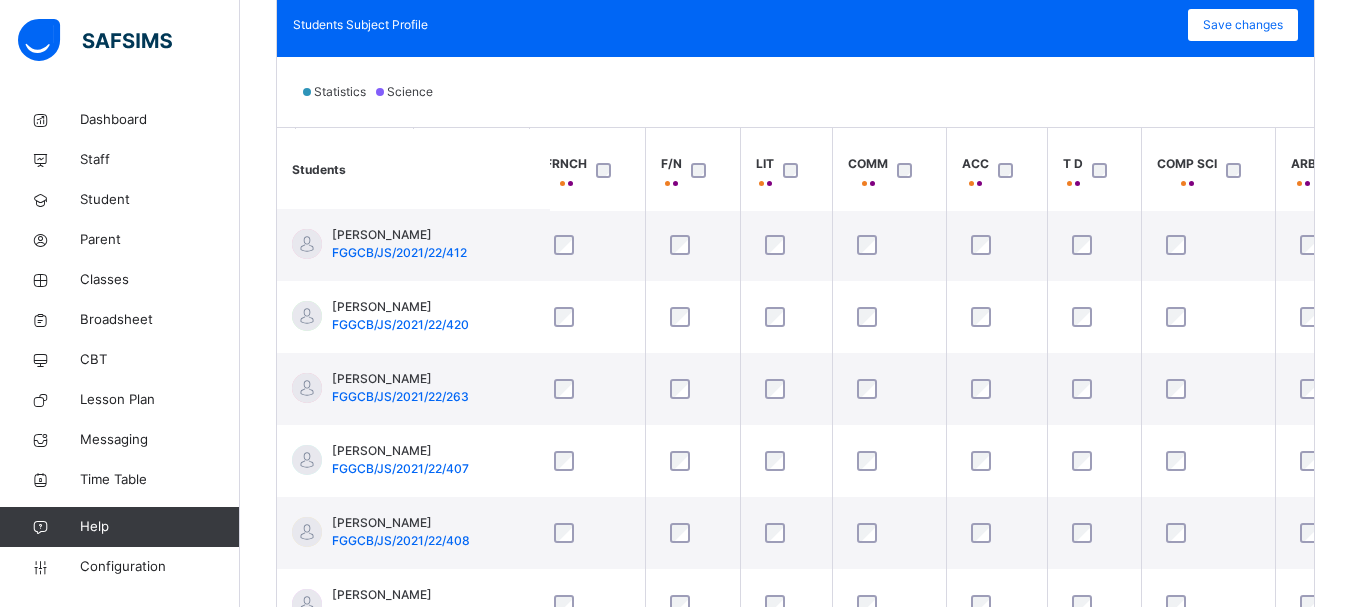 scroll, scrollTop: 477, scrollLeft: 1261, axis: both 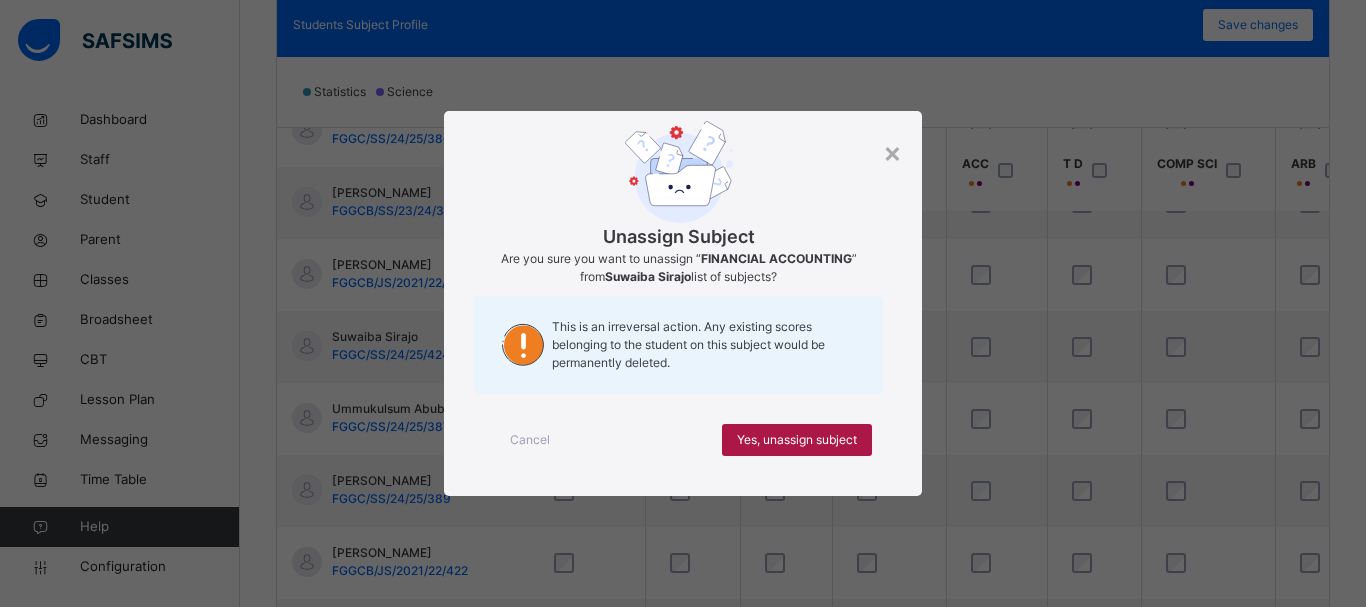 click on "Yes, unassign subject" at bounding box center [797, 440] 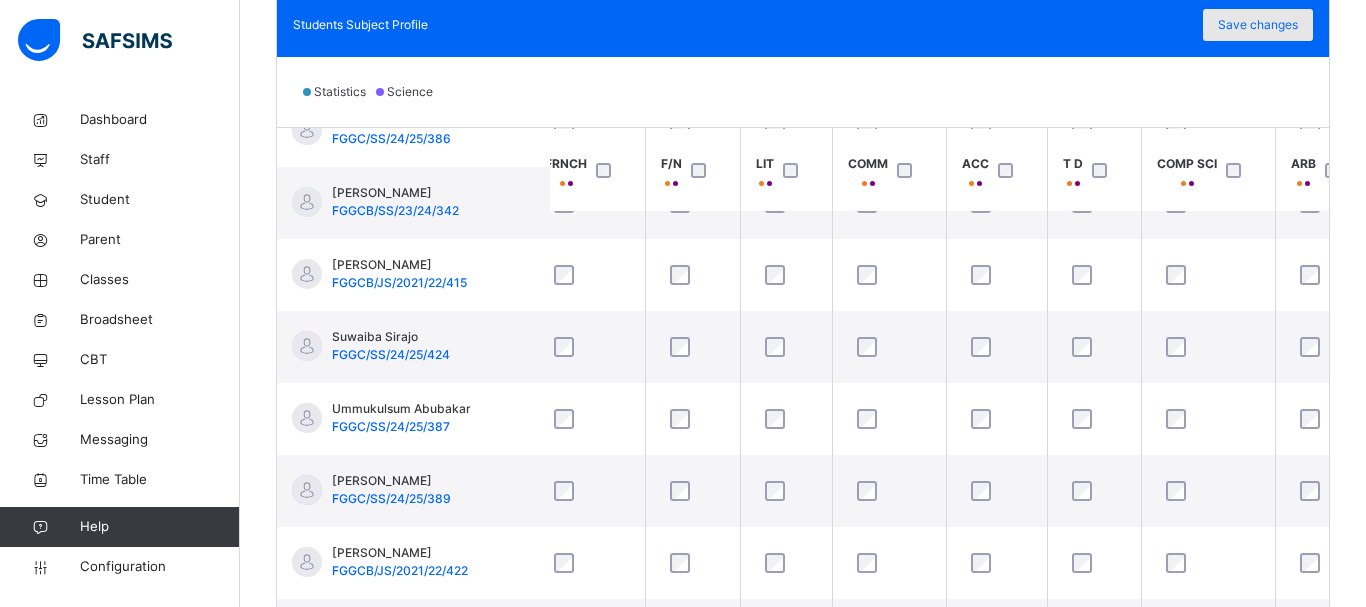 click on "Save changes" at bounding box center [1258, 25] 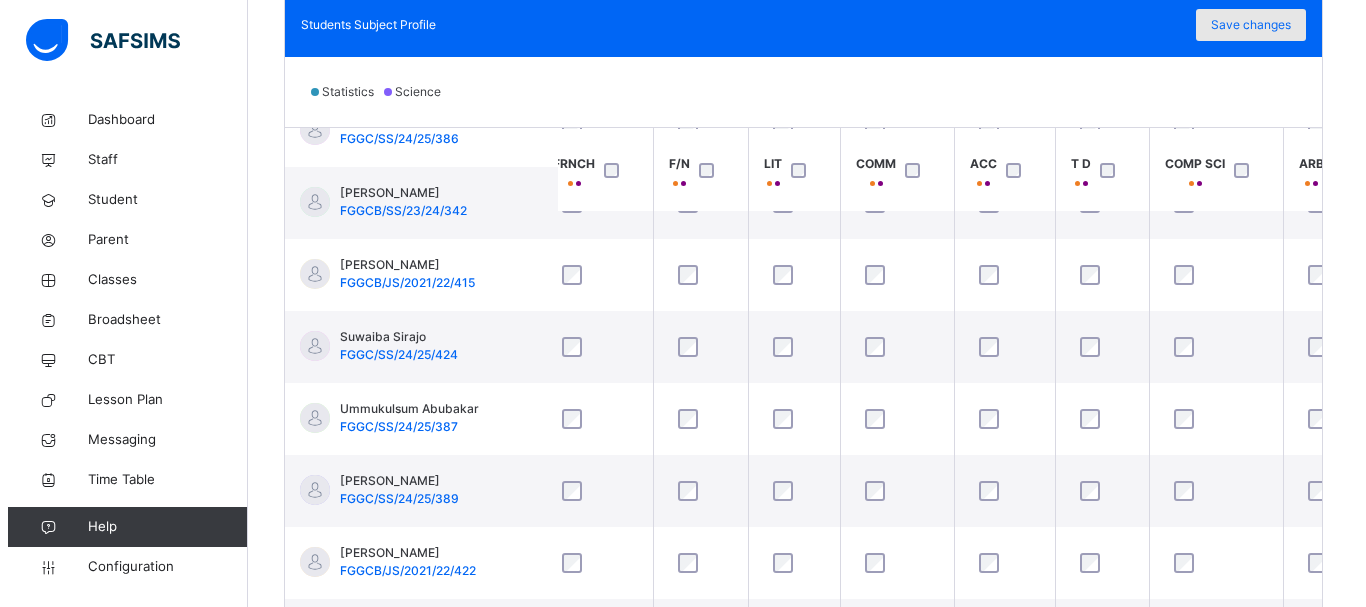 scroll, scrollTop: 477, scrollLeft: 1261, axis: both 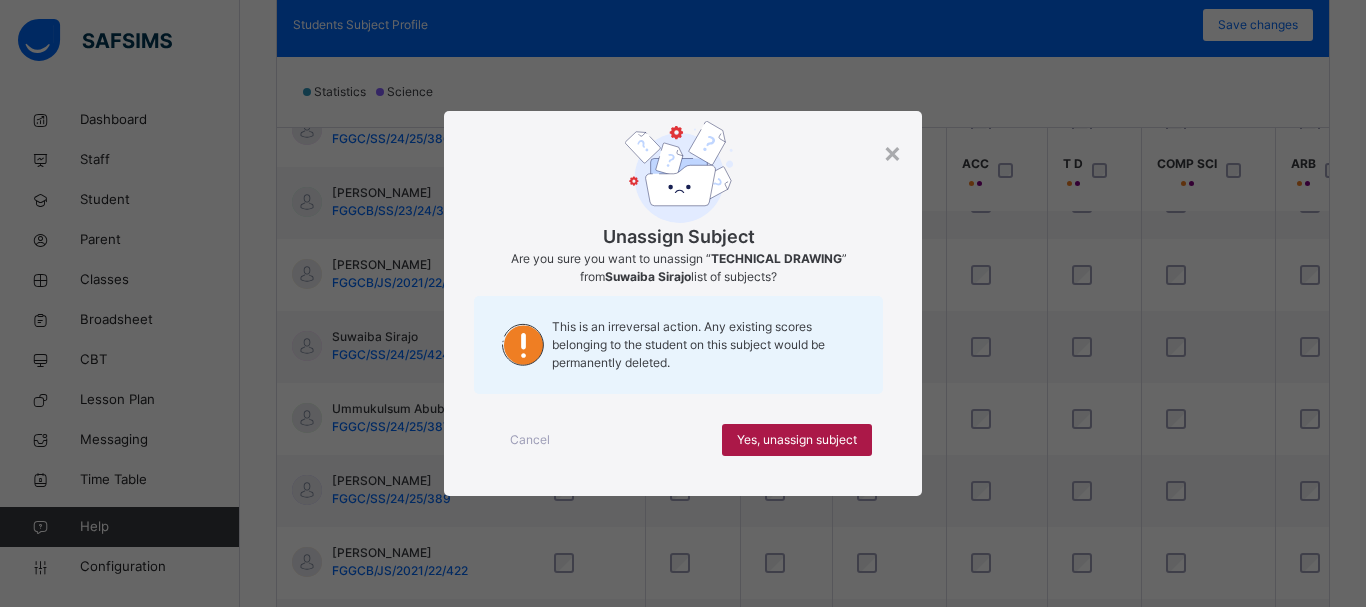 click on "Yes, unassign subject" at bounding box center (797, 440) 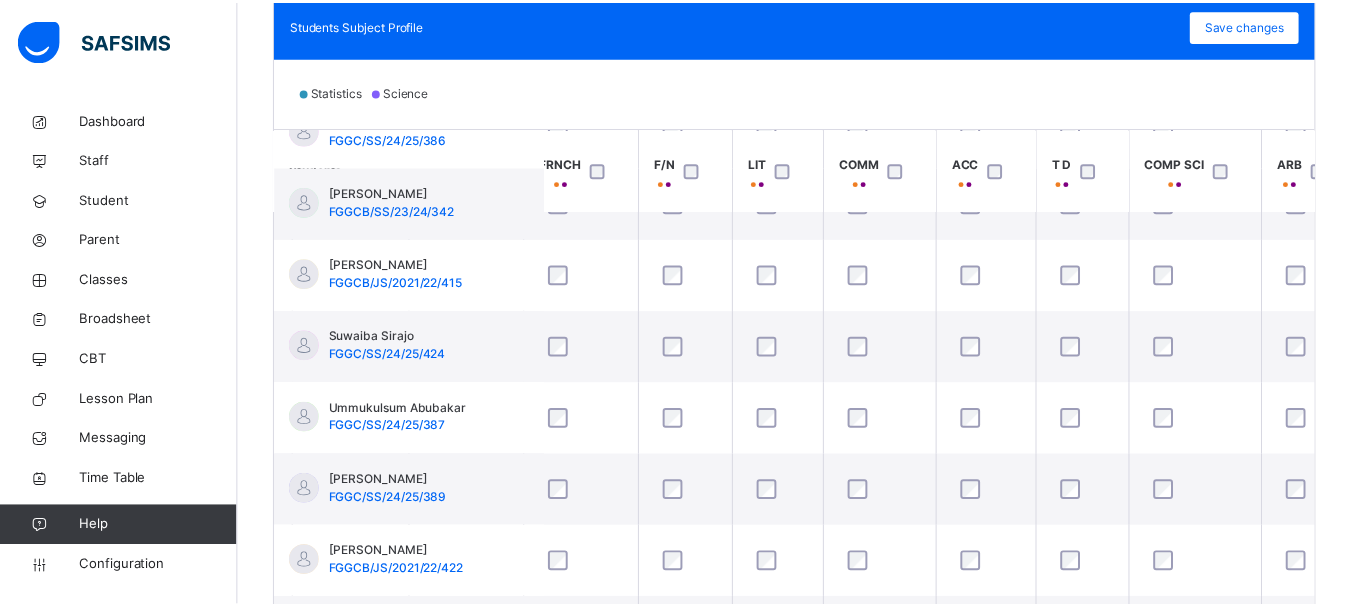 scroll, scrollTop: 477, scrollLeft: 1261, axis: both 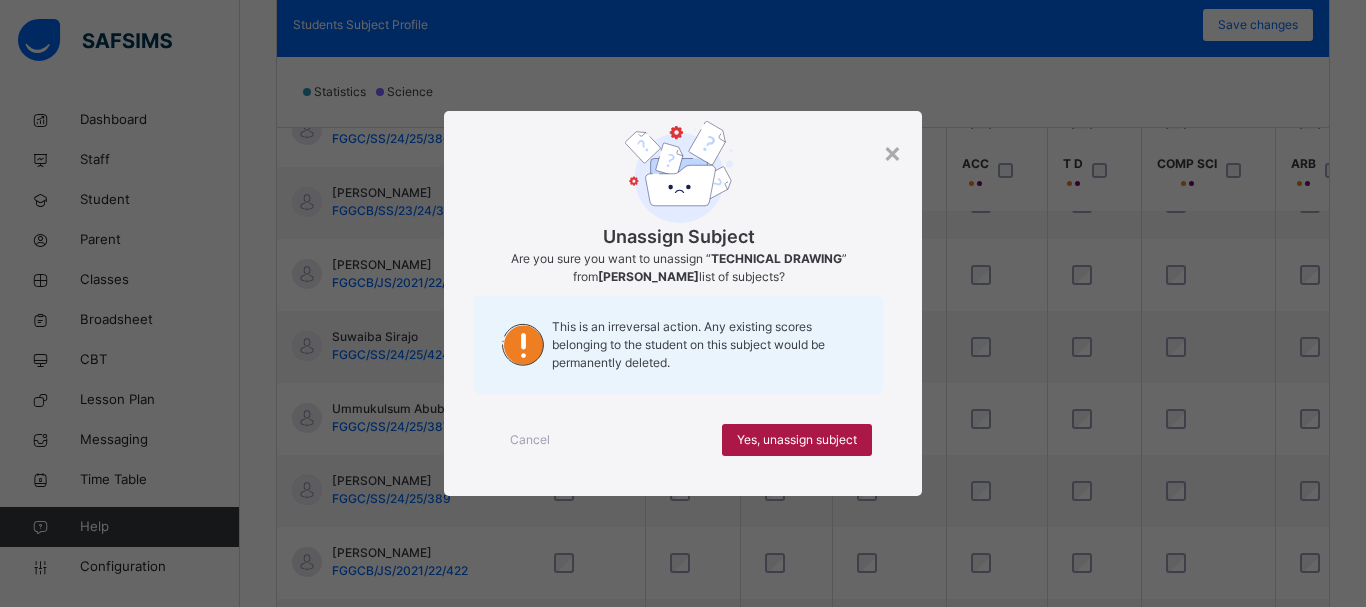 click on "Yes, unassign subject" at bounding box center [797, 440] 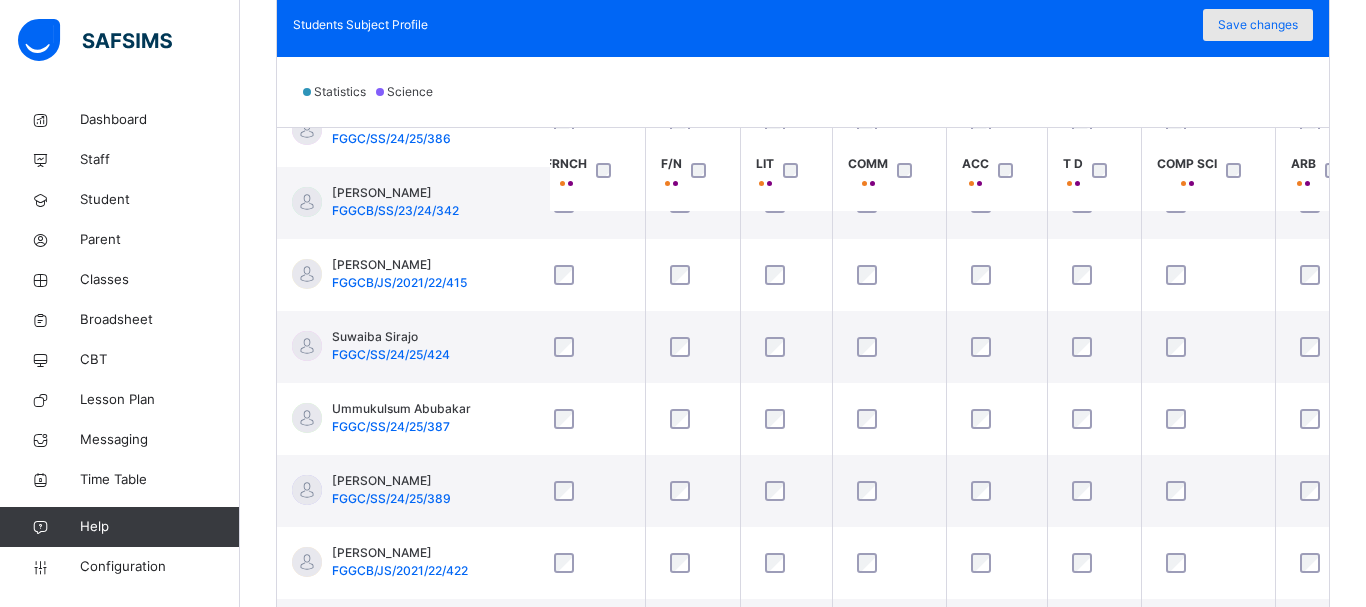 click on "Save changes" at bounding box center [1258, 25] 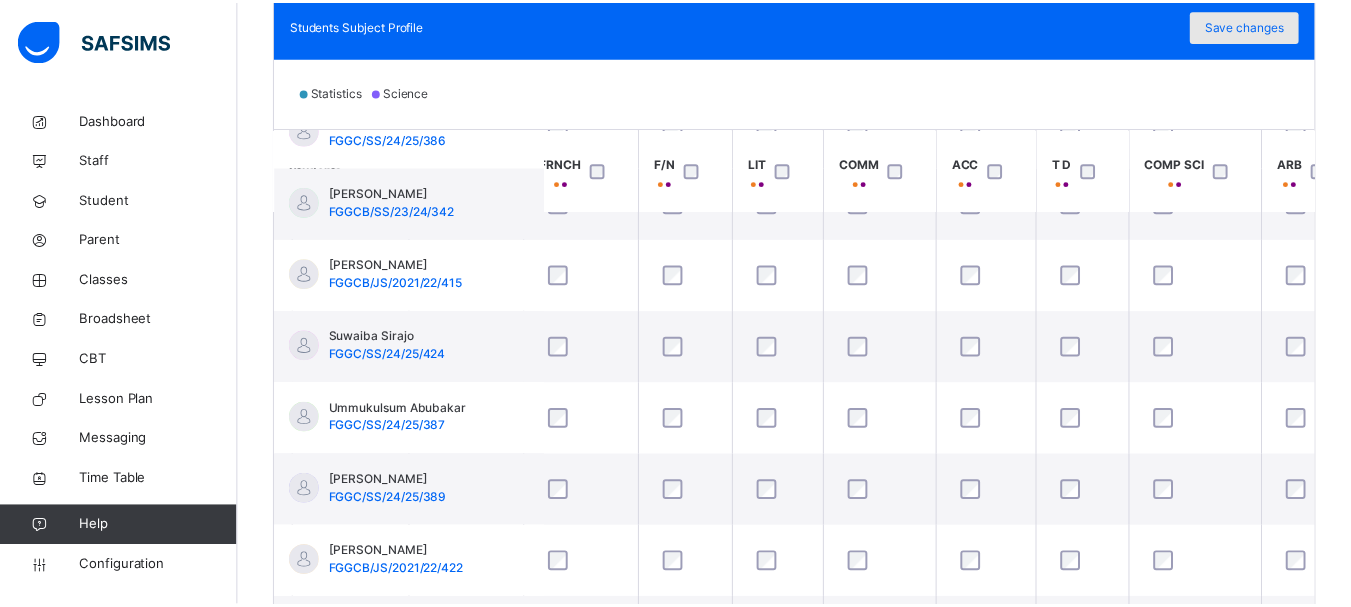 scroll, scrollTop: 477, scrollLeft: 1261, axis: both 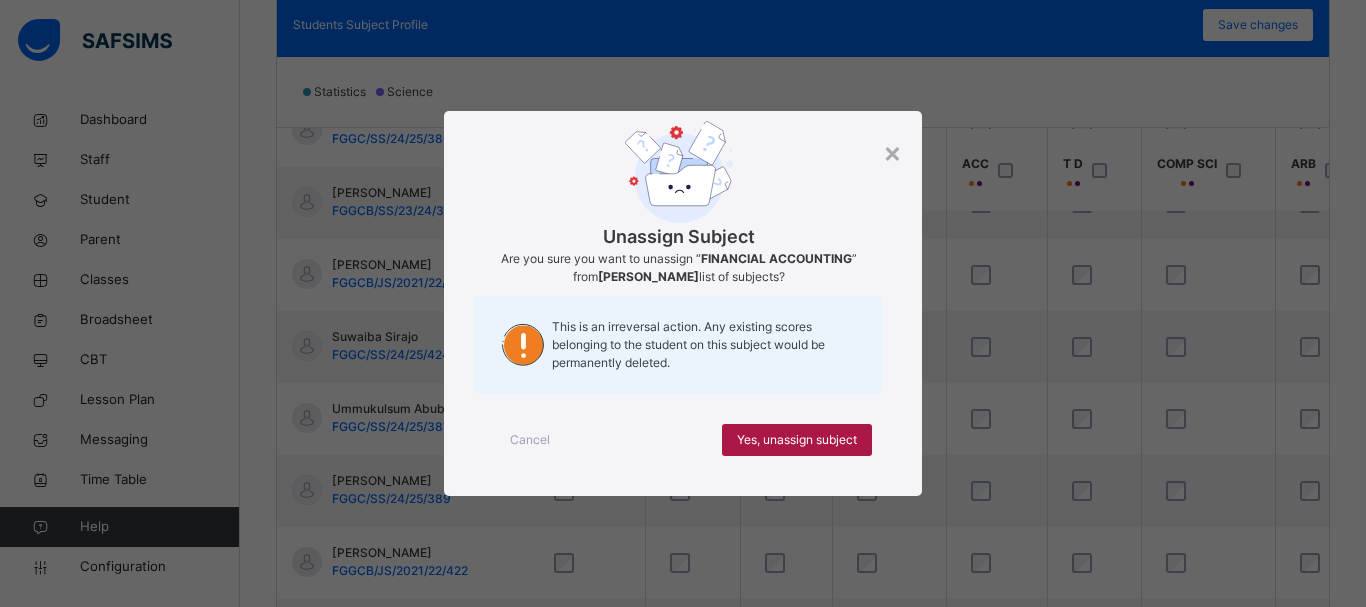 click on "Yes, unassign subject" at bounding box center [797, 440] 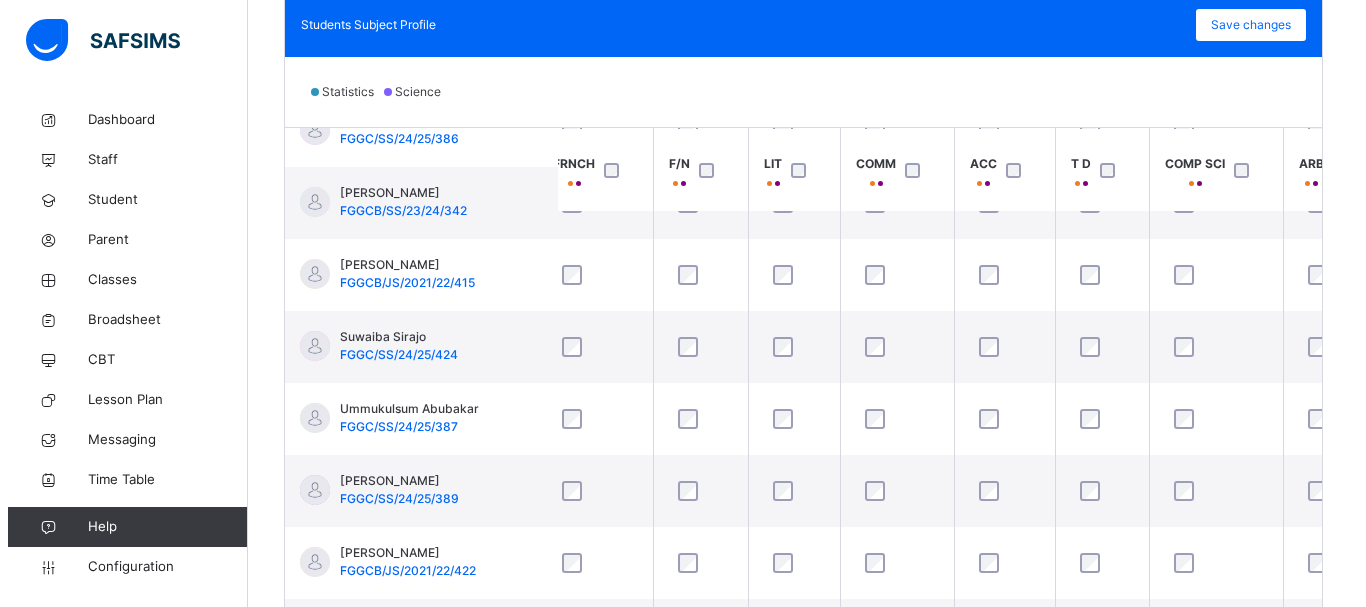 scroll, scrollTop: 477, scrollLeft: 1261, axis: both 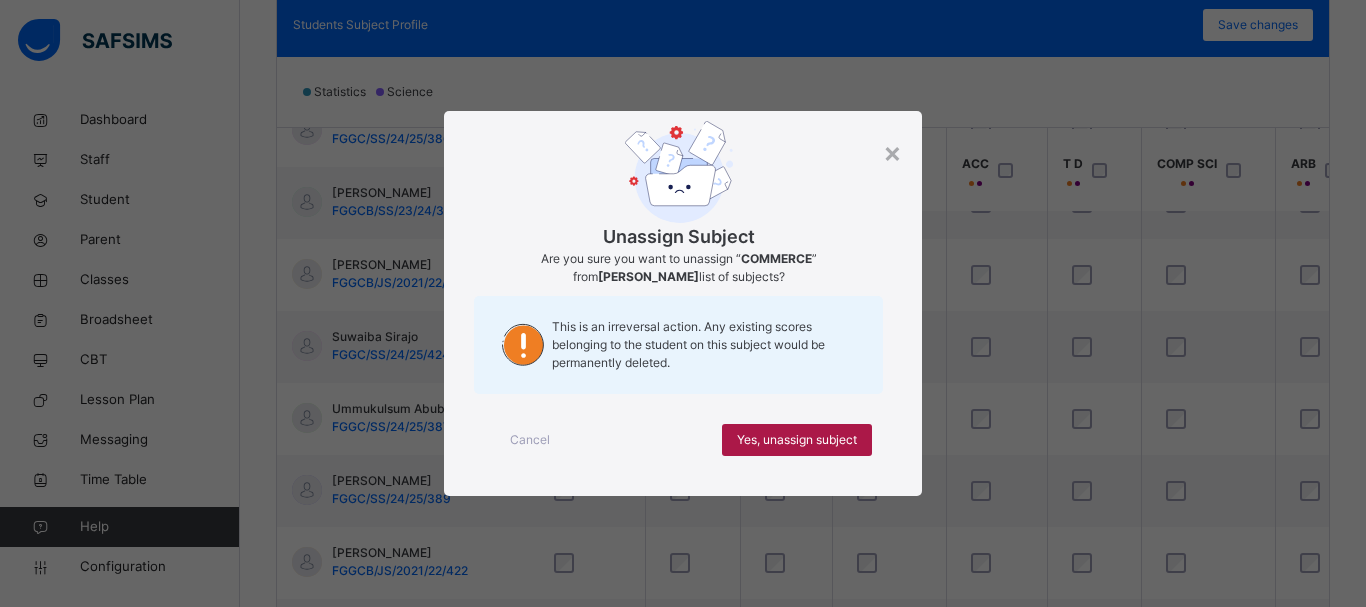 click on "Yes, unassign subject" at bounding box center [797, 440] 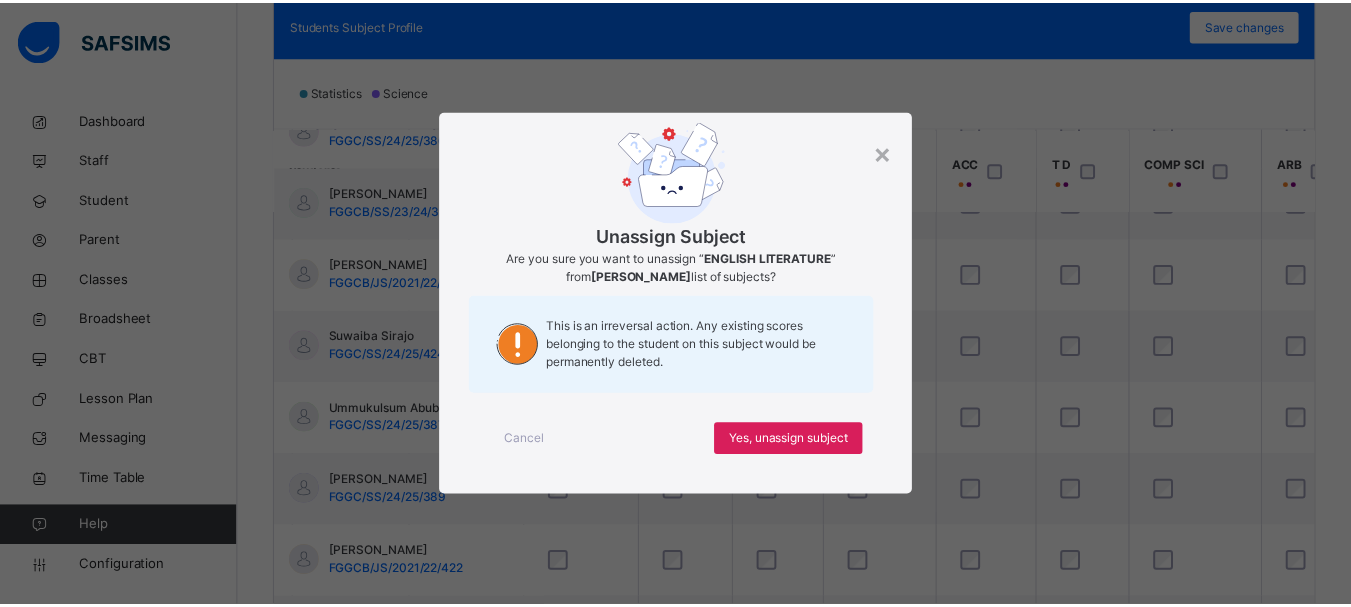 scroll, scrollTop: 477, scrollLeft: 1261, axis: both 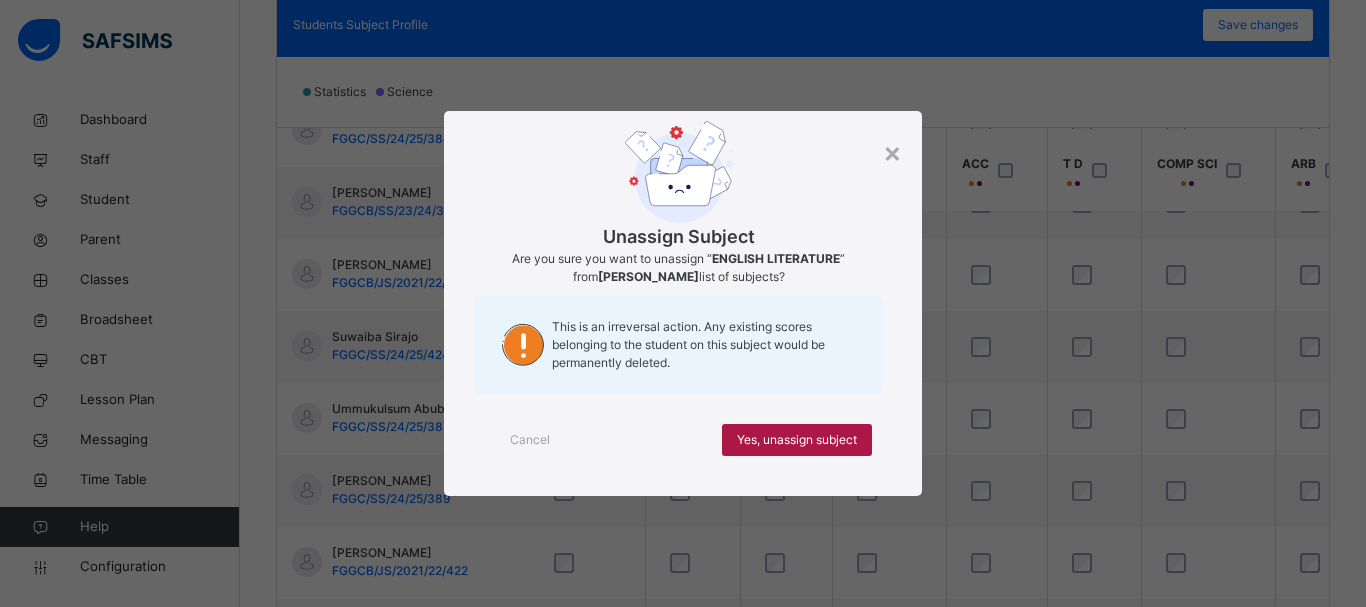 click on "Yes, unassign subject" at bounding box center [797, 440] 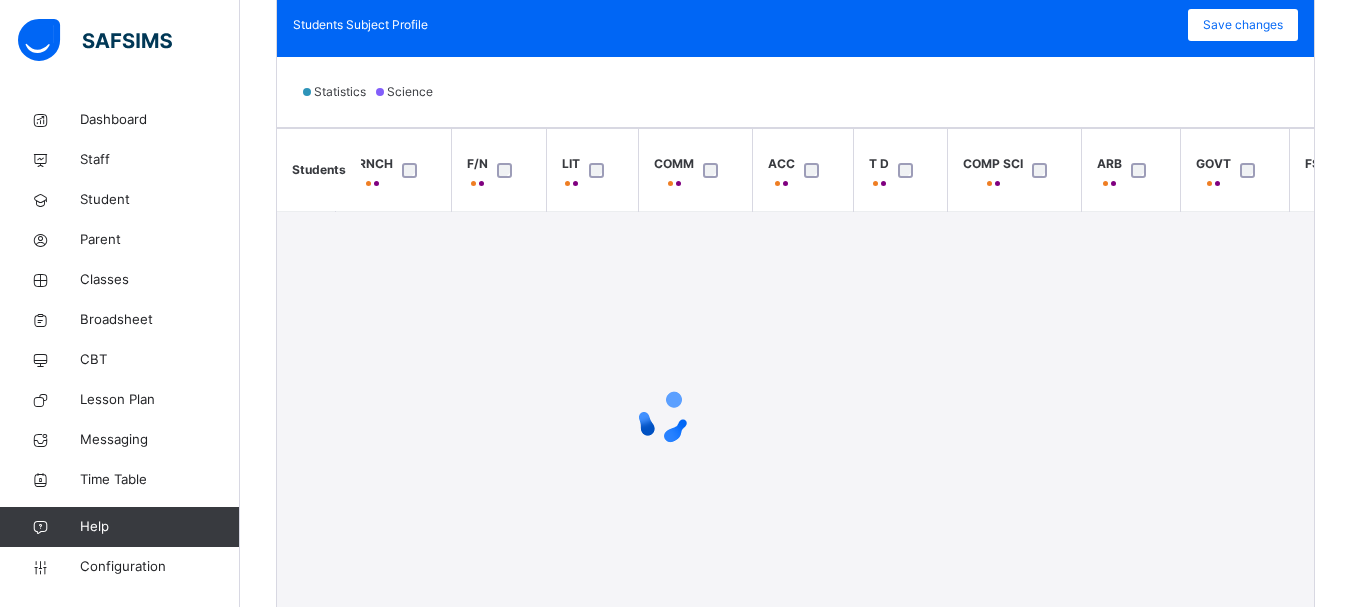 scroll, scrollTop: 477, scrollLeft: 1261, axis: both 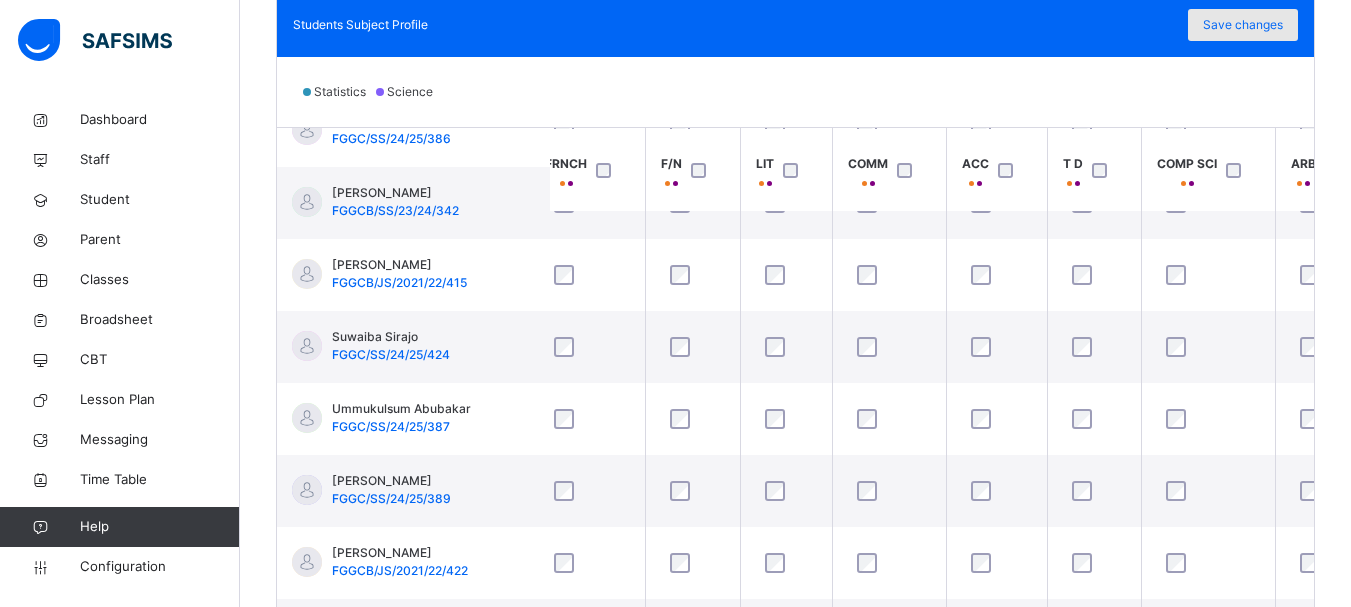 click on "Save changes" at bounding box center [1243, 25] 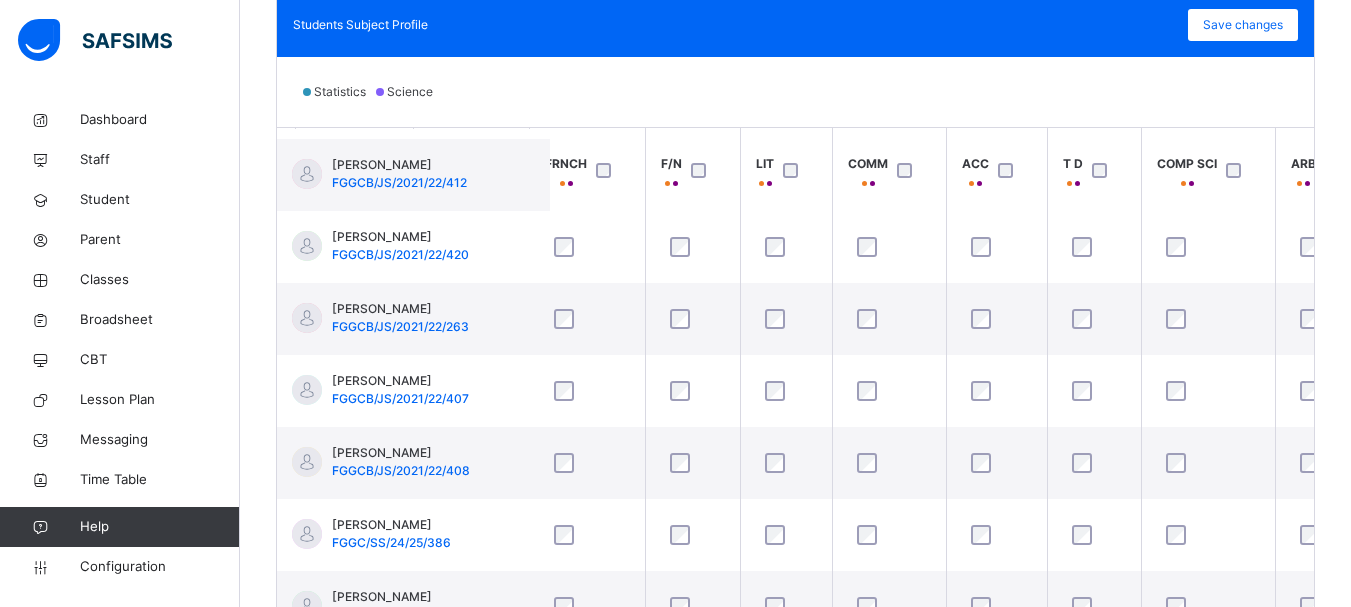 scroll, scrollTop: 58, scrollLeft: 1261, axis: both 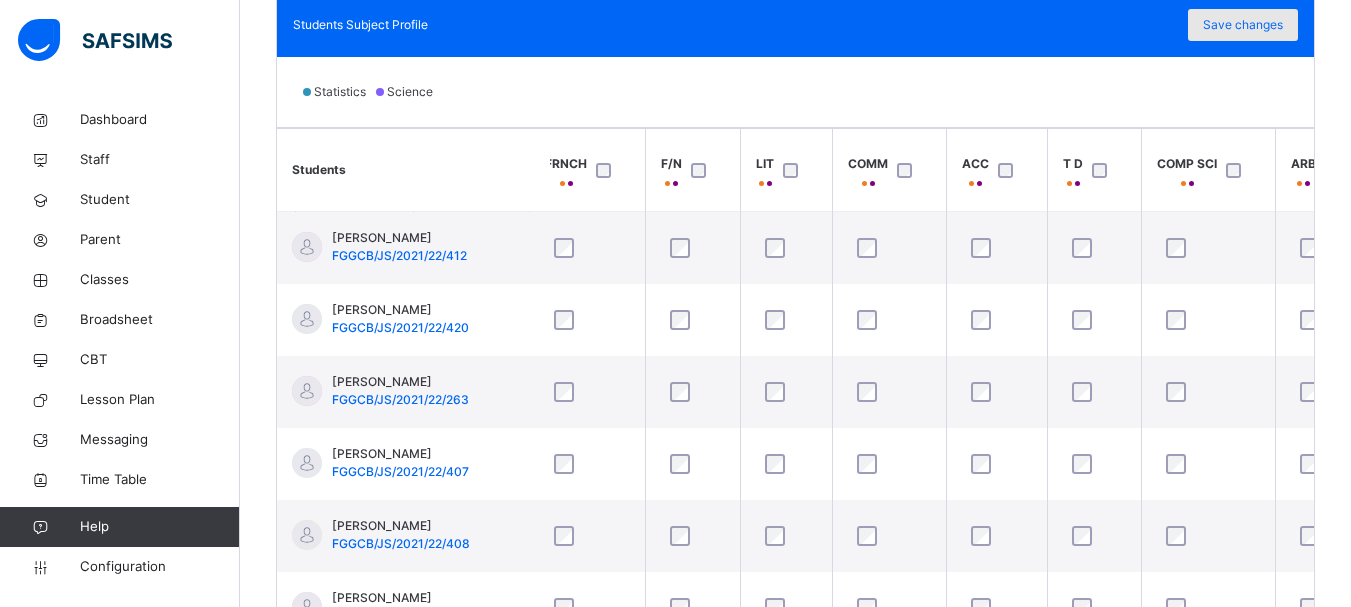 click on "Save changes" at bounding box center (1243, 25) 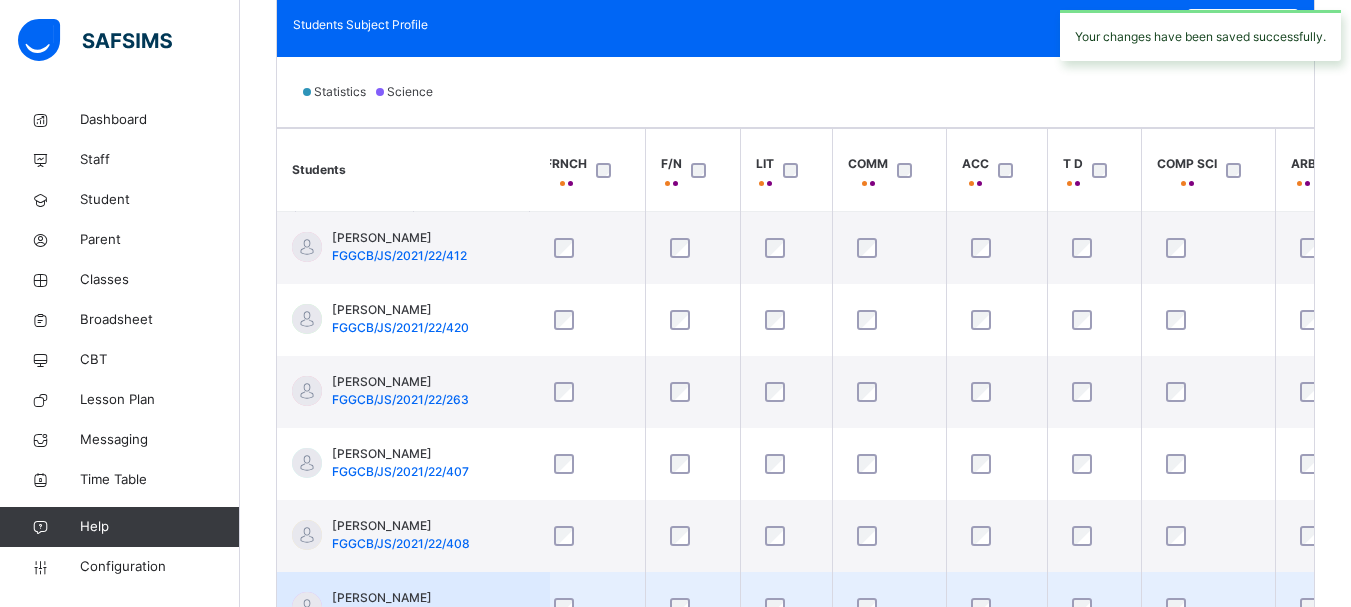 scroll, scrollTop: 676, scrollLeft: 0, axis: vertical 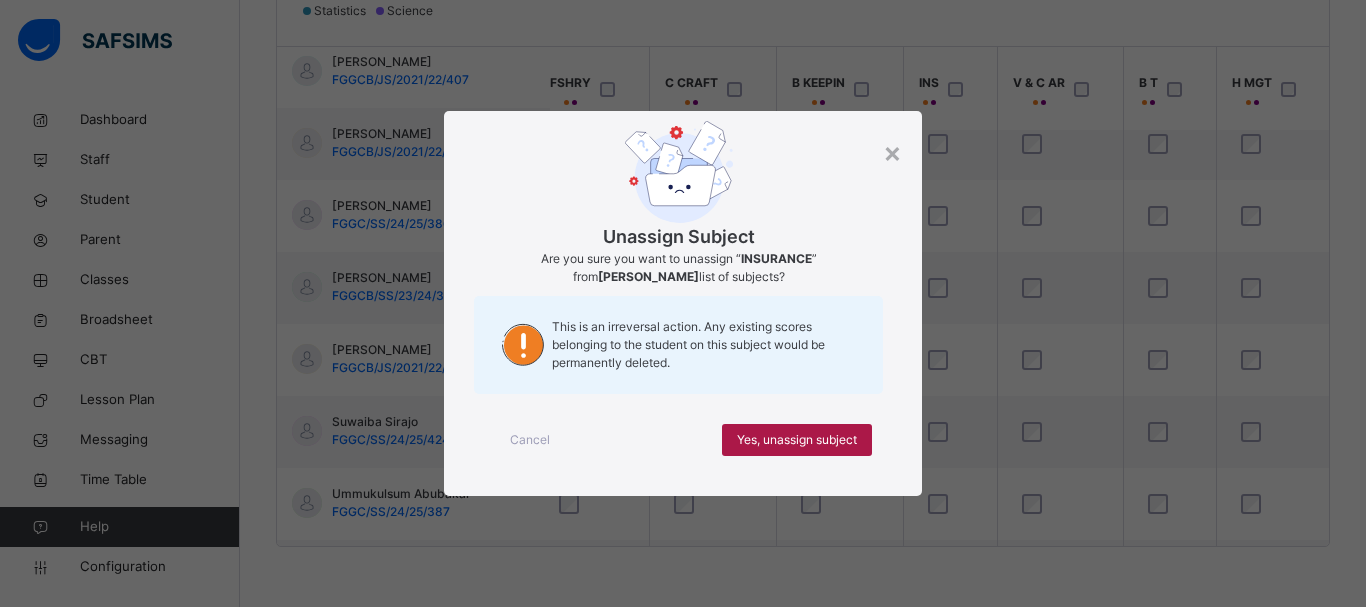 click on "Yes, unassign subject" at bounding box center [797, 440] 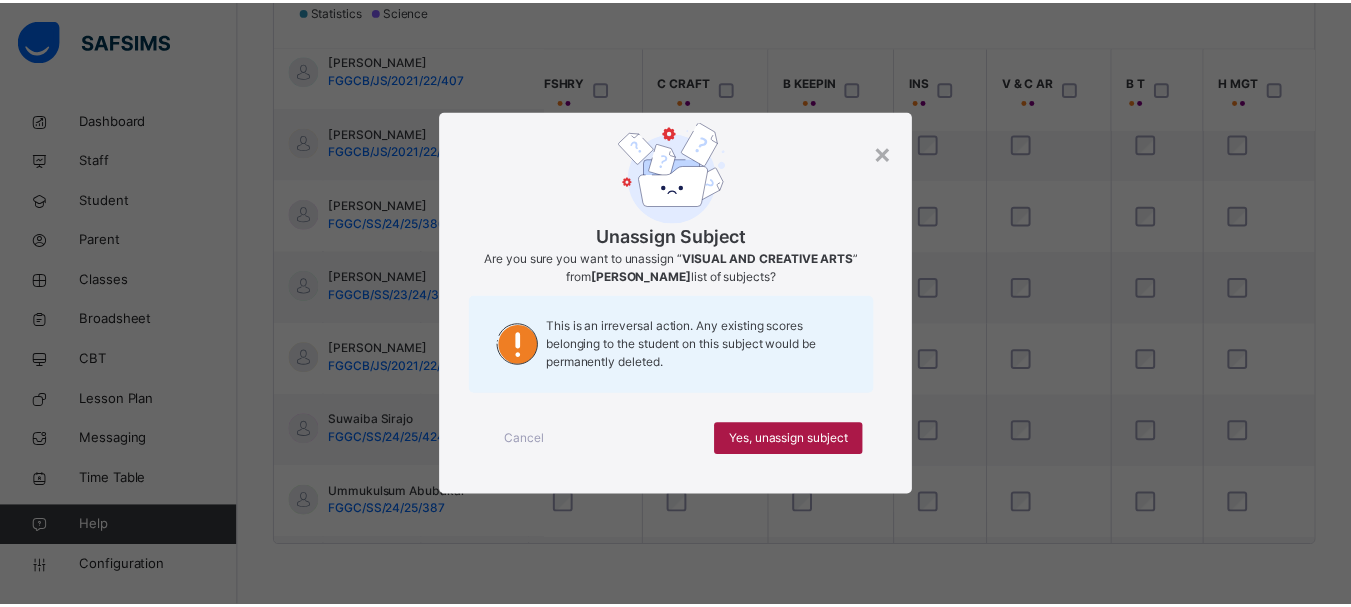 scroll, scrollTop: 311, scrollLeft: 2210, axis: both 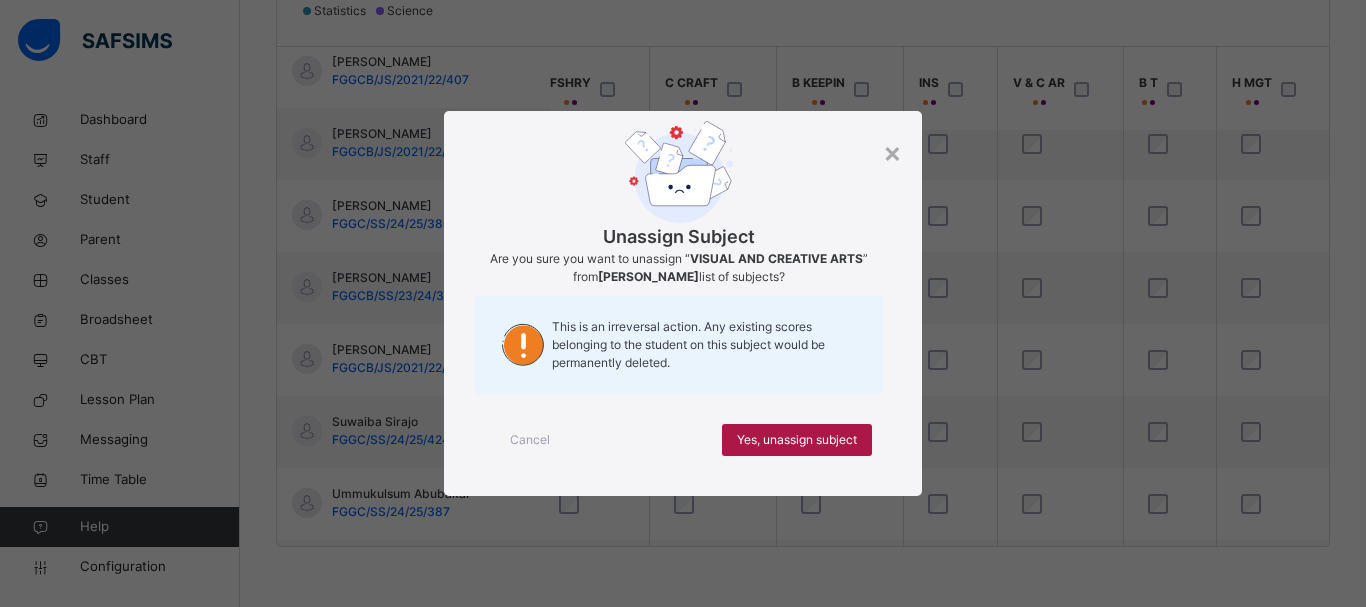 click on "Yes, unassign subject" at bounding box center [797, 440] 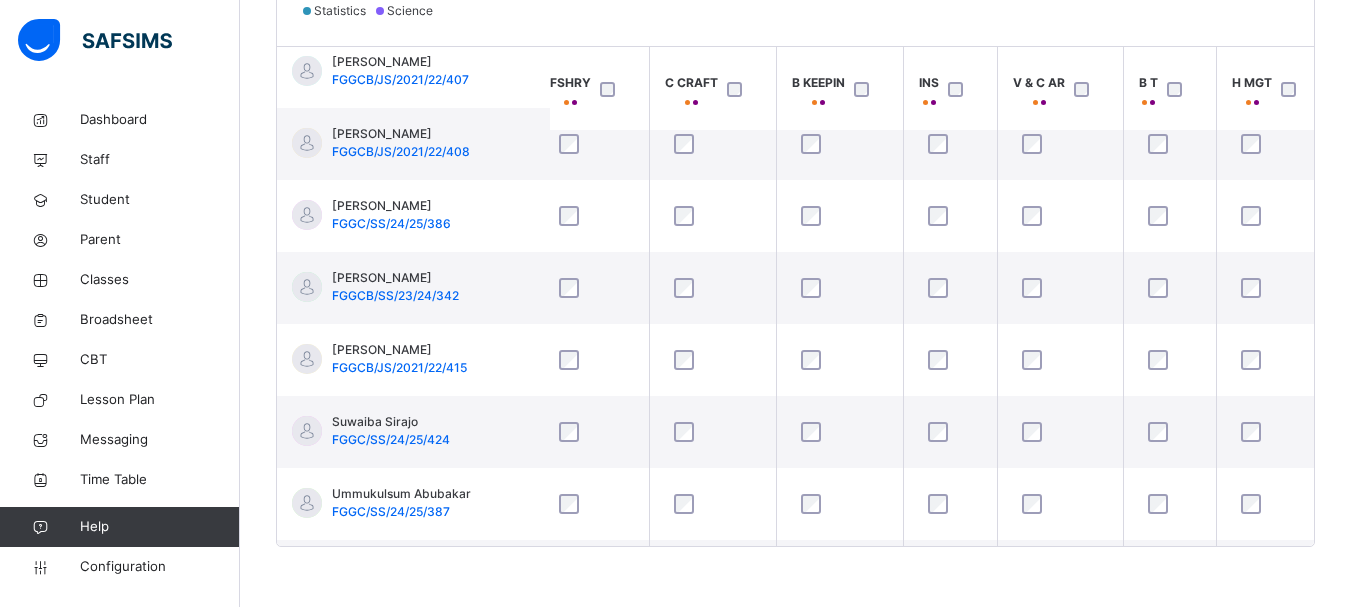 scroll, scrollTop: 311, scrollLeft: 2210, axis: both 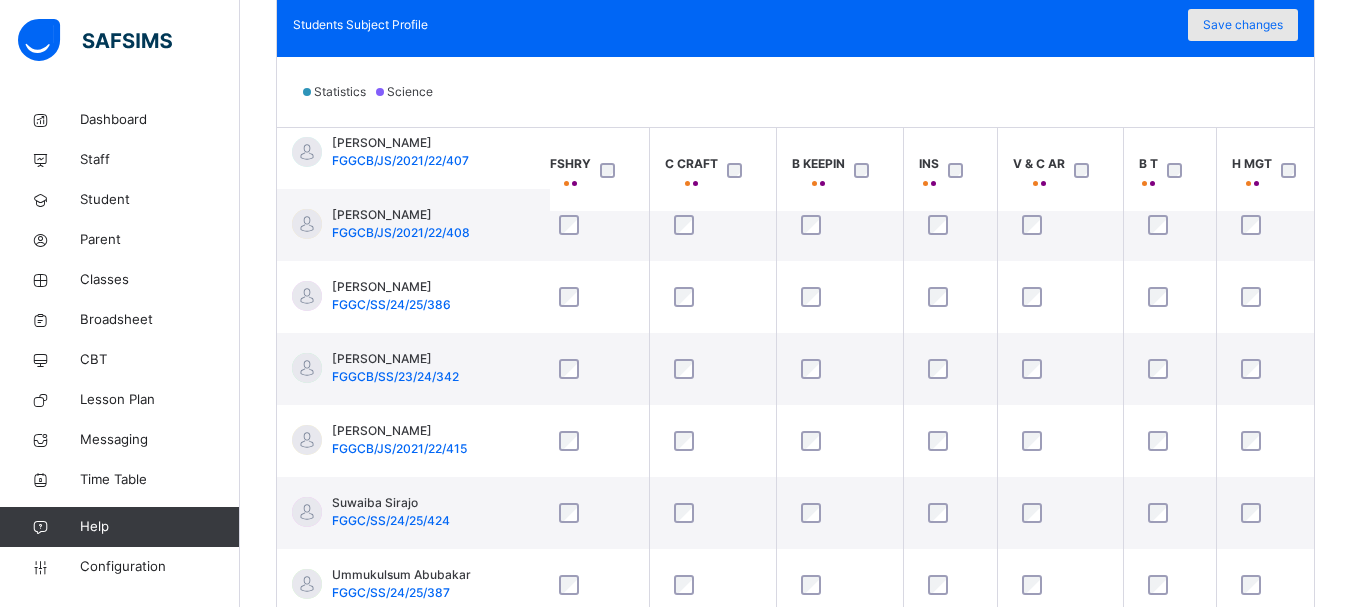 click on "Save changes" at bounding box center [1243, 25] 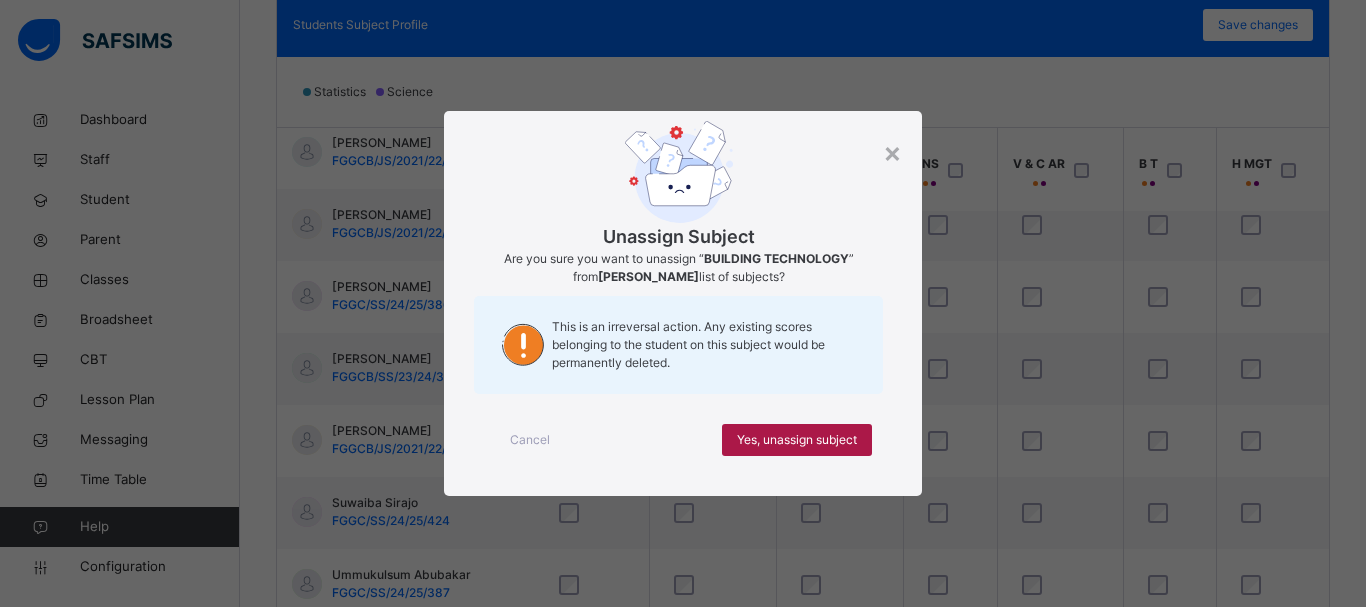 click on "Yes, unassign subject" at bounding box center (797, 440) 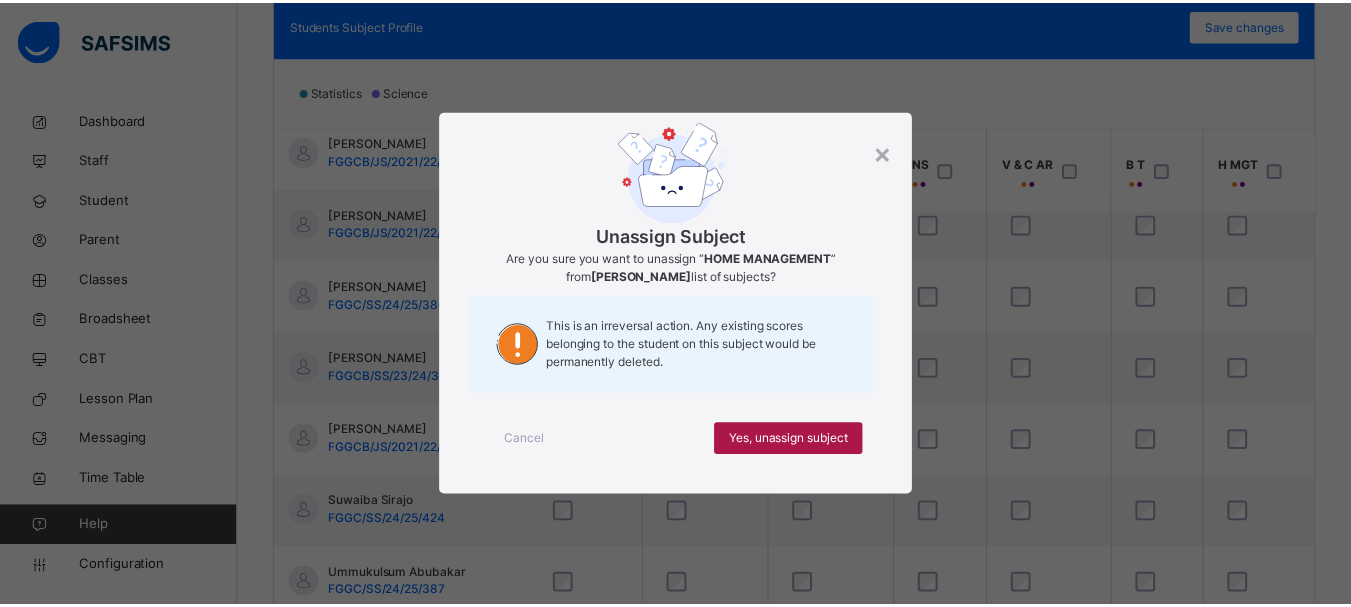 scroll, scrollTop: 311, scrollLeft: 2210, axis: both 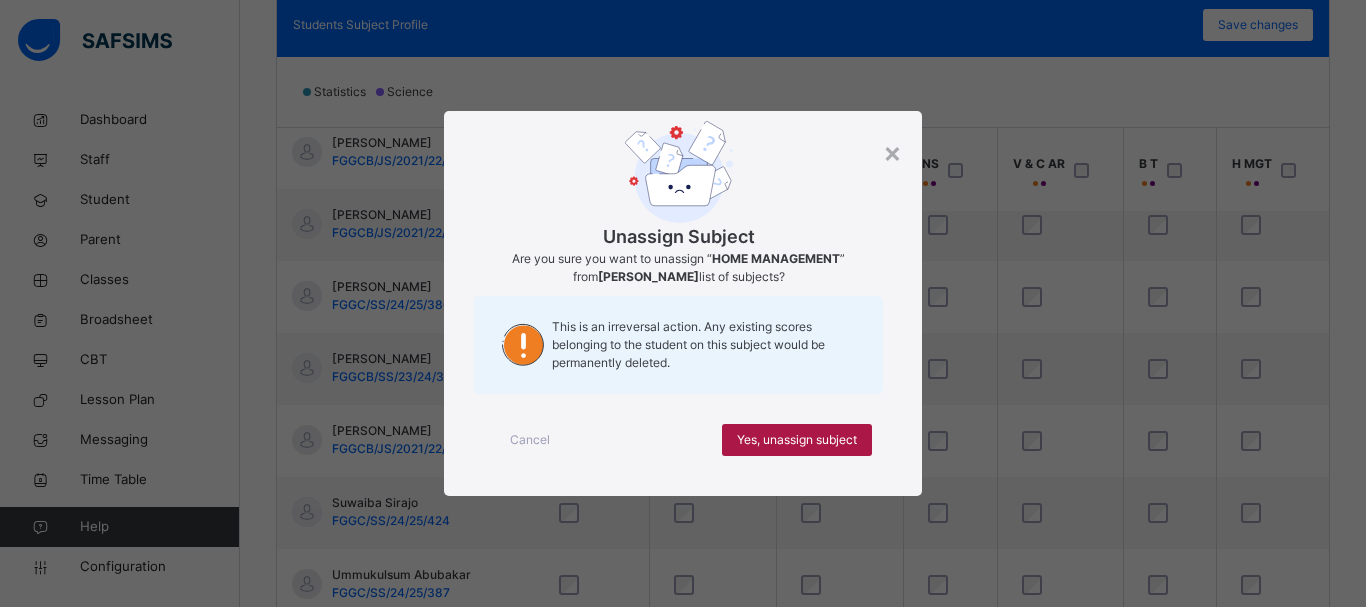 click on "Yes, unassign subject" at bounding box center [797, 440] 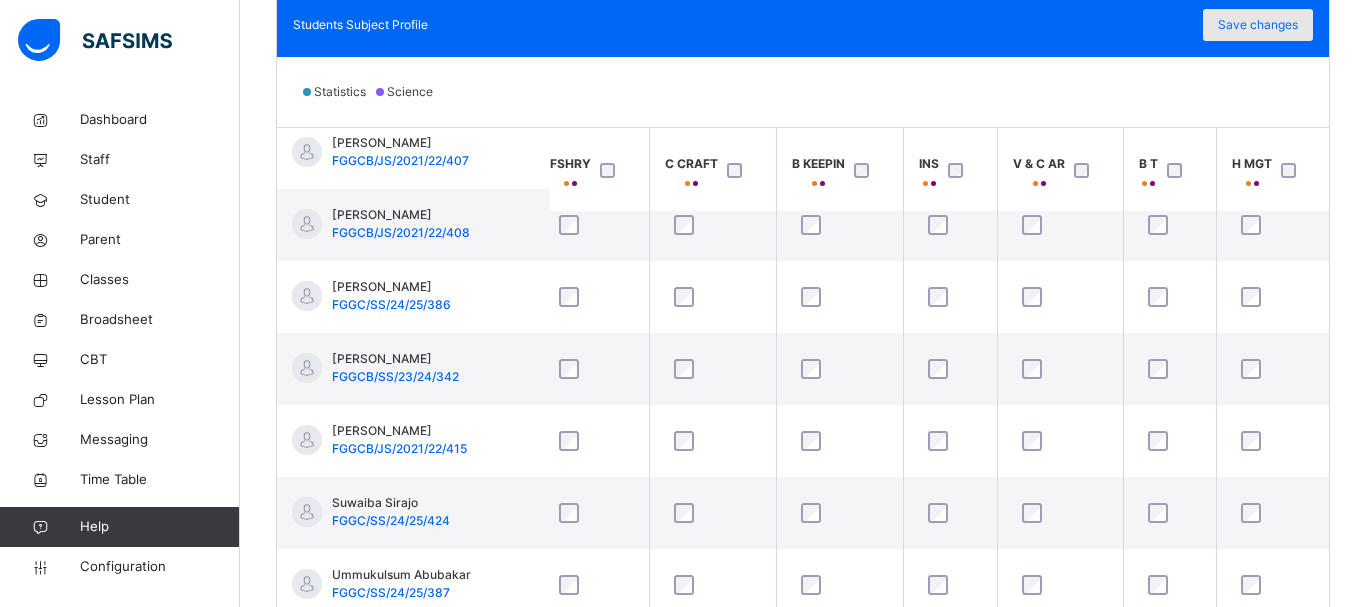 click on "Save changes" at bounding box center (1258, 25) 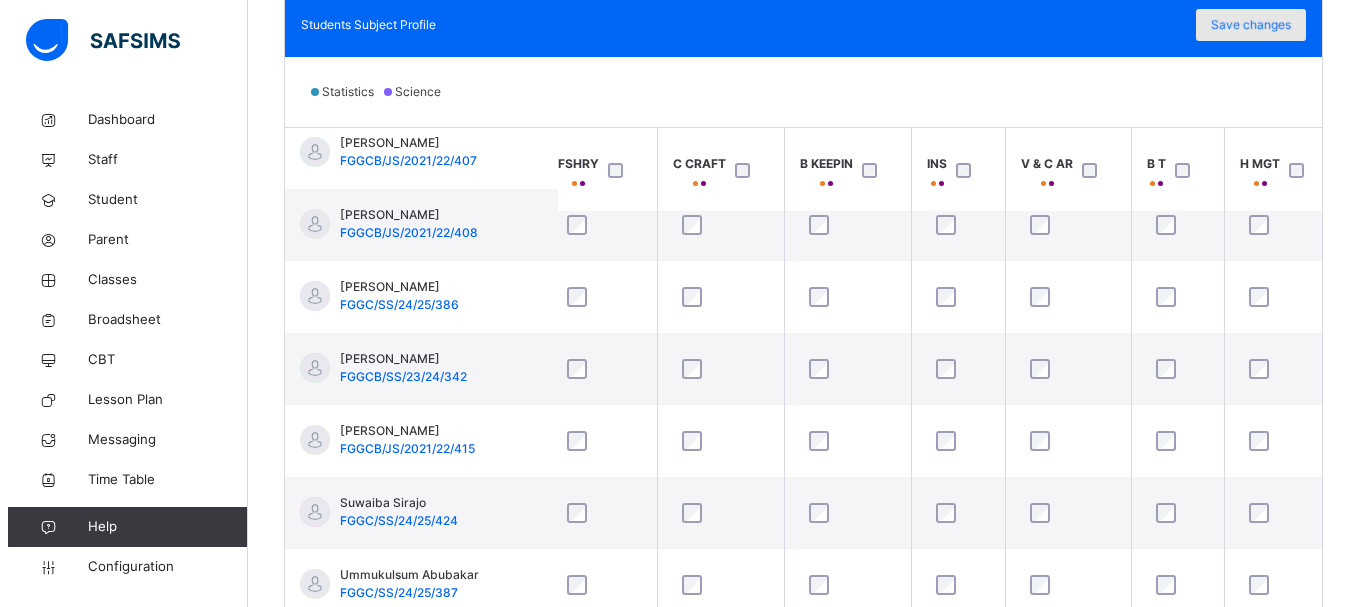 scroll, scrollTop: 311, scrollLeft: 2210, axis: both 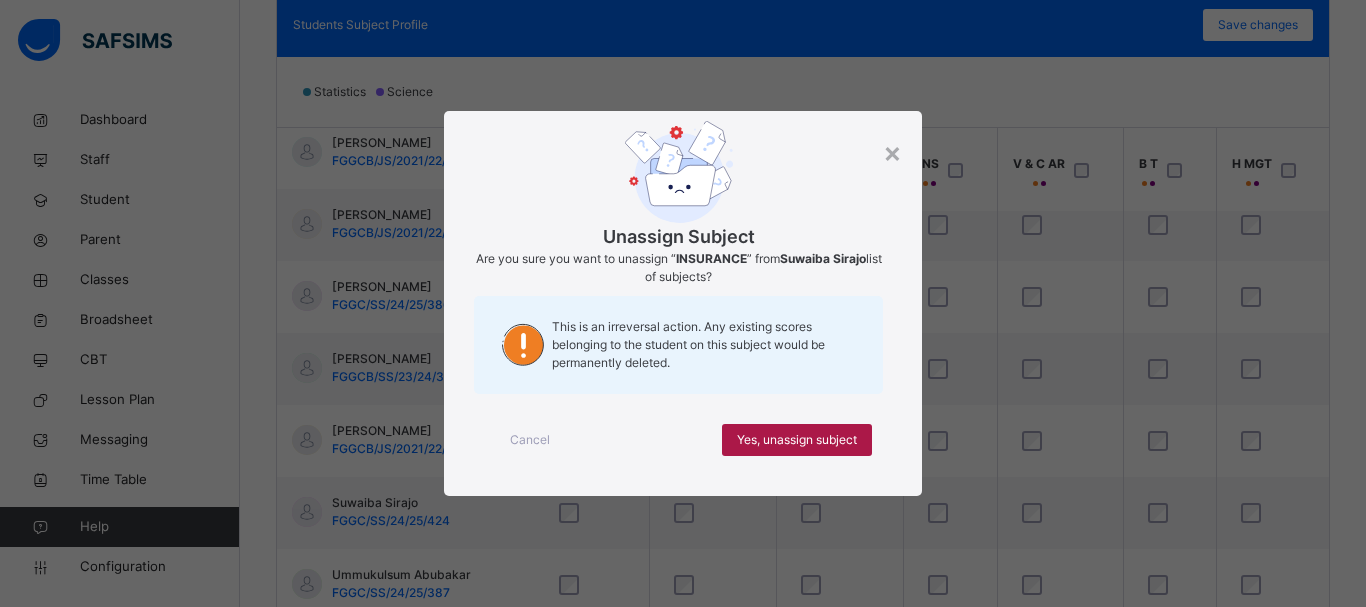 click on "Yes, unassign subject" at bounding box center (797, 440) 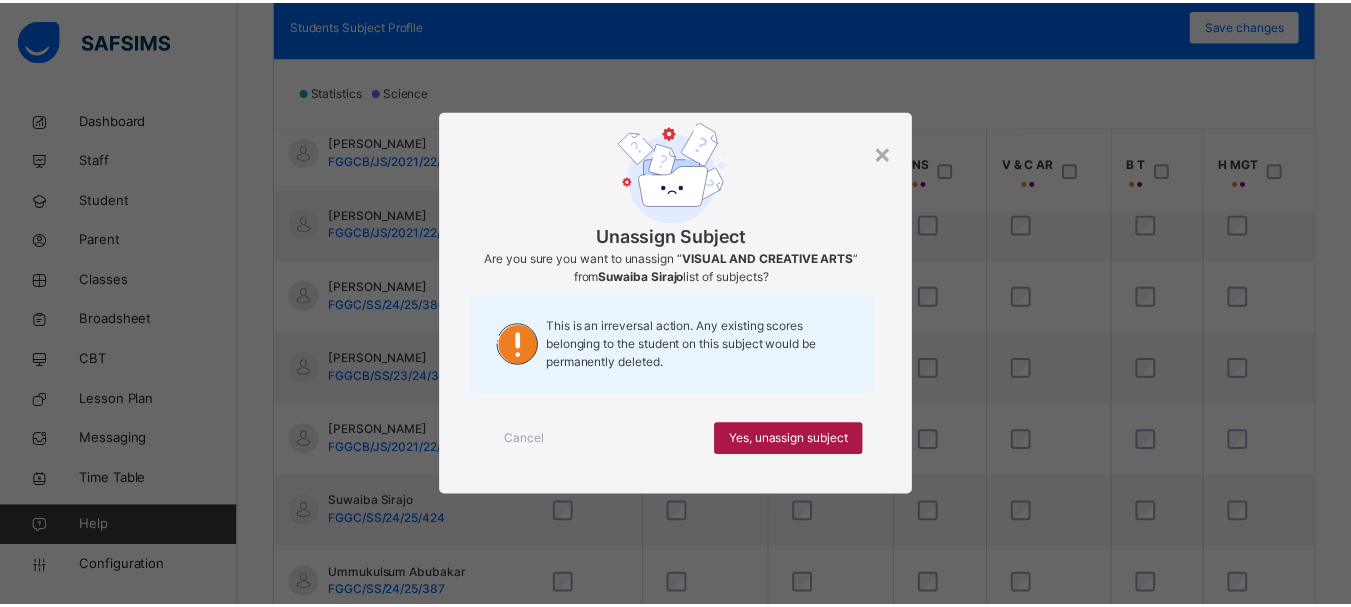 scroll, scrollTop: 311, scrollLeft: 2210, axis: both 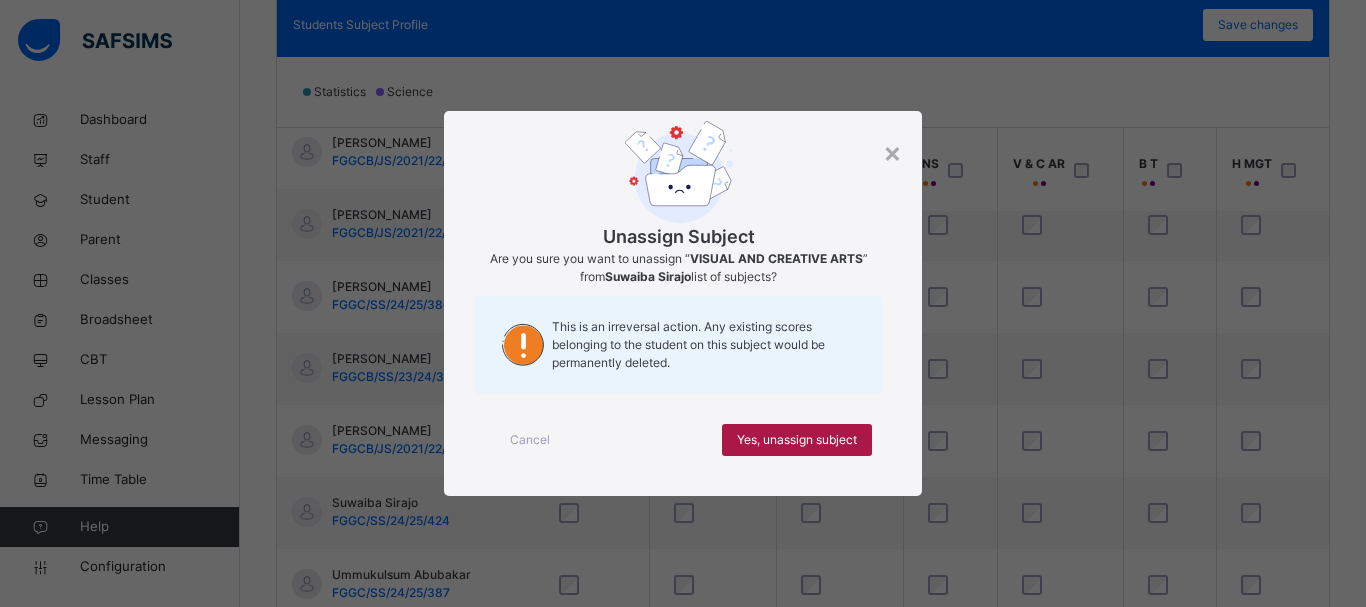 click on "Yes, unassign subject" at bounding box center (797, 440) 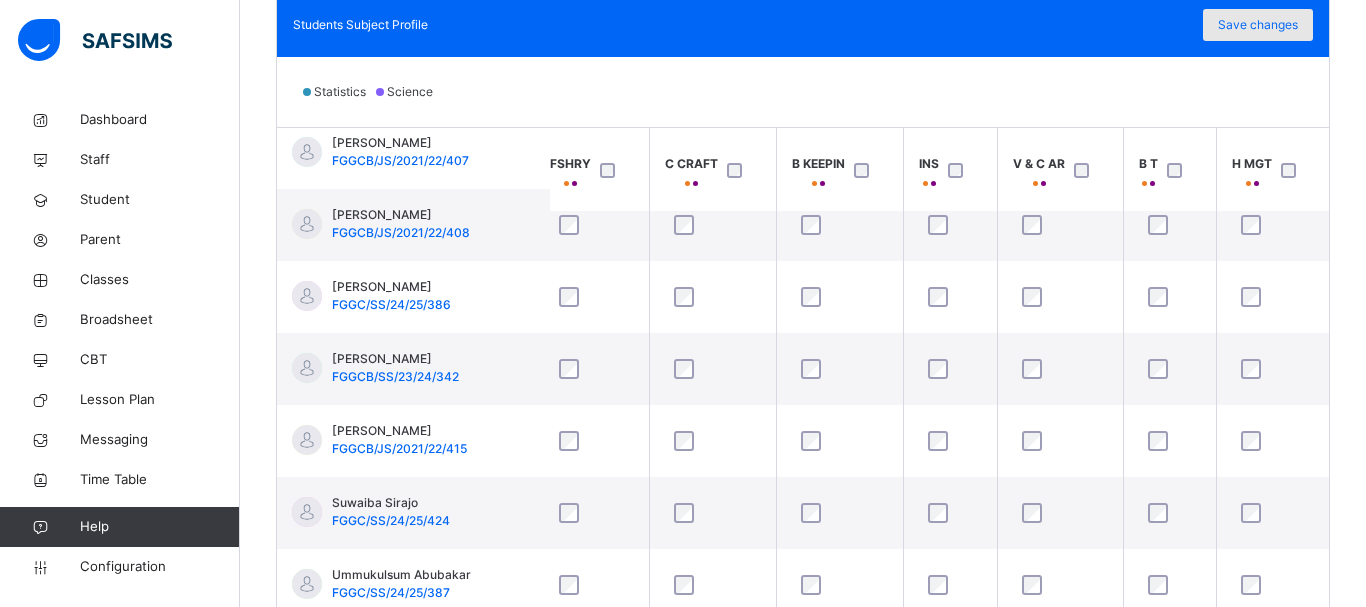 click on "Save changes" at bounding box center [1258, 25] 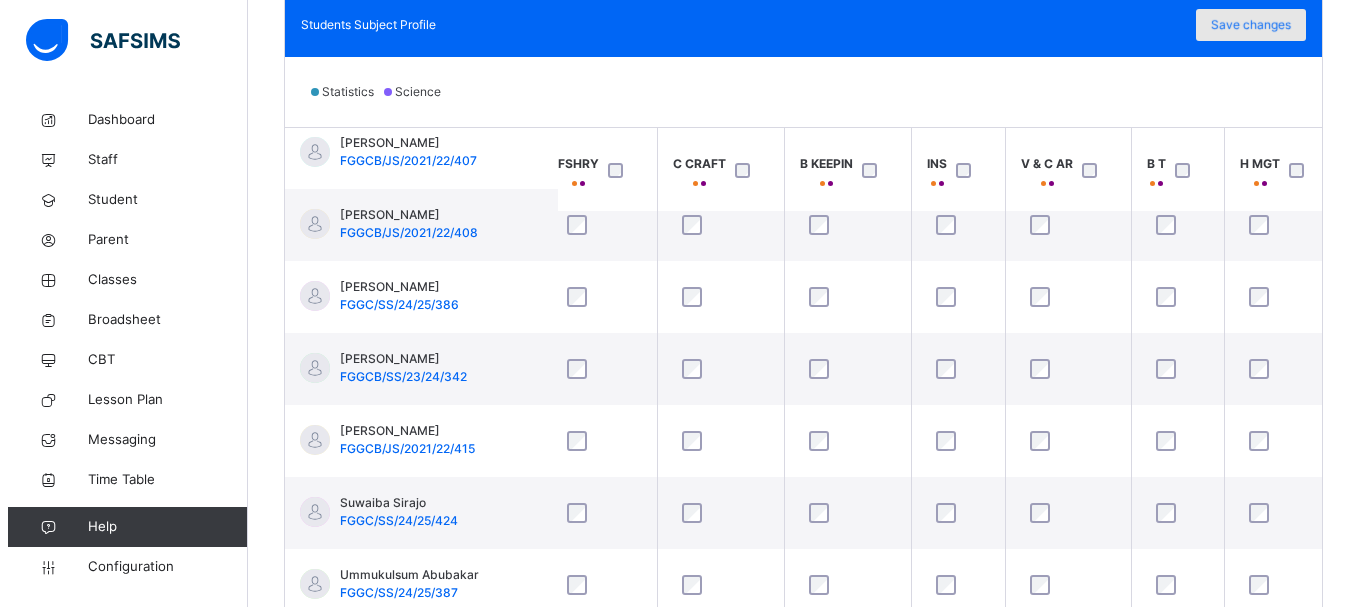 scroll, scrollTop: 311, scrollLeft: 2210, axis: both 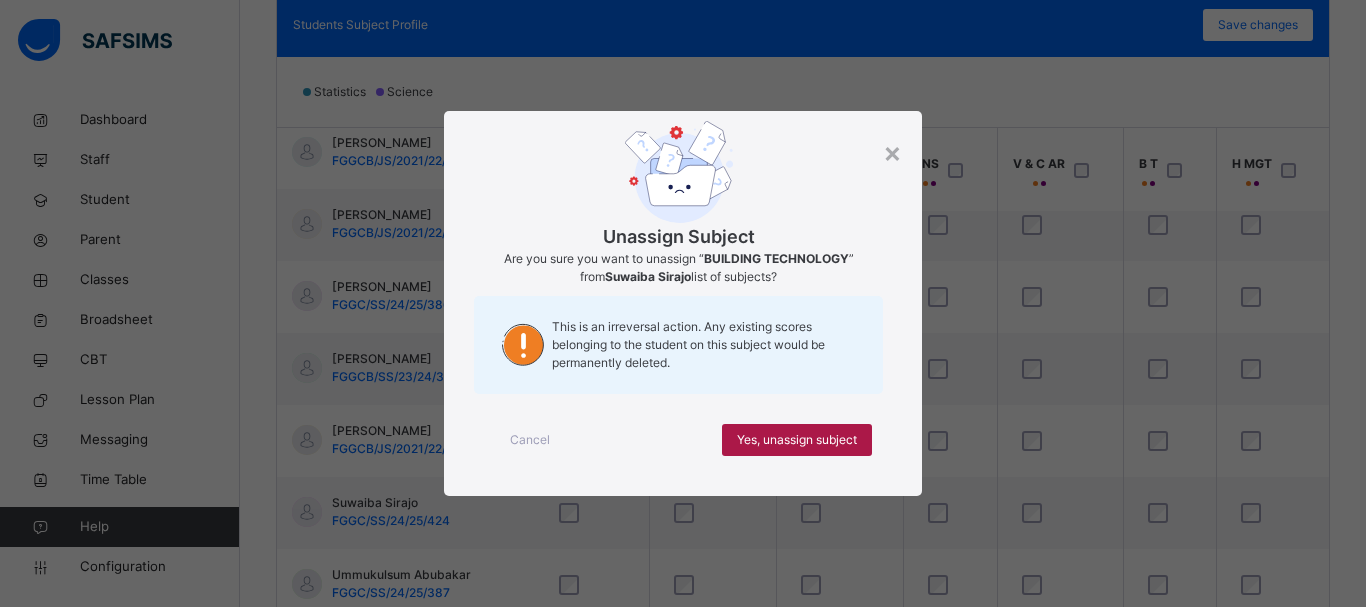 click on "Yes, unassign subject" at bounding box center [797, 440] 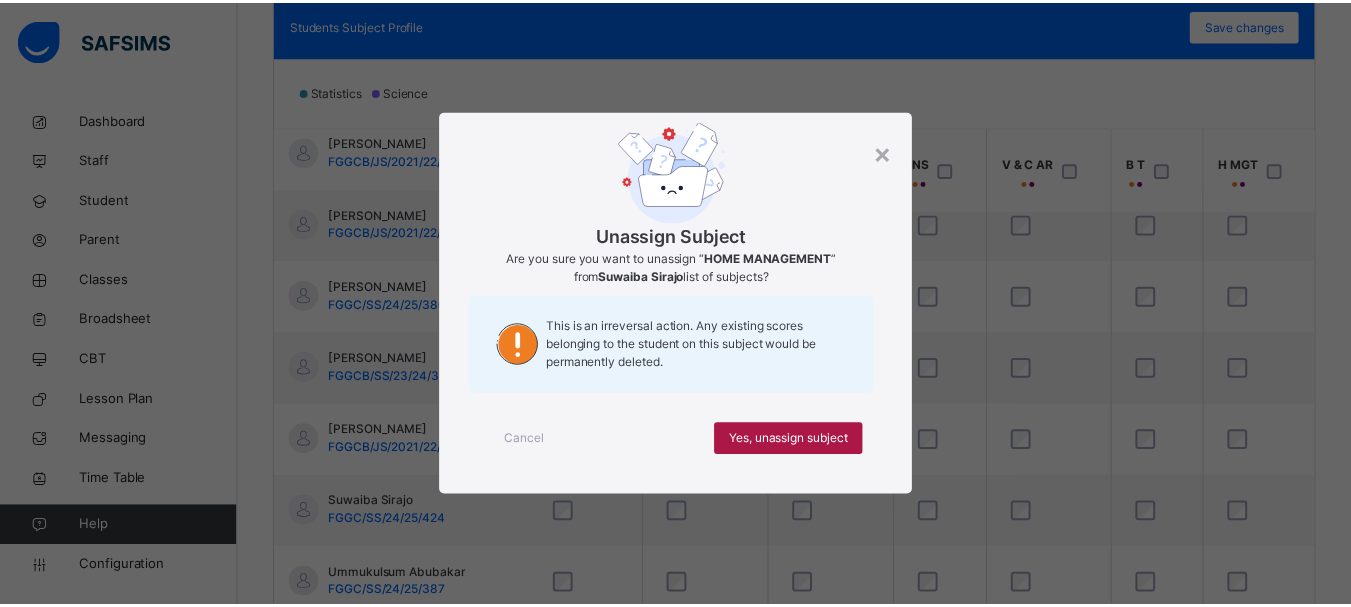 scroll, scrollTop: 311, scrollLeft: 2210, axis: both 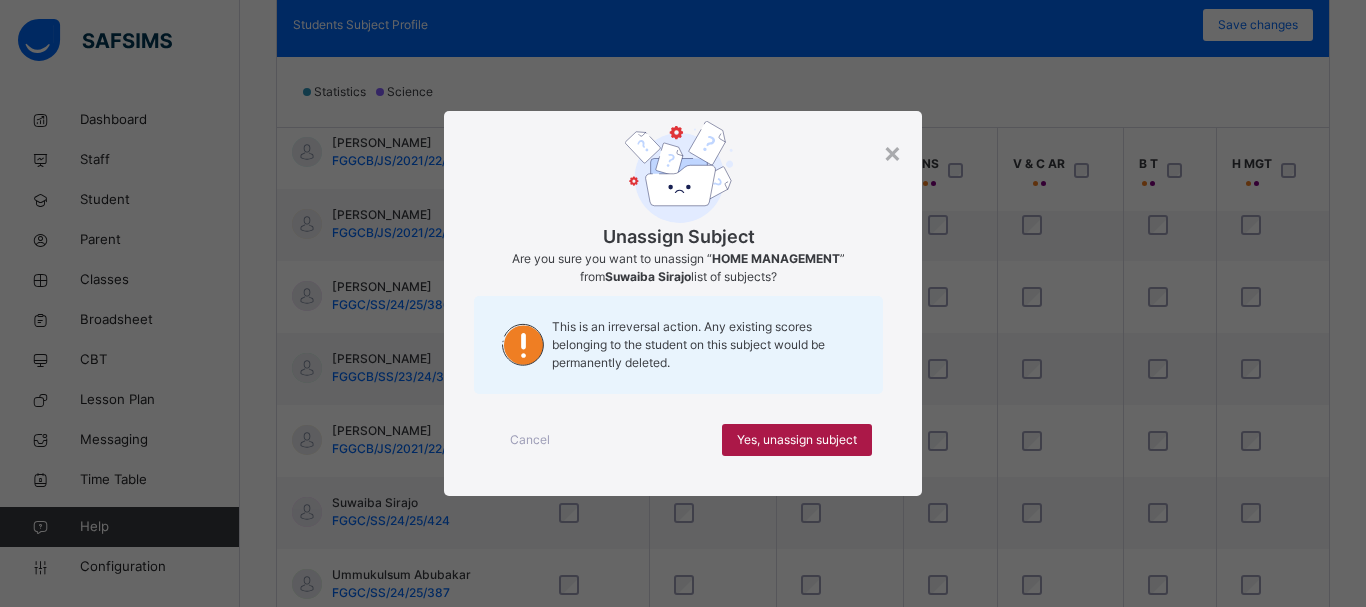 click on "Yes, unassign subject" at bounding box center (797, 440) 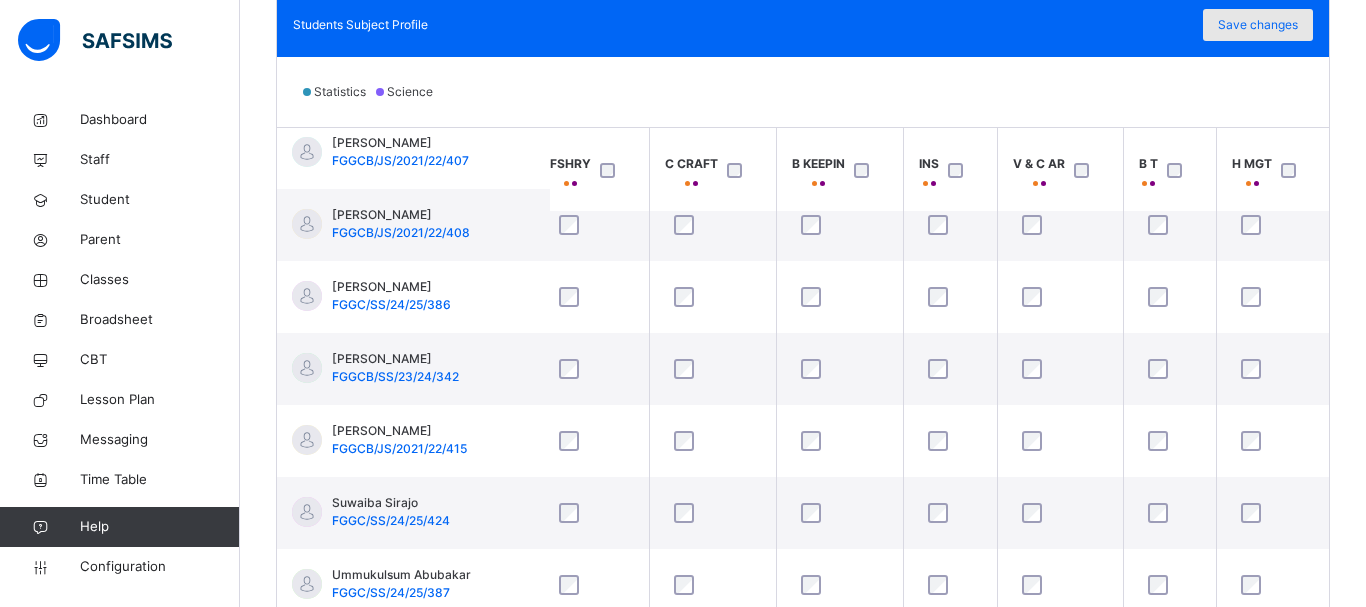 click on "Save changes" at bounding box center [1258, 25] 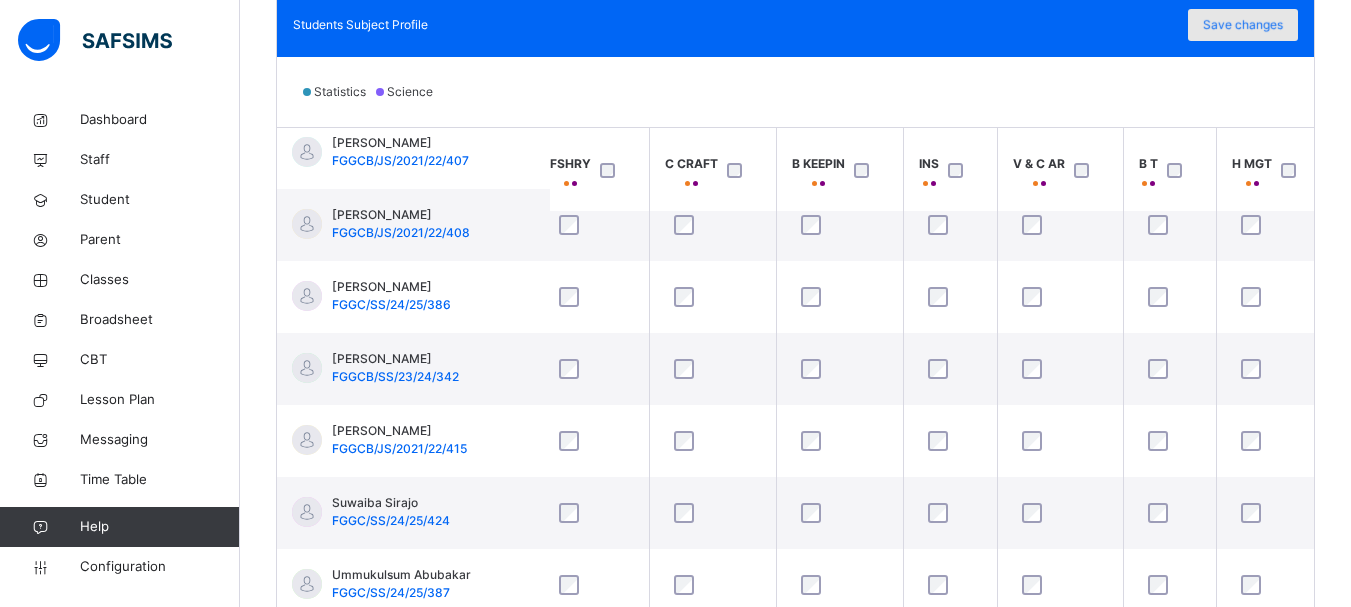 scroll, scrollTop: 311, scrollLeft: 2210, axis: both 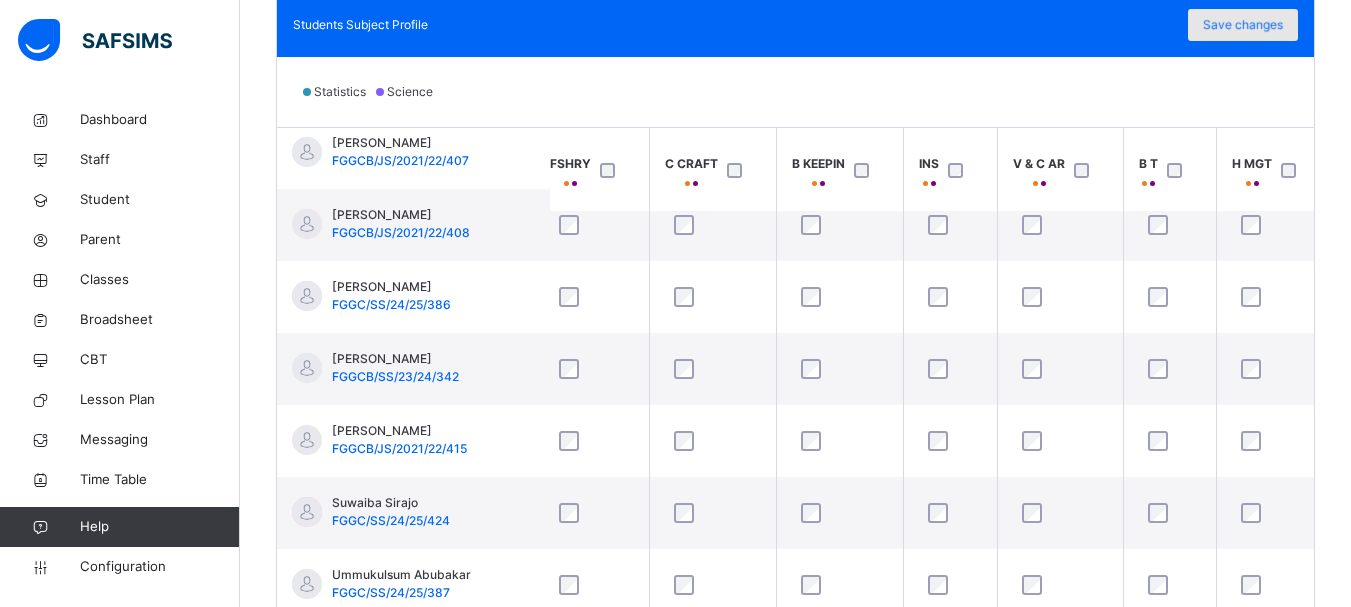 click on "Save changes" at bounding box center [1243, 25] 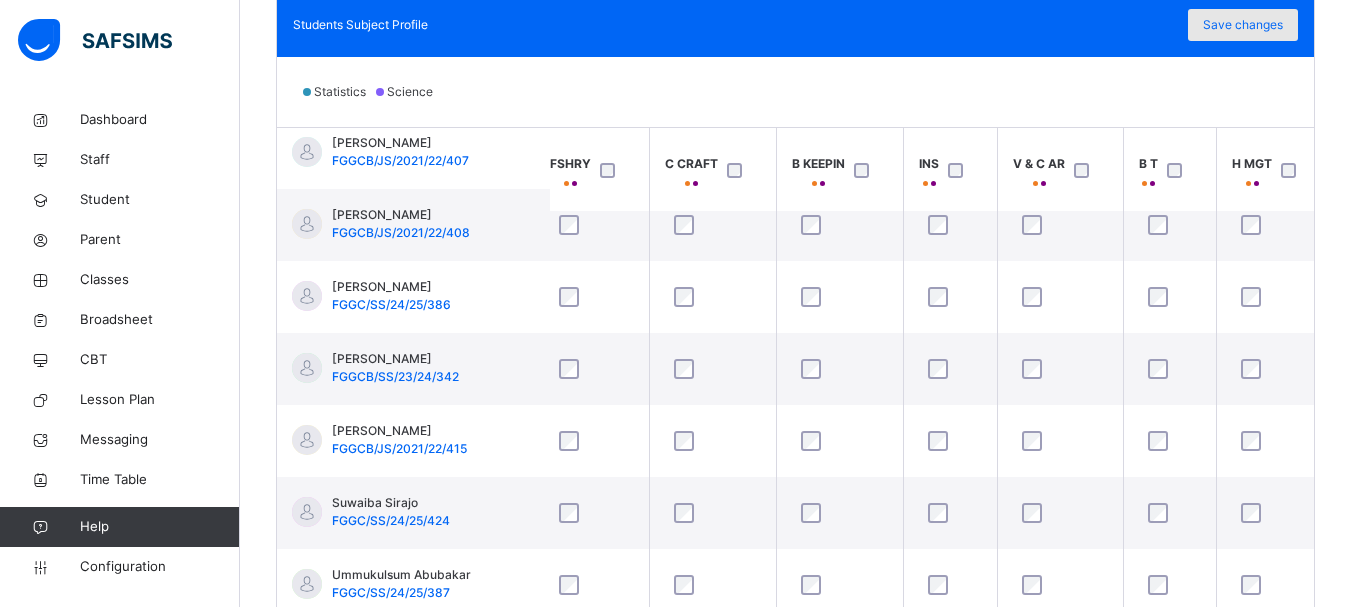 click on "Save changes" at bounding box center [1243, 25] 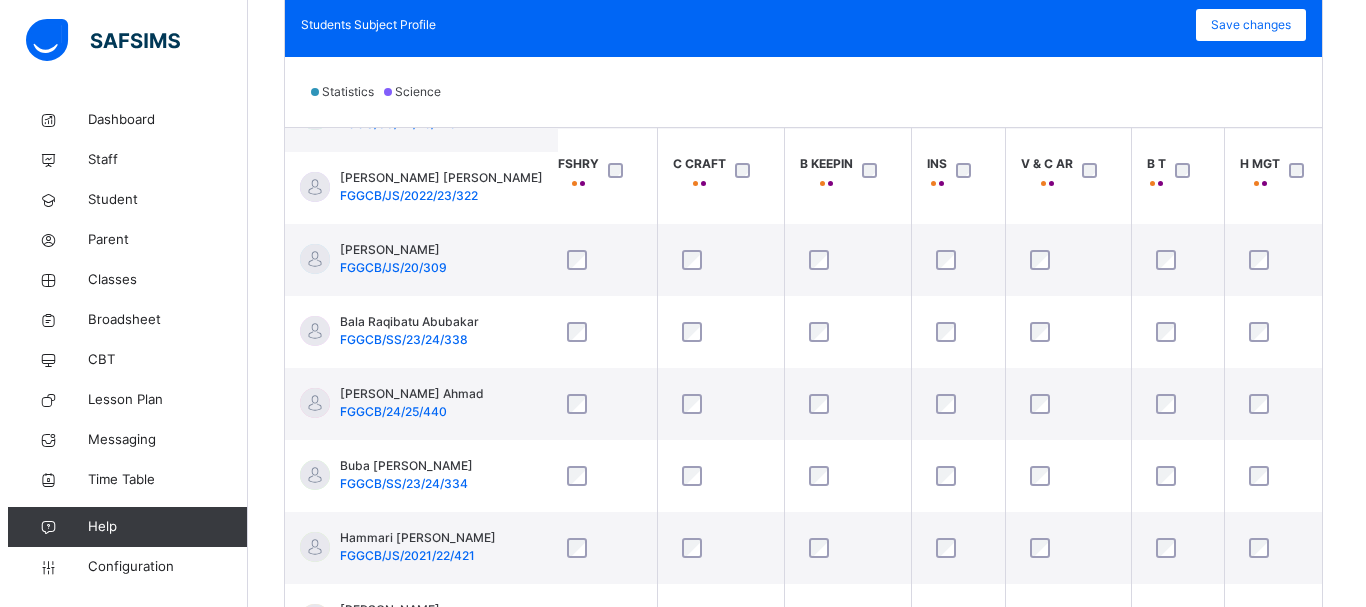 scroll, scrollTop: 1289, scrollLeft: 2210, axis: both 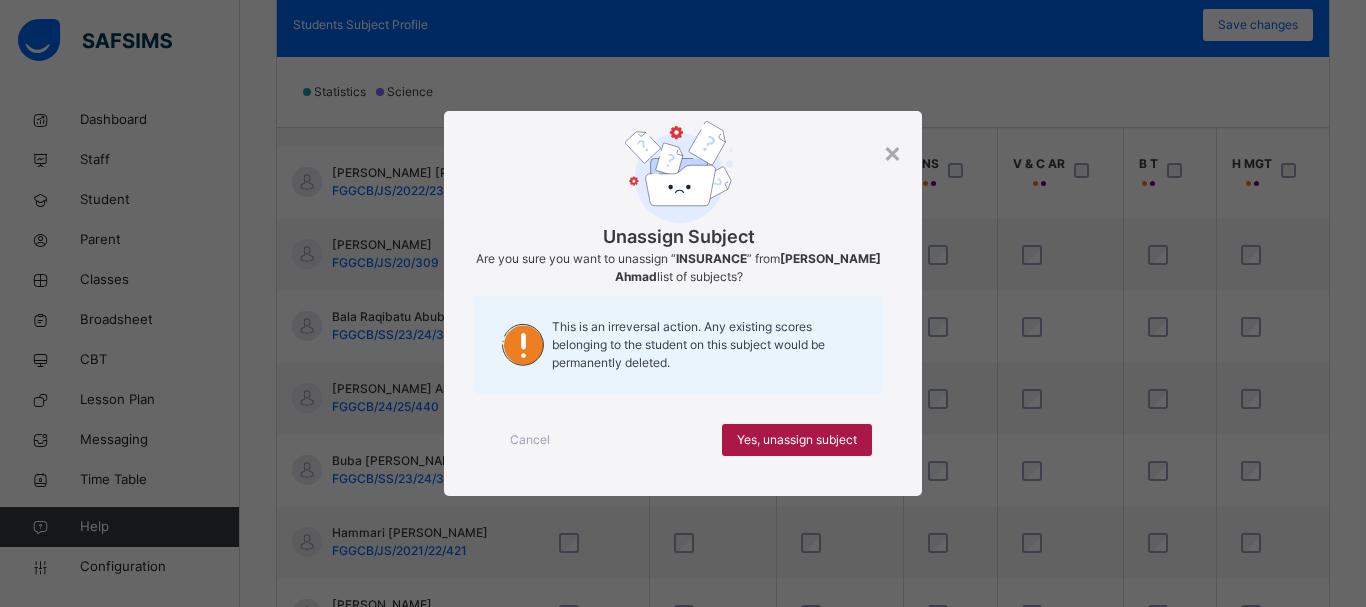 click on "Yes, unassign subject" at bounding box center [797, 440] 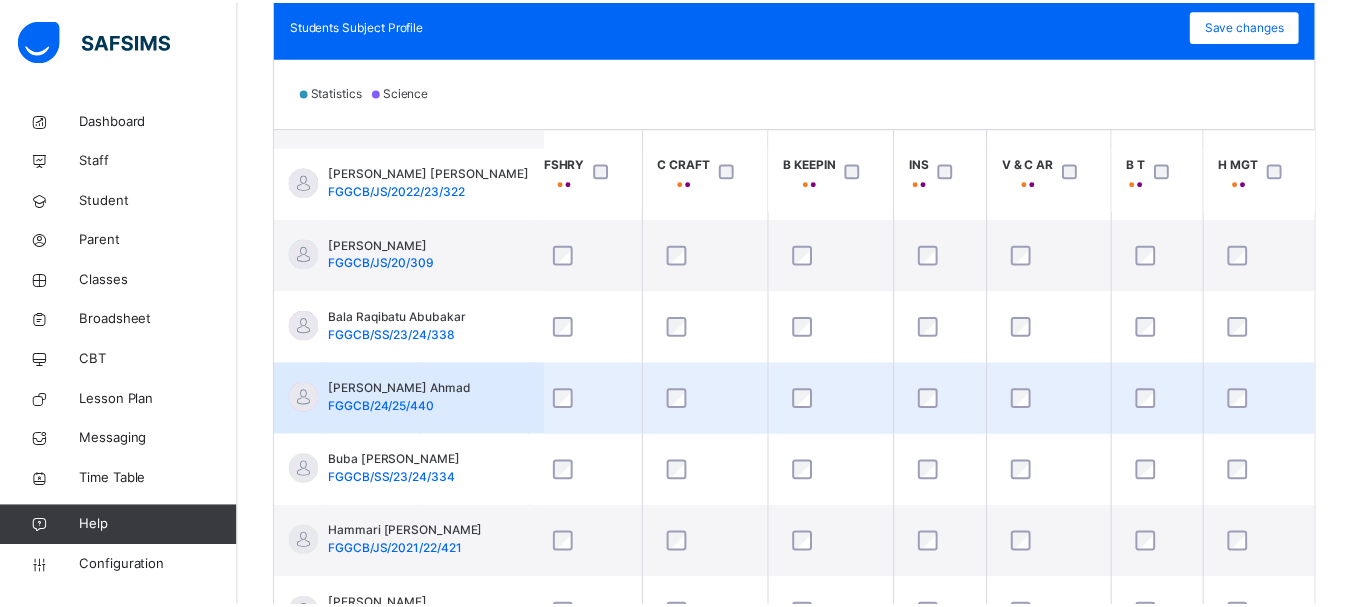 scroll, scrollTop: 1289, scrollLeft: 2210, axis: both 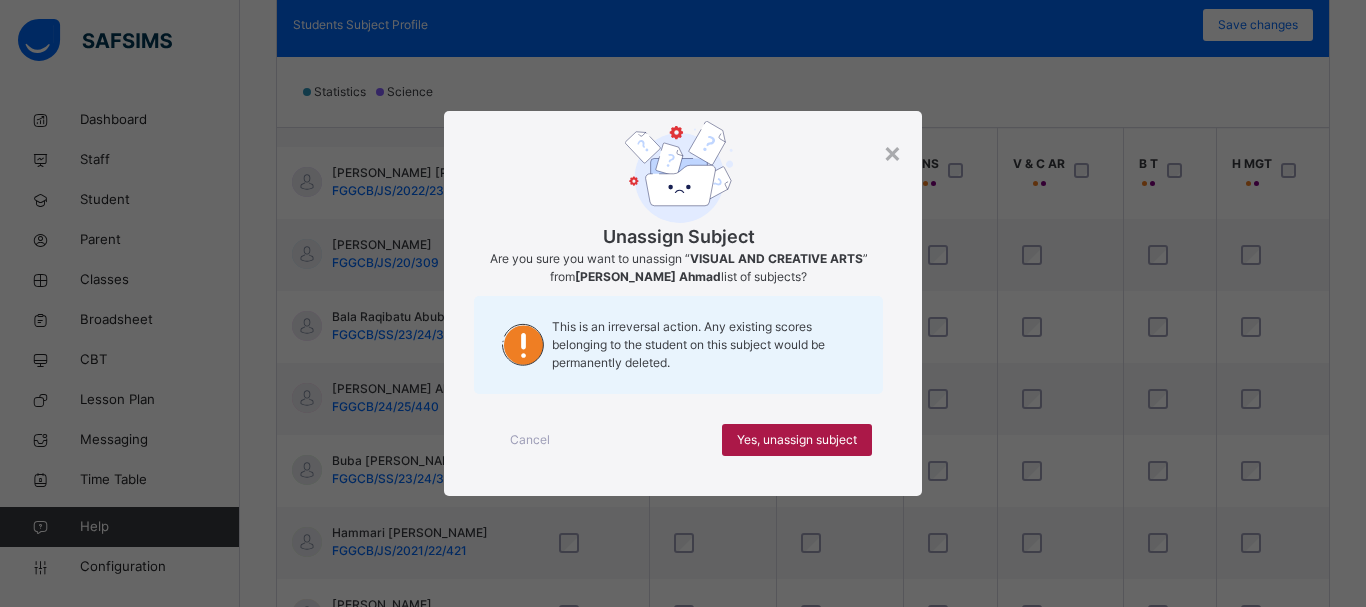 click on "Yes, unassign subject" at bounding box center [797, 440] 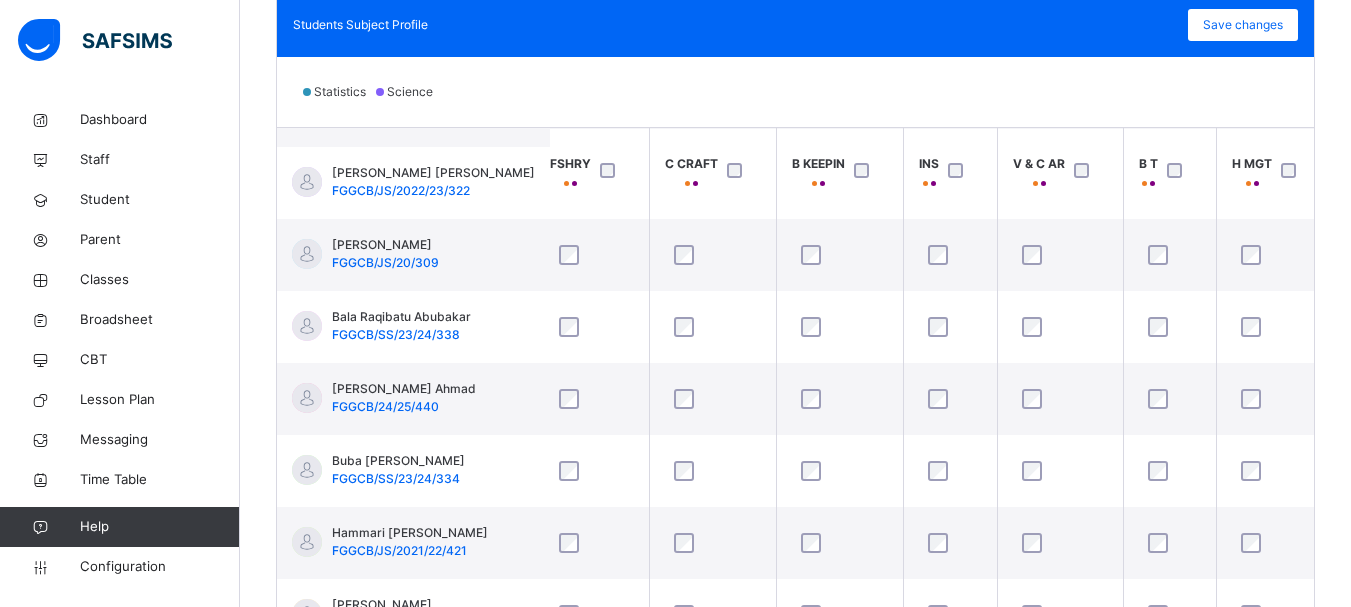 scroll, scrollTop: 1289, scrollLeft: 2210, axis: both 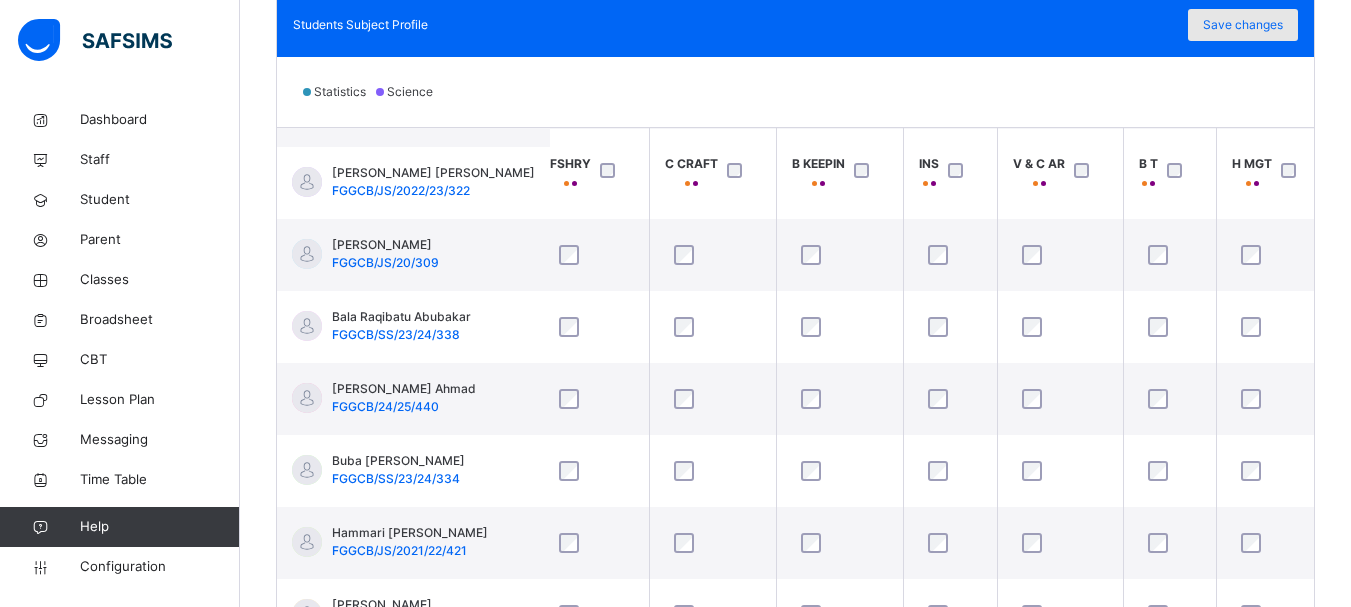 click on "Save changes" at bounding box center (1243, 25) 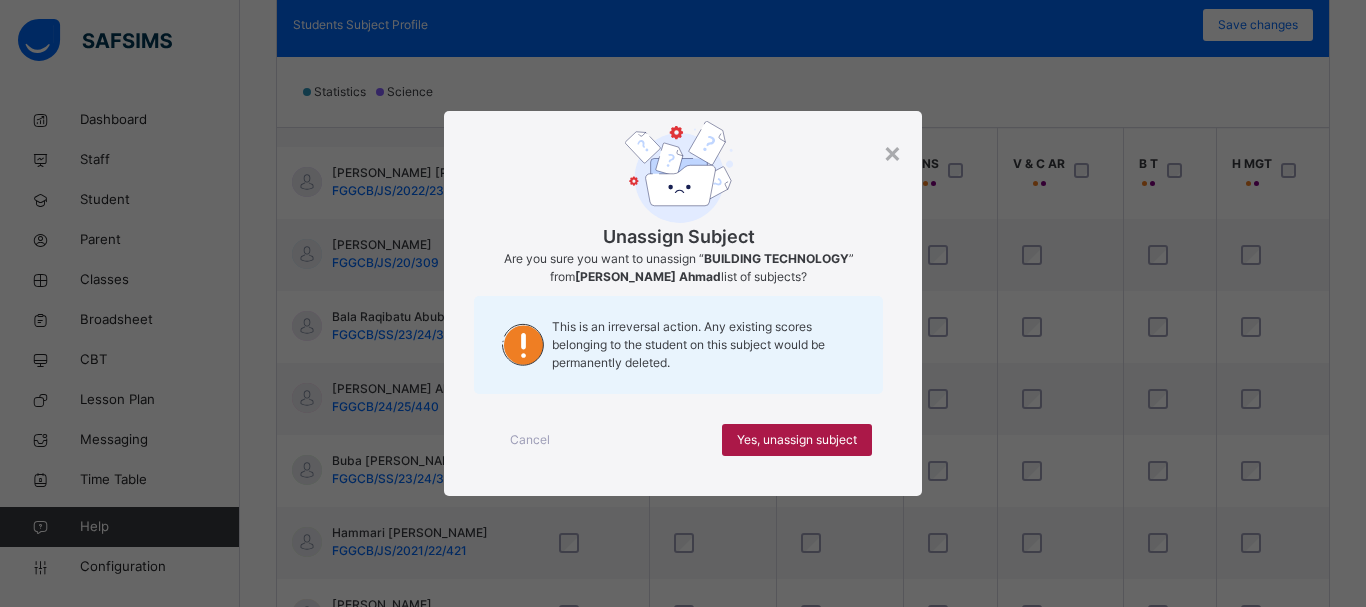 click on "Yes, unassign subject" at bounding box center [797, 440] 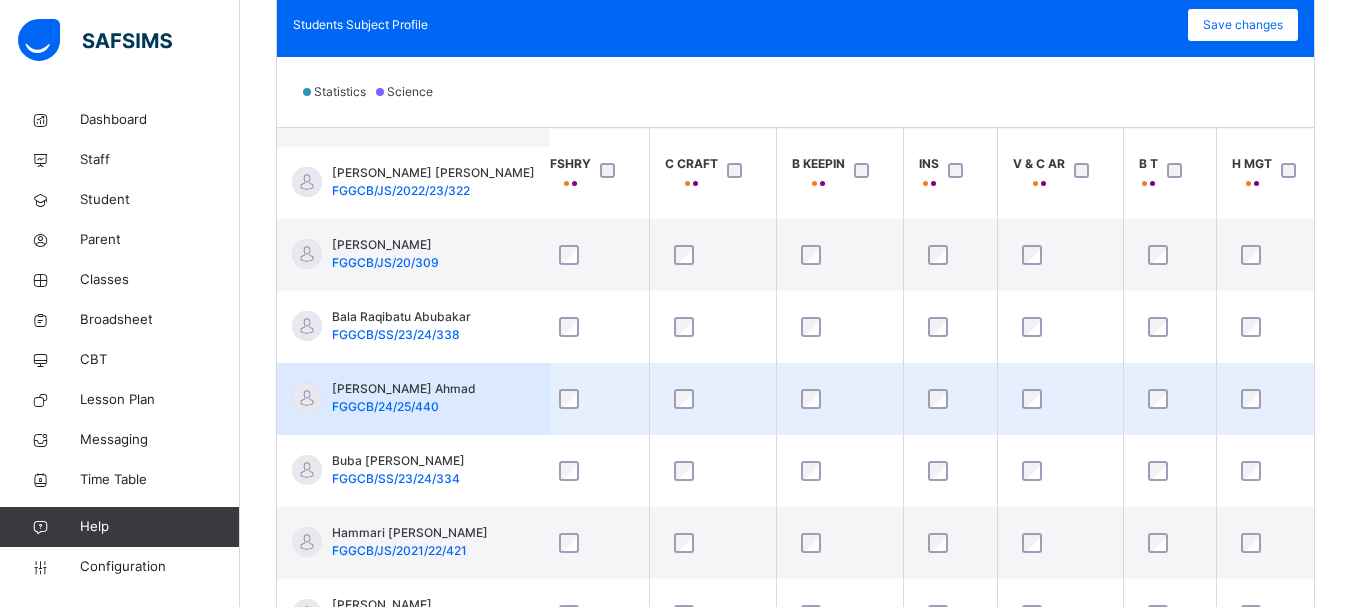 scroll, scrollTop: 1289, scrollLeft: 2210, axis: both 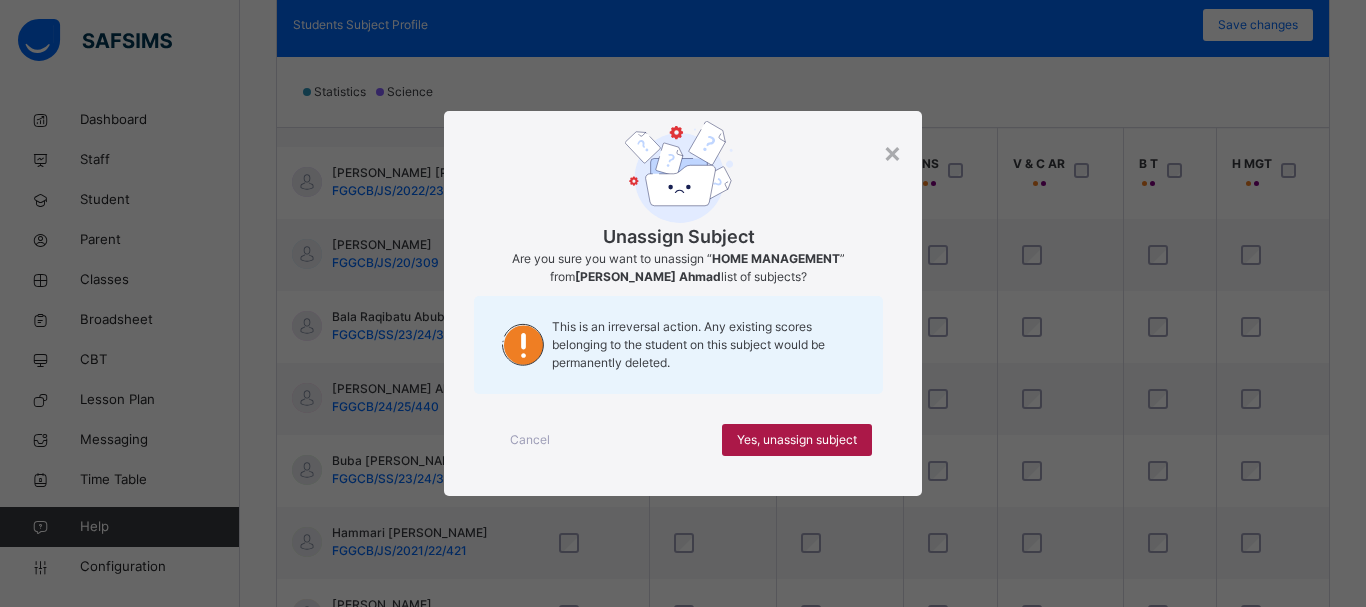 click on "Yes, unassign subject" at bounding box center (797, 440) 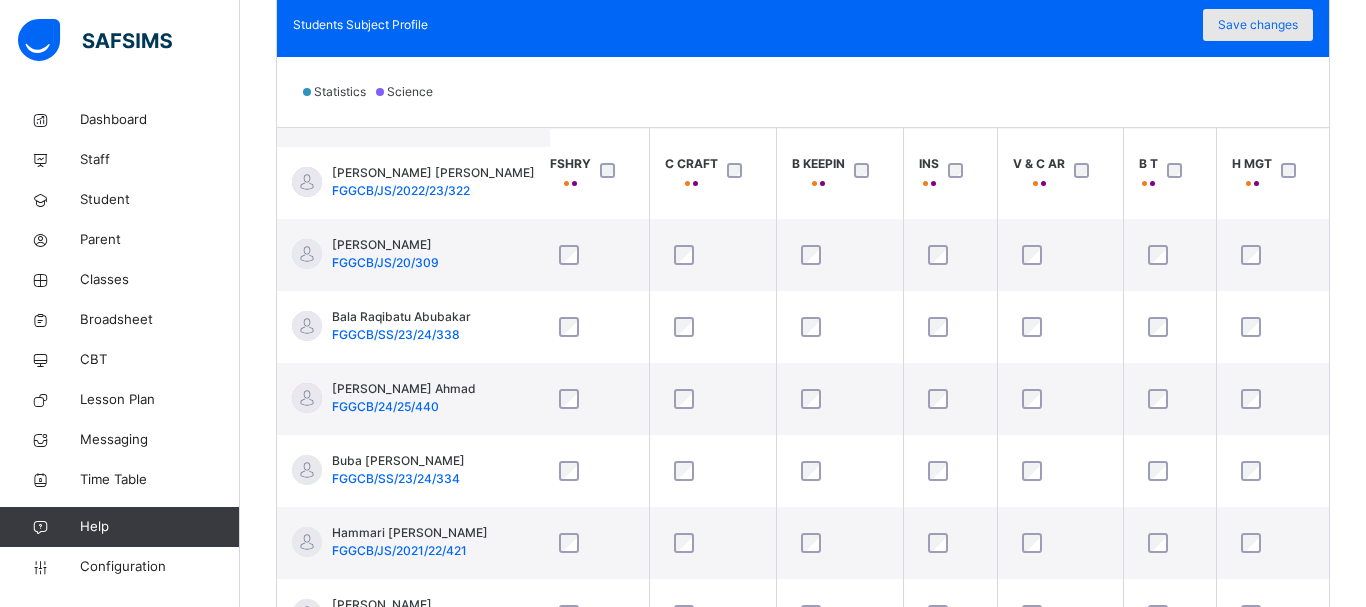 click on "Save changes" at bounding box center (1258, 25) 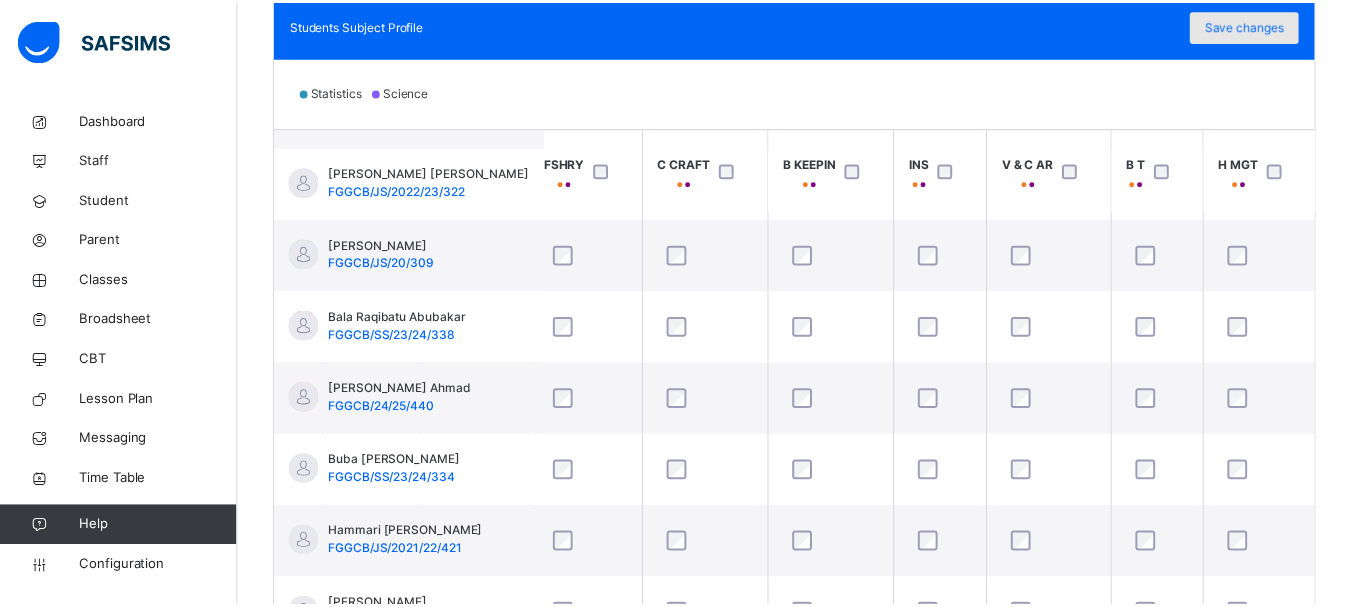 scroll, scrollTop: 1289, scrollLeft: 2210, axis: both 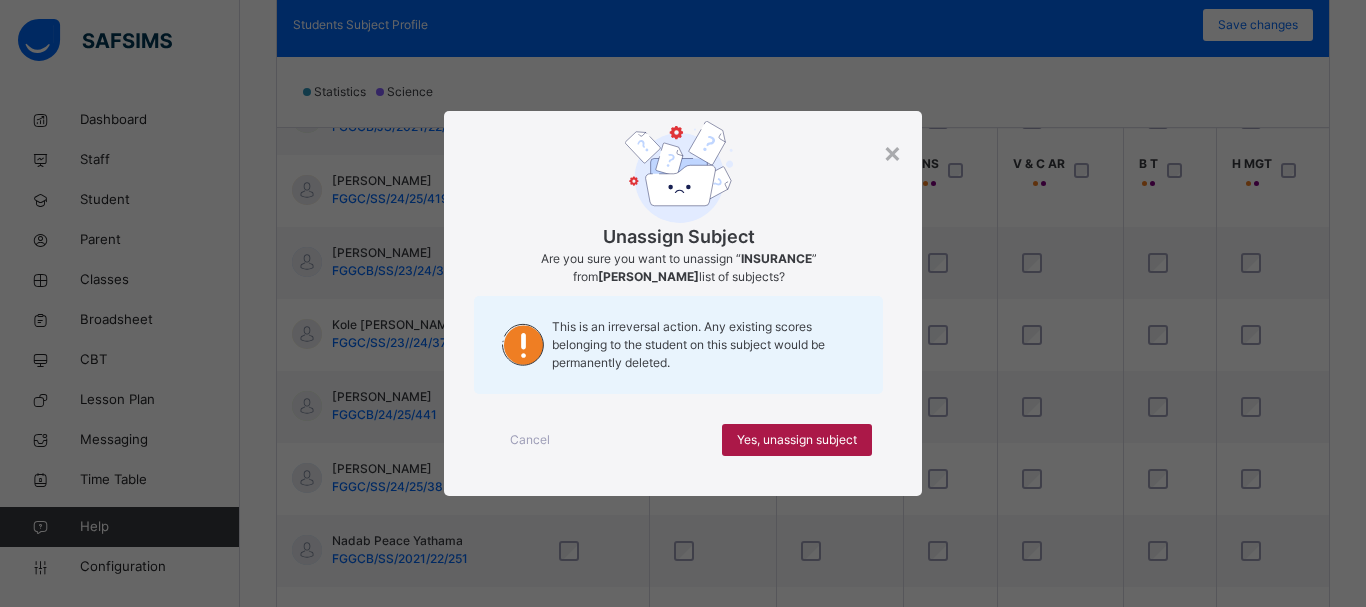 click on "Yes, unassign subject" at bounding box center (797, 440) 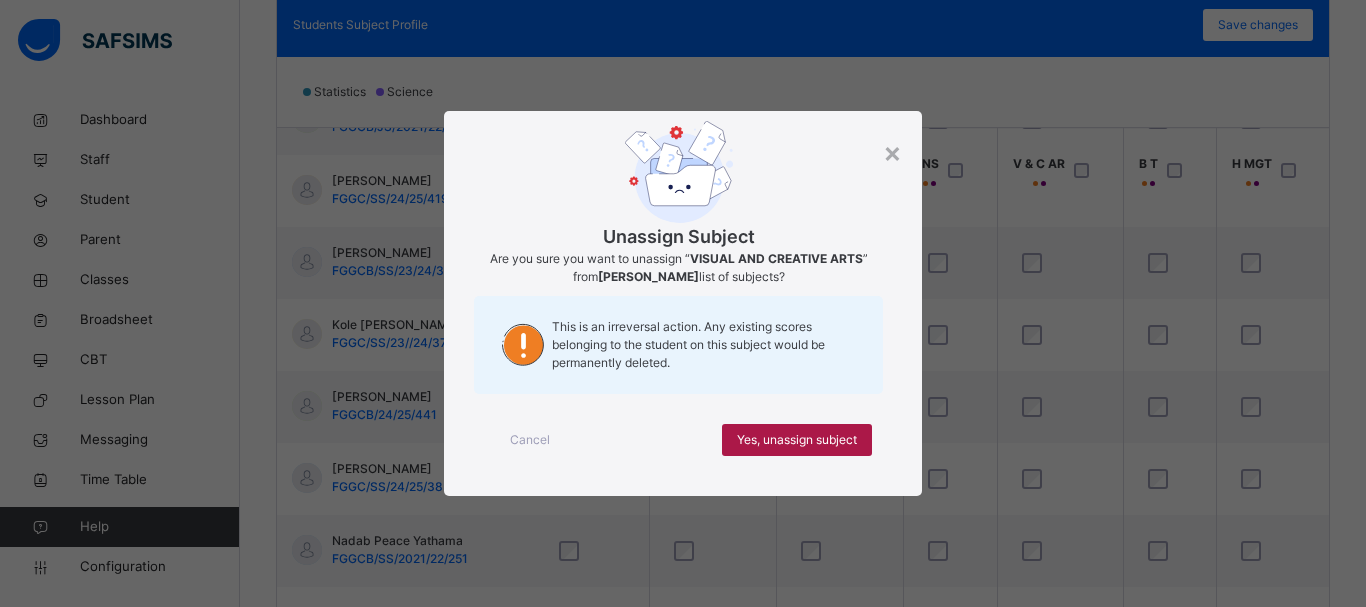 click on "Yes, unassign subject" at bounding box center (797, 440) 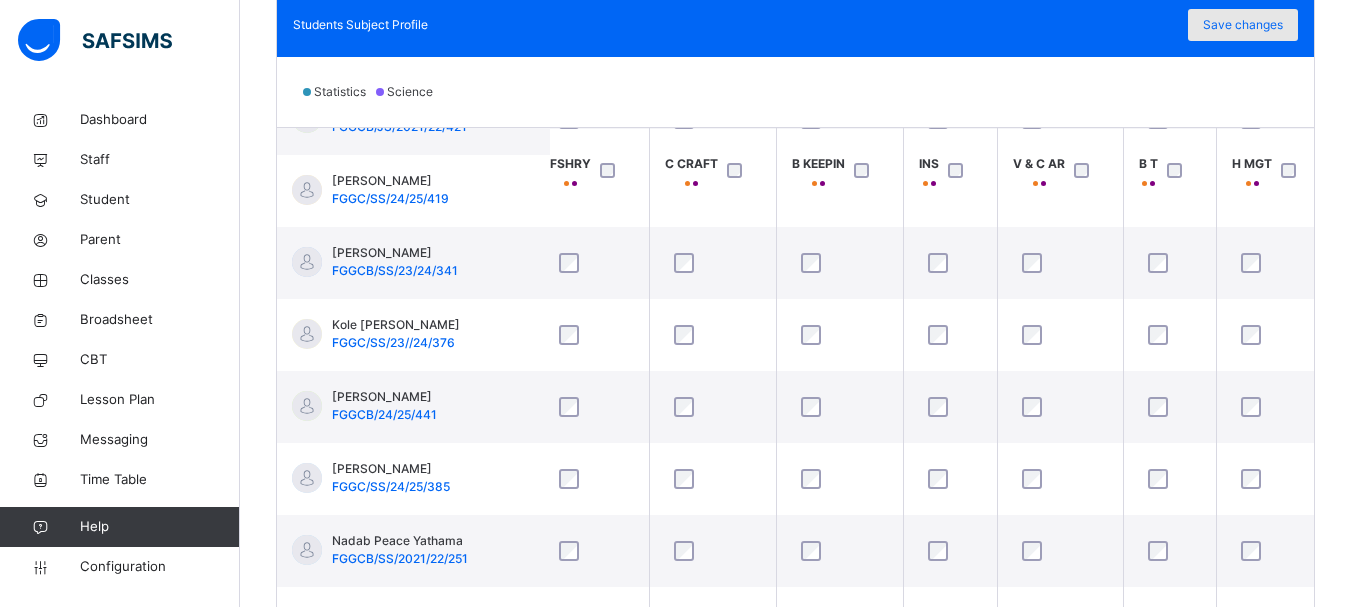 click on "Save changes" at bounding box center (1243, 25) 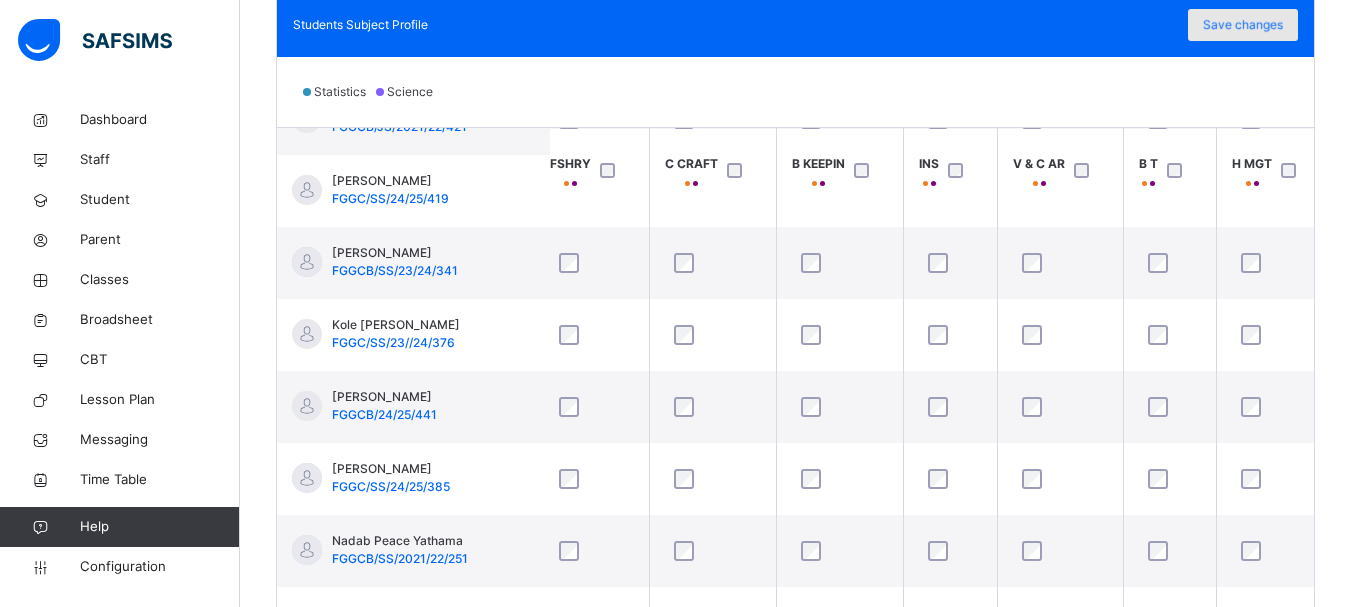 scroll, scrollTop: 1713, scrollLeft: 2210, axis: both 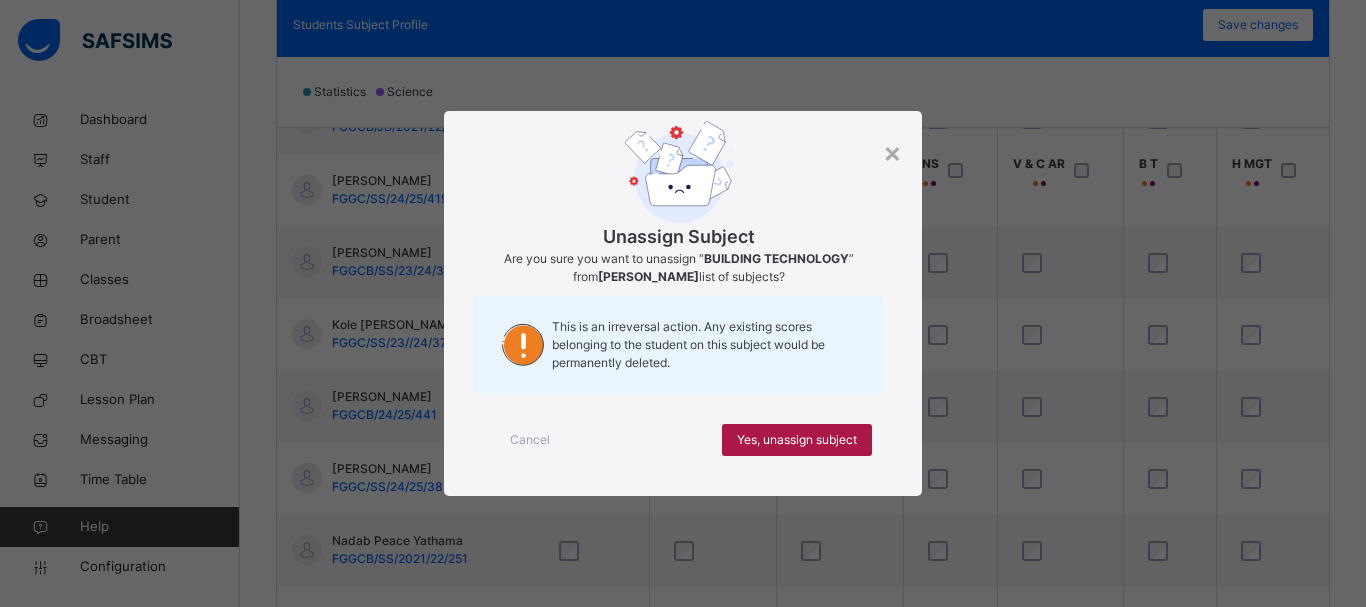 click on "Yes, unassign subject" at bounding box center [797, 440] 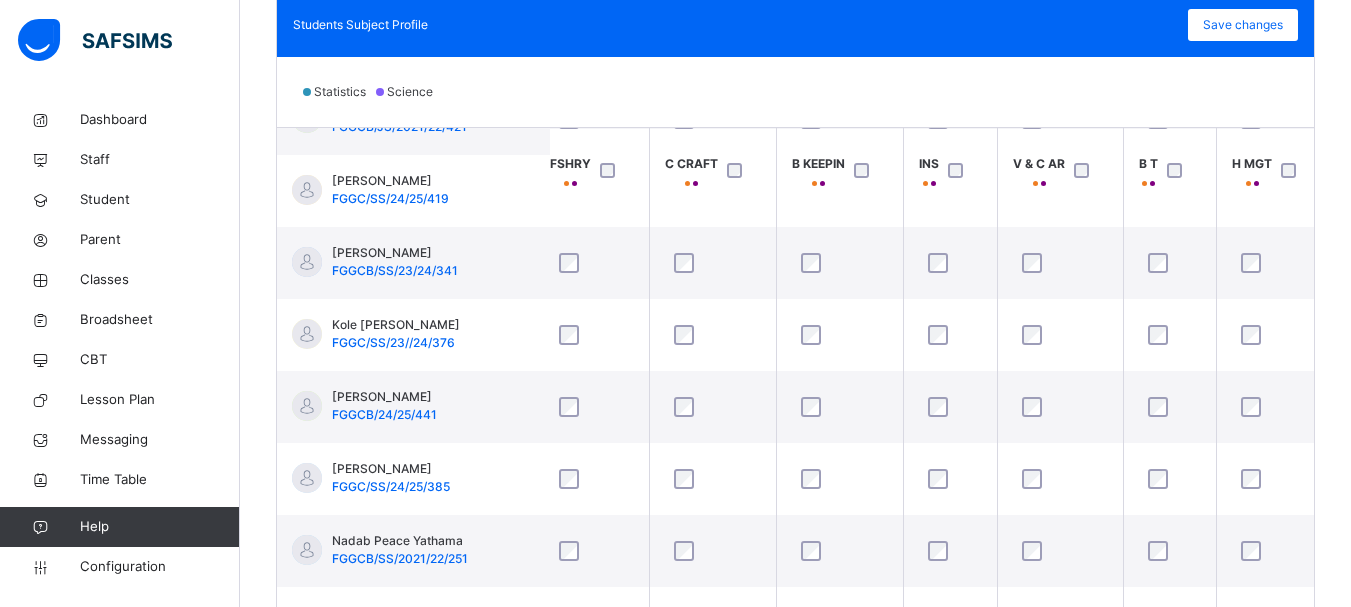 scroll, scrollTop: 1713, scrollLeft: 2210, axis: both 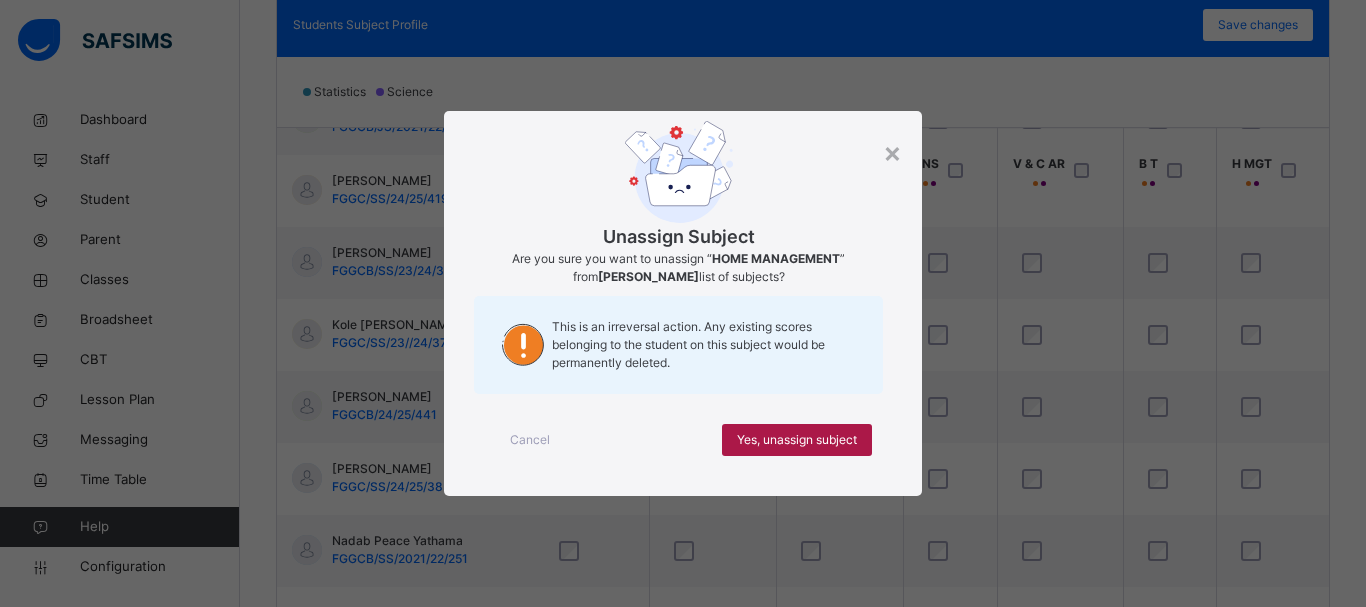click on "Yes, unassign subject" at bounding box center [797, 440] 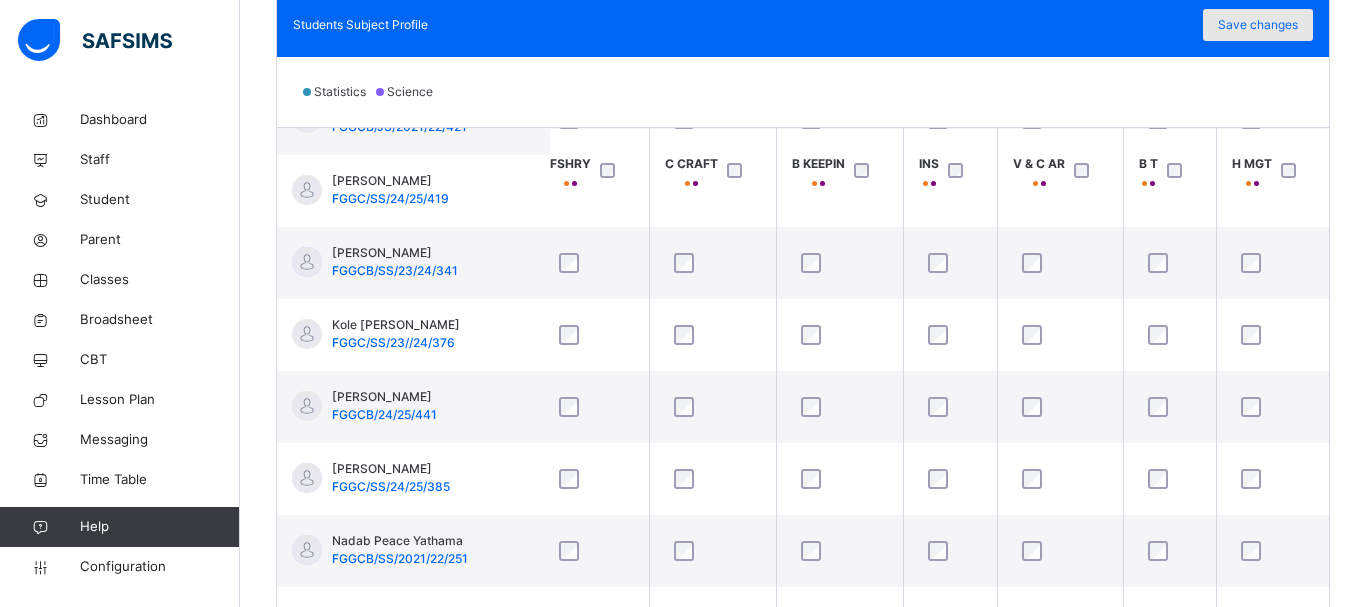 click on "Save changes" at bounding box center [1258, 25] 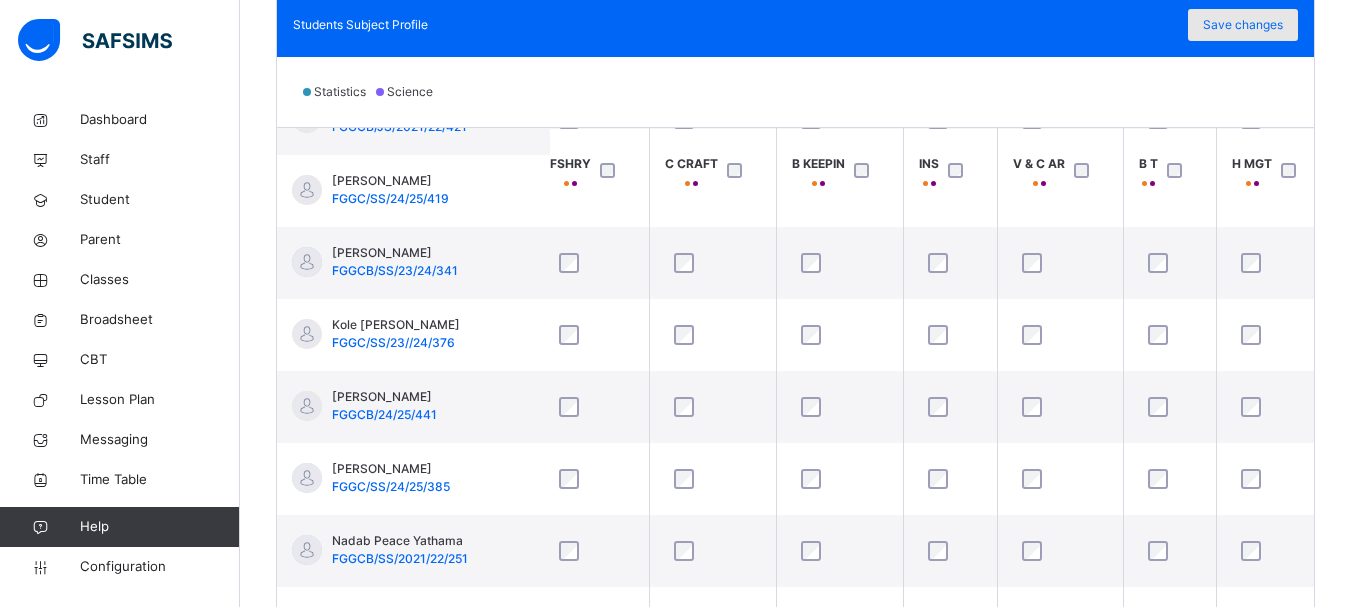 scroll, scrollTop: 1713, scrollLeft: 2210, axis: both 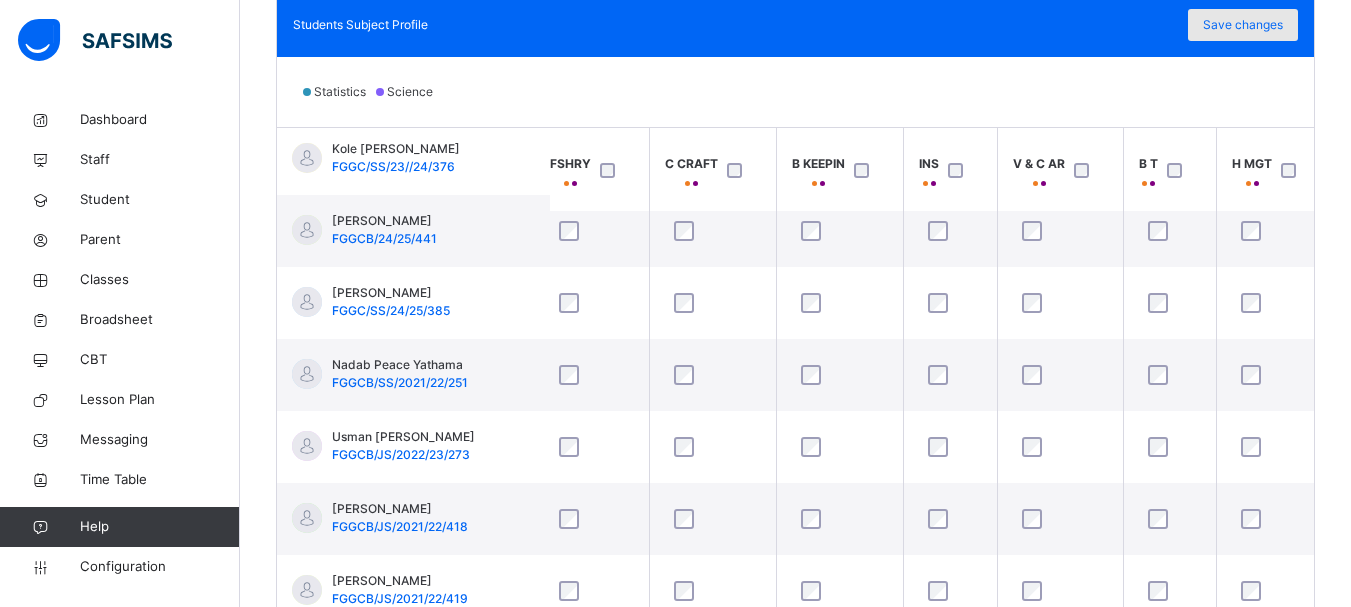 click on "Save changes" at bounding box center [1243, 25] 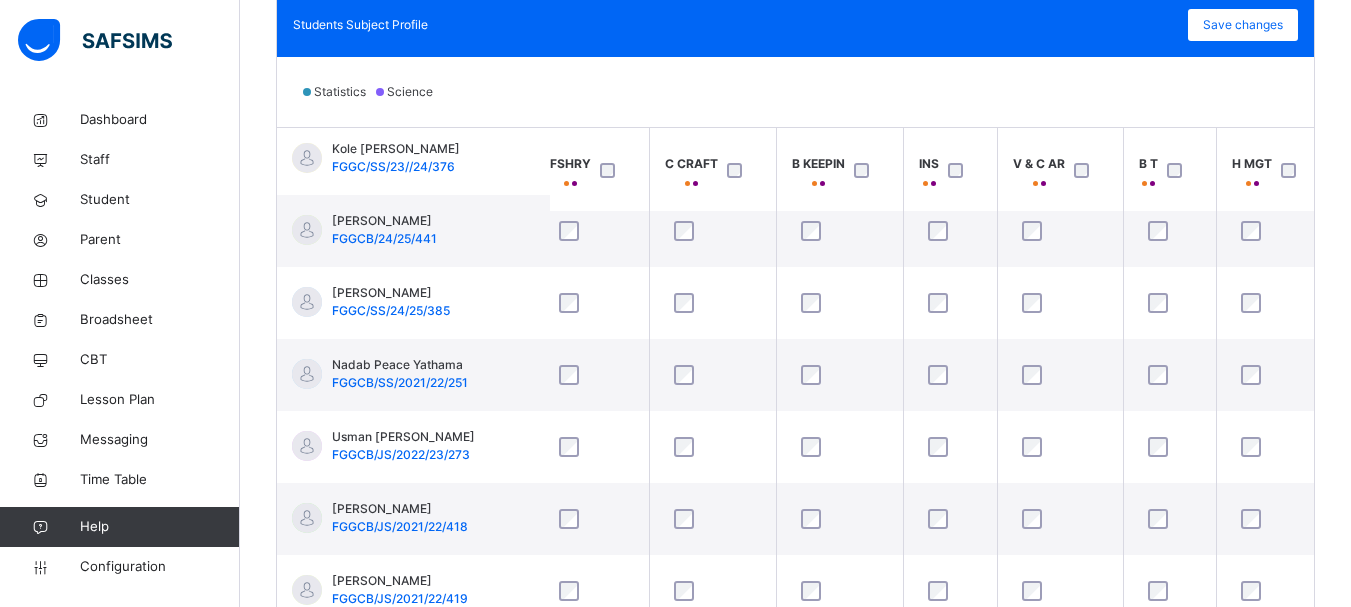 scroll, scrollTop: 676, scrollLeft: 0, axis: vertical 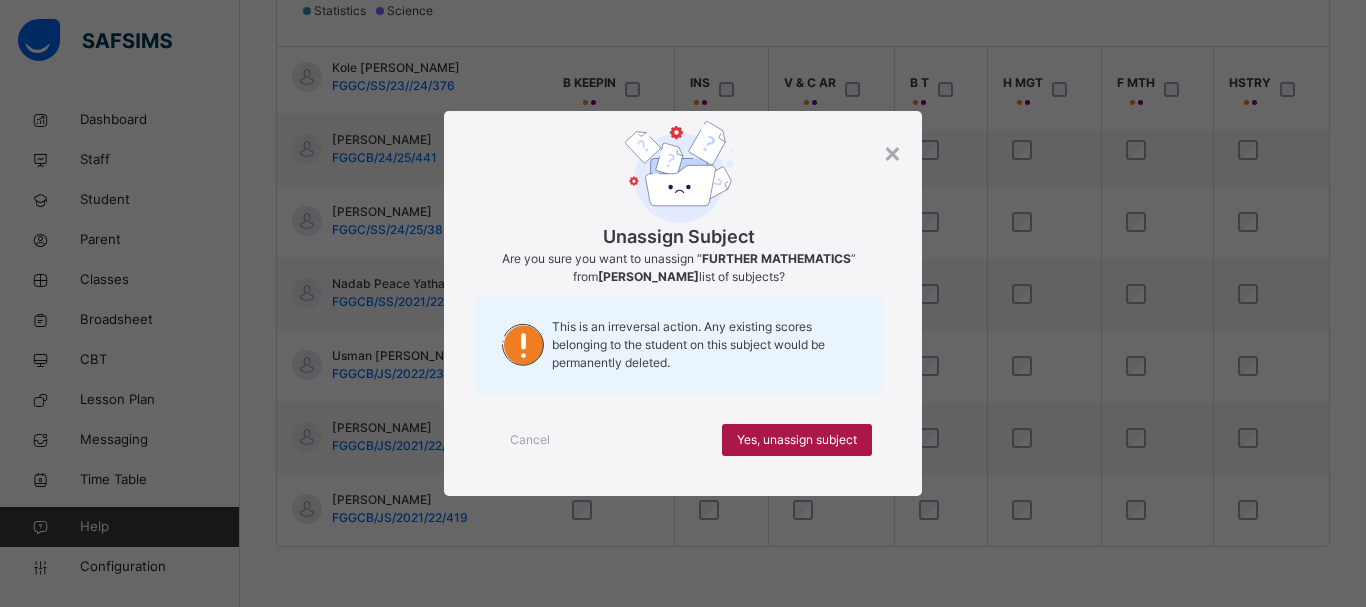 click on "Yes, unassign subject" at bounding box center [797, 440] 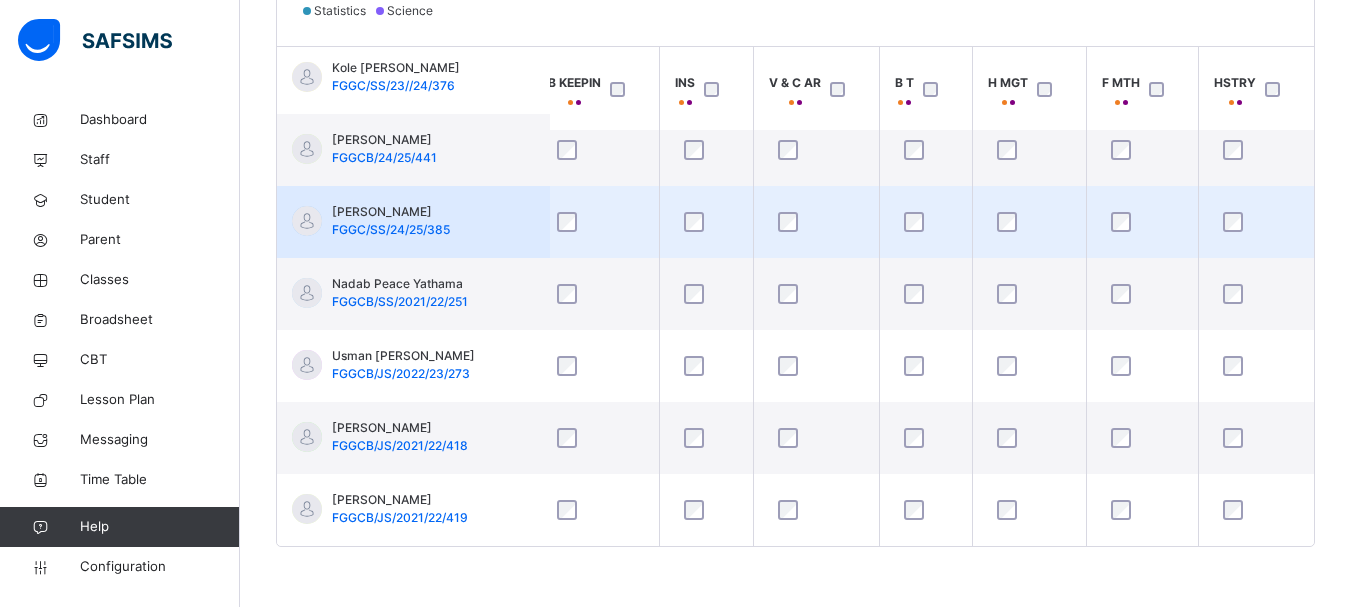 scroll, scrollTop: 1897, scrollLeft: 2251, axis: both 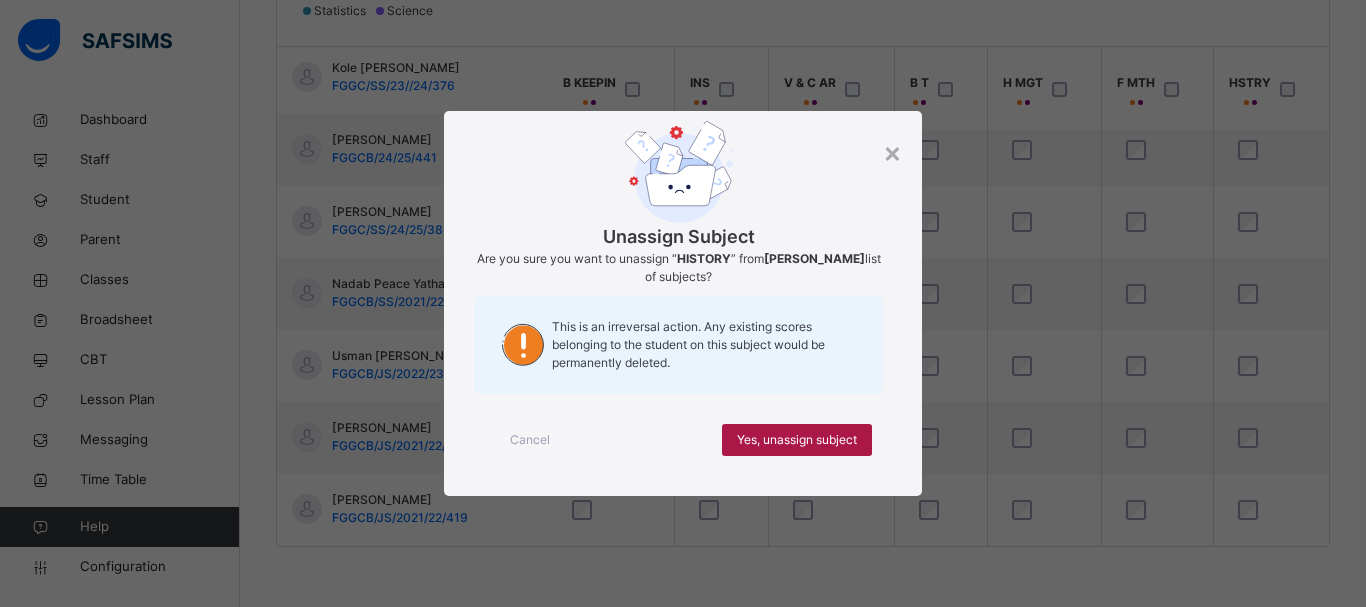 click on "Yes, unassign subject" at bounding box center (797, 440) 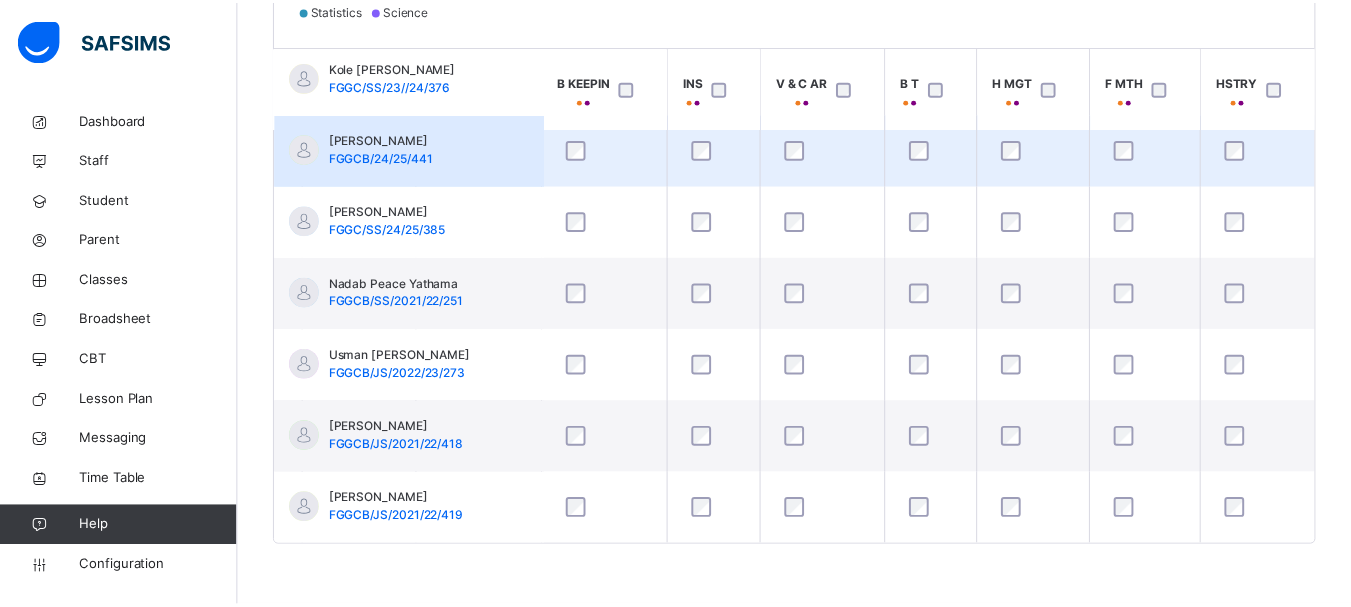 scroll, scrollTop: 584, scrollLeft: 0, axis: vertical 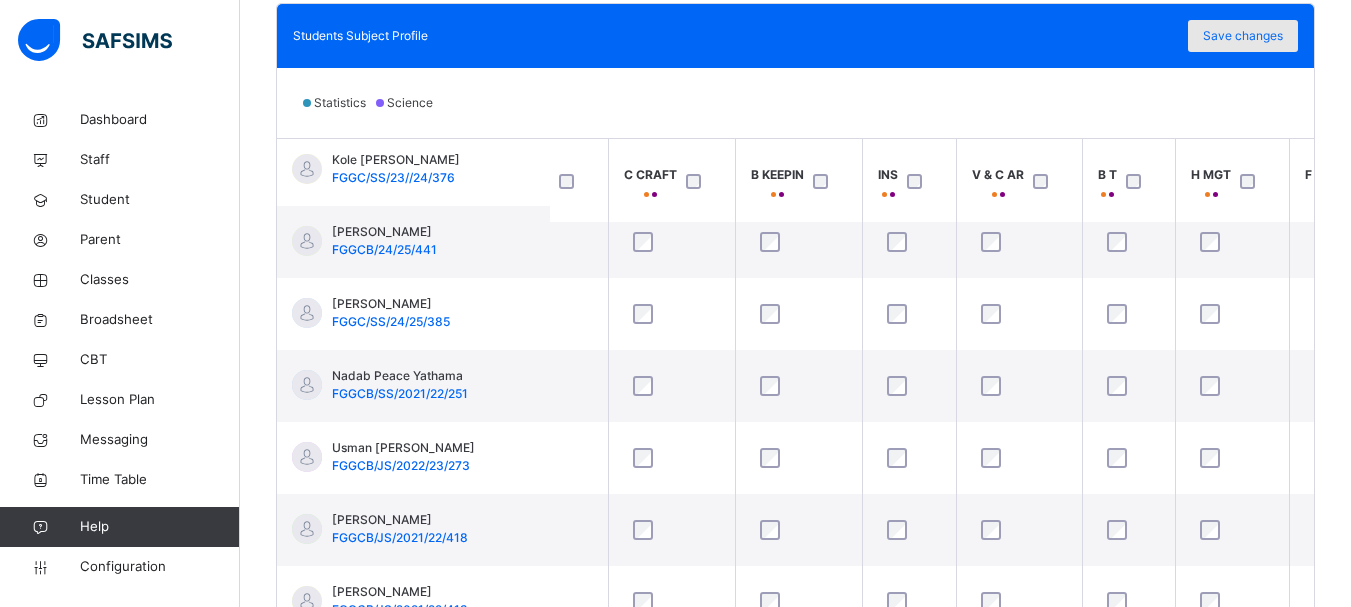 click on "Save changes" at bounding box center [1243, 36] 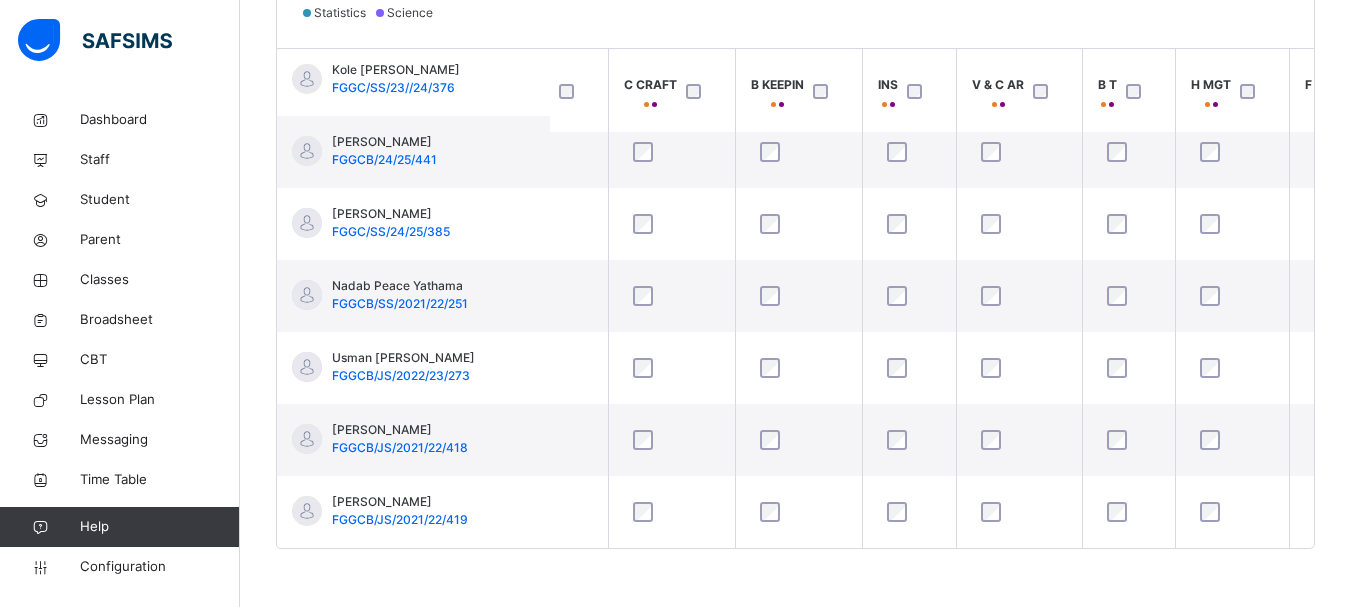 scroll, scrollTop: 676, scrollLeft: 0, axis: vertical 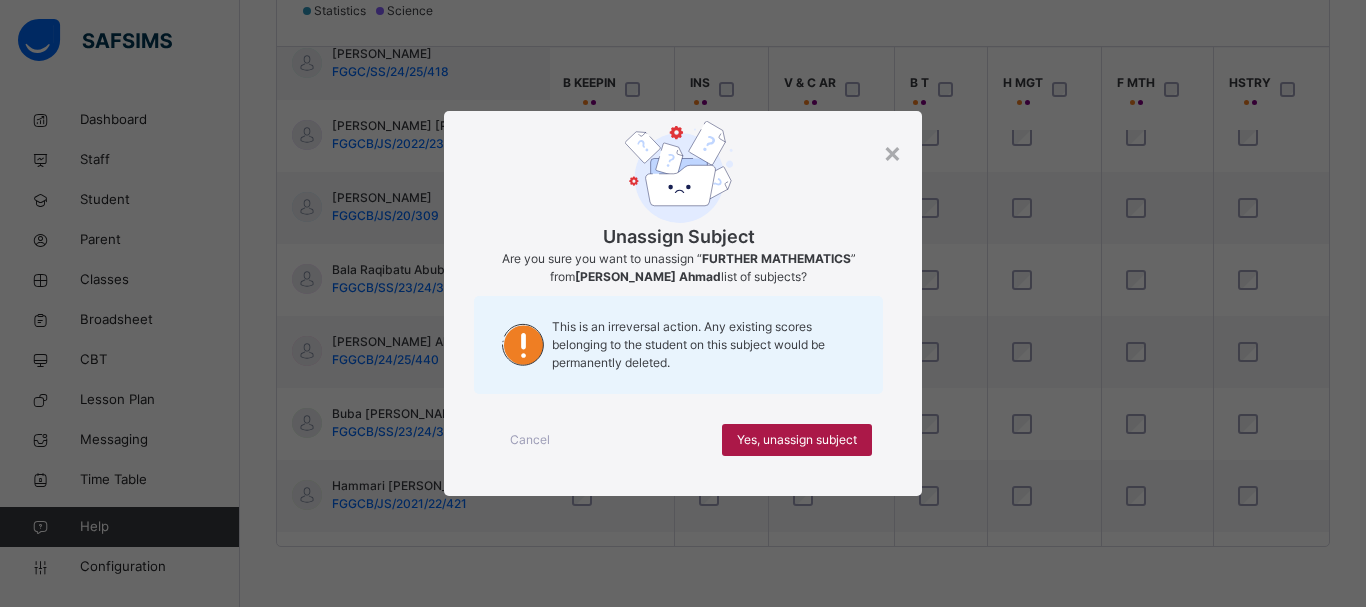 click on "Yes, unassign subject" at bounding box center [797, 440] 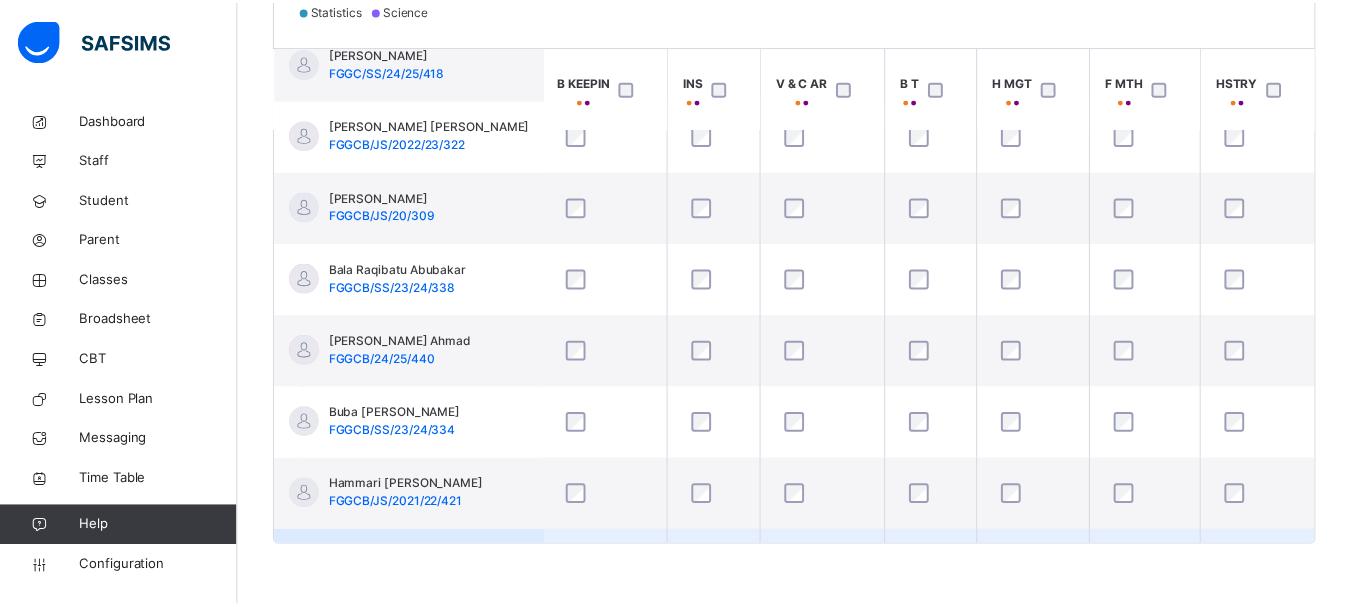 scroll, scrollTop: 1255, scrollLeft: 2251, axis: both 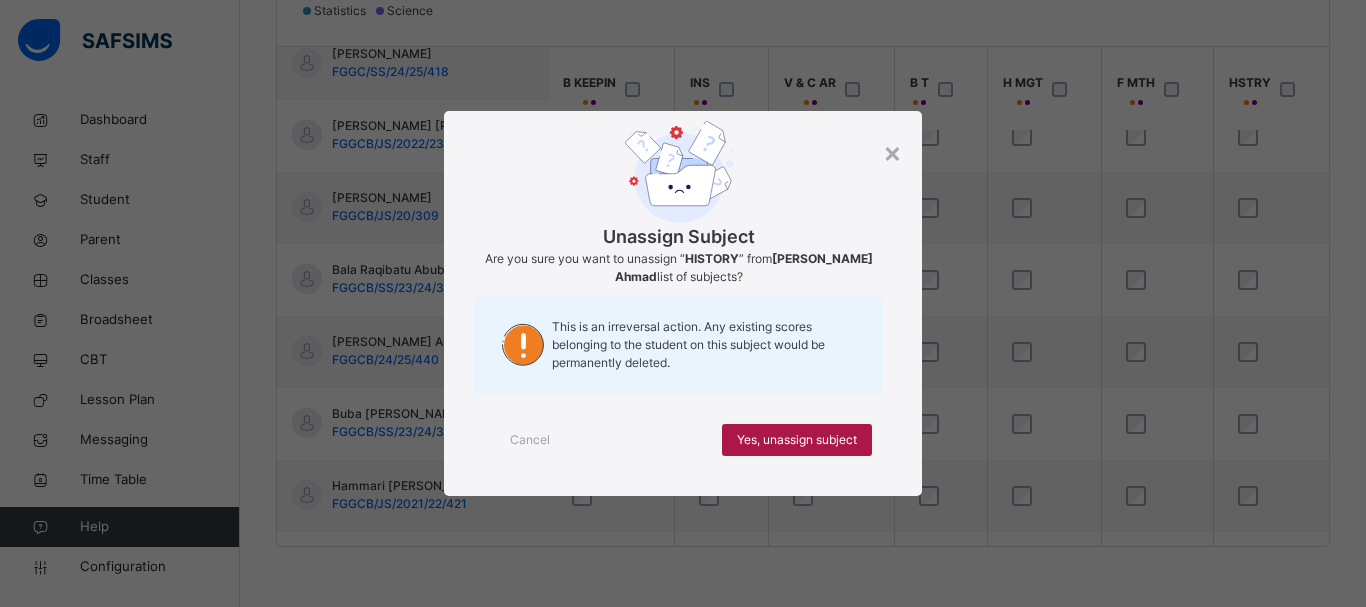 click on "Yes, unassign subject" at bounding box center (797, 440) 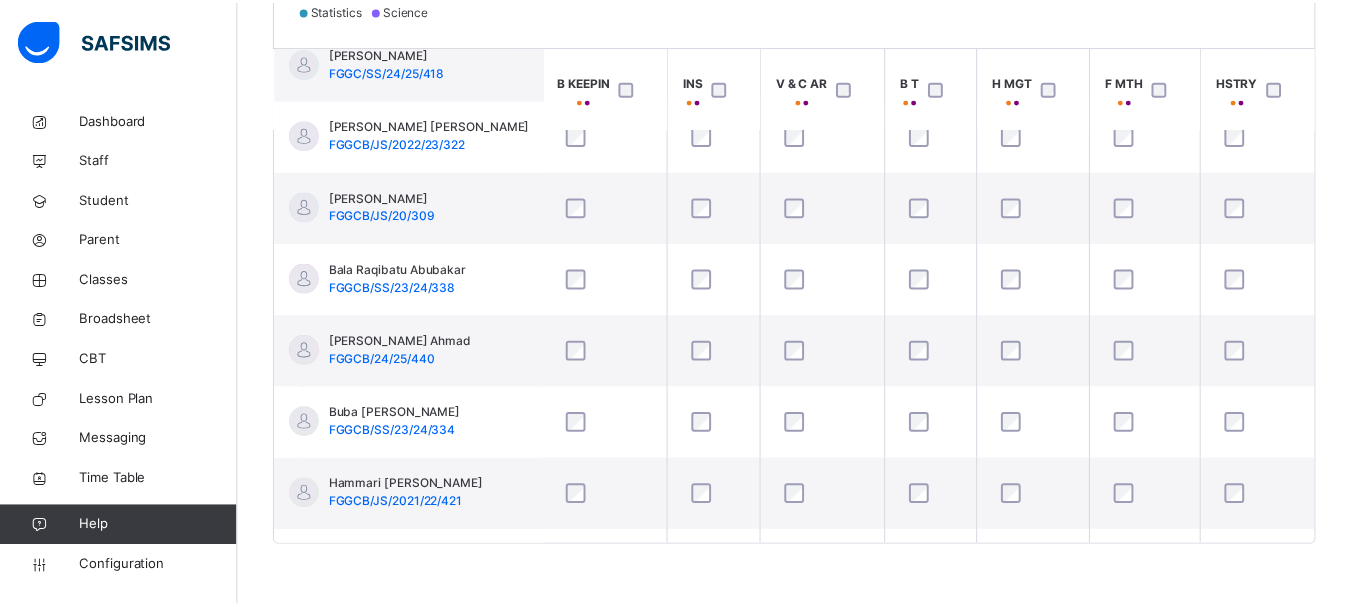 scroll, scrollTop: 1255, scrollLeft: 2251, axis: both 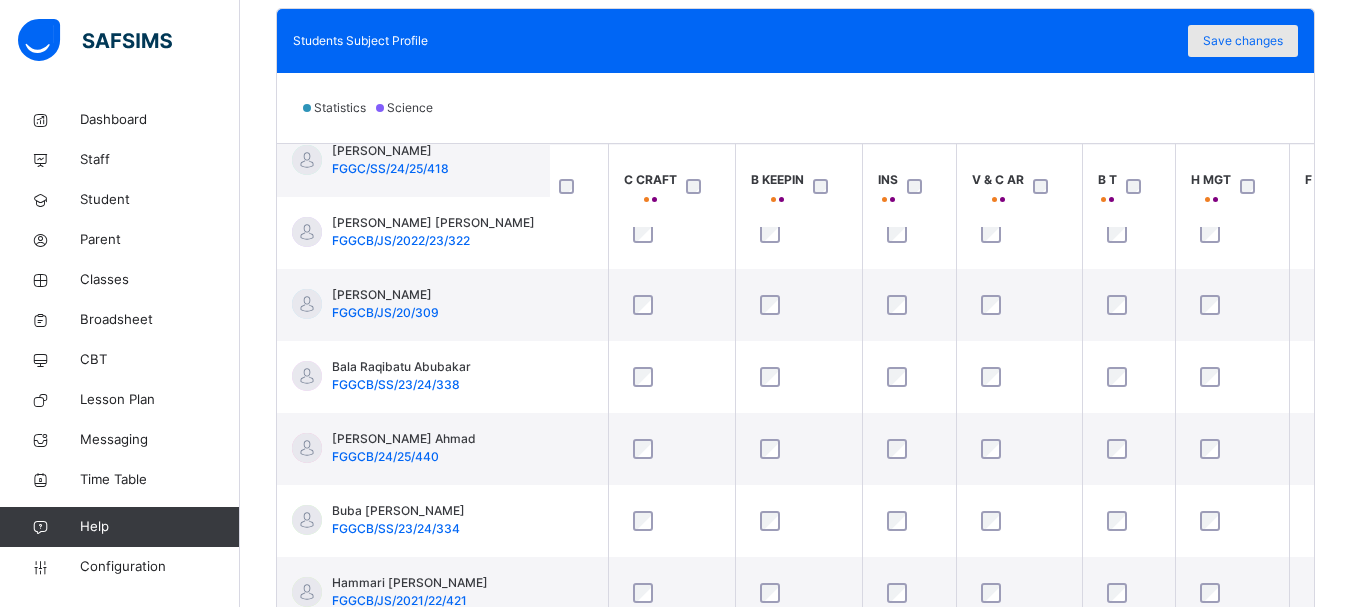 click on "Save changes" at bounding box center [1243, 41] 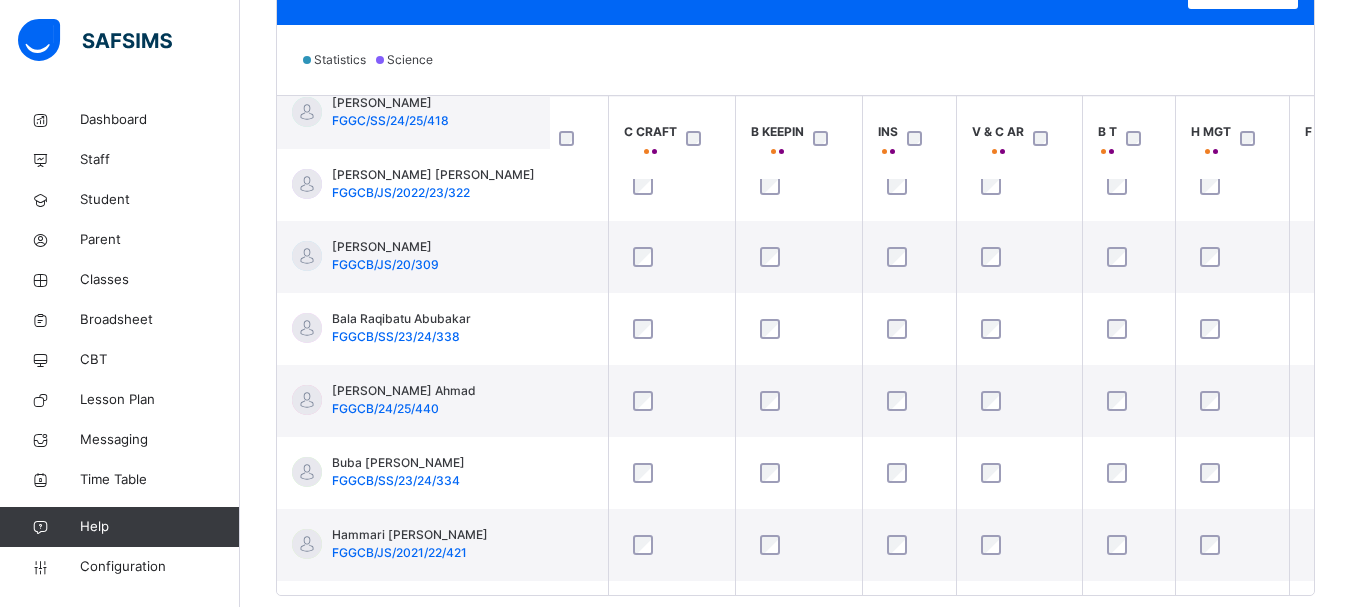 scroll, scrollTop: 656, scrollLeft: 0, axis: vertical 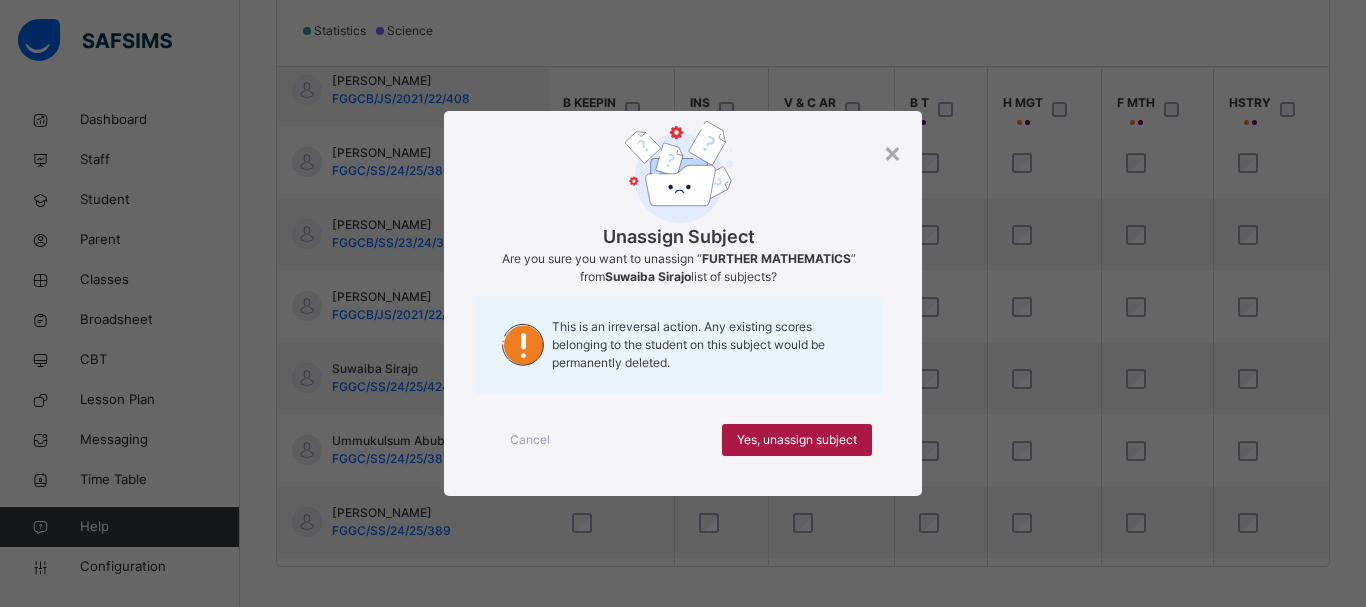 click on "Yes, unassign subject" at bounding box center (797, 440) 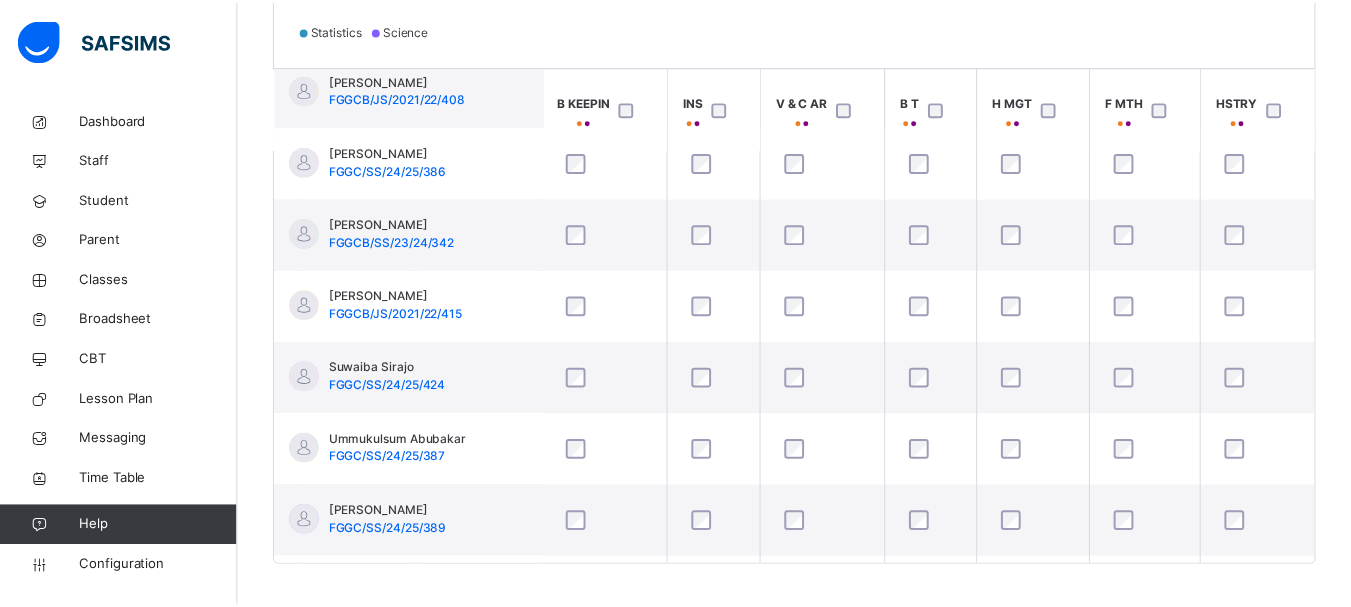 scroll, scrollTop: 384, scrollLeft: 2251, axis: both 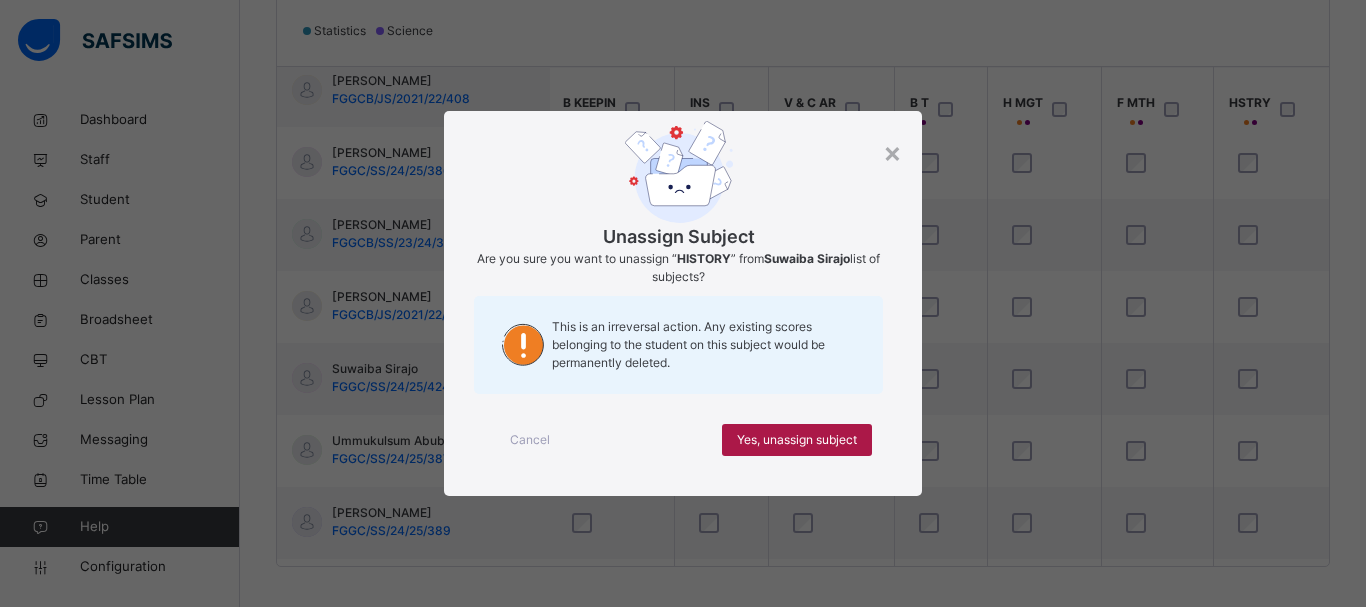 click on "Yes, unassign subject" at bounding box center [797, 440] 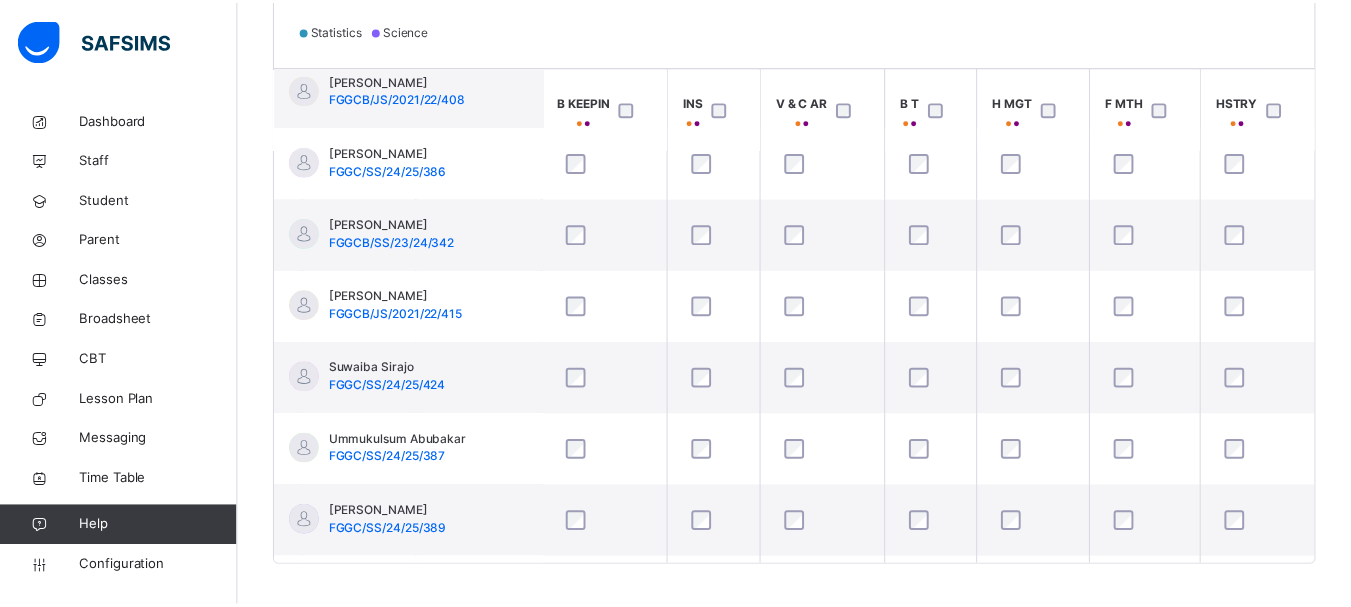 scroll, scrollTop: 517, scrollLeft: 0, axis: vertical 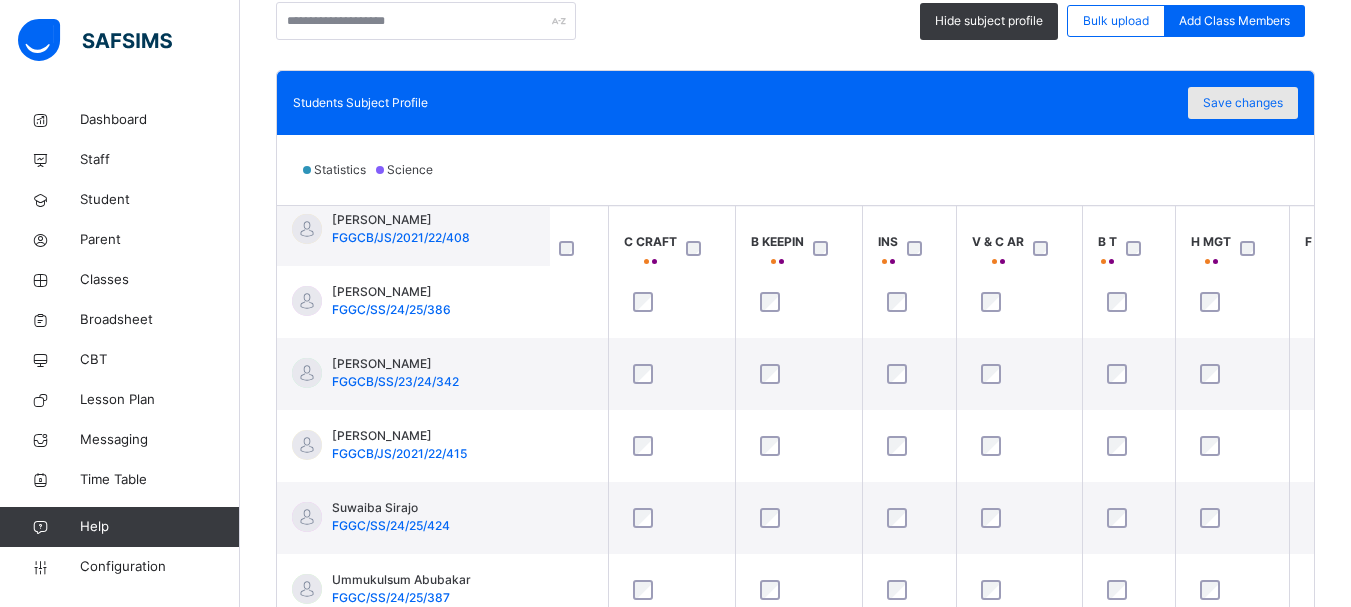click on "Save changes" at bounding box center (1243, 103) 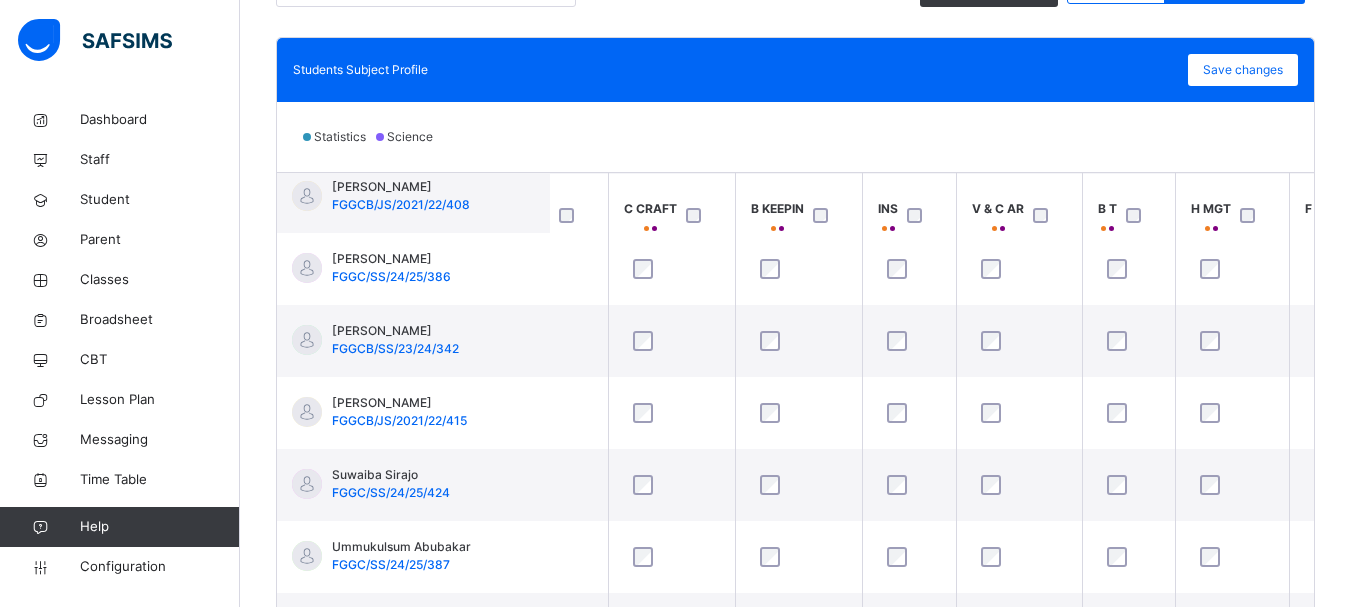 scroll, scrollTop: 573, scrollLeft: 0, axis: vertical 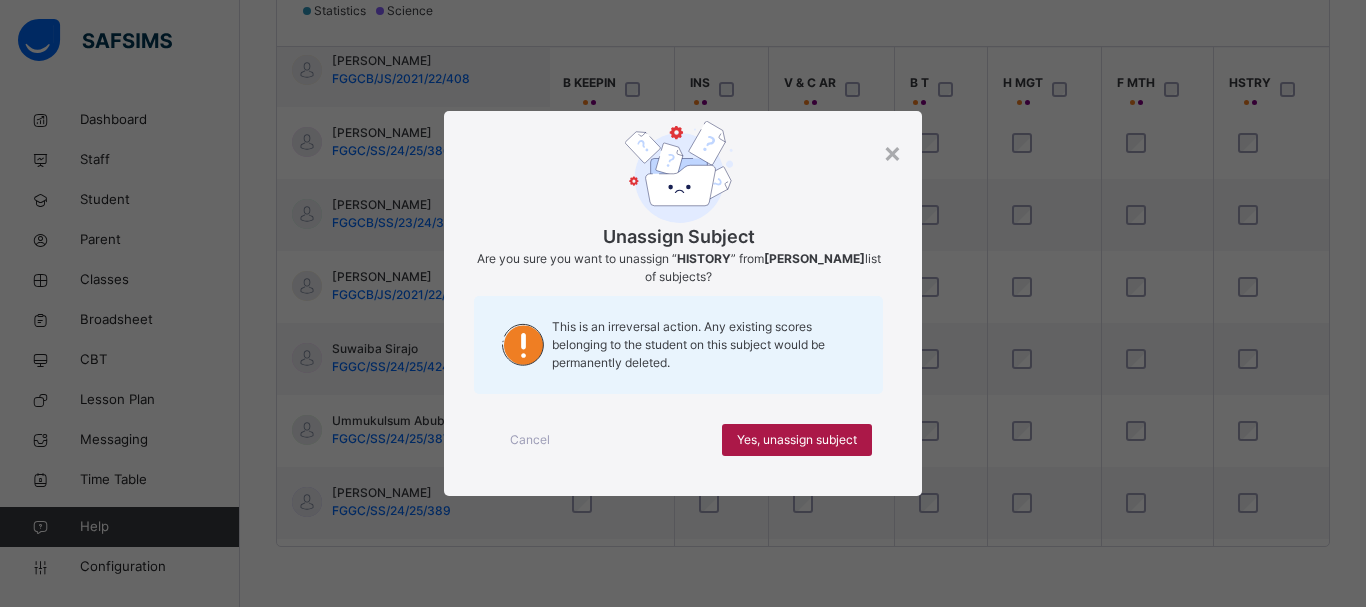 click on "Yes, unassign subject" at bounding box center (797, 440) 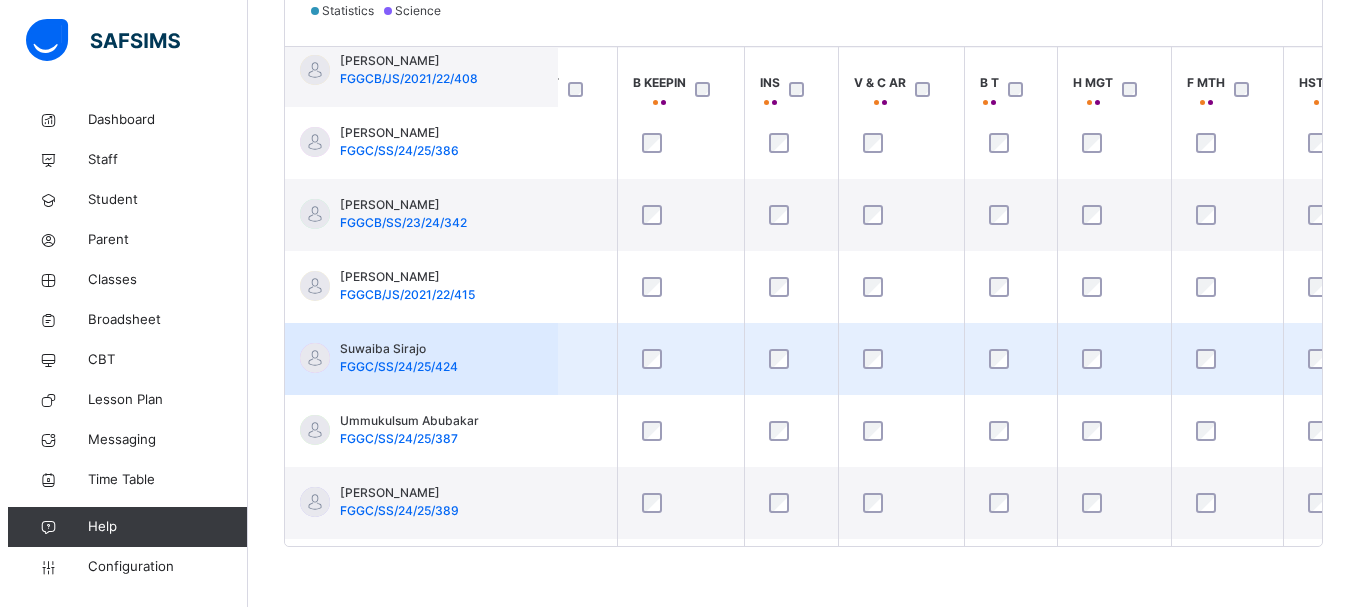 scroll, scrollTop: 384, scrollLeft: 2441, axis: both 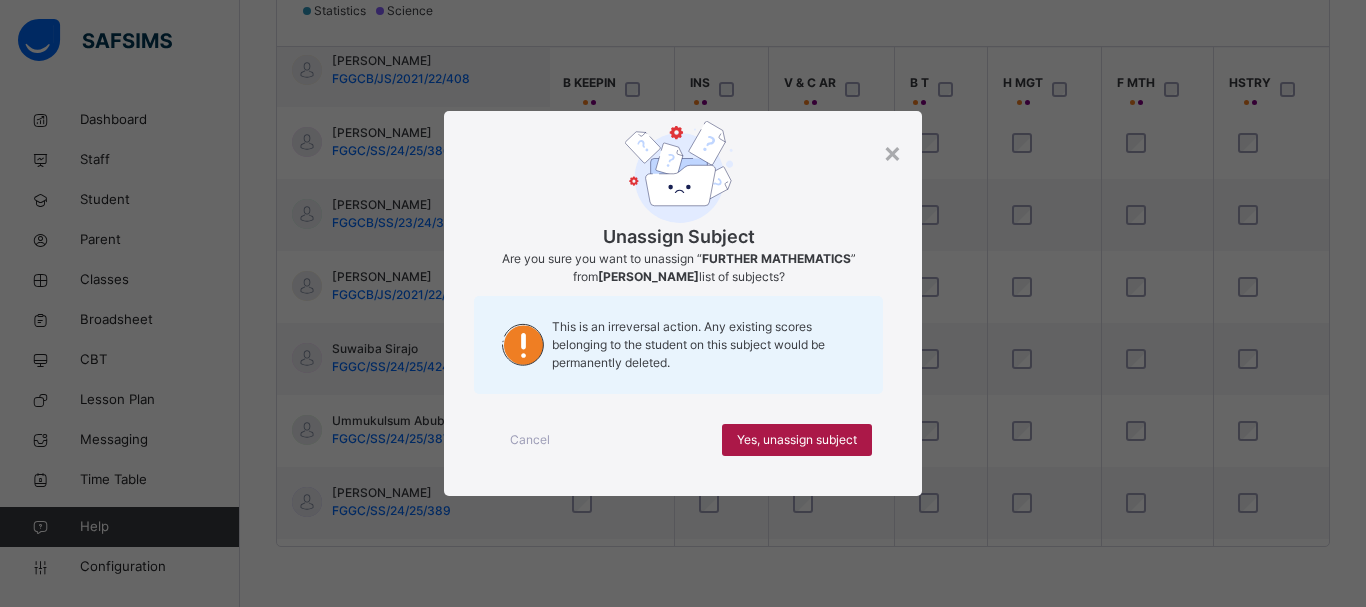 click on "Yes, unassign subject" at bounding box center (797, 440) 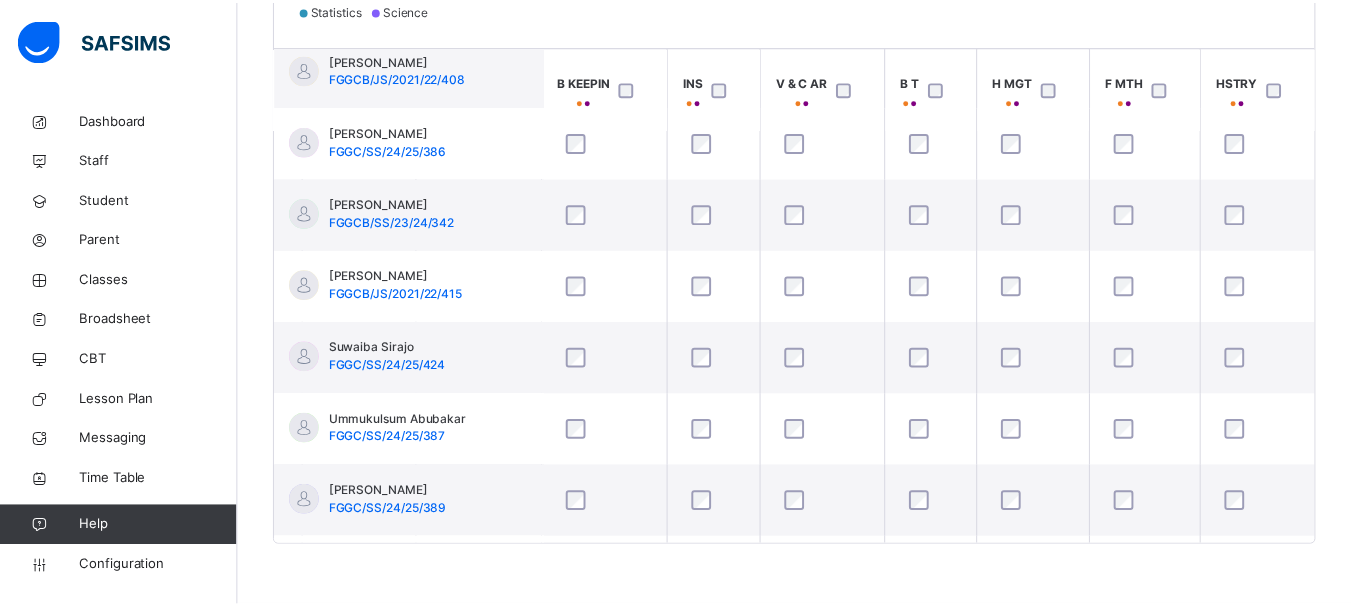 scroll, scrollTop: 514, scrollLeft: 0, axis: vertical 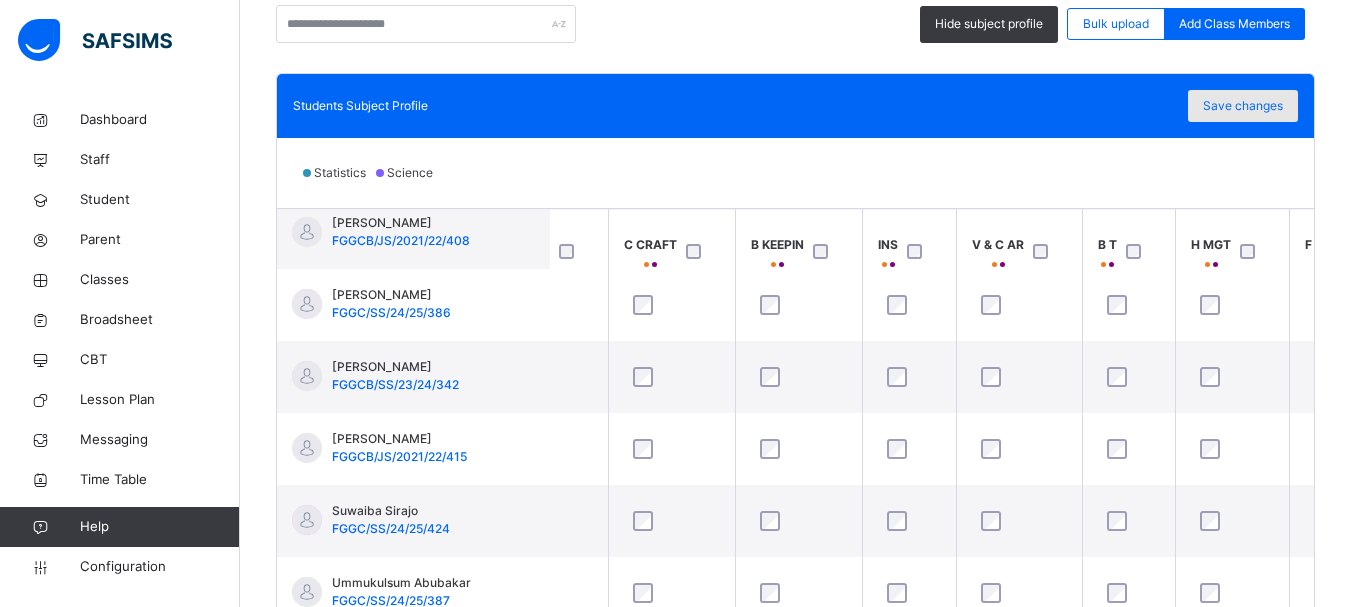 click on "Save changes" at bounding box center [1243, 106] 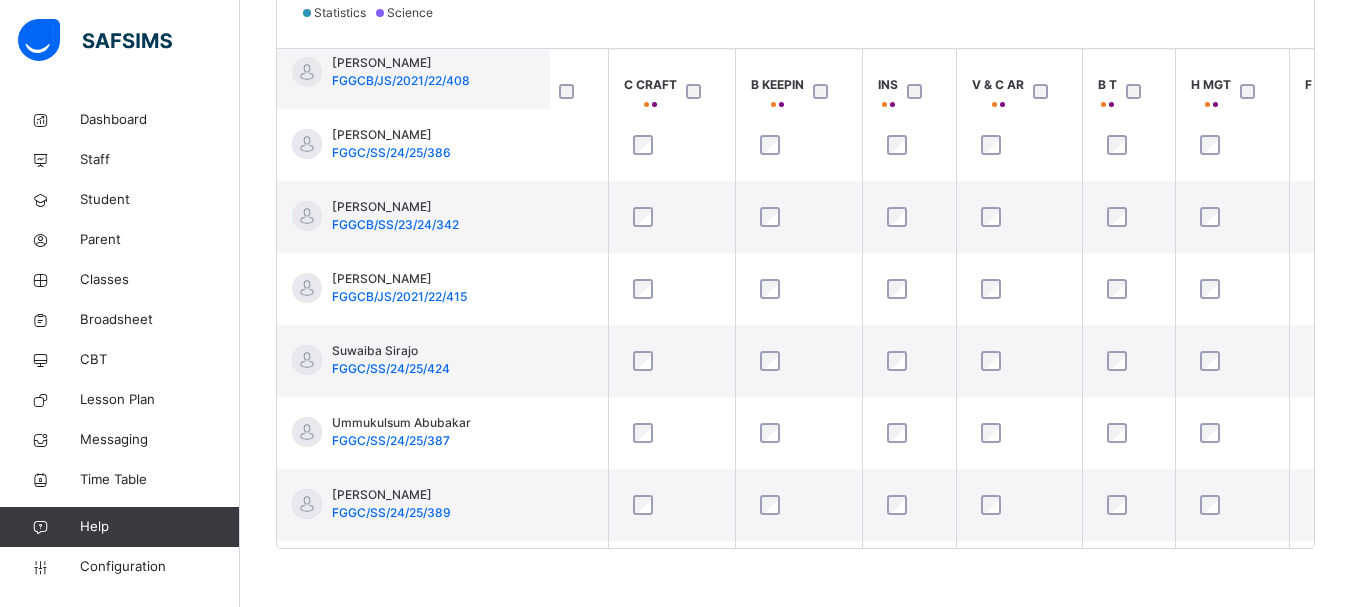 scroll, scrollTop: 676, scrollLeft: 0, axis: vertical 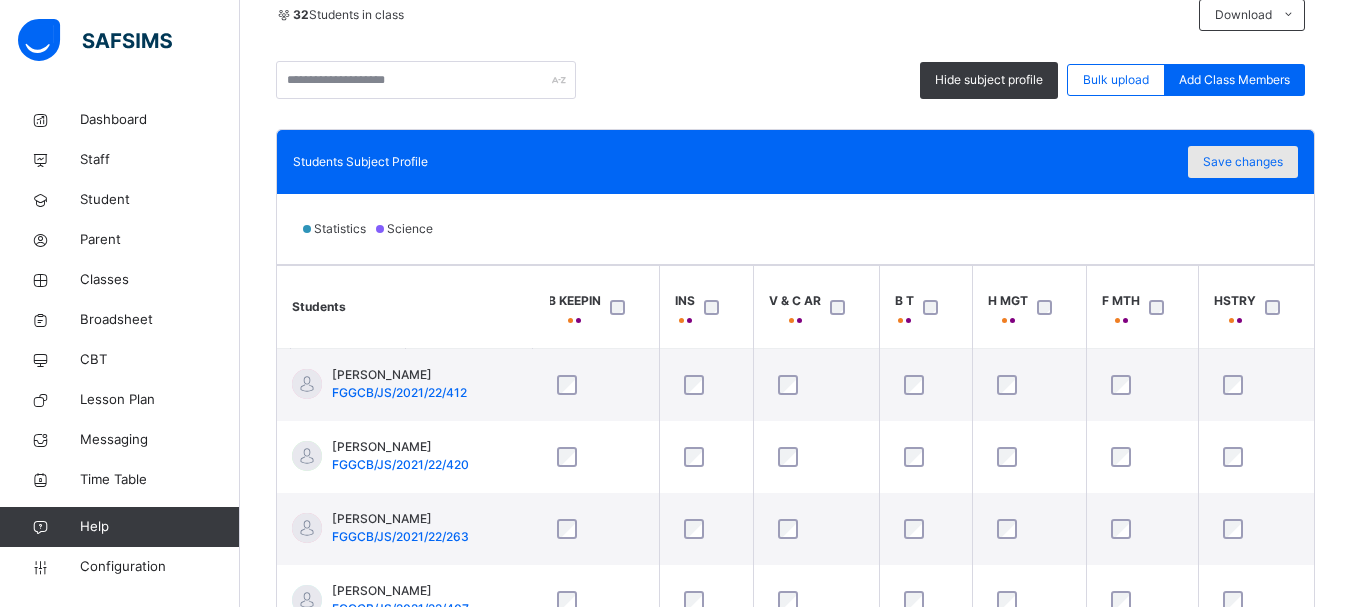 click on "Save changes" at bounding box center [1243, 162] 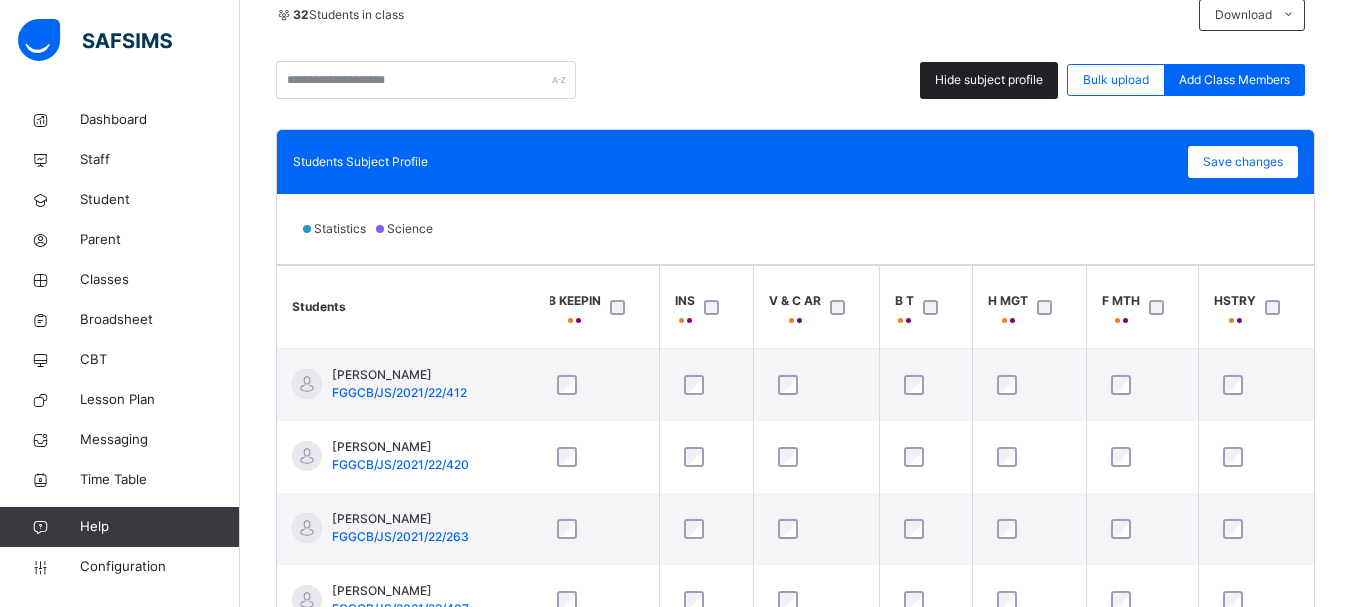 click on "Hide subject profile" at bounding box center (989, 80) 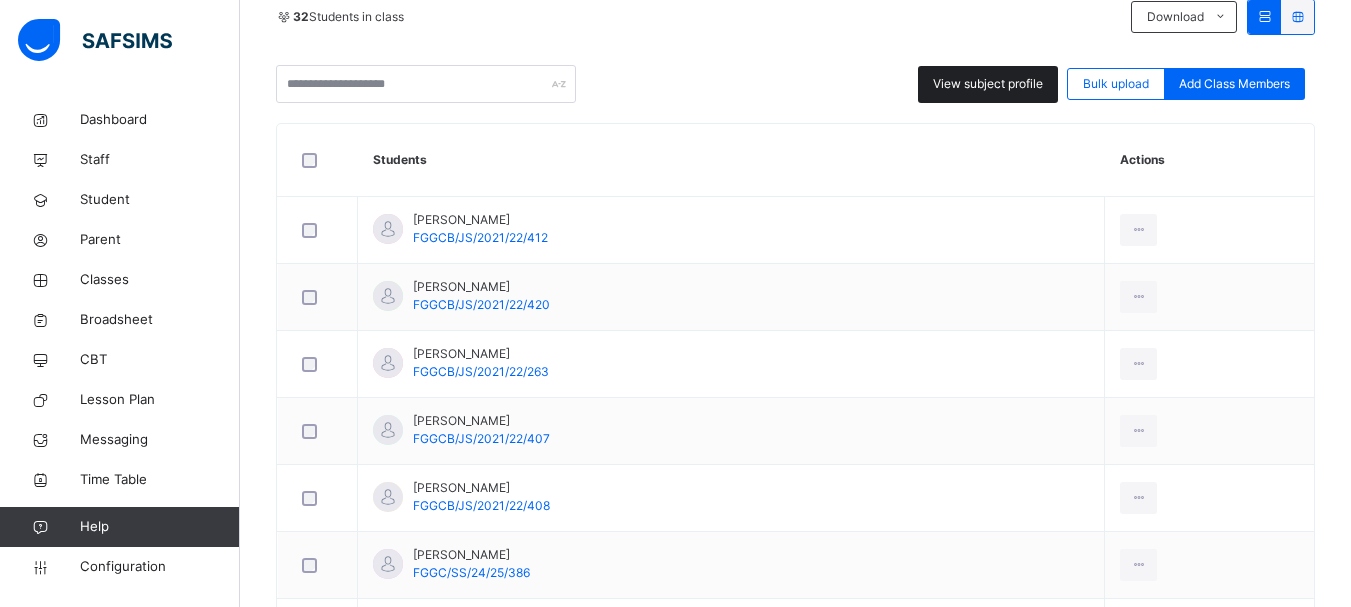 scroll, scrollTop: 460, scrollLeft: 0, axis: vertical 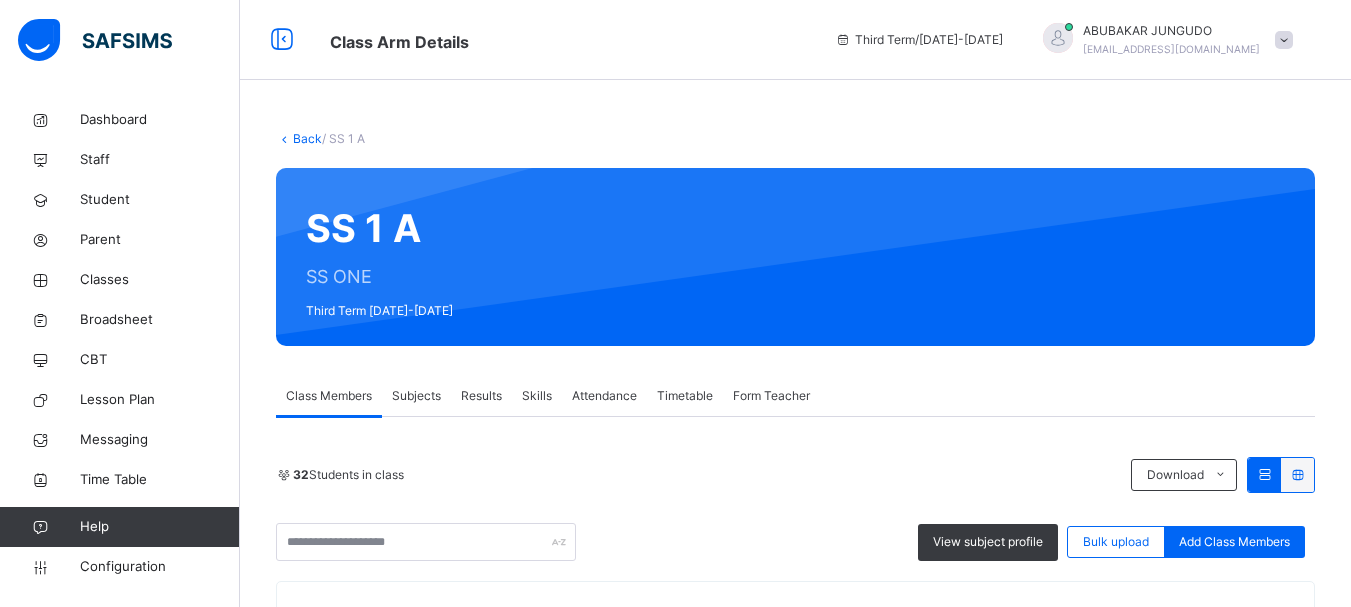 click on "Back" at bounding box center (307, 138) 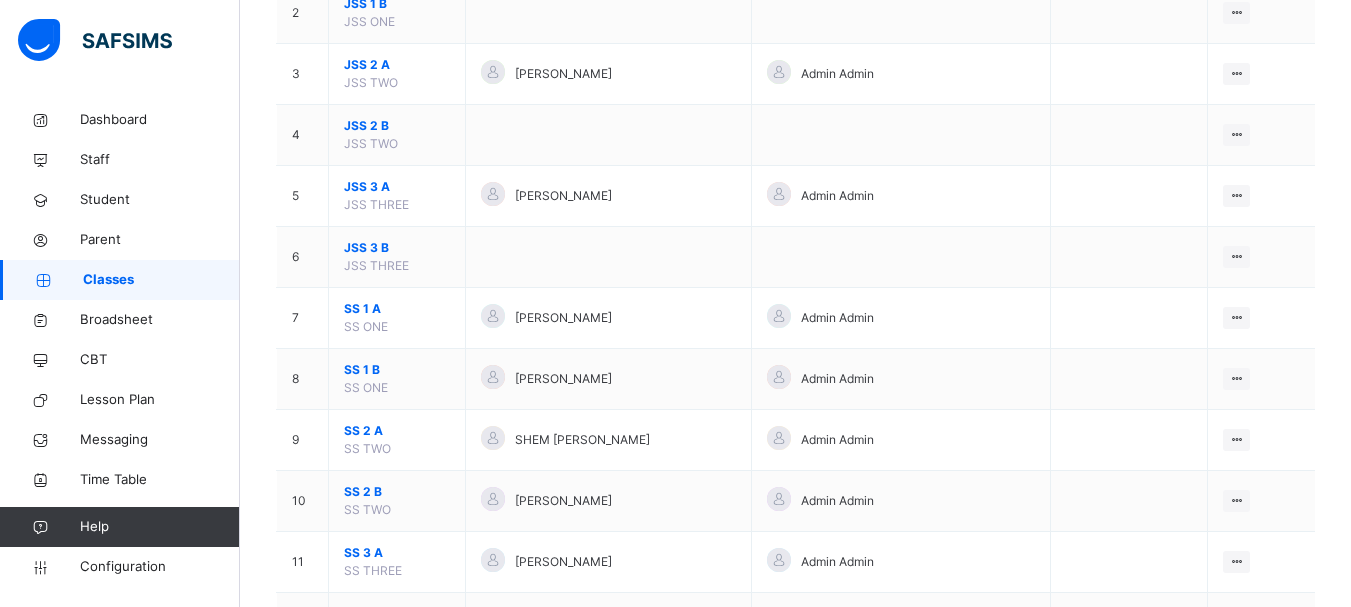 scroll, scrollTop: 329, scrollLeft: 0, axis: vertical 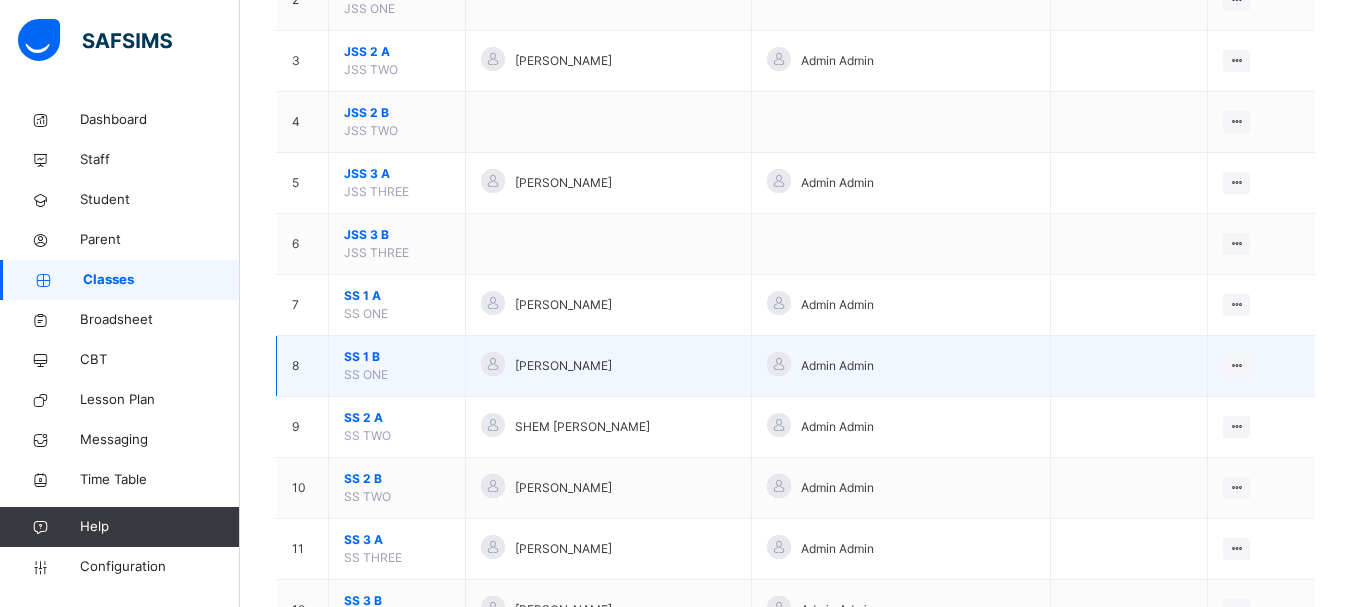 click on "SS 1   B" at bounding box center [397, 357] 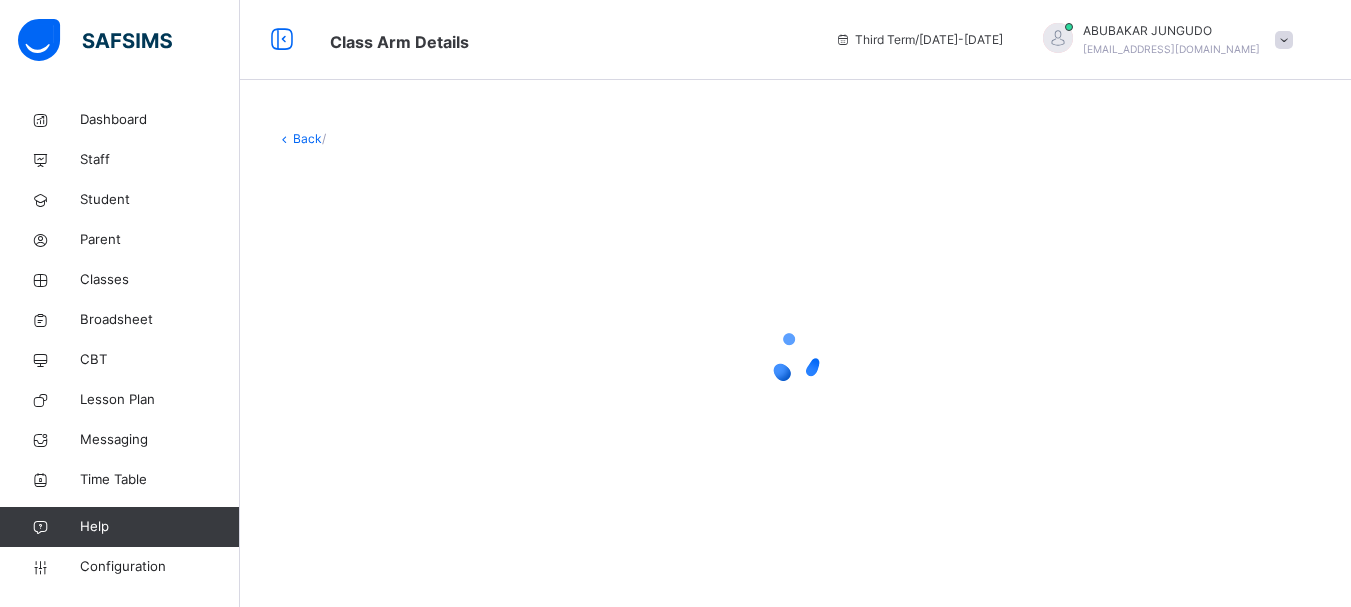 scroll, scrollTop: 0, scrollLeft: 0, axis: both 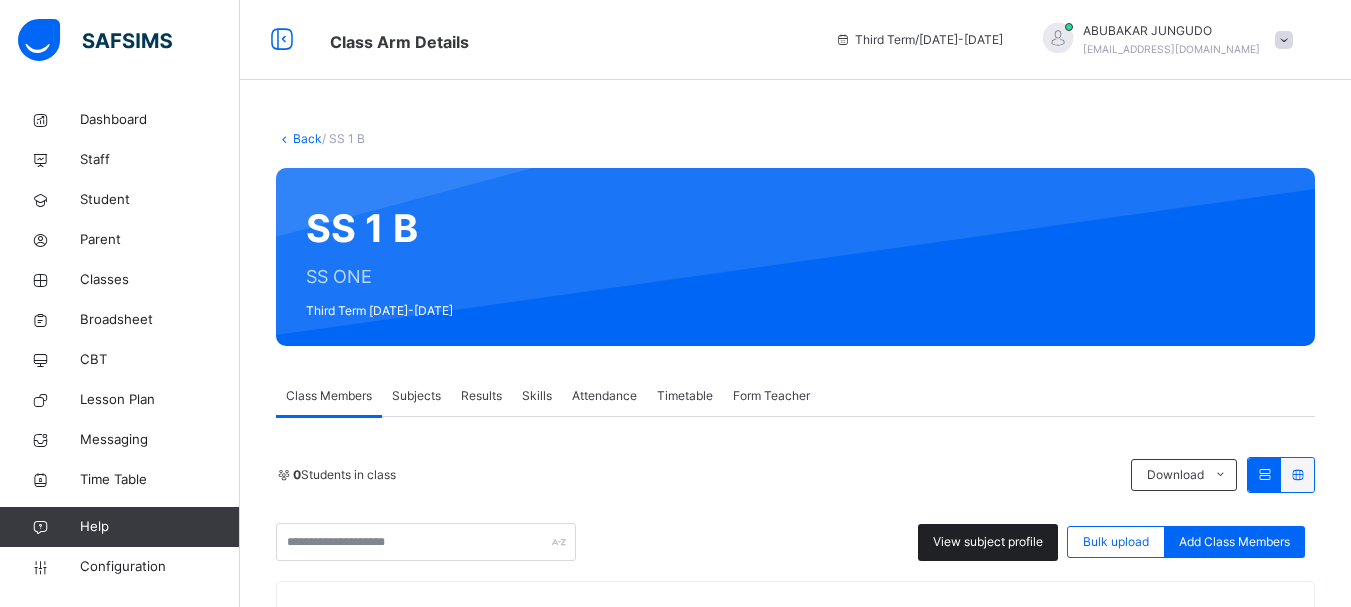 click on "View subject profile" at bounding box center [988, 542] 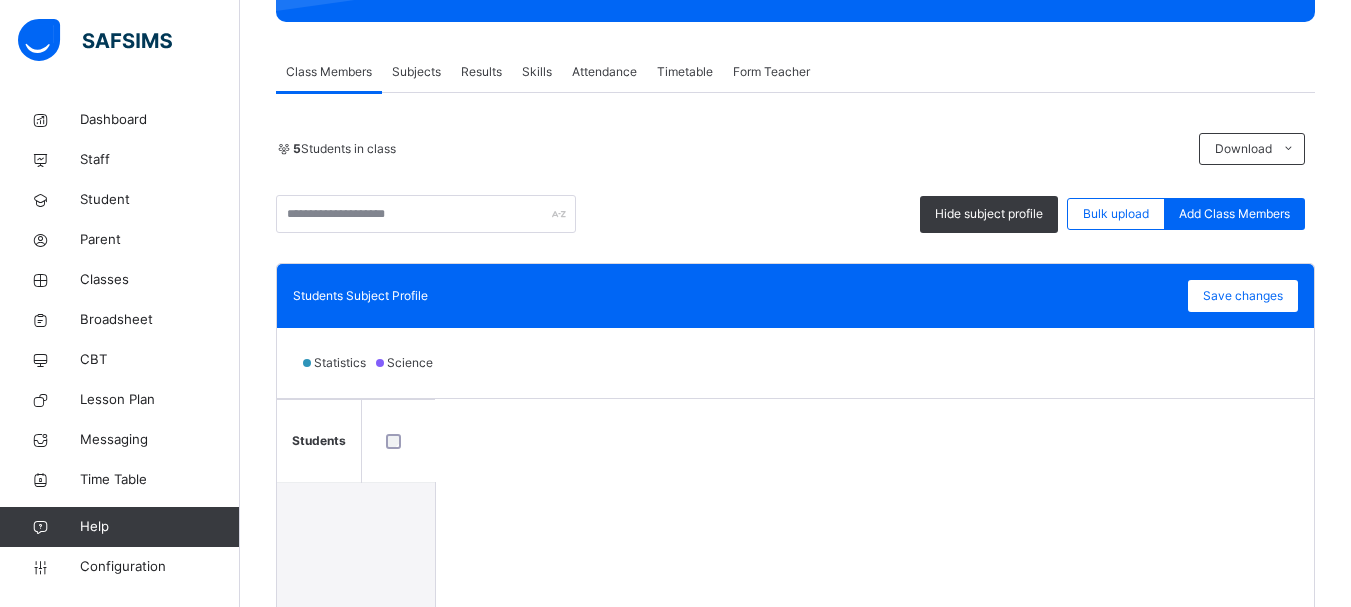 scroll, scrollTop: 353, scrollLeft: 0, axis: vertical 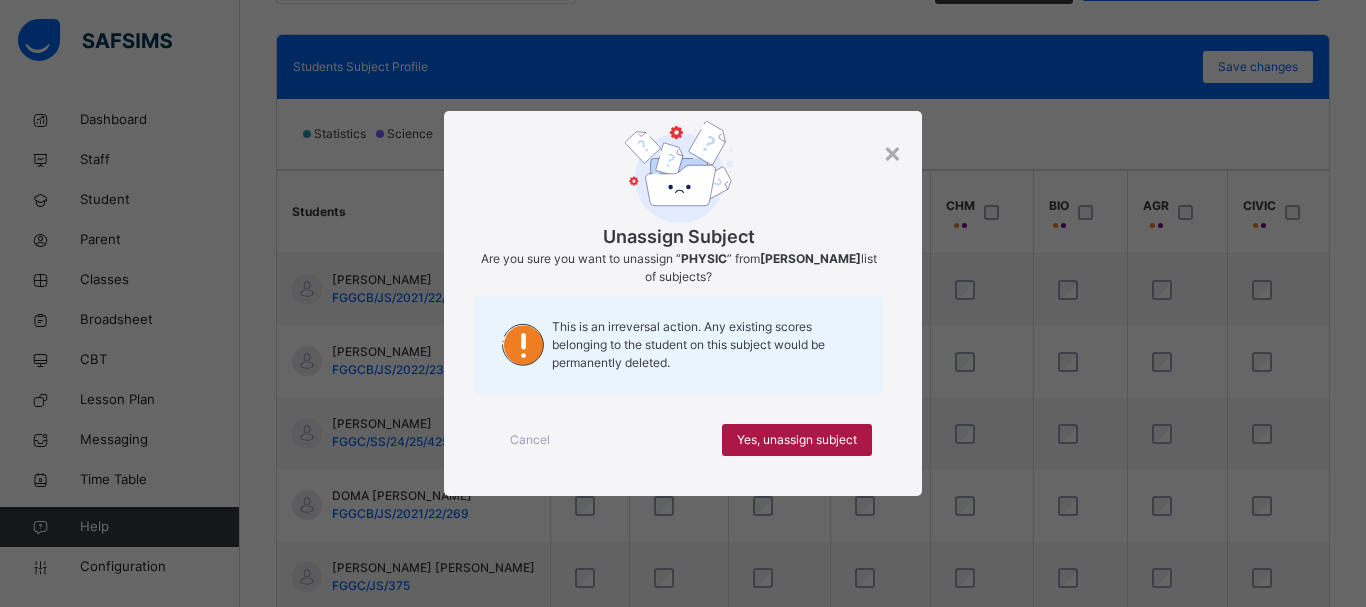 click on "Yes, unassign subject" at bounding box center [797, 440] 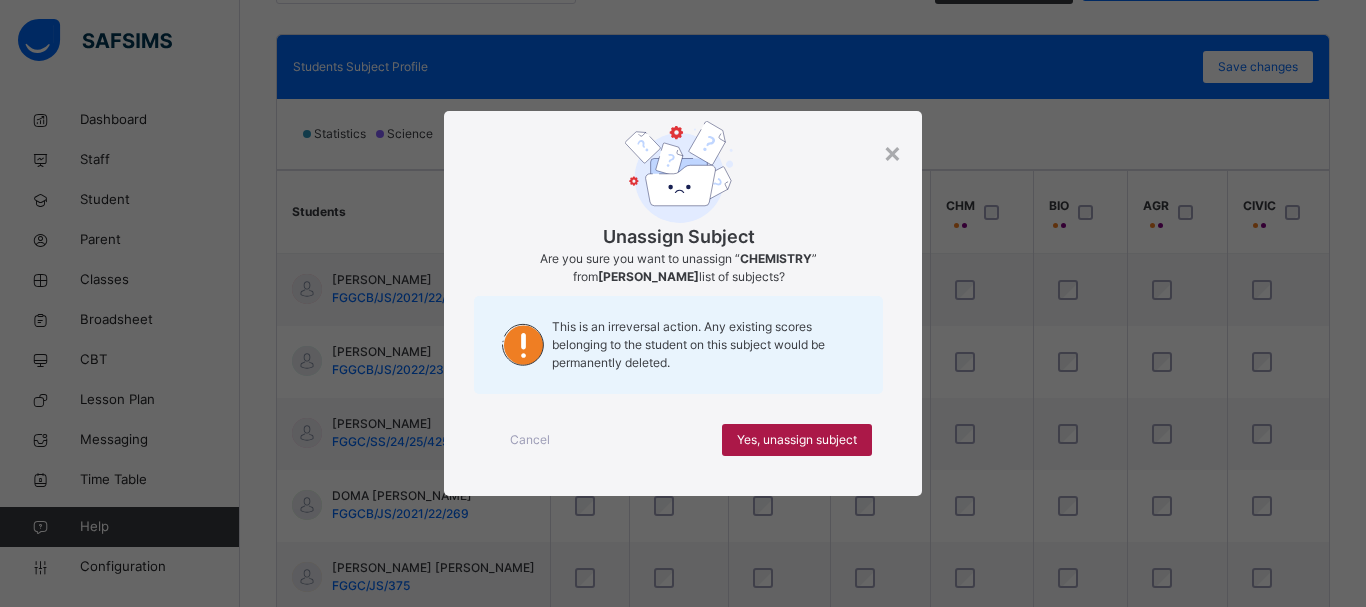 click on "Yes, unassign subject" at bounding box center [797, 440] 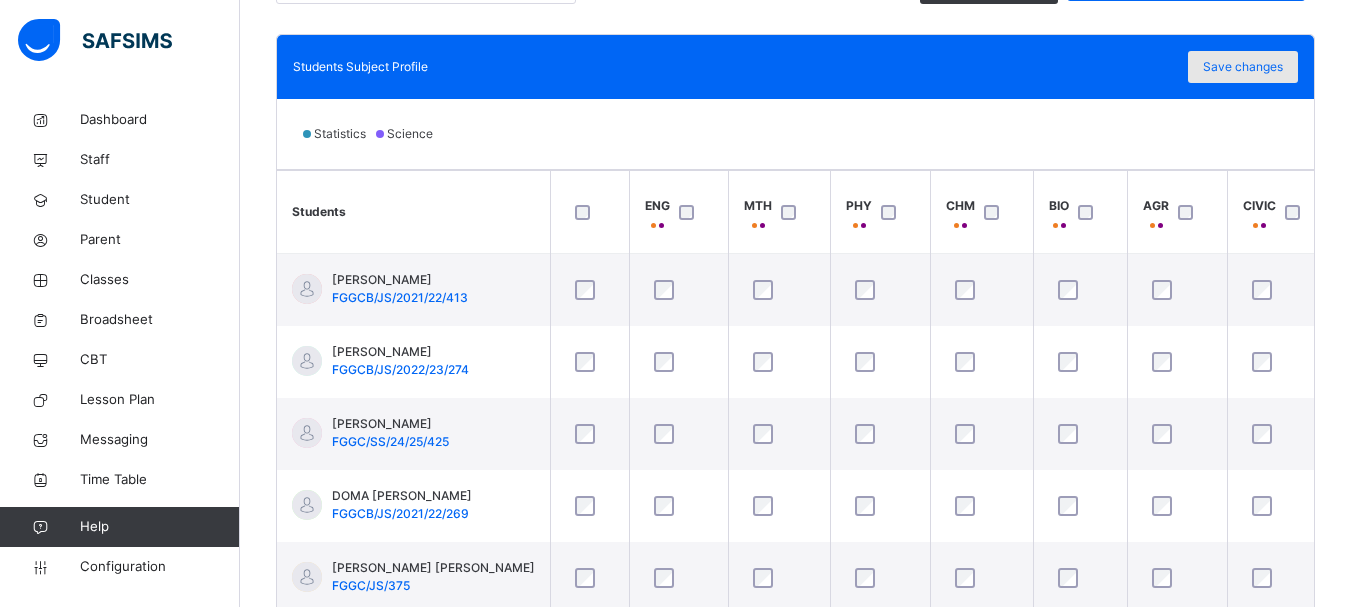 click on "Save changes" at bounding box center (1243, 67) 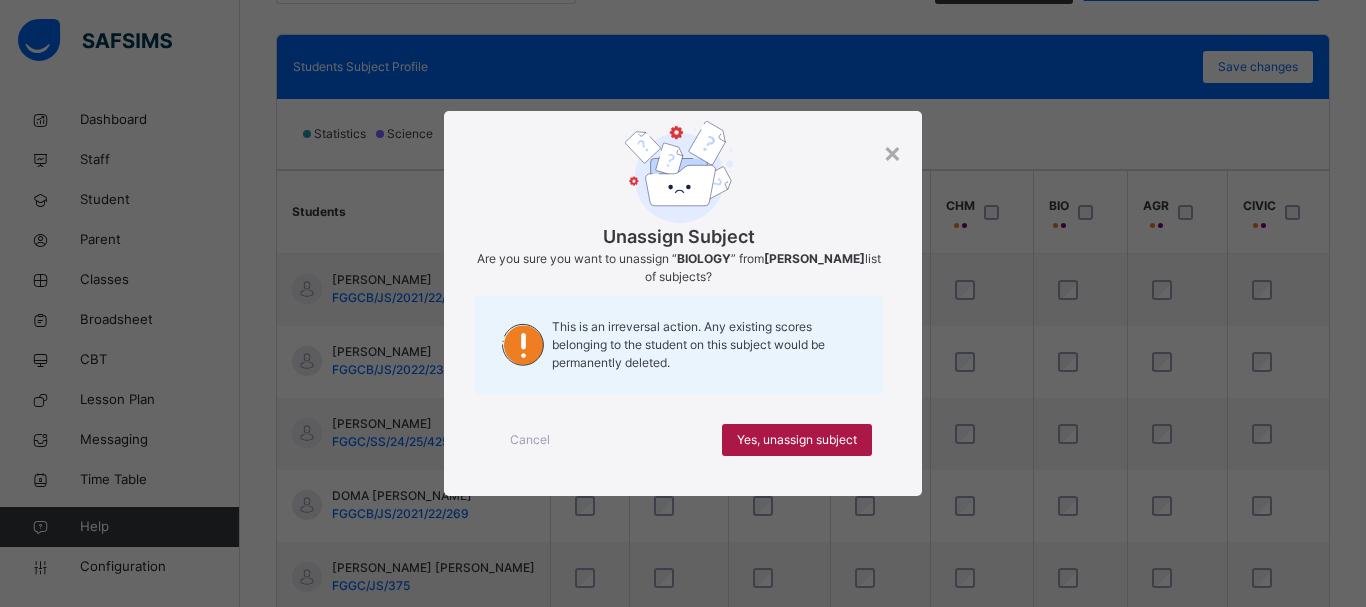 click on "Yes, unassign subject" at bounding box center (797, 440) 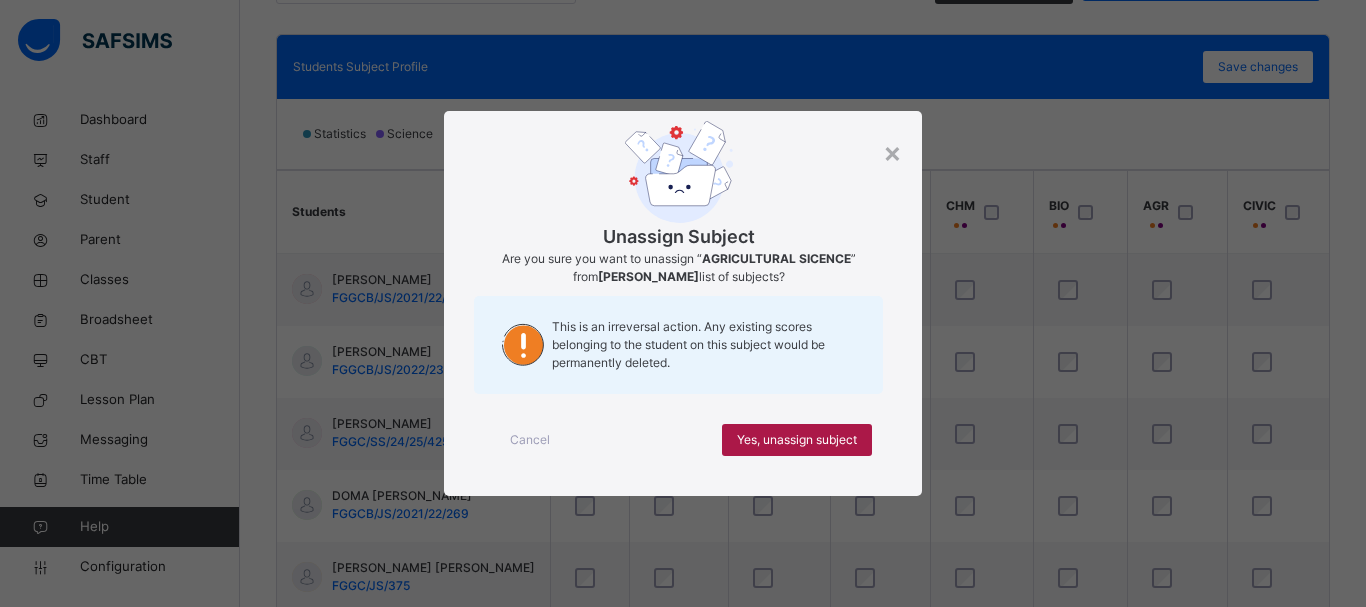 click on "Yes, unassign subject" at bounding box center (797, 440) 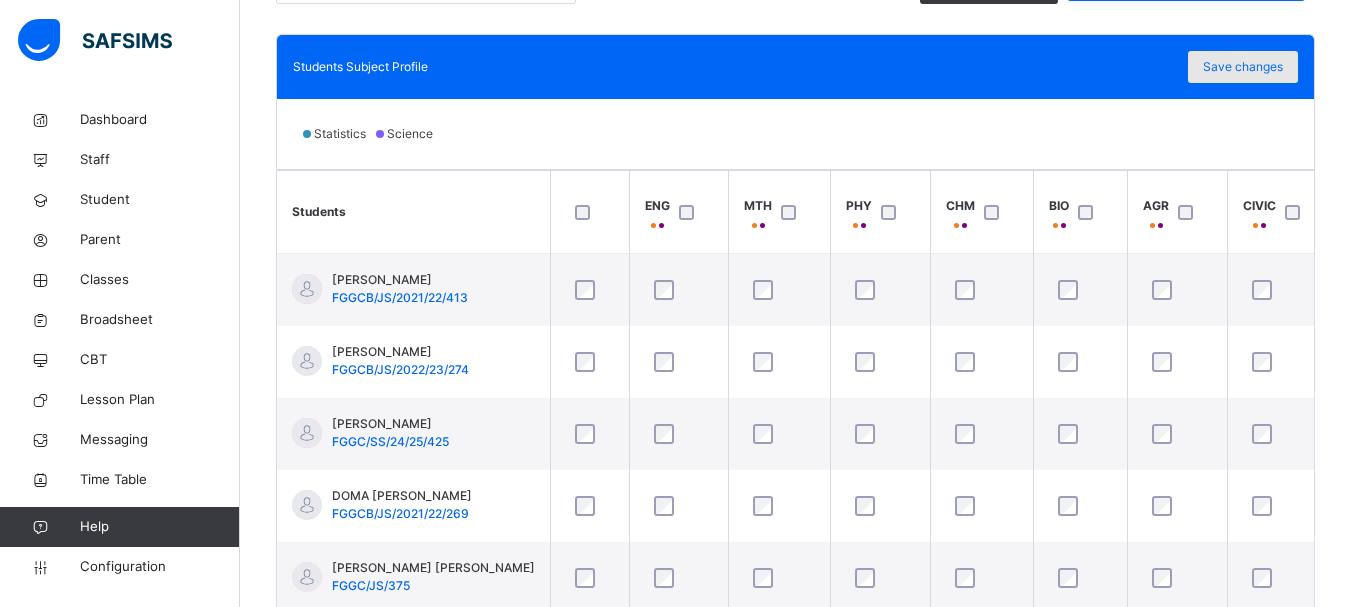 click on "Save changes" at bounding box center [1243, 67] 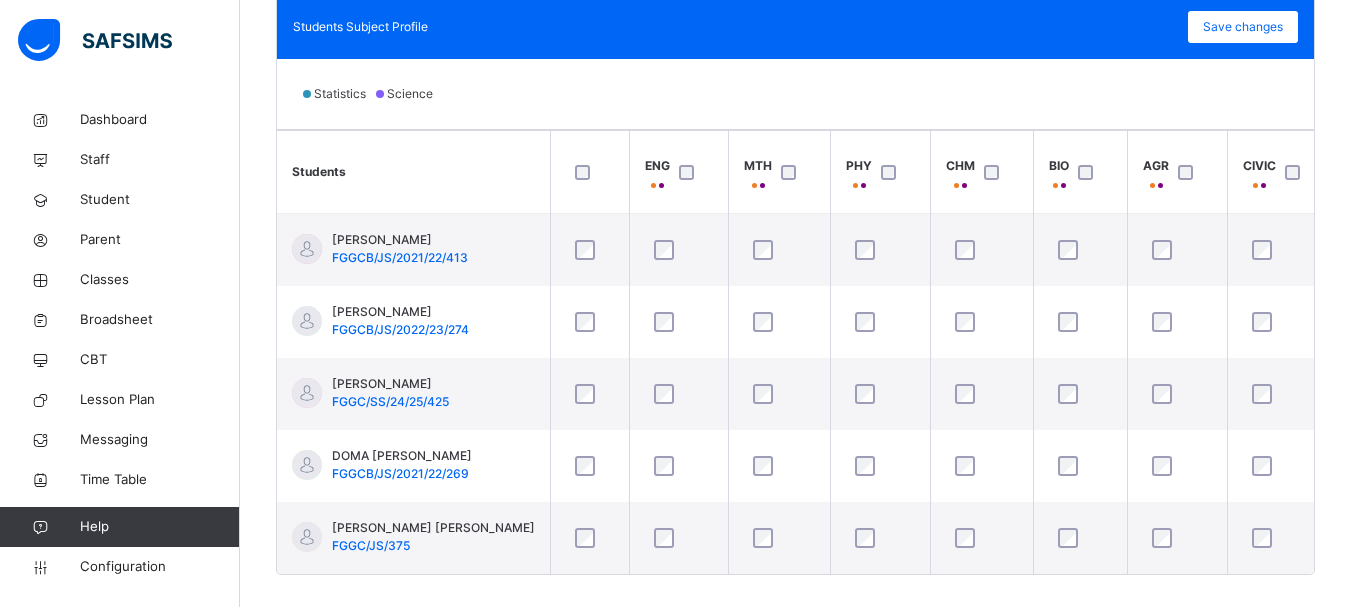 scroll, scrollTop: 629, scrollLeft: 0, axis: vertical 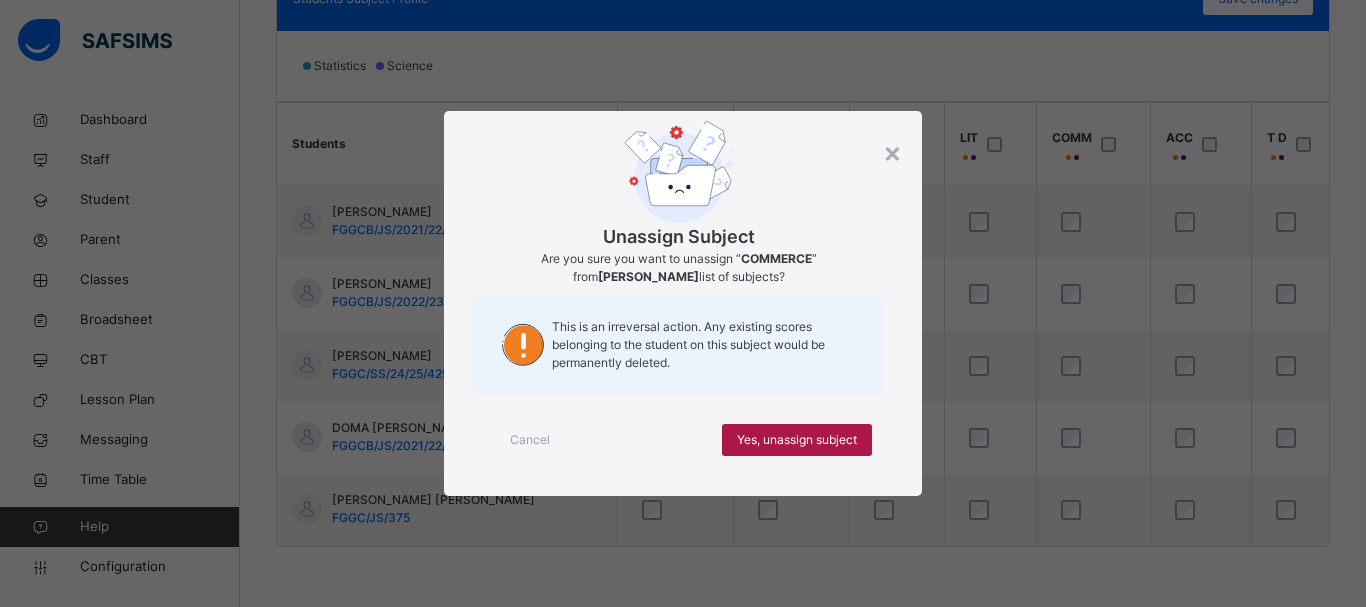 click on "Yes, unassign subject" at bounding box center (797, 440) 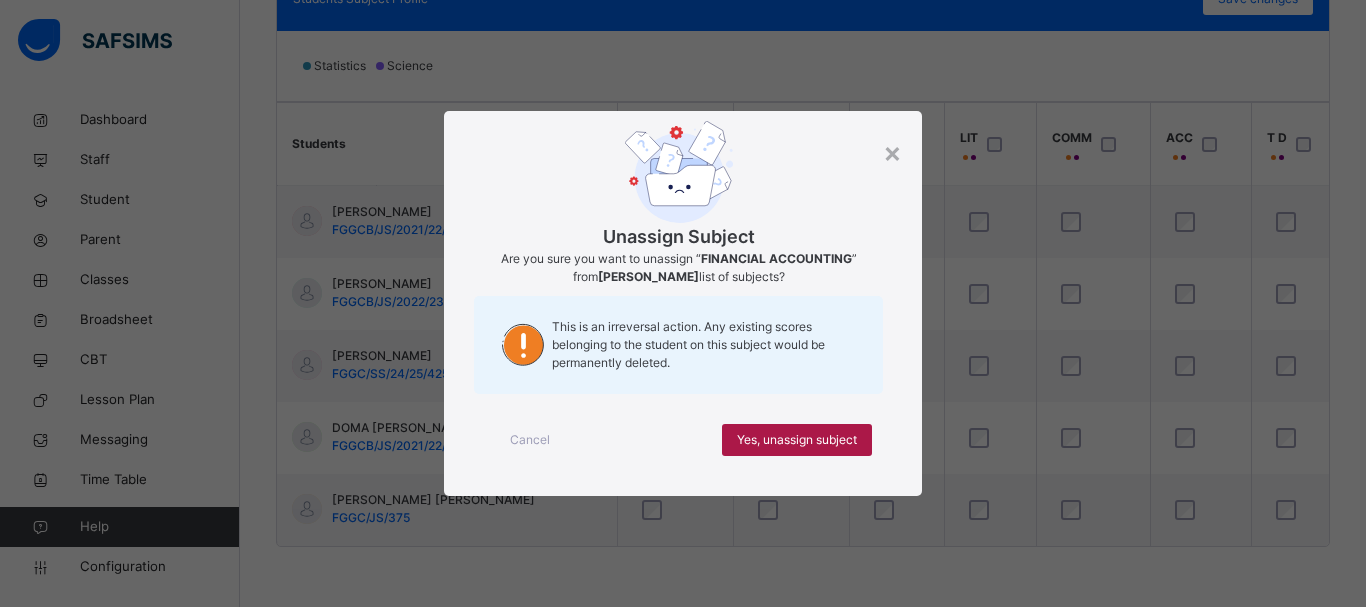 click on "Yes, unassign subject" at bounding box center [797, 440] 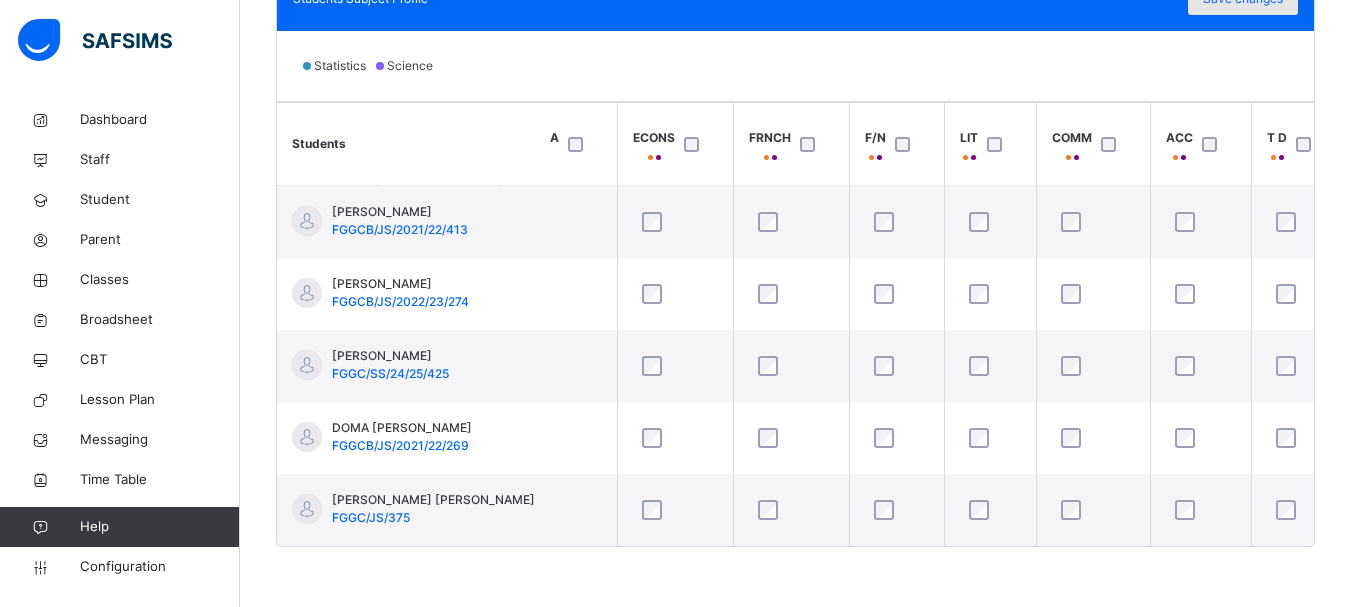 click on "Save changes" at bounding box center [1243, -1] 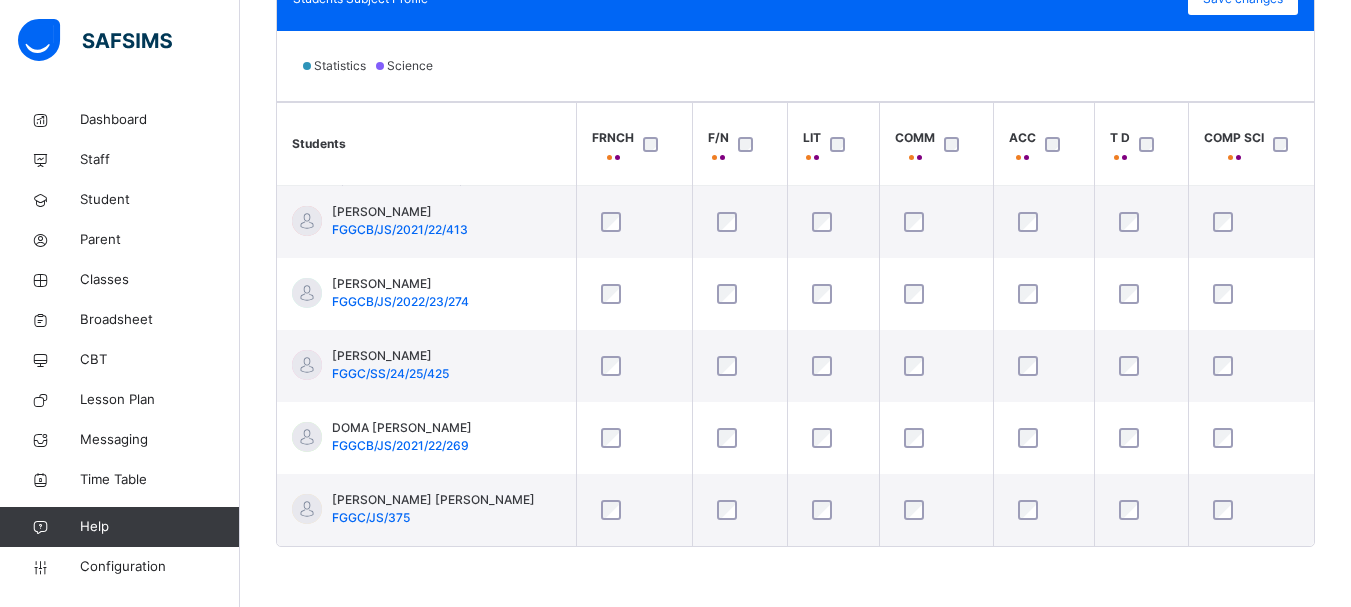 scroll, scrollTop: 0, scrollLeft: 1230, axis: horizontal 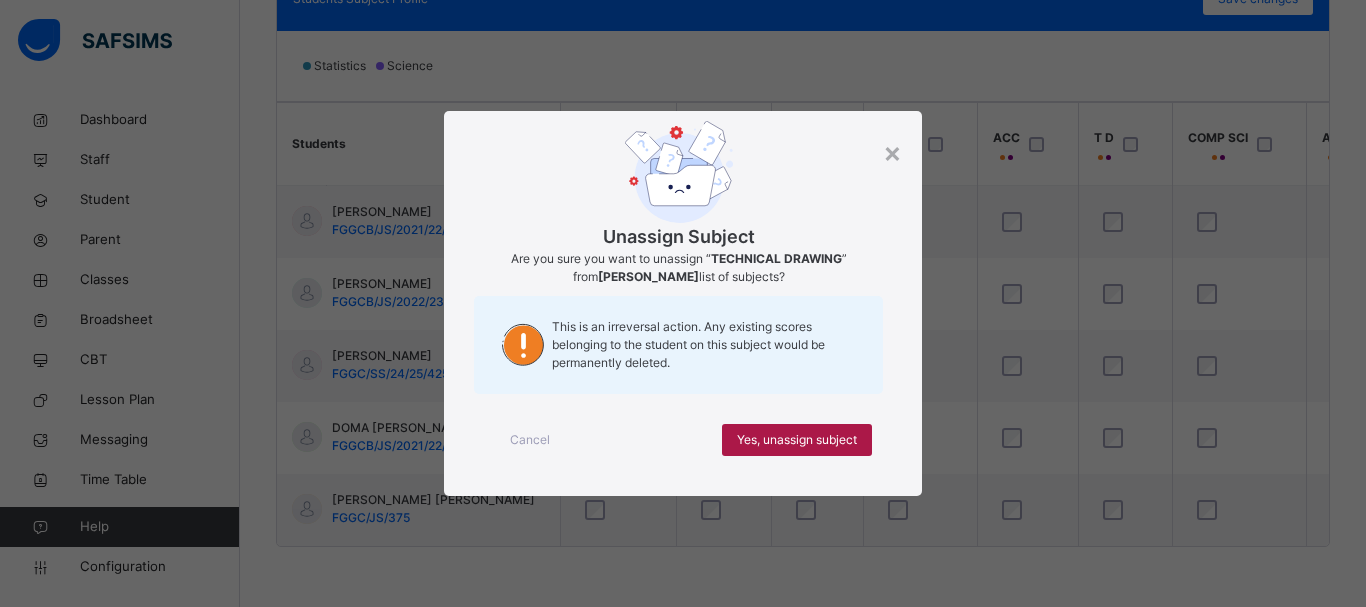 click on "Yes, unassign subject" at bounding box center (797, 440) 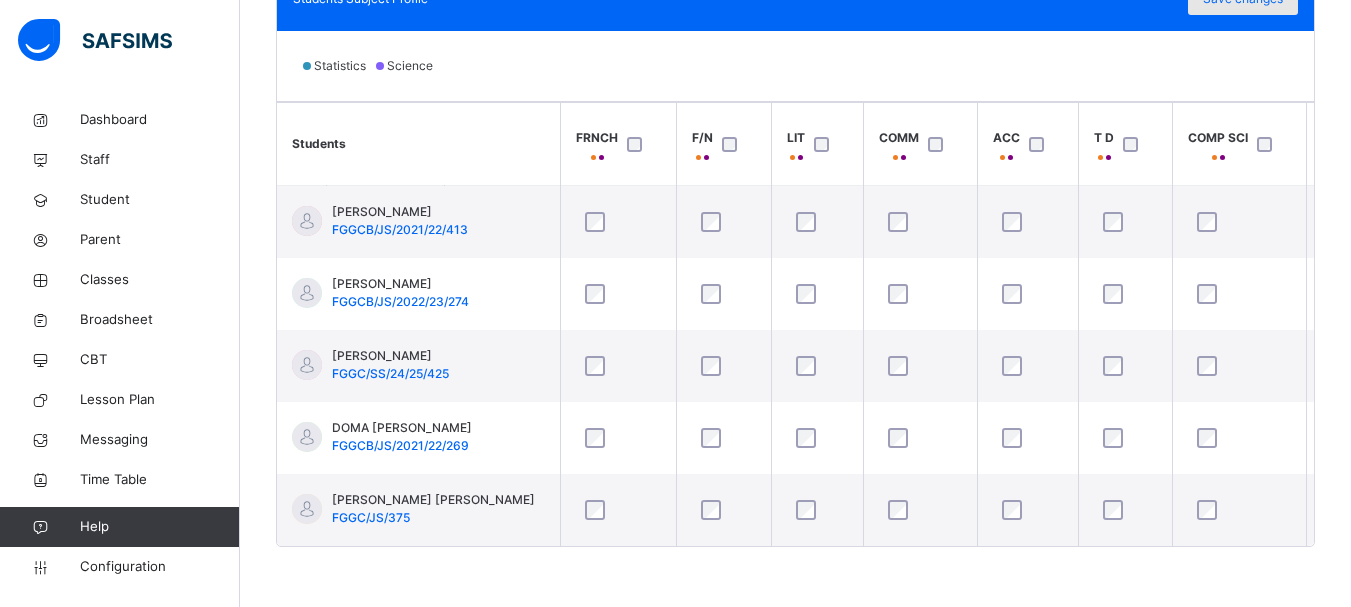 click on "Save changes" at bounding box center (1243, -1) 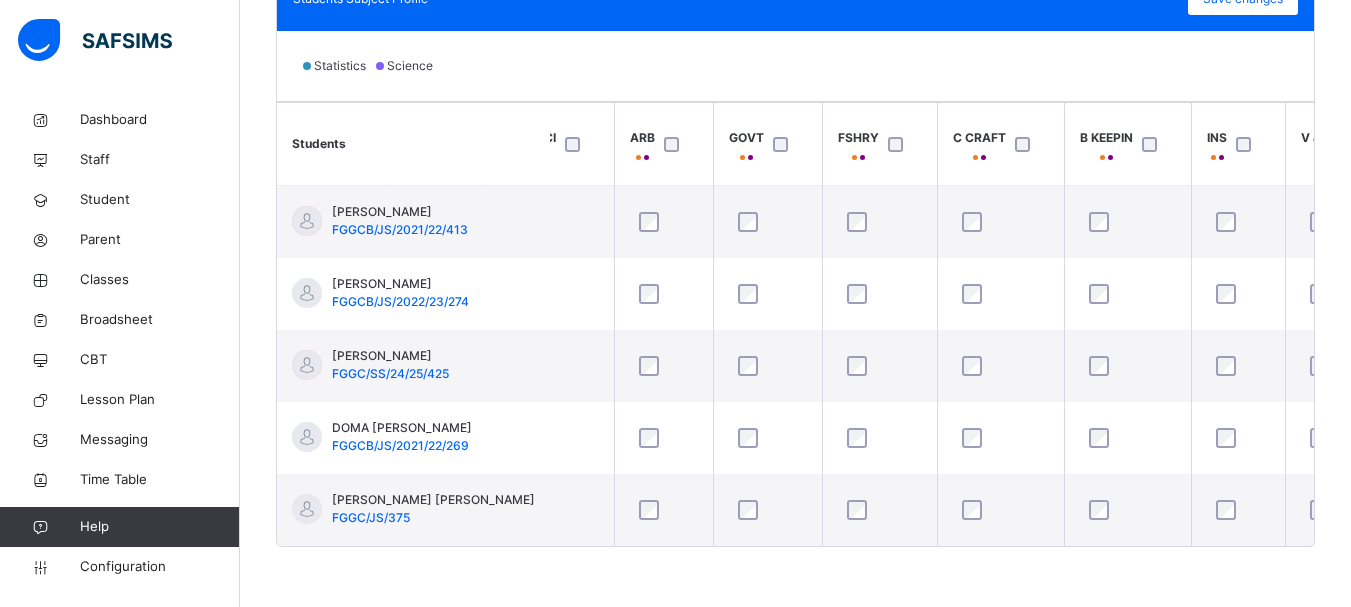 scroll, scrollTop: 0, scrollLeft: 1928, axis: horizontal 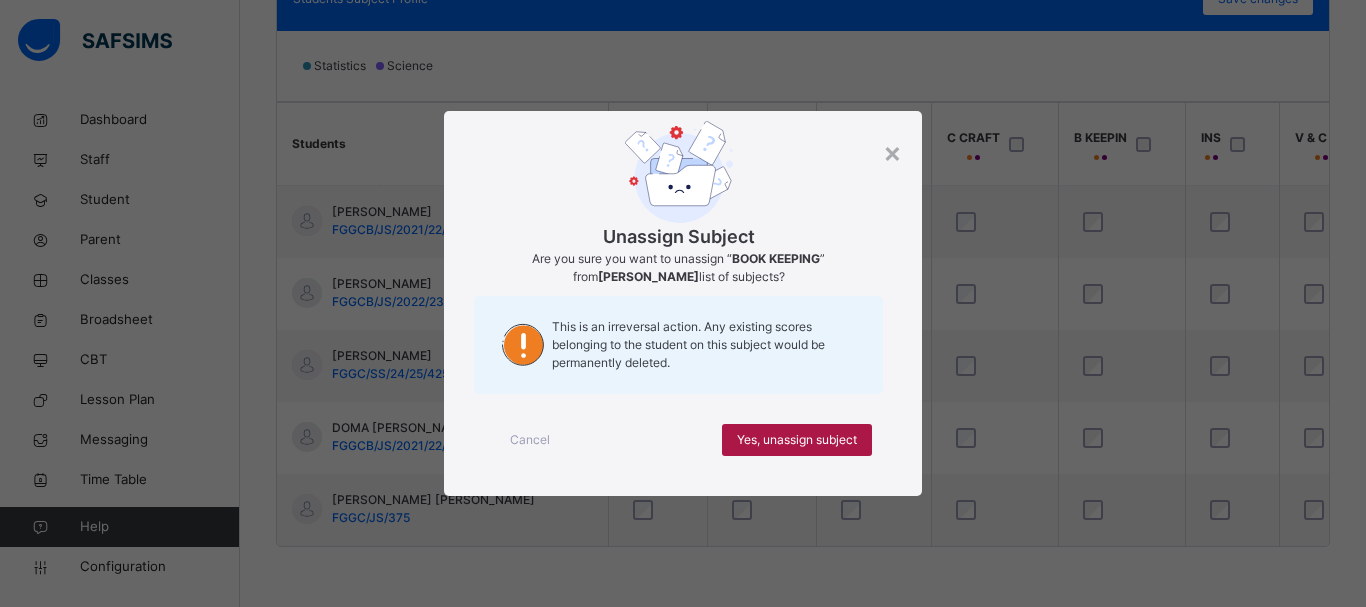 click on "Yes, unassign subject" at bounding box center (797, 440) 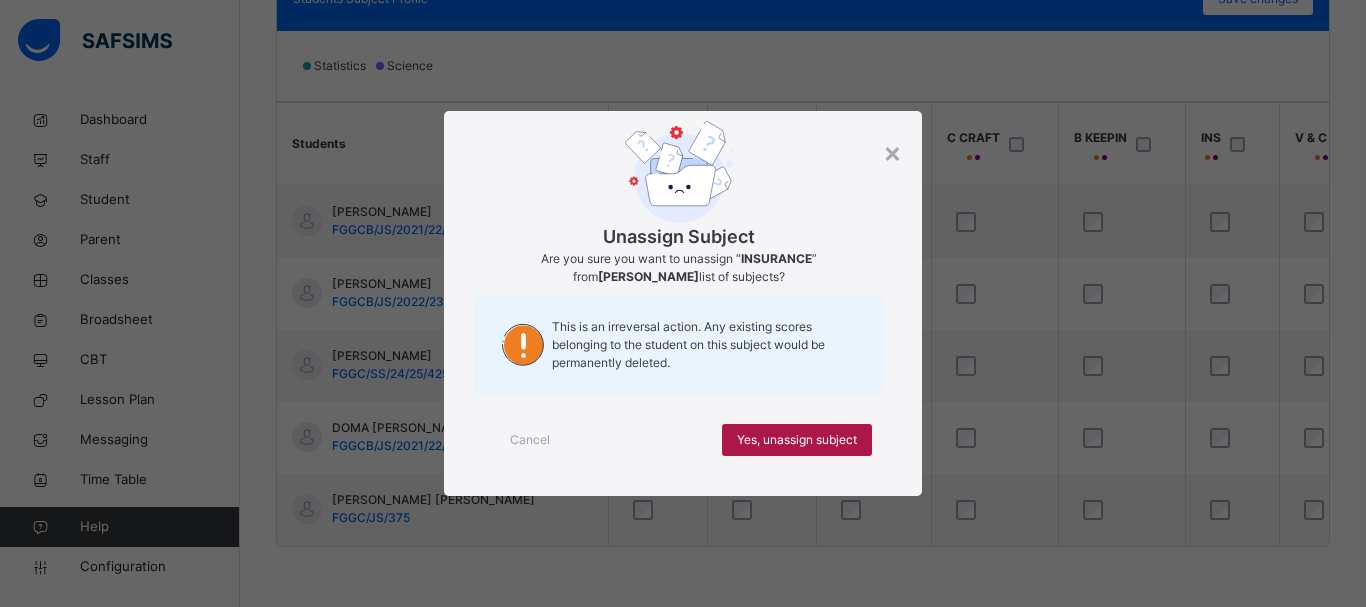 click on "Yes, unassign subject" at bounding box center [797, 440] 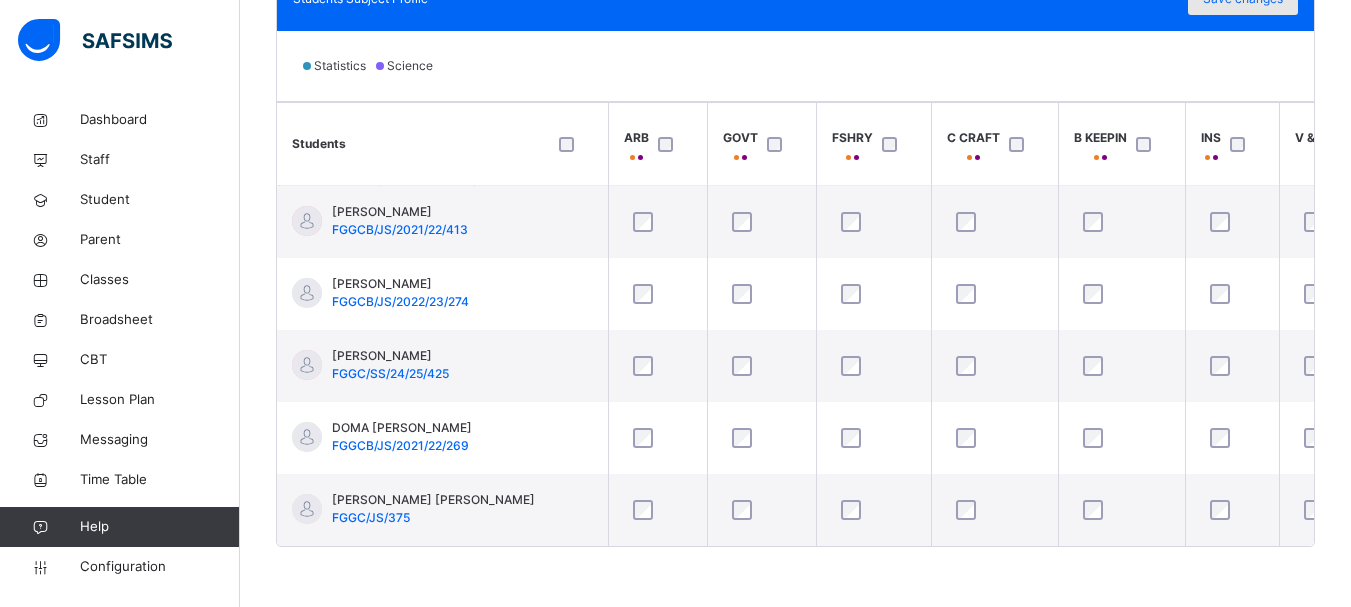 click on "Save changes" at bounding box center [1243, -1] 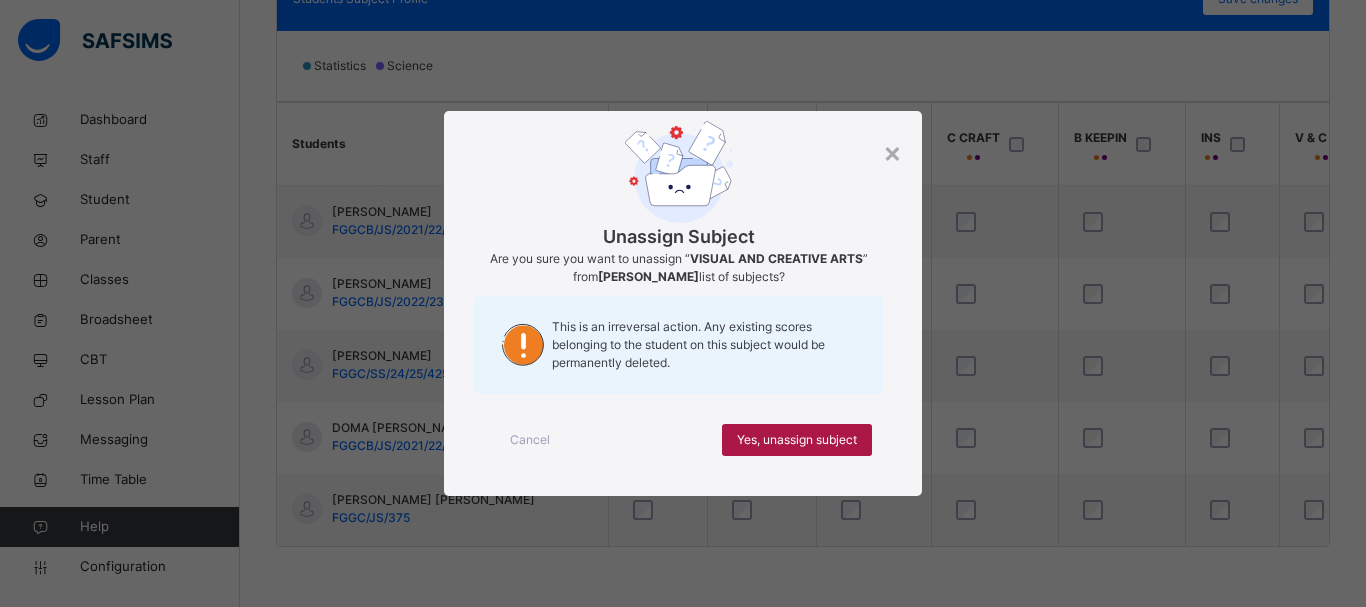 click on "Yes, unassign subject" at bounding box center [797, 440] 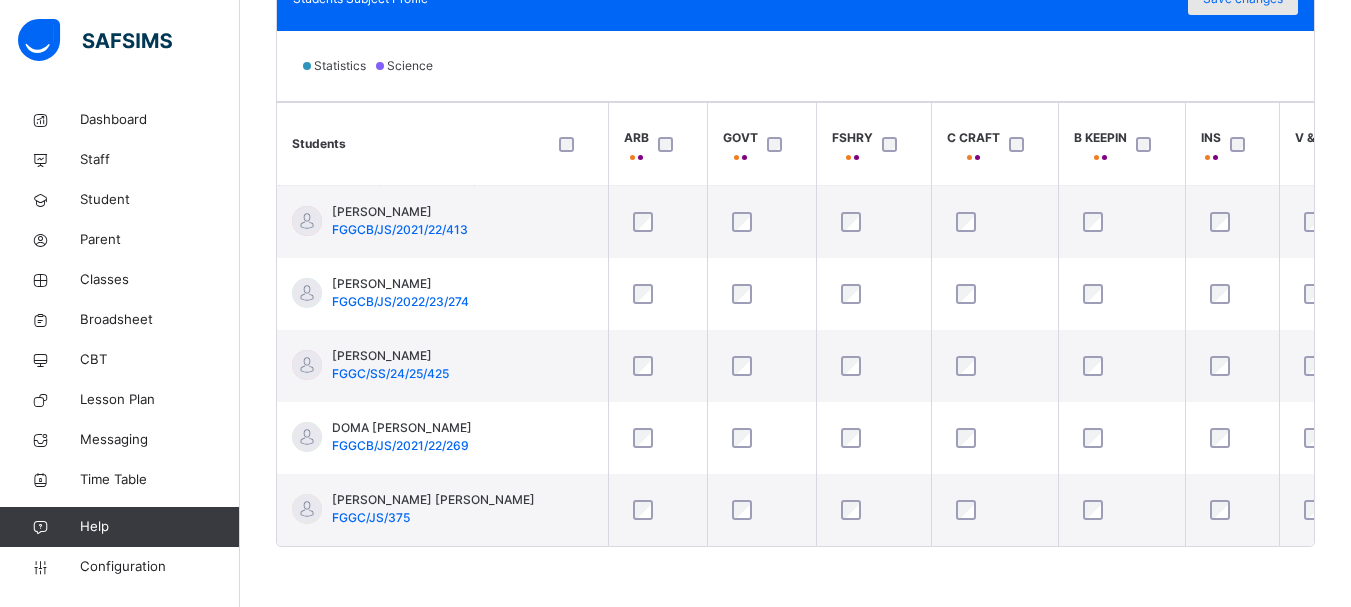 click on "Save changes" at bounding box center (1243, -1) 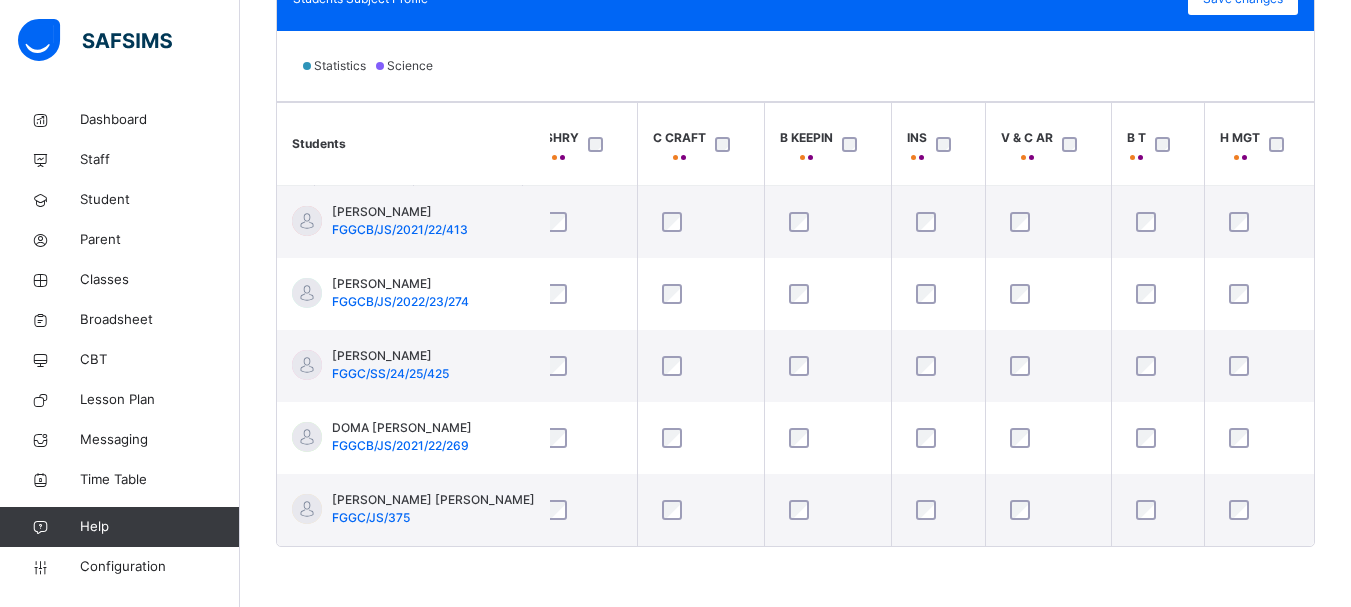 scroll, scrollTop: 0, scrollLeft: 2252, axis: horizontal 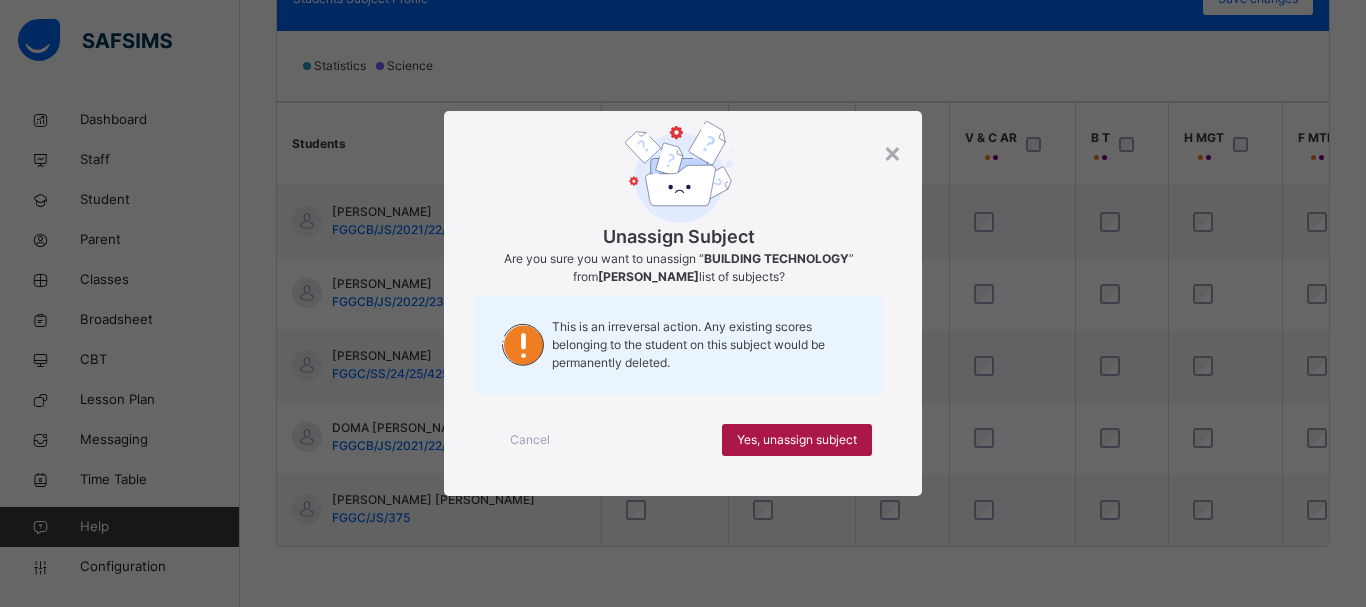 click on "Yes, unassign subject" at bounding box center [797, 440] 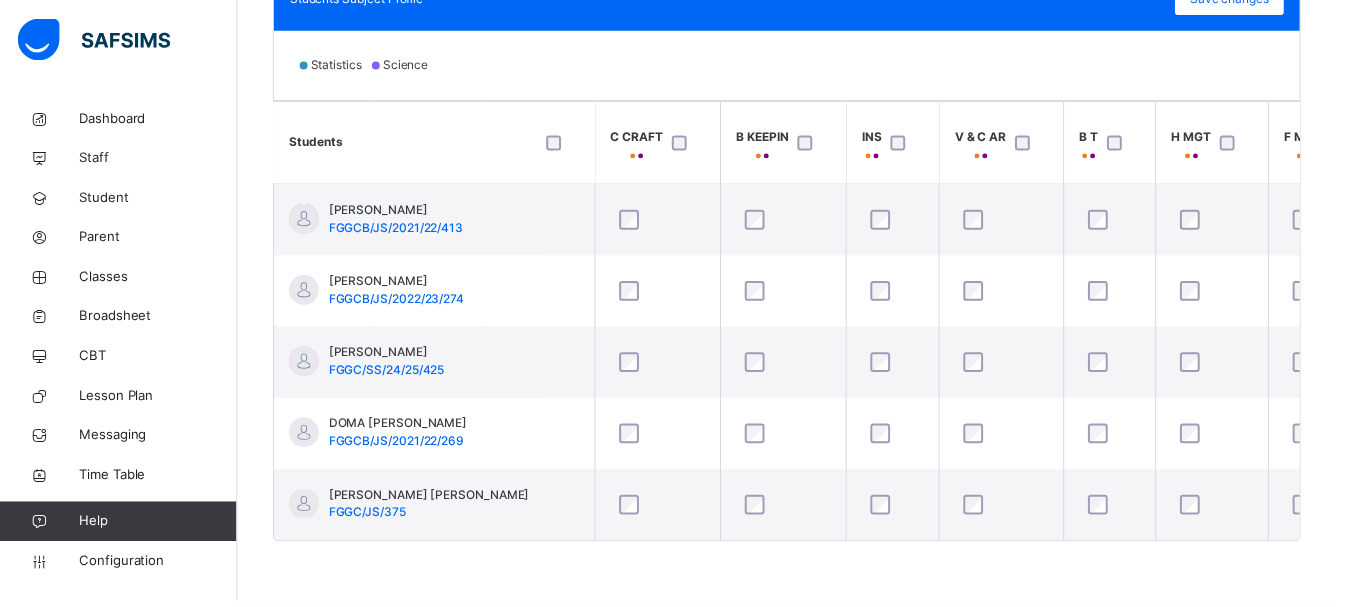 scroll, scrollTop: 0, scrollLeft: 2251, axis: horizontal 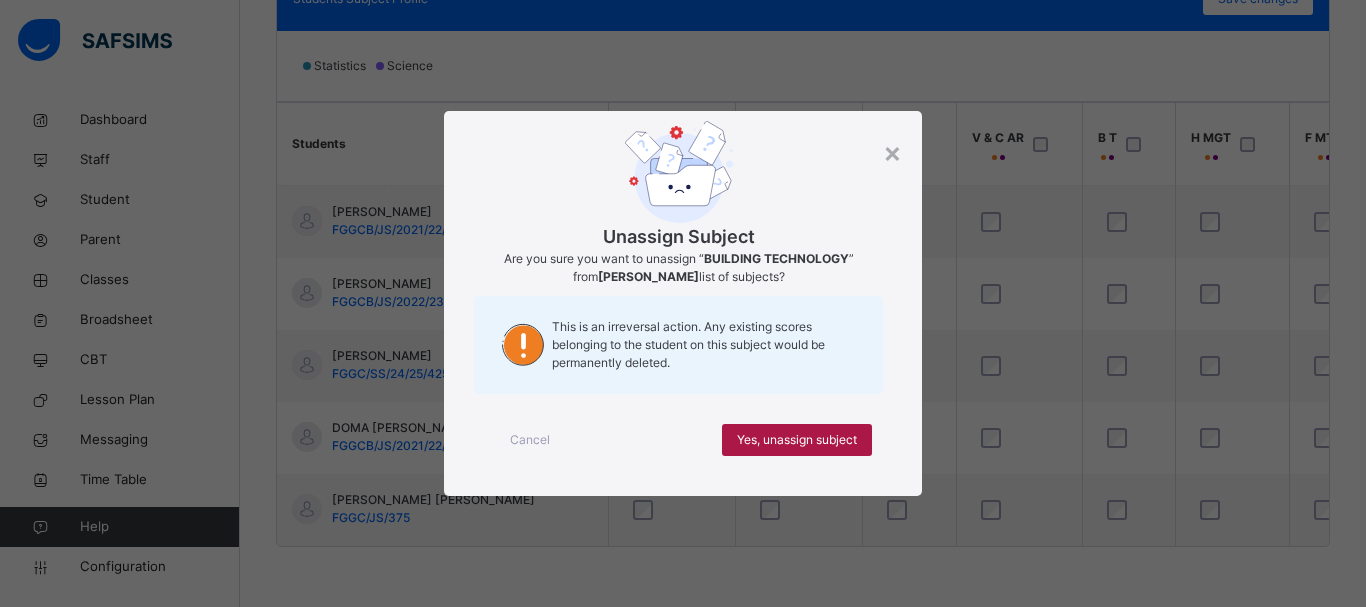 click on "Yes, unassign subject" at bounding box center (797, 440) 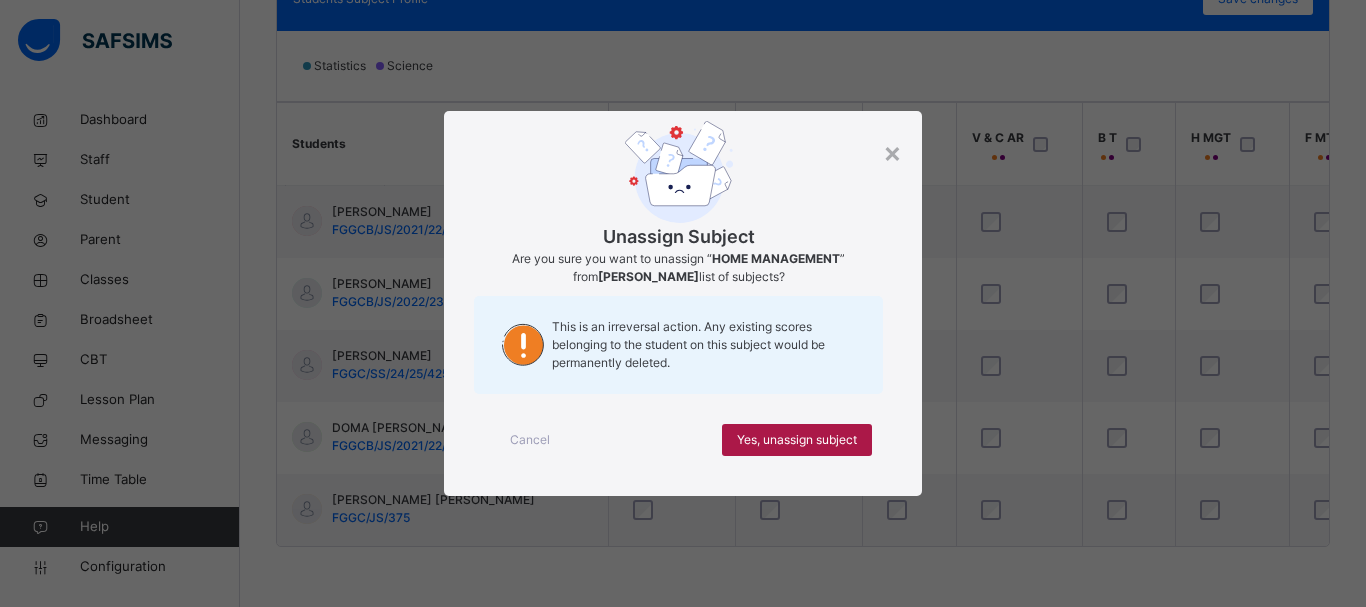 click on "Yes, unassign subject" at bounding box center (797, 440) 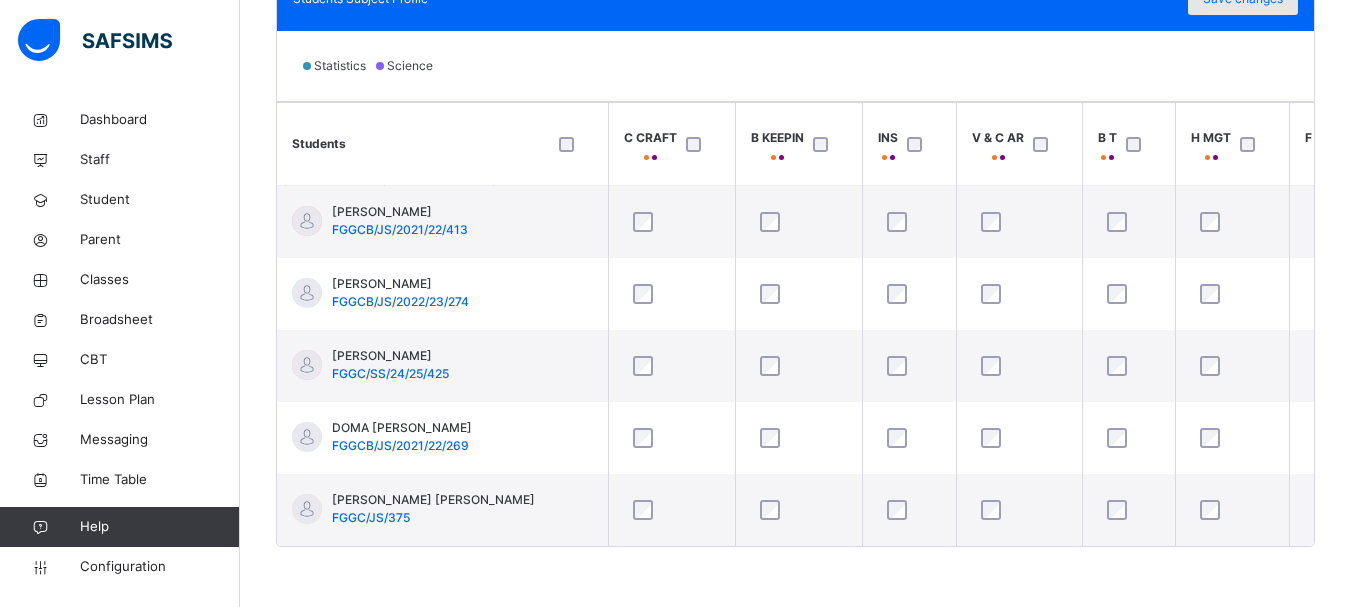 click on "Save changes" at bounding box center [1243, -1] 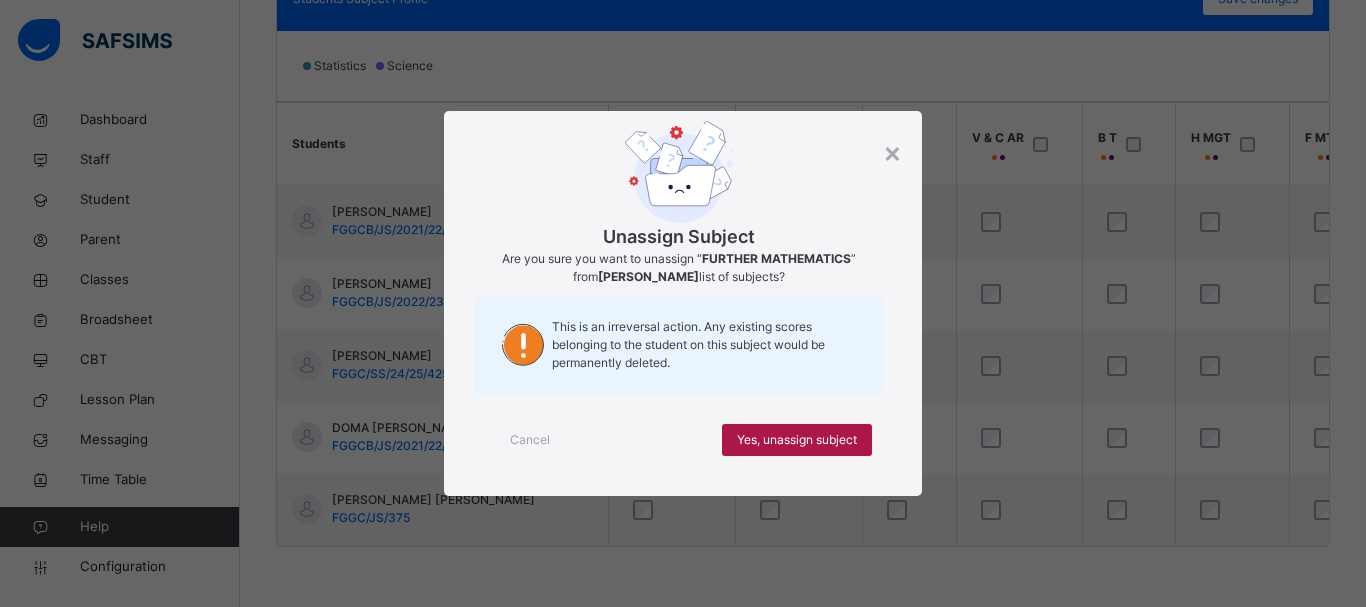 click on "Yes, unassign subject" at bounding box center [797, 440] 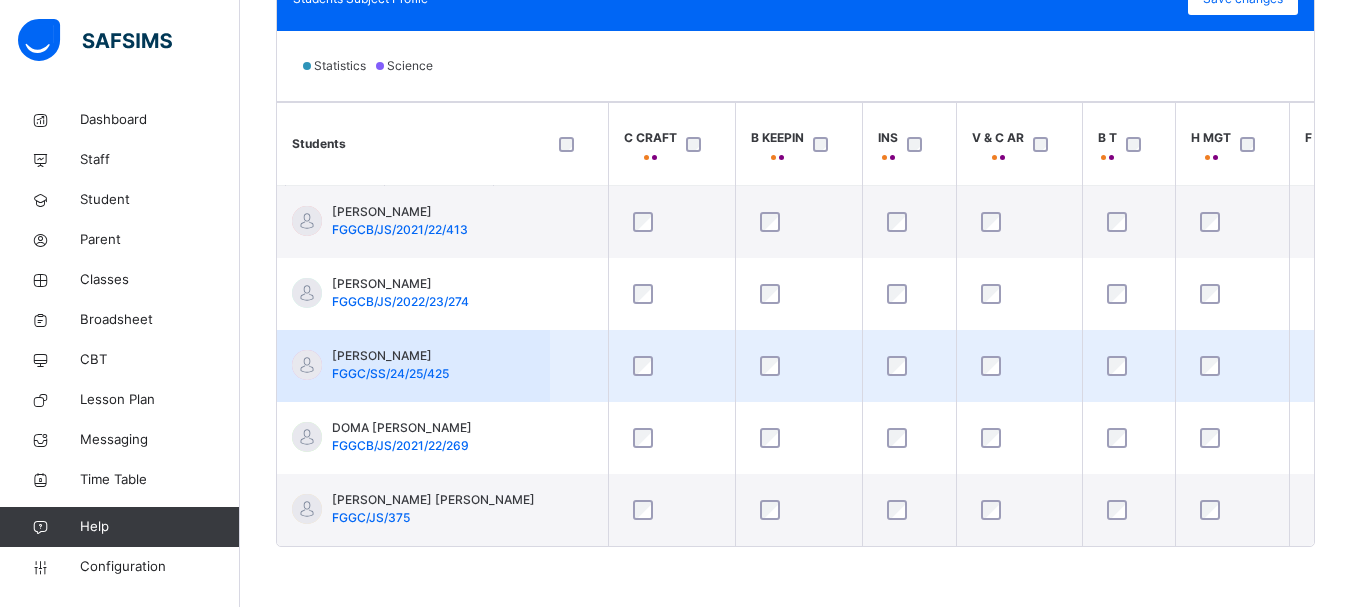 click on "× Cancel Done" at bounding box center [0, 0] 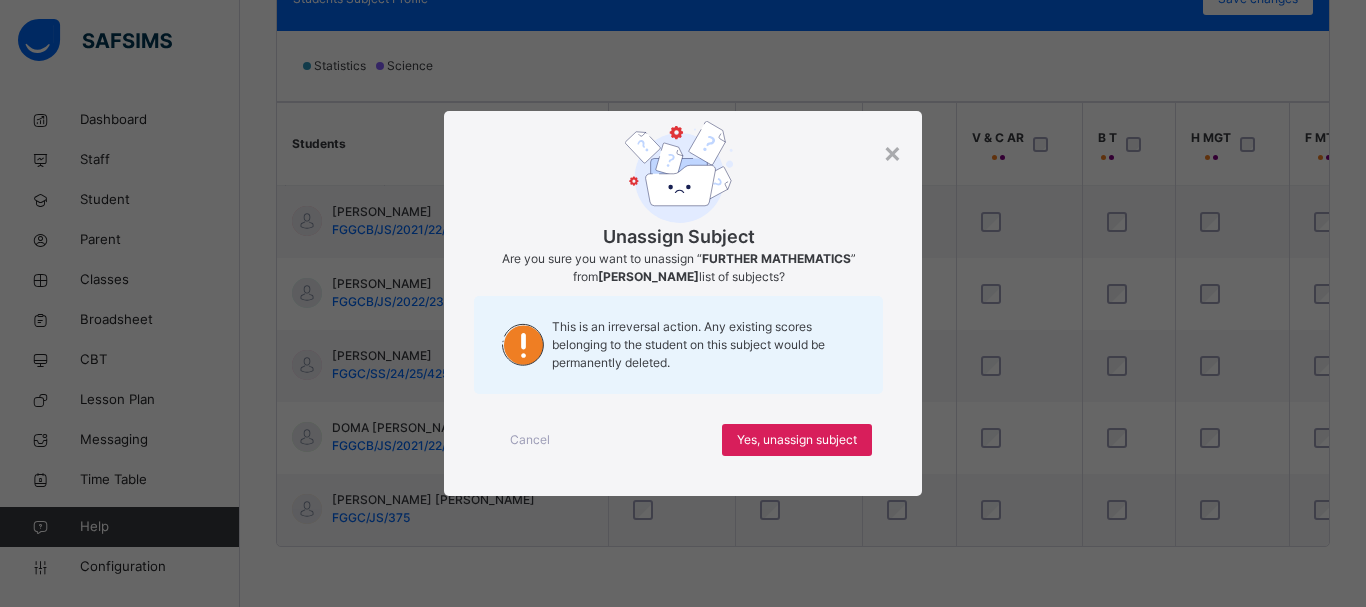 click on "× Unassign Subject Are you sure you want to unassign “ FURTHER MATHEMATICS ” from  Danladi Keziya Danjuma  list of subjects? This is an irreversal action. Any existing scores belonging to the student on this subject would be permanently deleted. Cancel Yes, unassign subject" at bounding box center (683, 303) 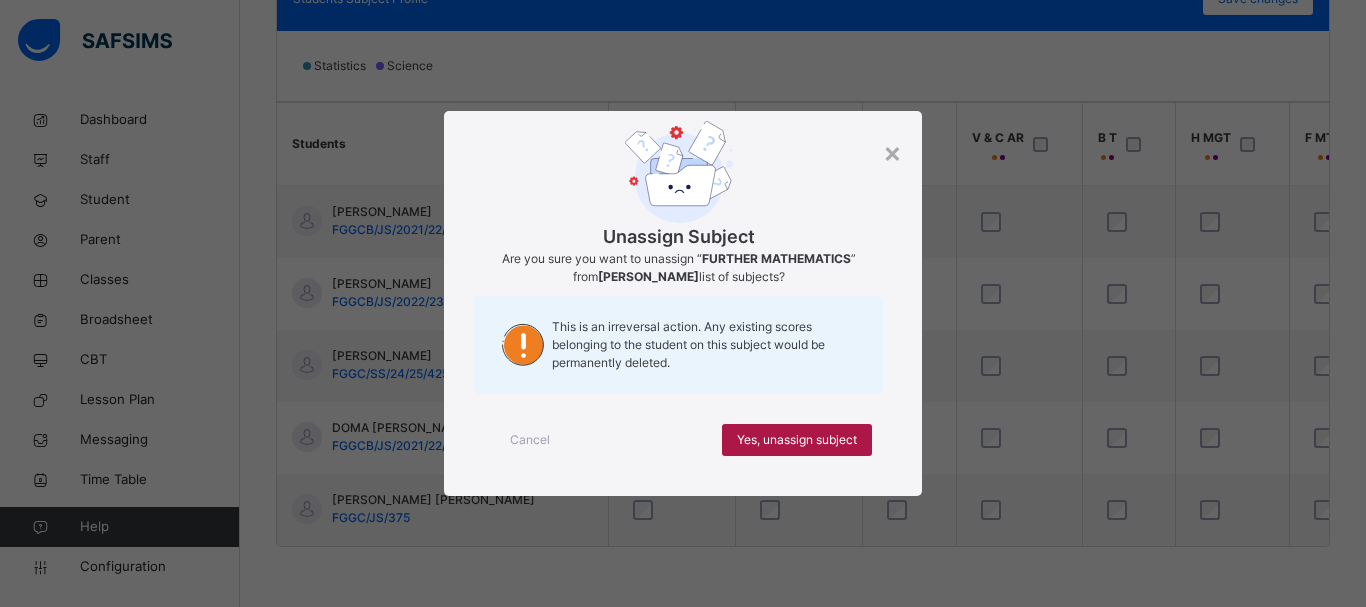 click on "Yes, unassign subject" at bounding box center [797, 440] 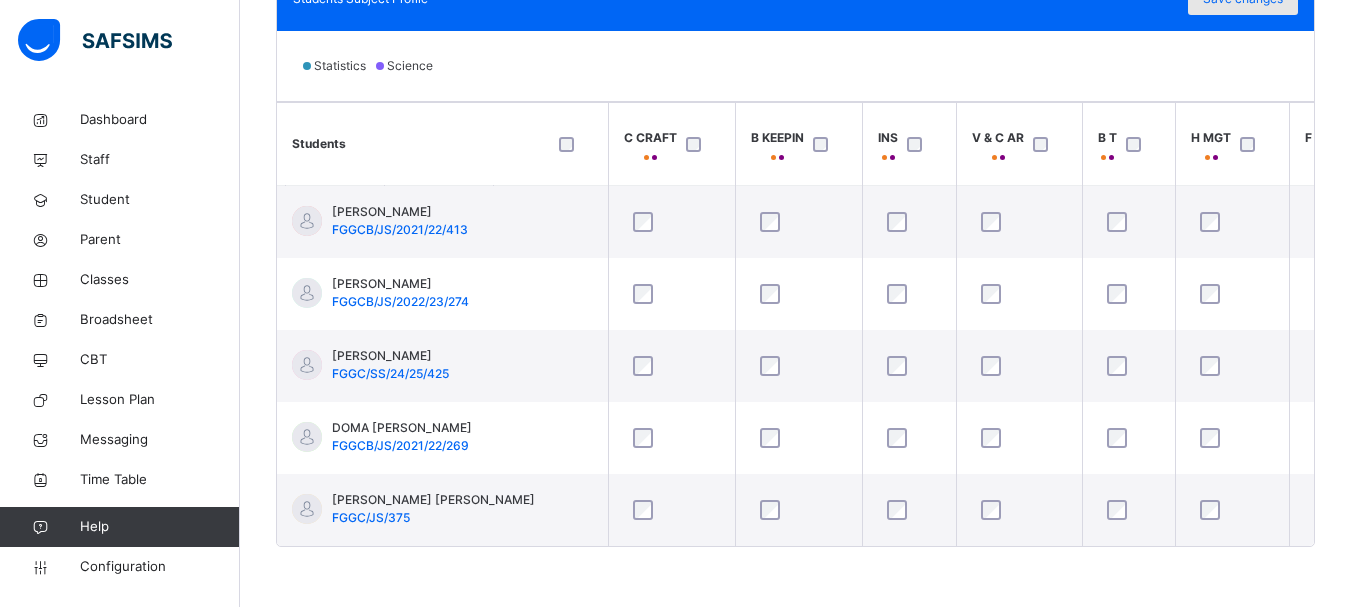 click on "Save changes" at bounding box center [1243, -1] 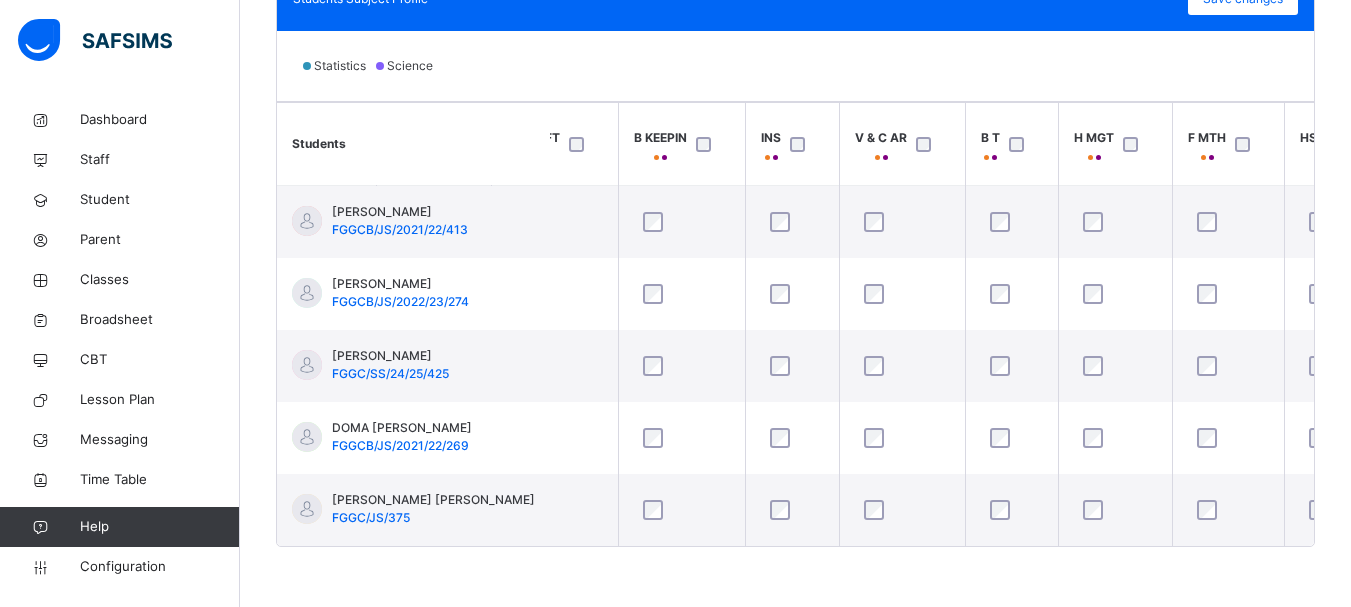 scroll, scrollTop: 0, scrollLeft: 2382, axis: horizontal 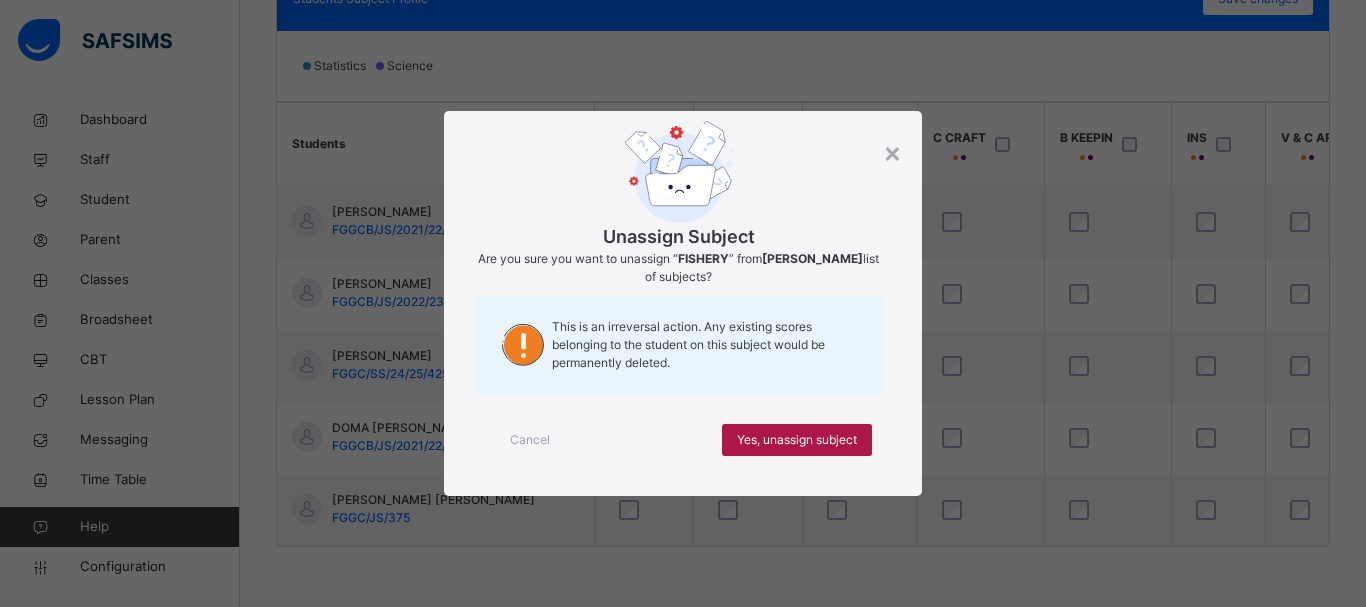 click on "Yes, unassign subject" at bounding box center [797, 440] 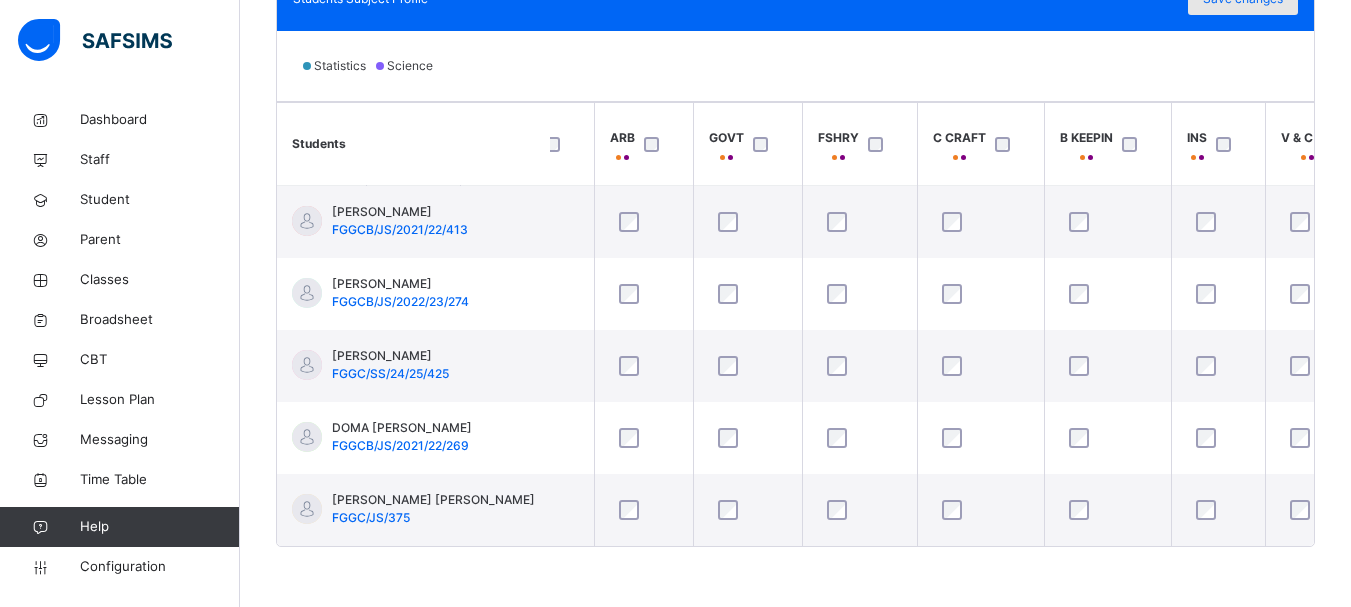click on "Save changes" at bounding box center (1243, -1) 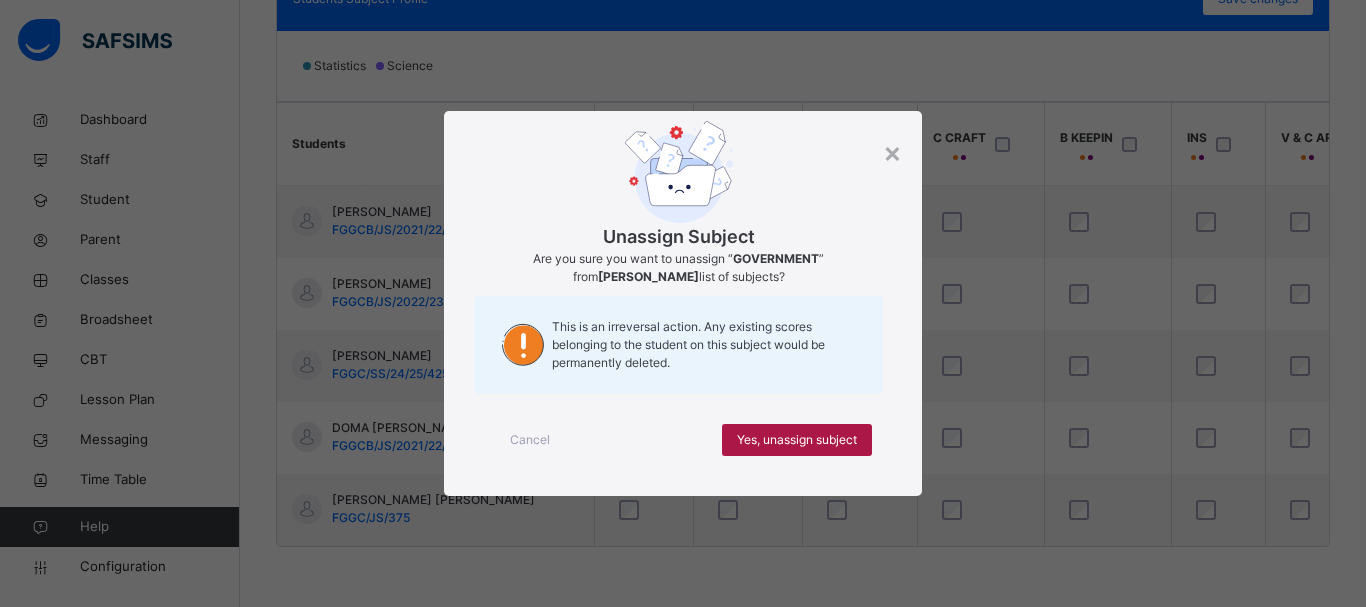 click on "Yes, unassign subject" at bounding box center [797, 440] 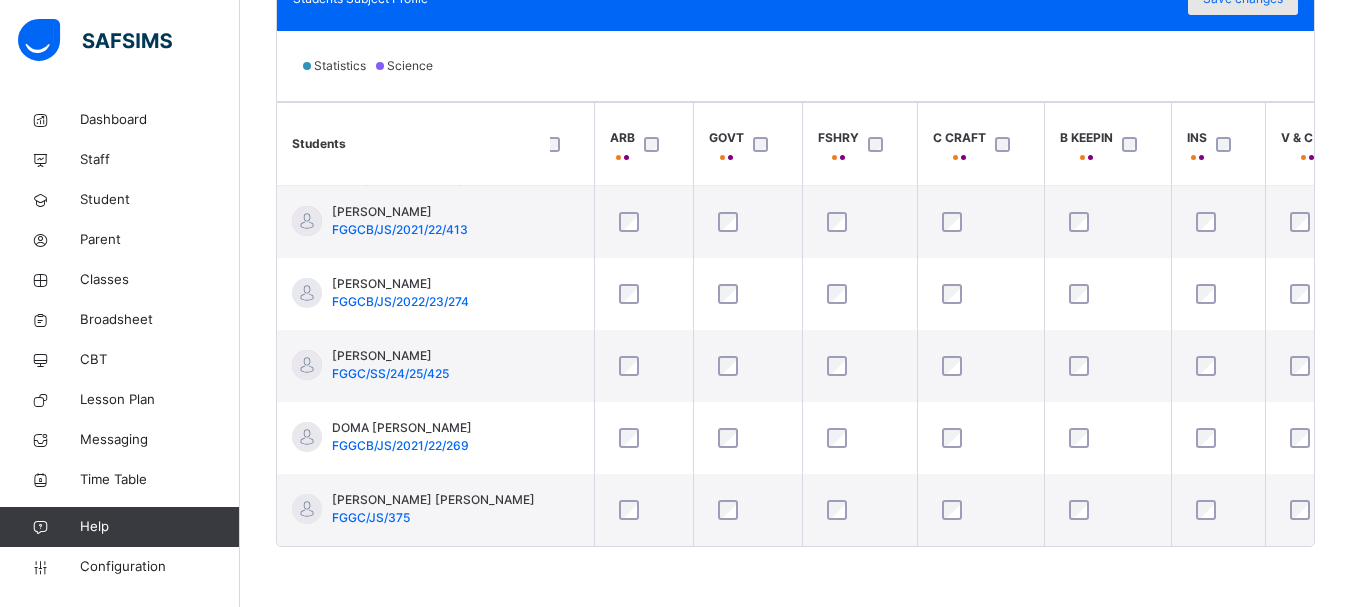 click on "Save changes" at bounding box center (1243, -1) 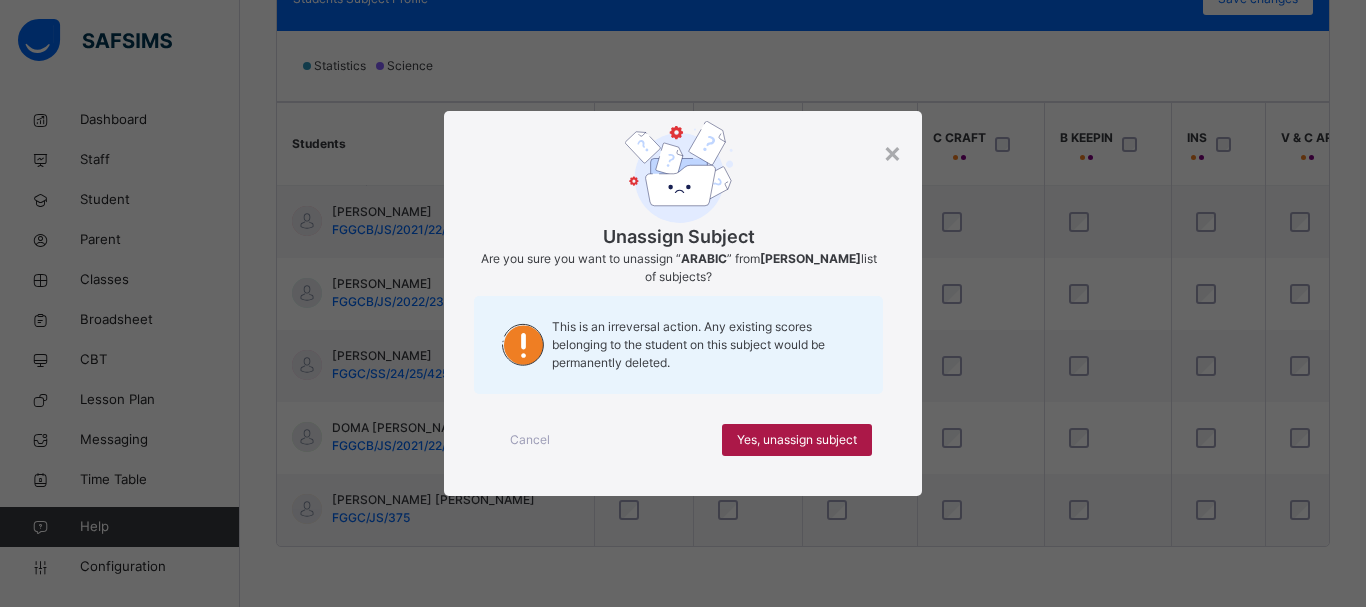 click on "Yes, unassign subject" at bounding box center (797, 440) 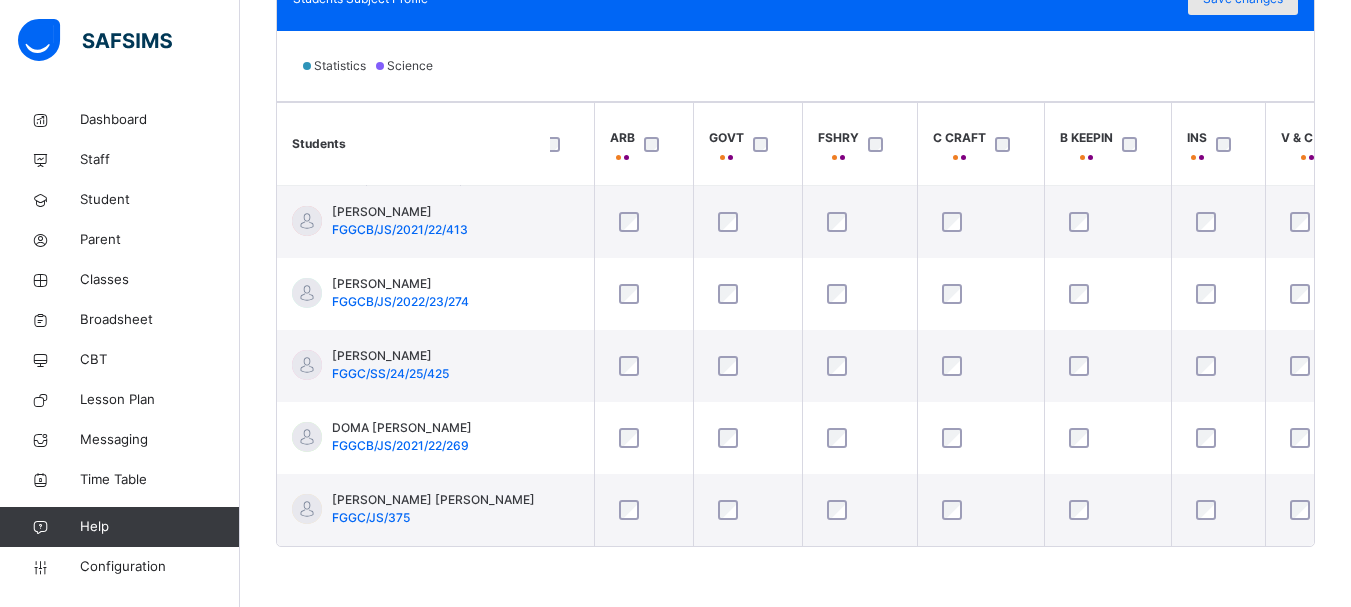 click on "Save changes" at bounding box center (1243, -1) 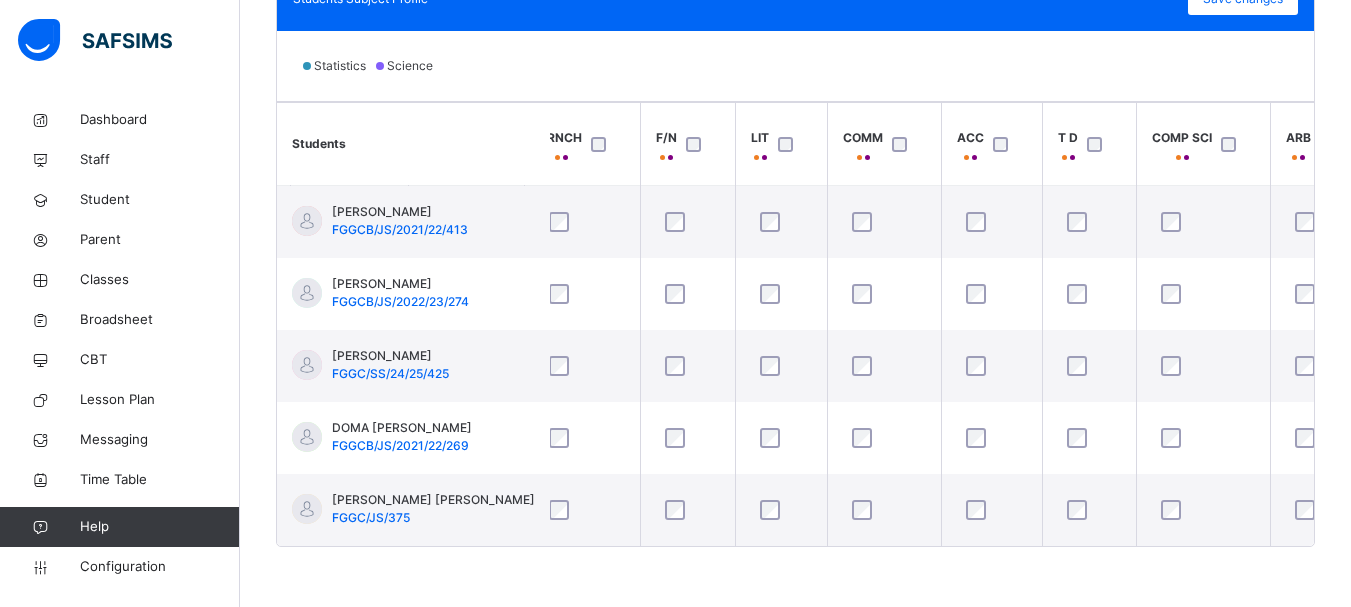 scroll, scrollTop: 0, scrollLeft: 1260, axis: horizontal 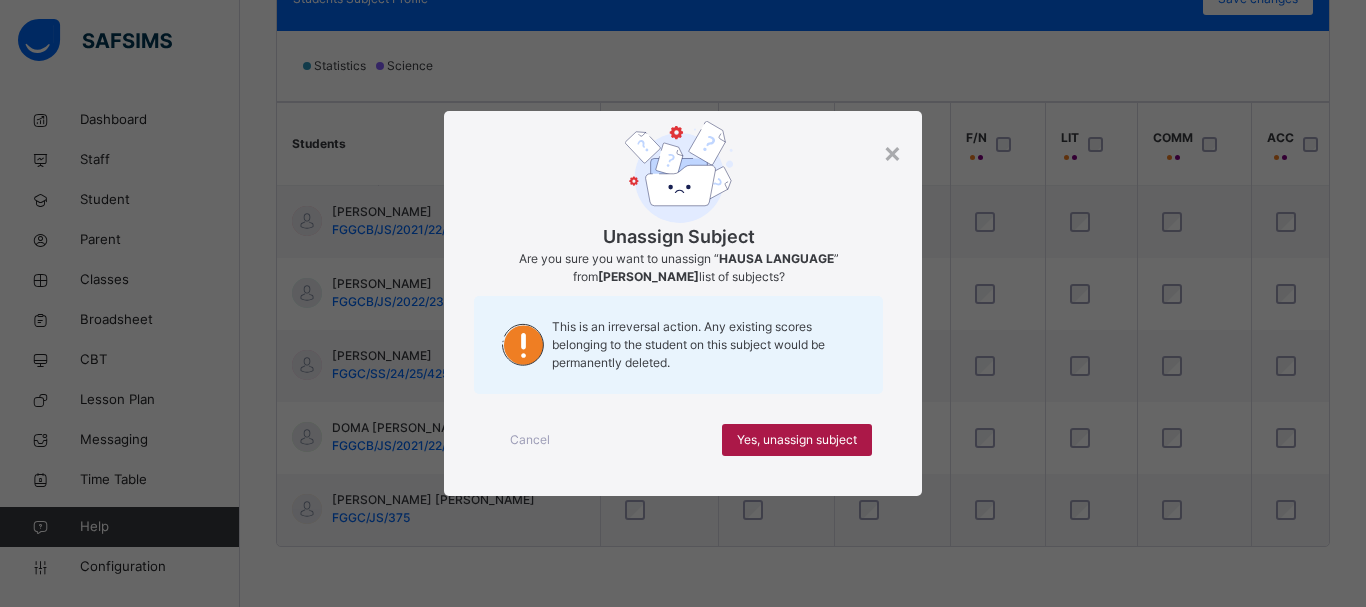 click on "Yes, unassign subject" at bounding box center (797, 440) 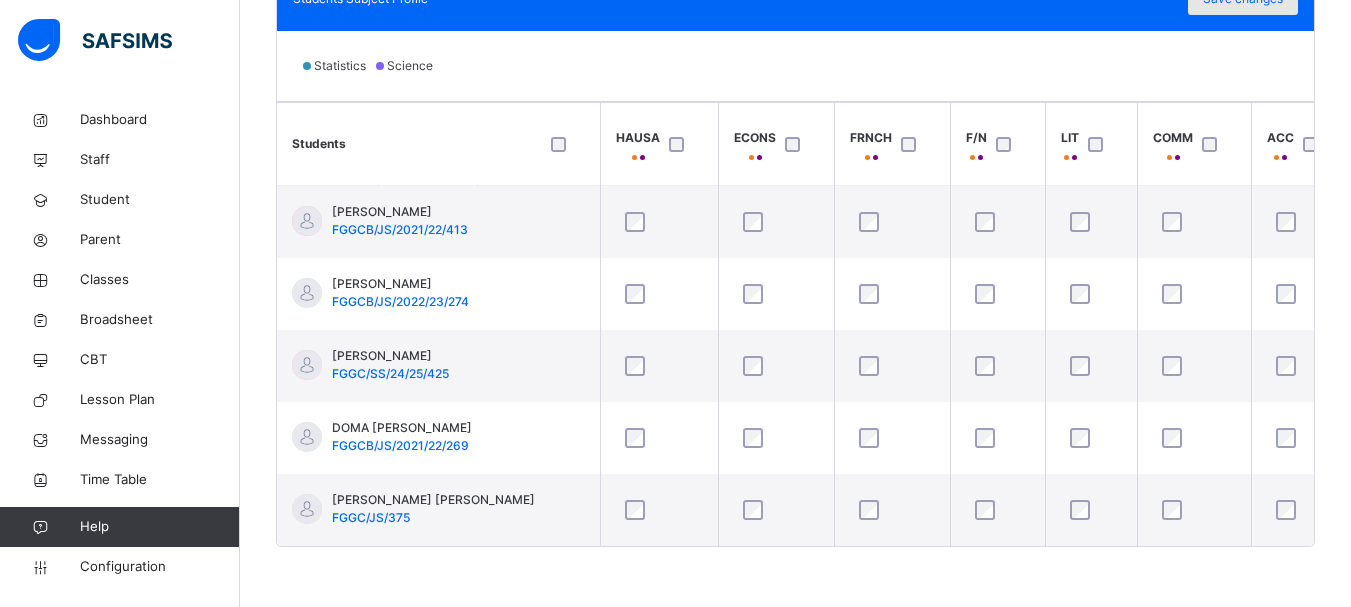 click on "Save changes" at bounding box center [1243, -1] 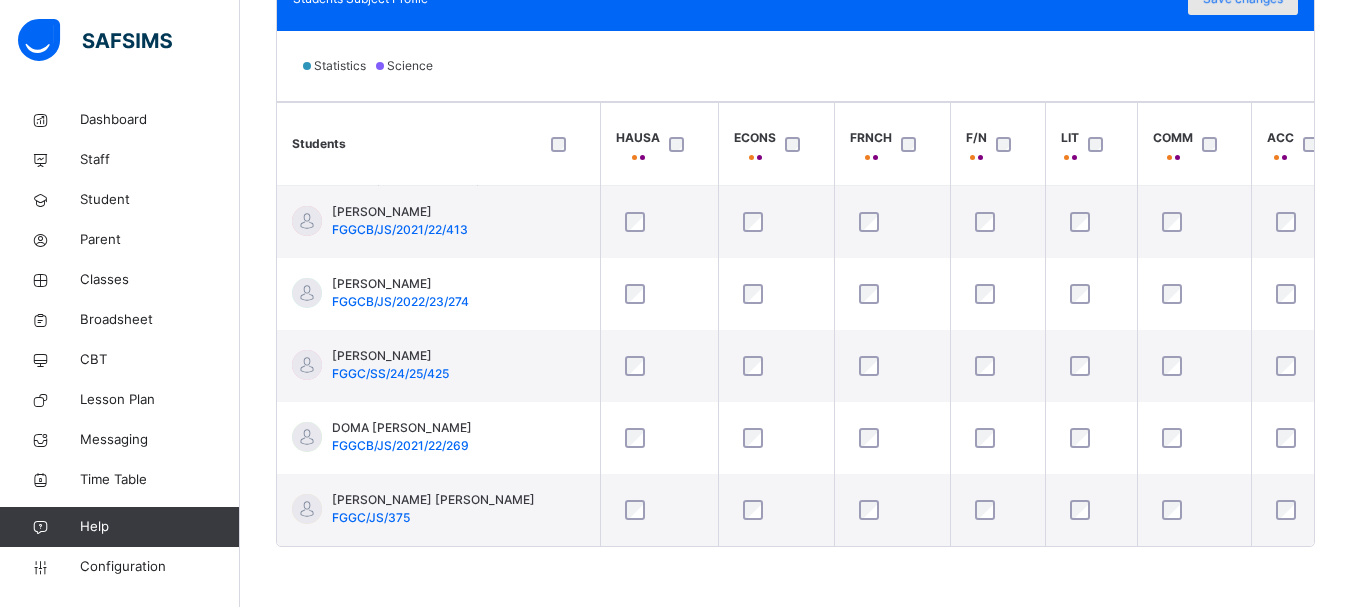 click on "Save changes" at bounding box center (1243, -1) 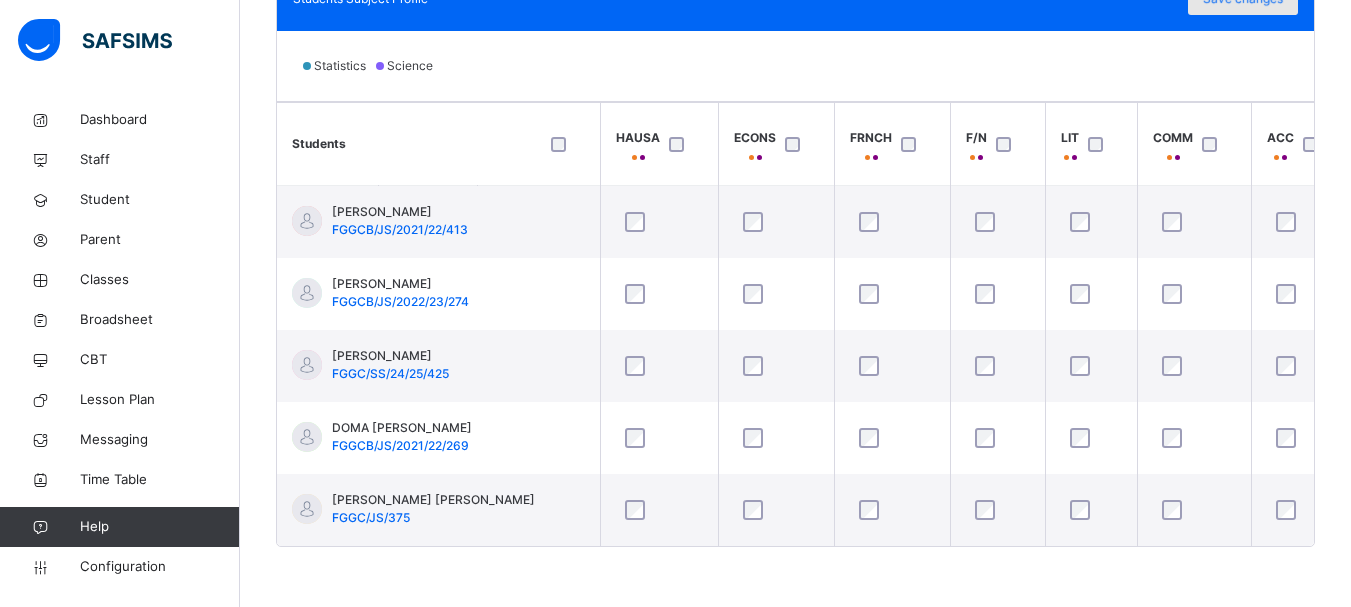 click on "Save changes" at bounding box center (1243, -1) 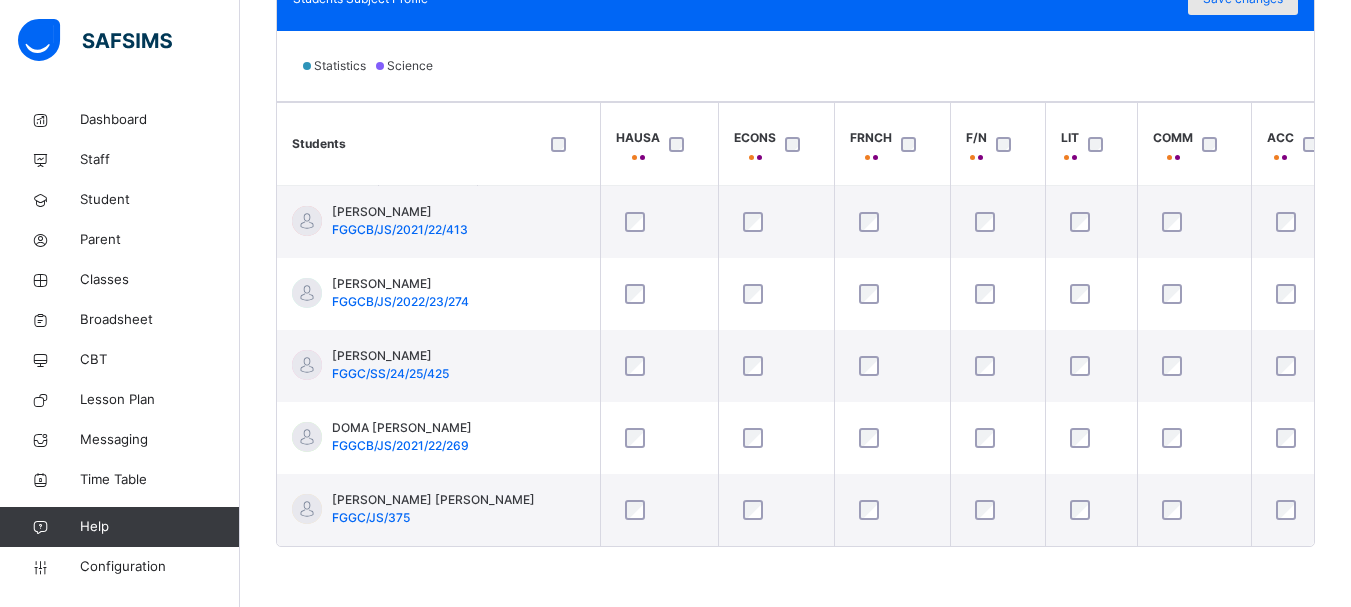click on "Save changes" at bounding box center [1243, -1] 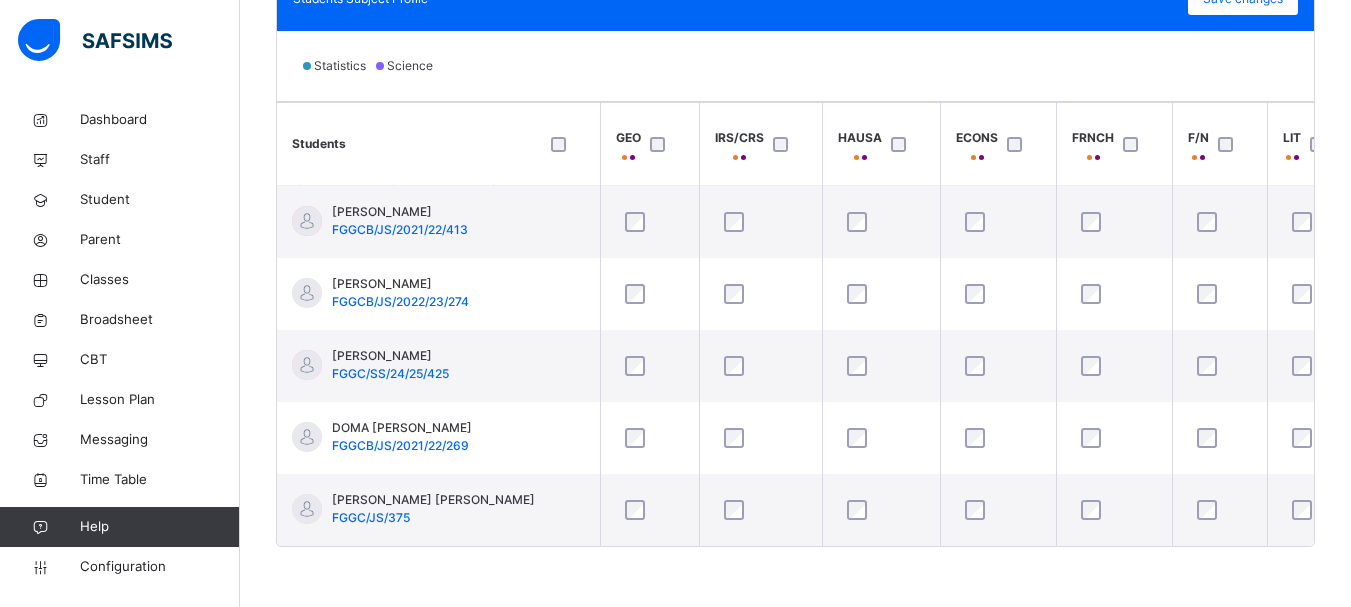 scroll, scrollTop: 0, scrollLeft: 701, axis: horizontal 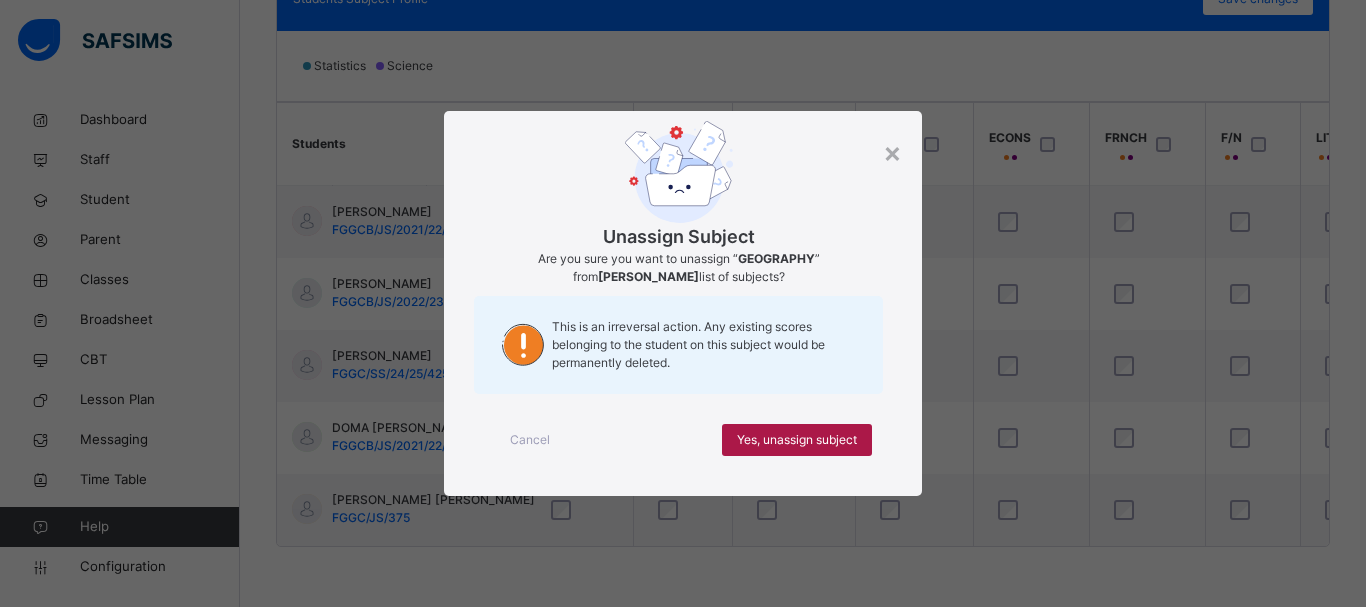 click on "Yes, unassign subject" at bounding box center (797, 440) 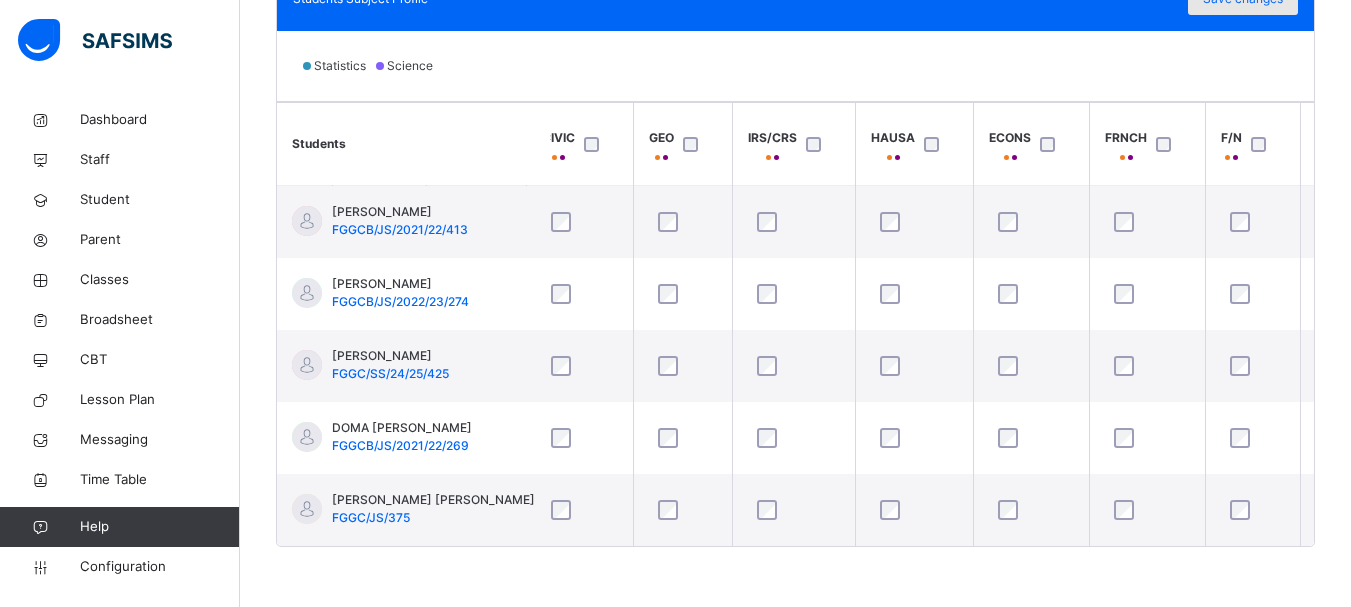 click on "Save changes" at bounding box center (1243, -1) 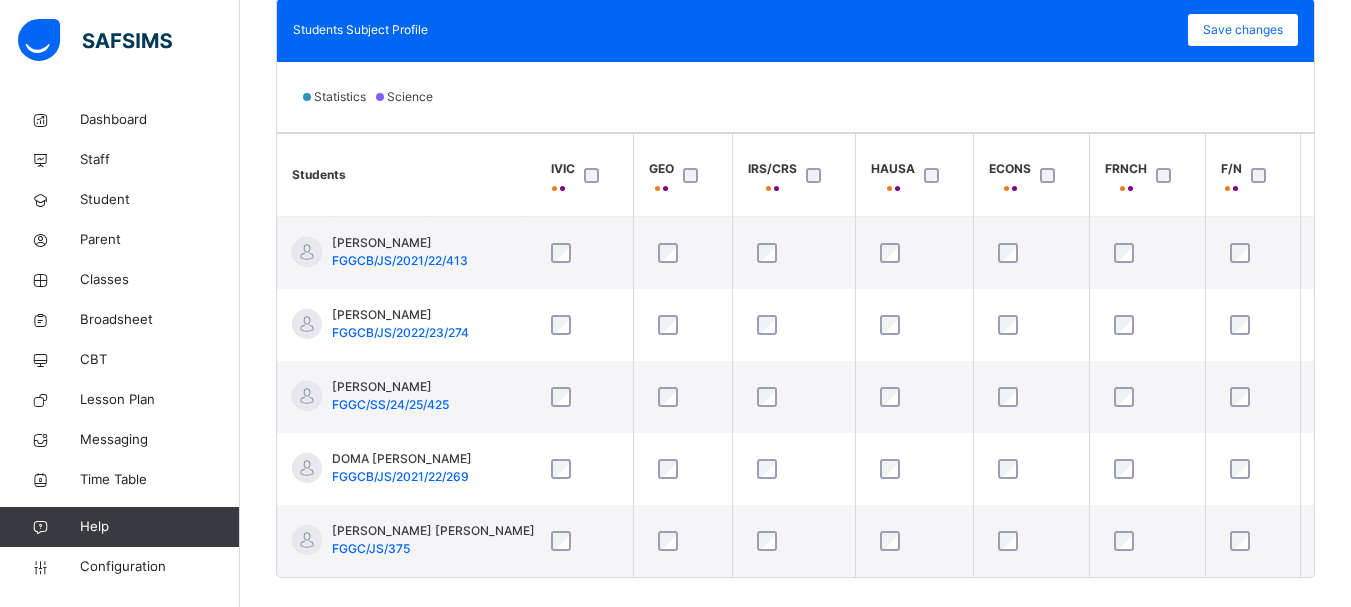 scroll, scrollTop: 588, scrollLeft: 0, axis: vertical 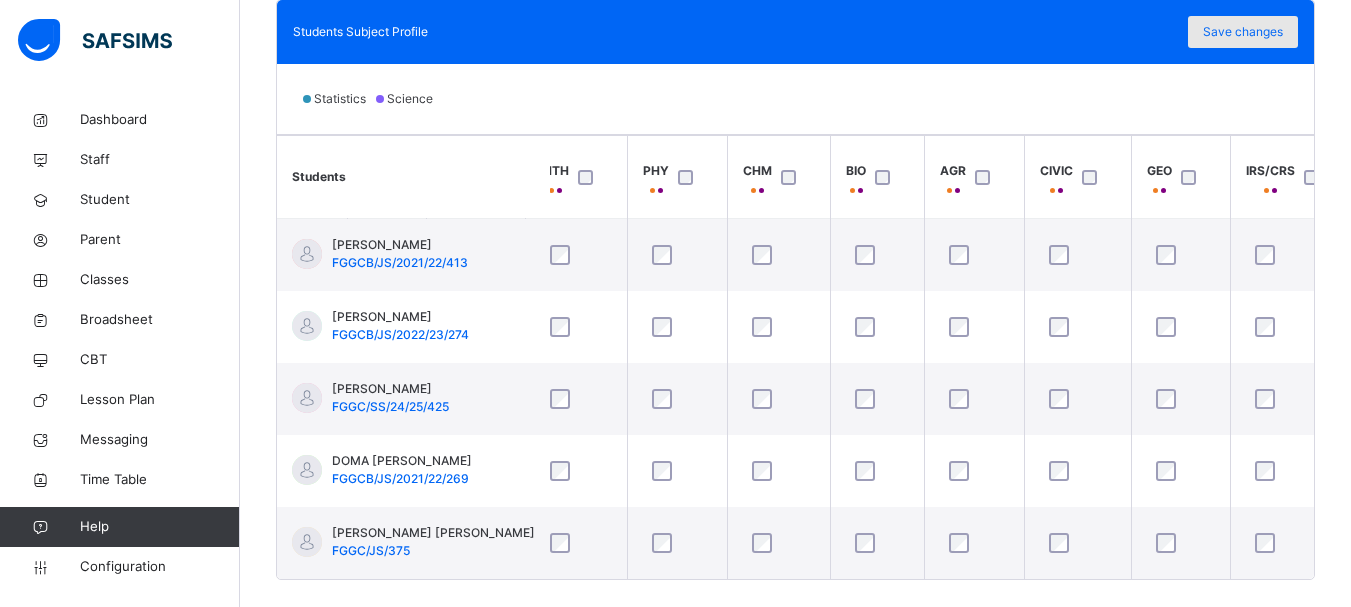 click on "Save changes" at bounding box center (1243, 32) 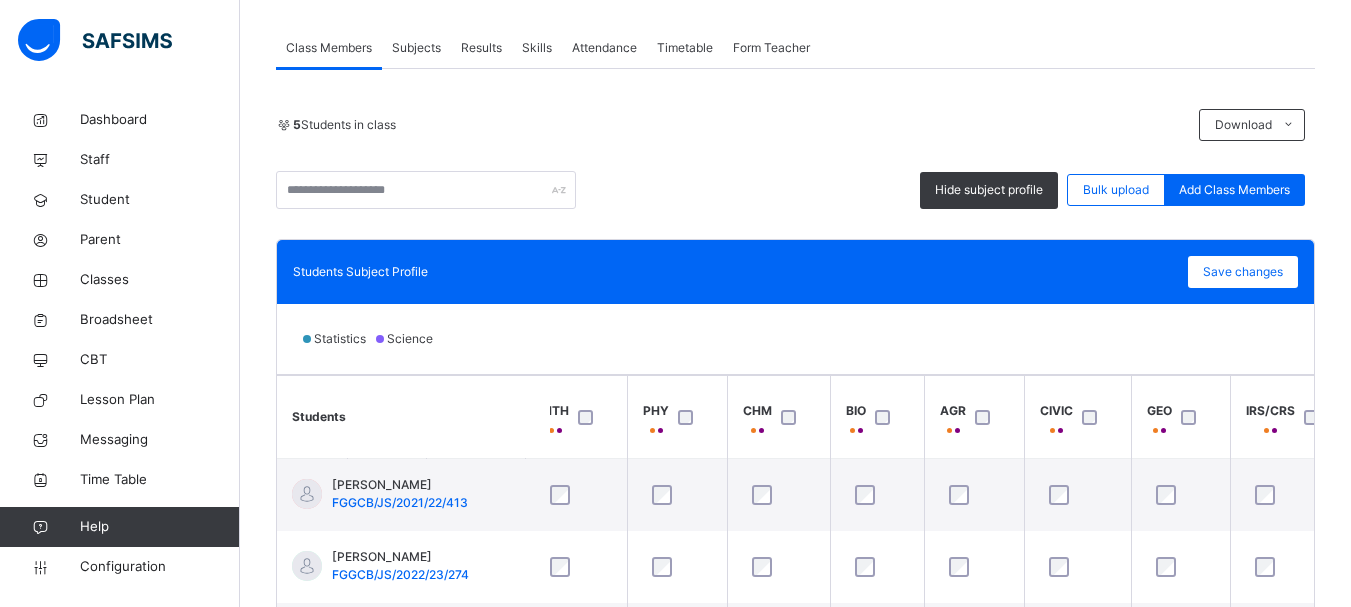 scroll, scrollTop: 308, scrollLeft: 0, axis: vertical 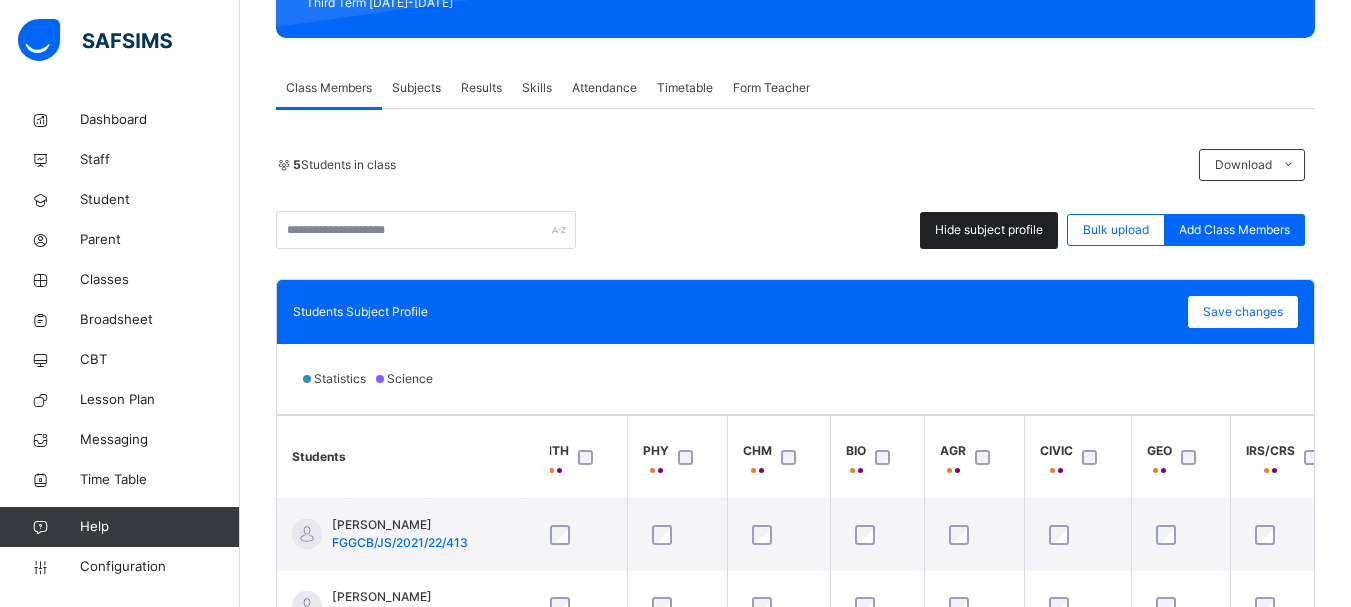 click on "Hide subject profile" at bounding box center (989, 230) 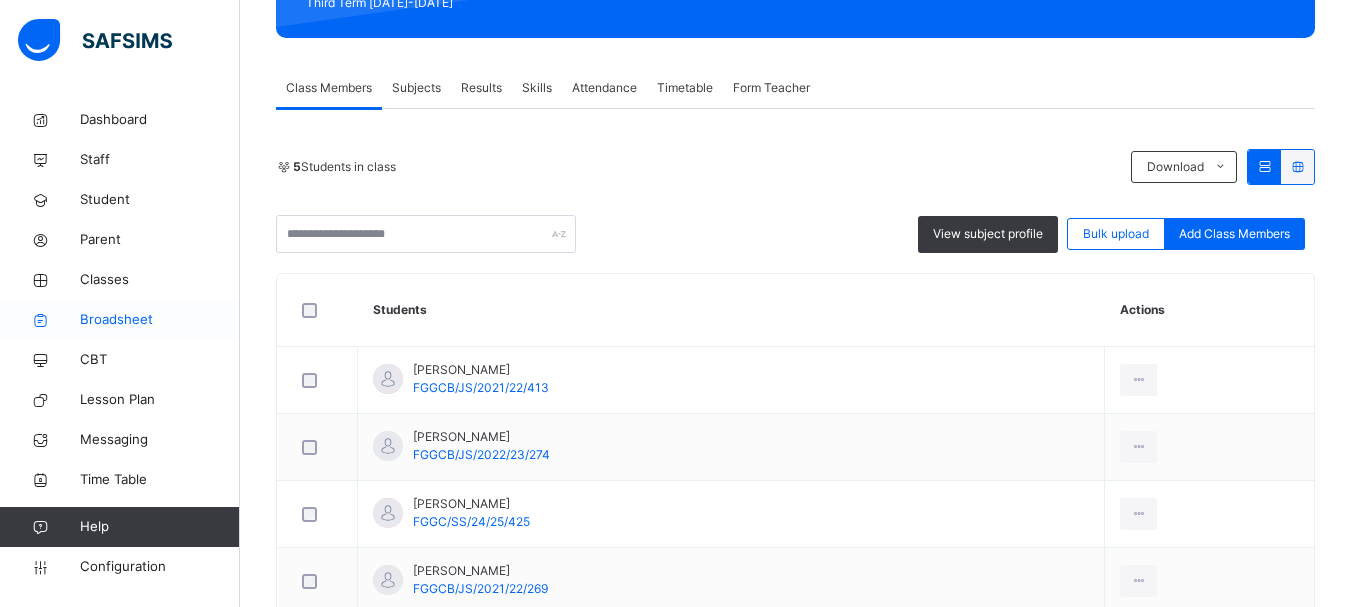 click on "Broadsheet" at bounding box center [160, 320] 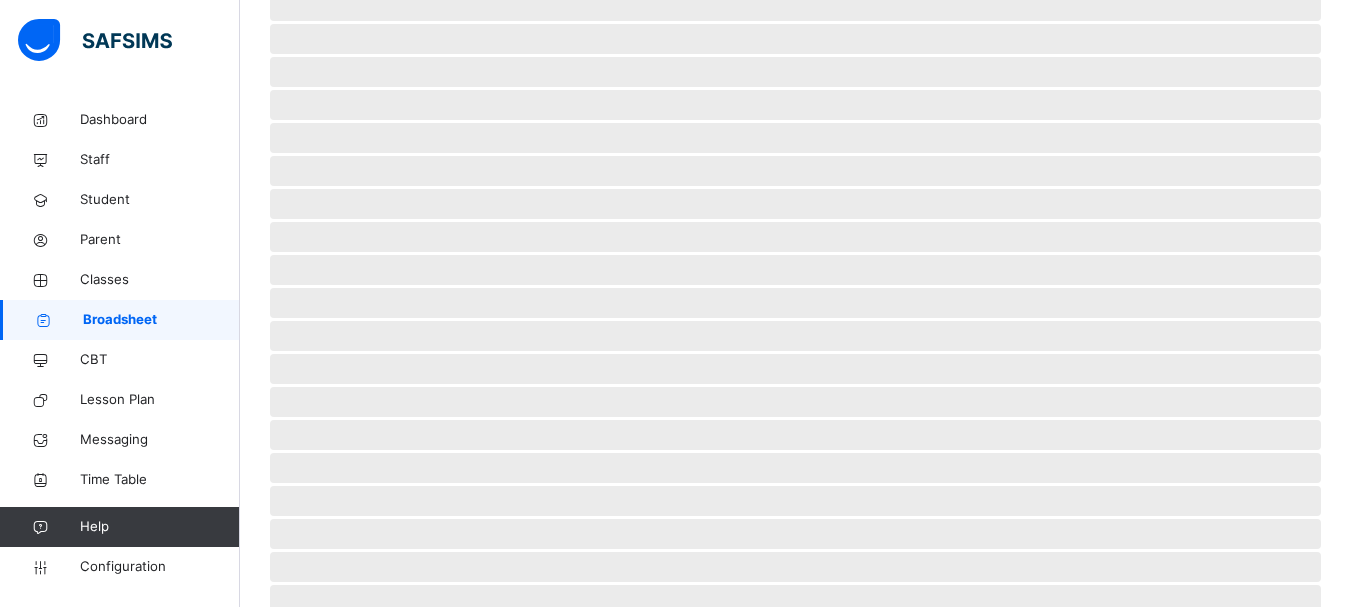 scroll, scrollTop: 0, scrollLeft: 0, axis: both 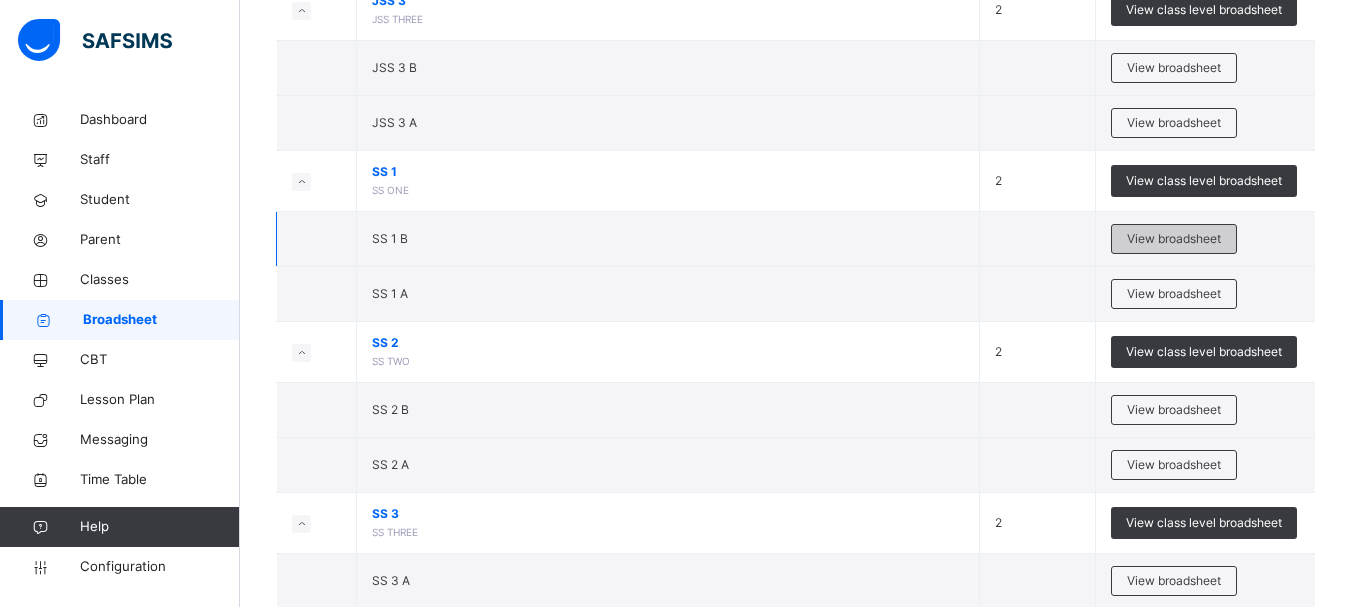click on "View broadsheet" at bounding box center [1174, 239] 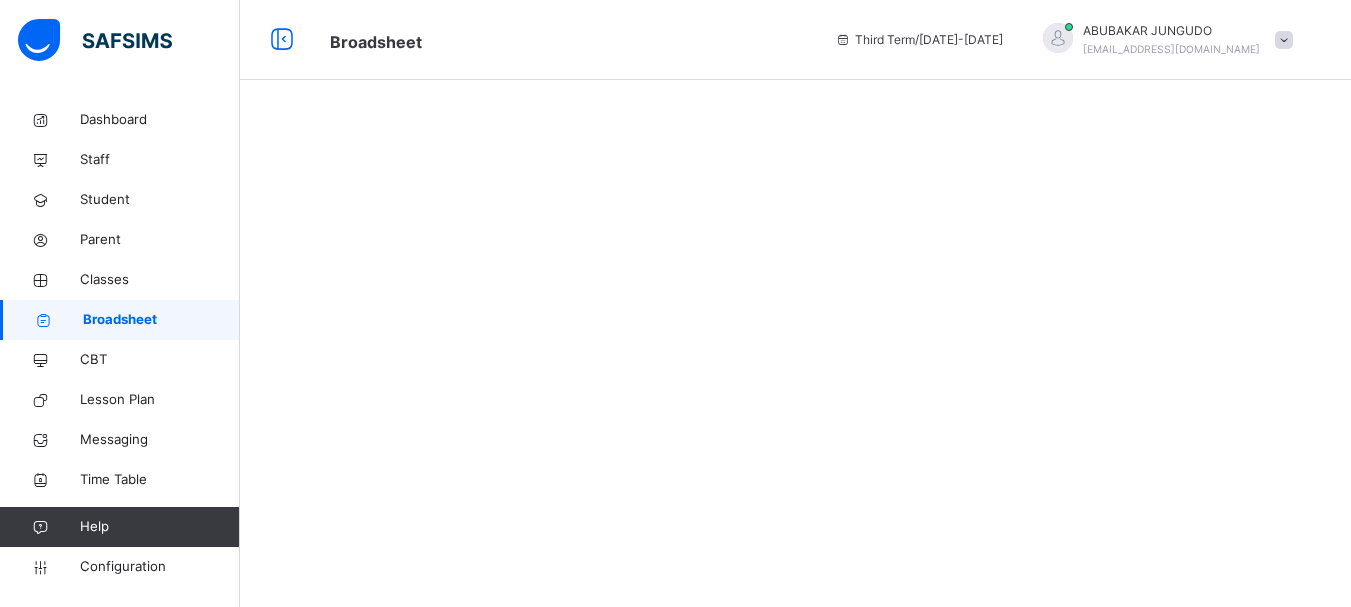 scroll, scrollTop: 0, scrollLeft: 0, axis: both 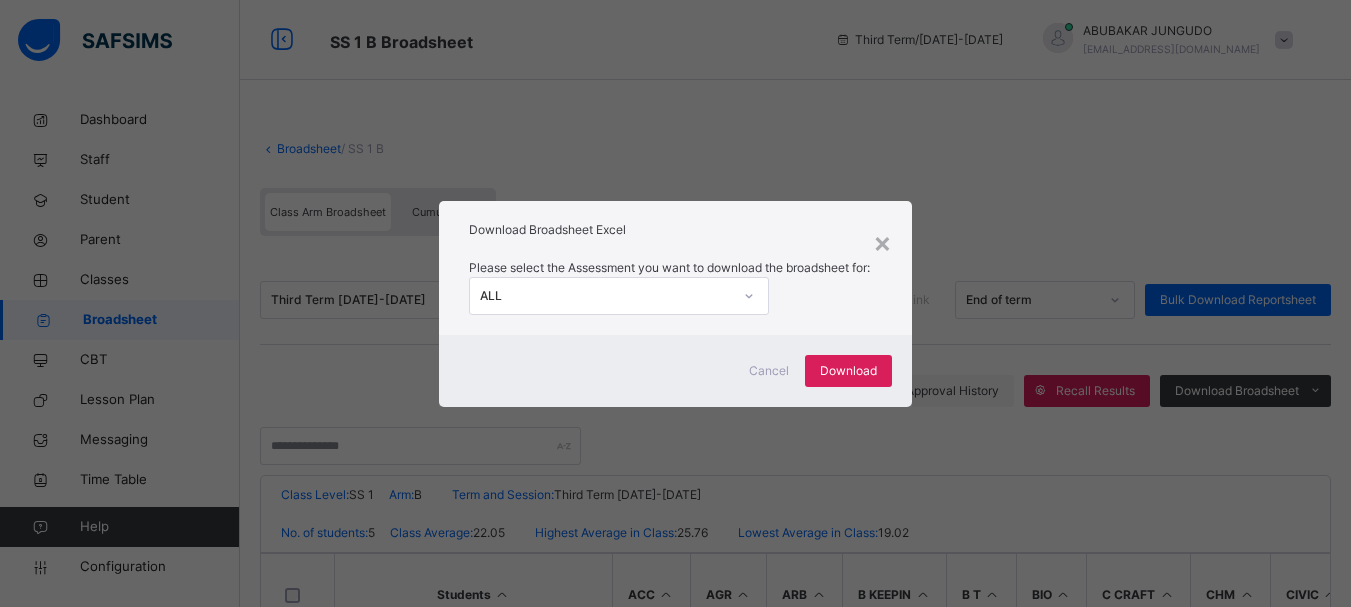 click 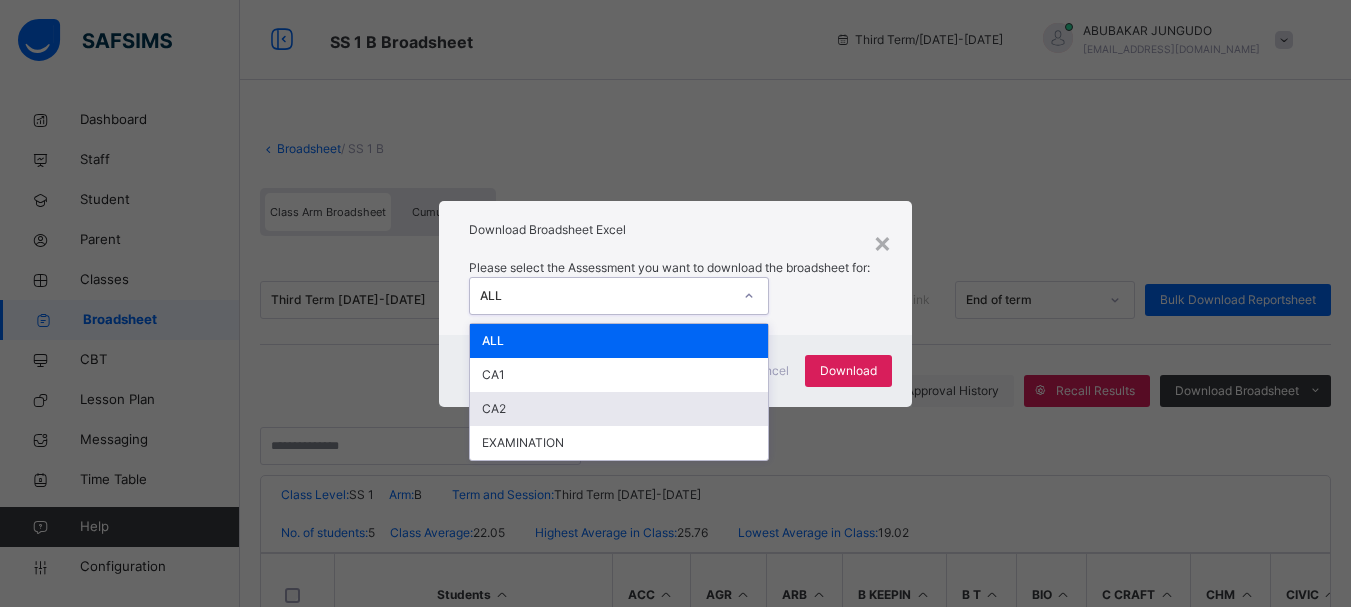 click on "CA2" at bounding box center (619, 409) 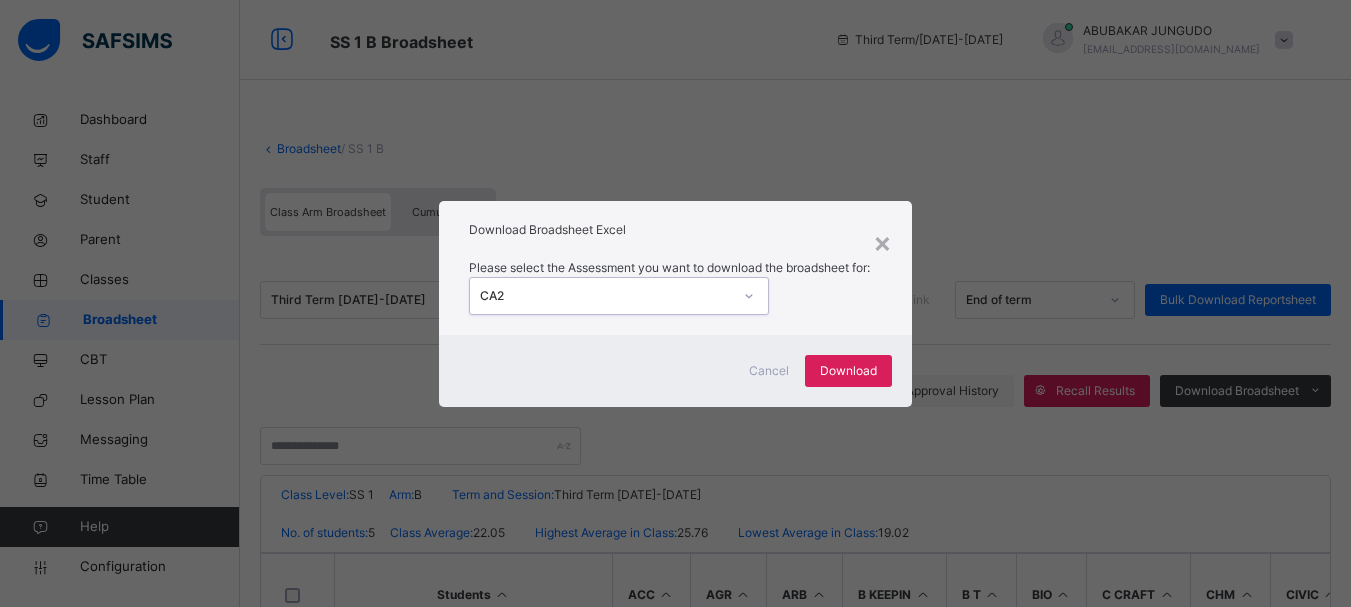 click on "Cancel Download" at bounding box center [675, 371] 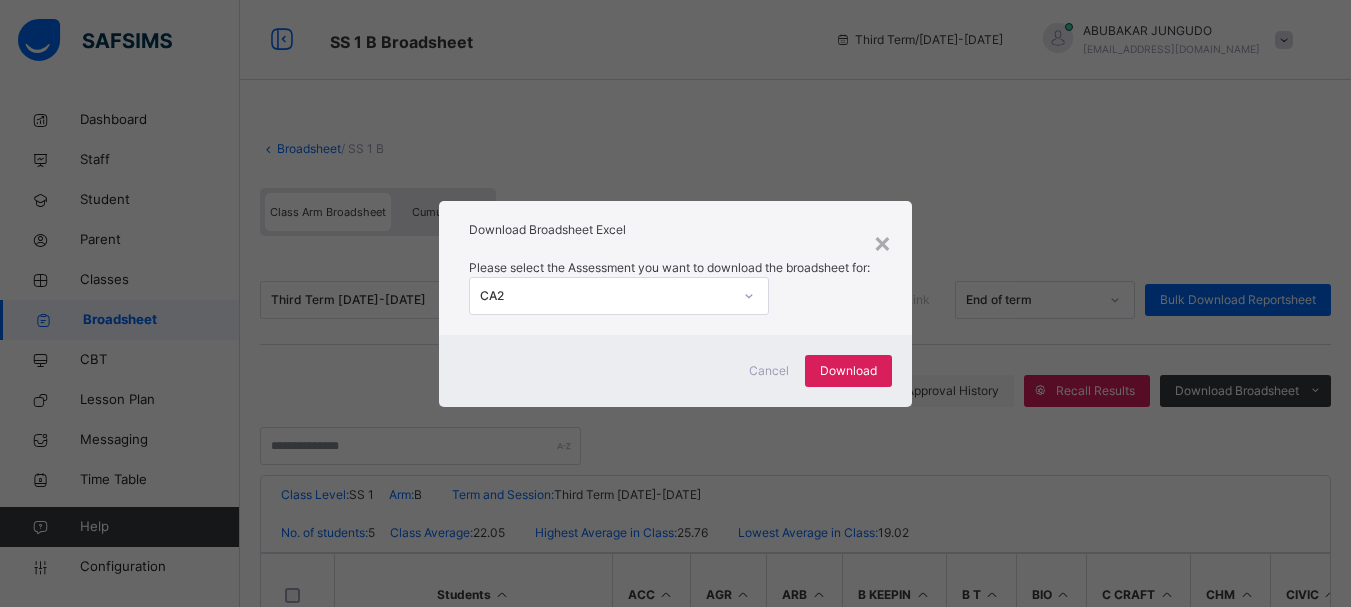 click on "Cancel Download" at bounding box center [675, 371] 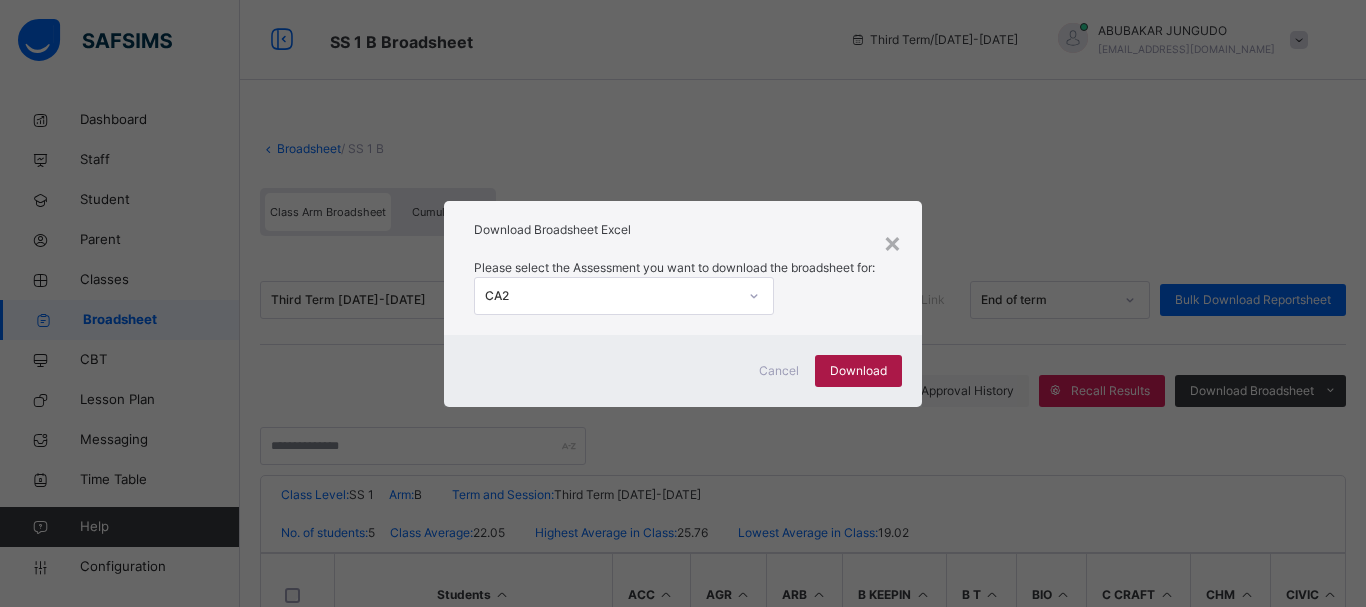click on "Download" at bounding box center (858, 371) 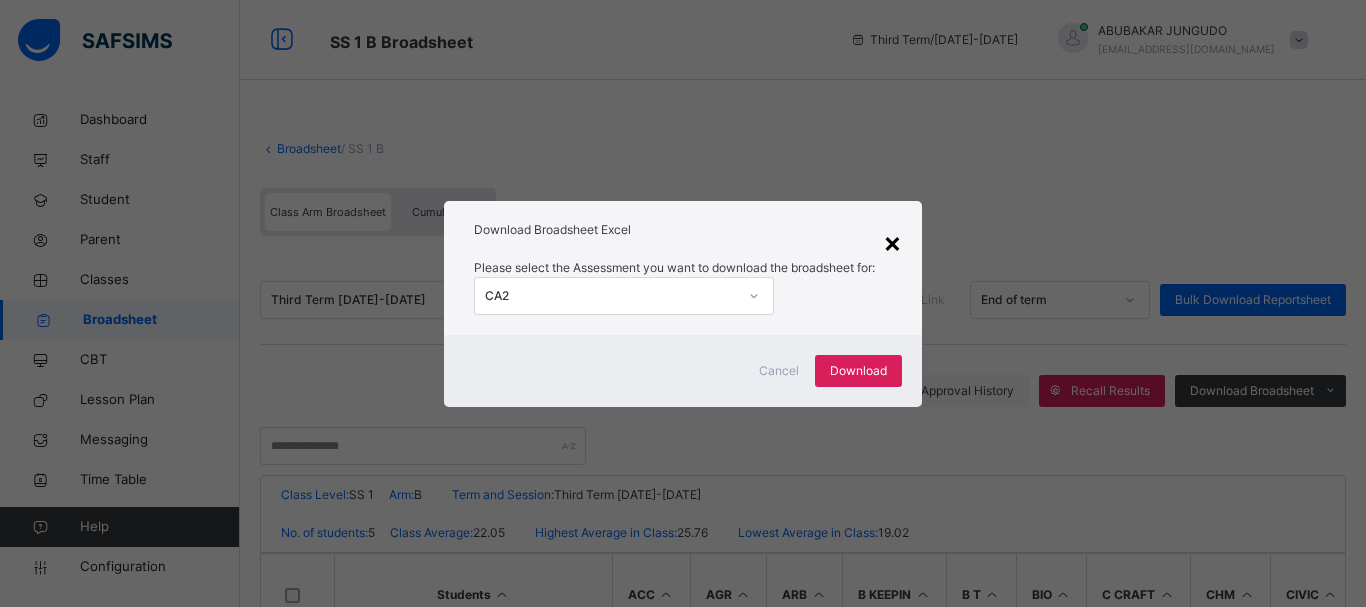 click on "×" at bounding box center (892, 242) 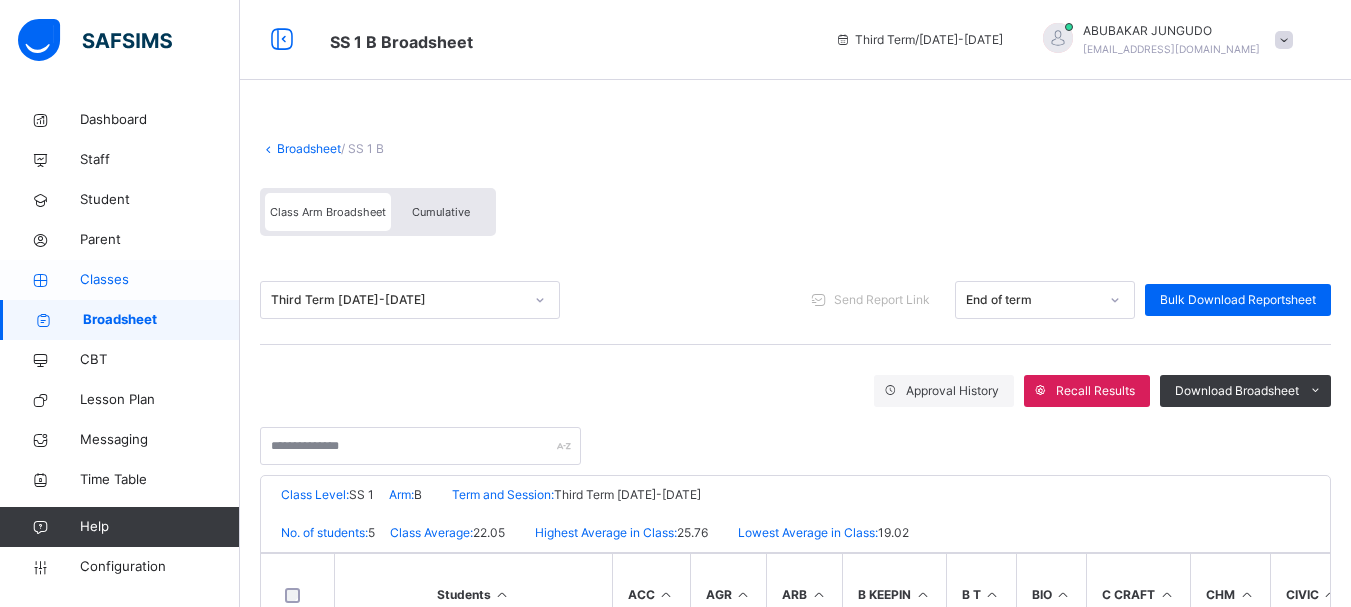 click on "Classes" at bounding box center (160, 280) 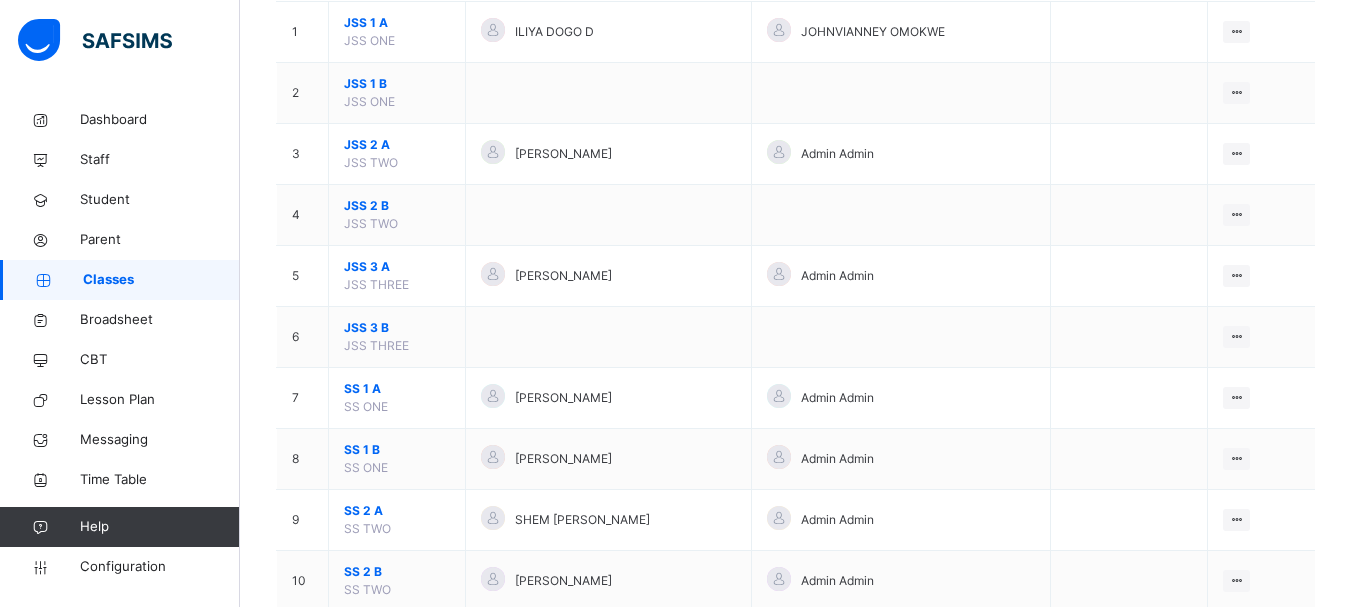 scroll, scrollTop: 270, scrollLeft: 0, axis: vertical 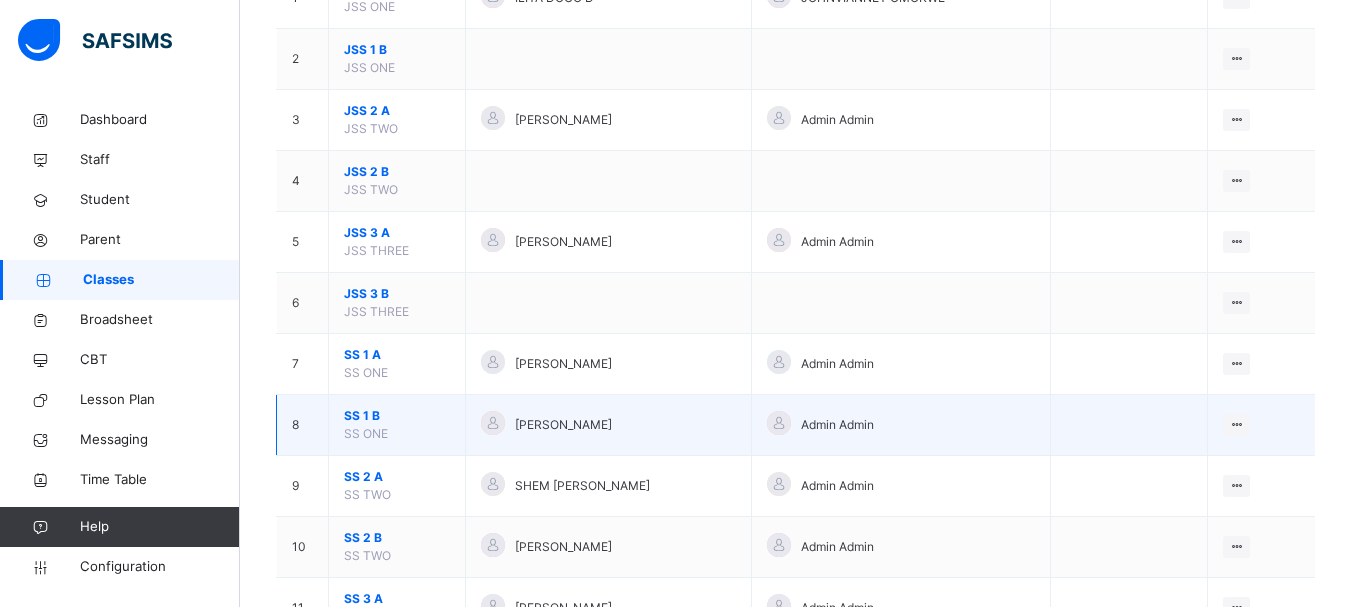 click on "SS 1   B" at bounding box center (397, 416) 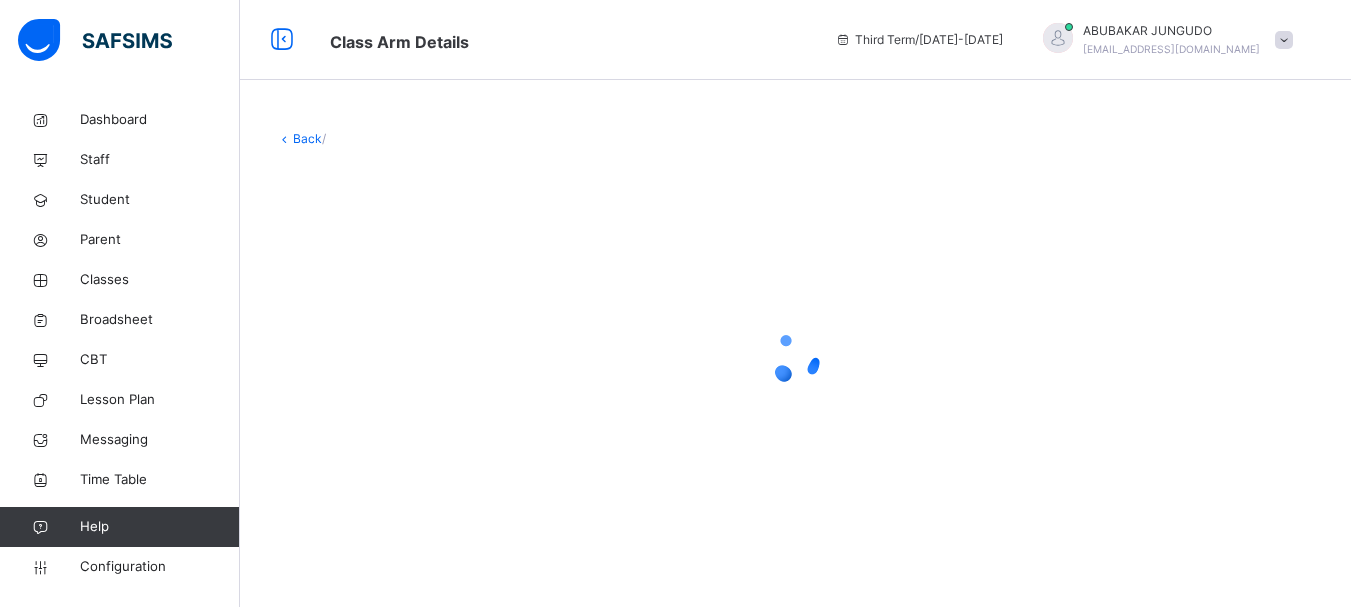 scroll, scrollTop: 0, scrollLeft: 0, axis: both 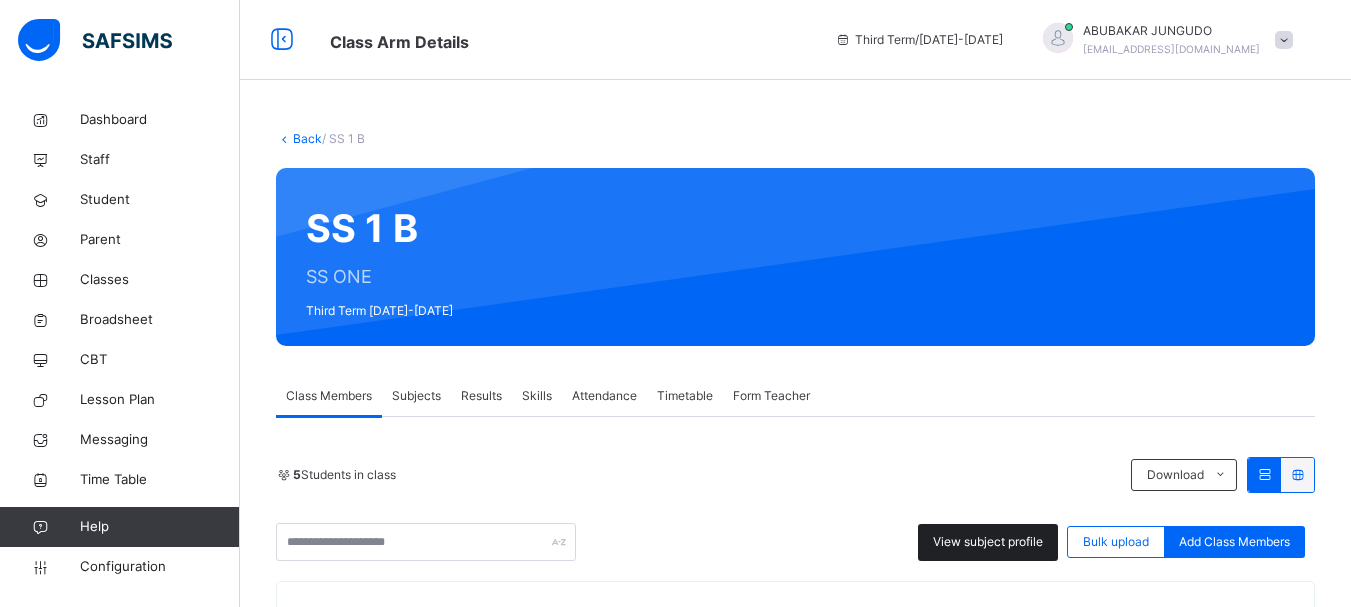 click on "View subject profile" at bounding box center [988, 542] 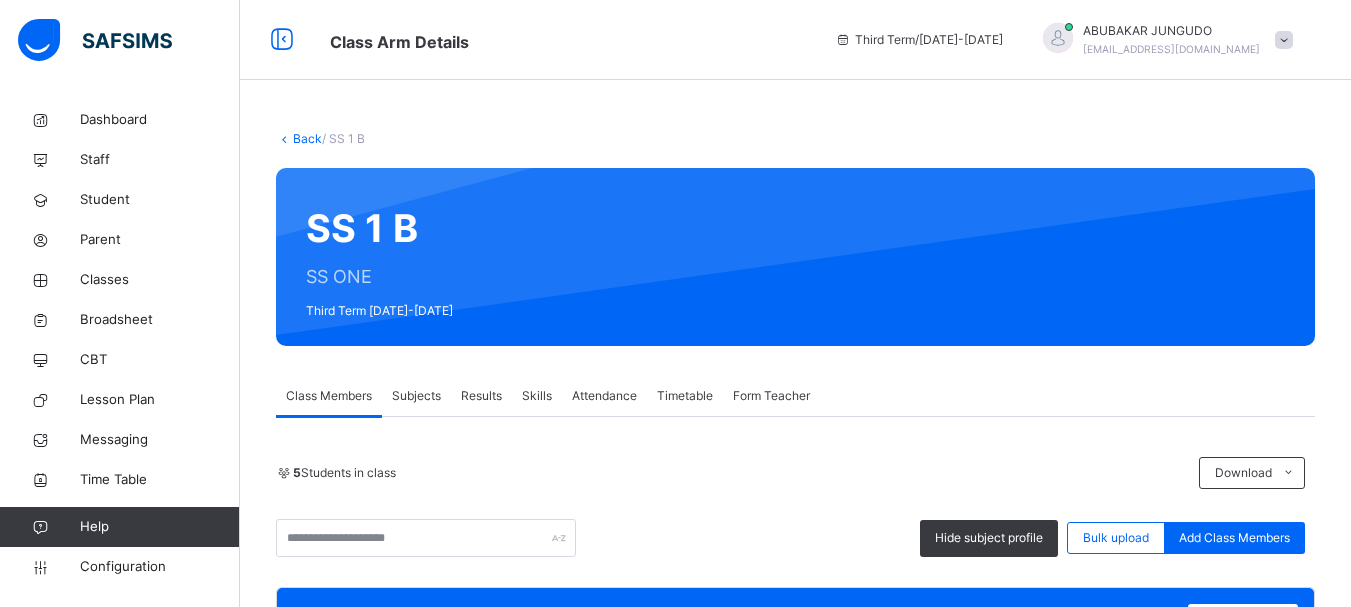 scroll, scrollTop: 600, scrollLeft: 0, axis: vertical 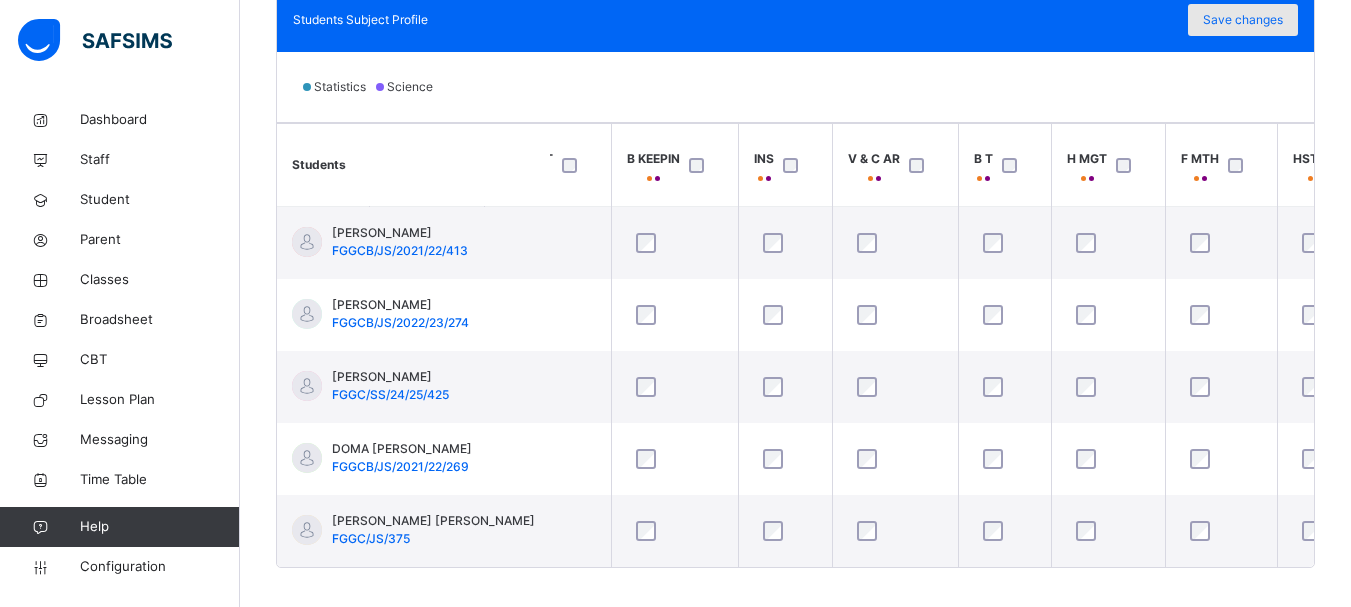 click on "Save changes" at bounding box center (1243, 20) 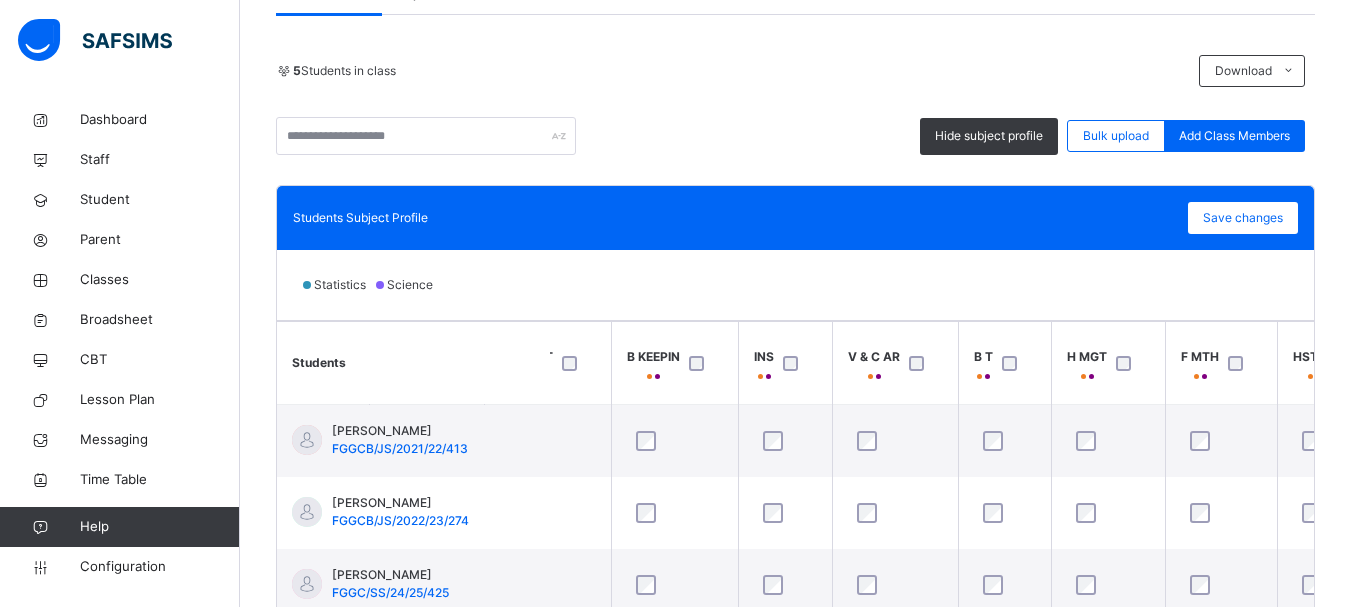 scroll, scrollTop: 400, scrollLeft: 0, axis: vertical 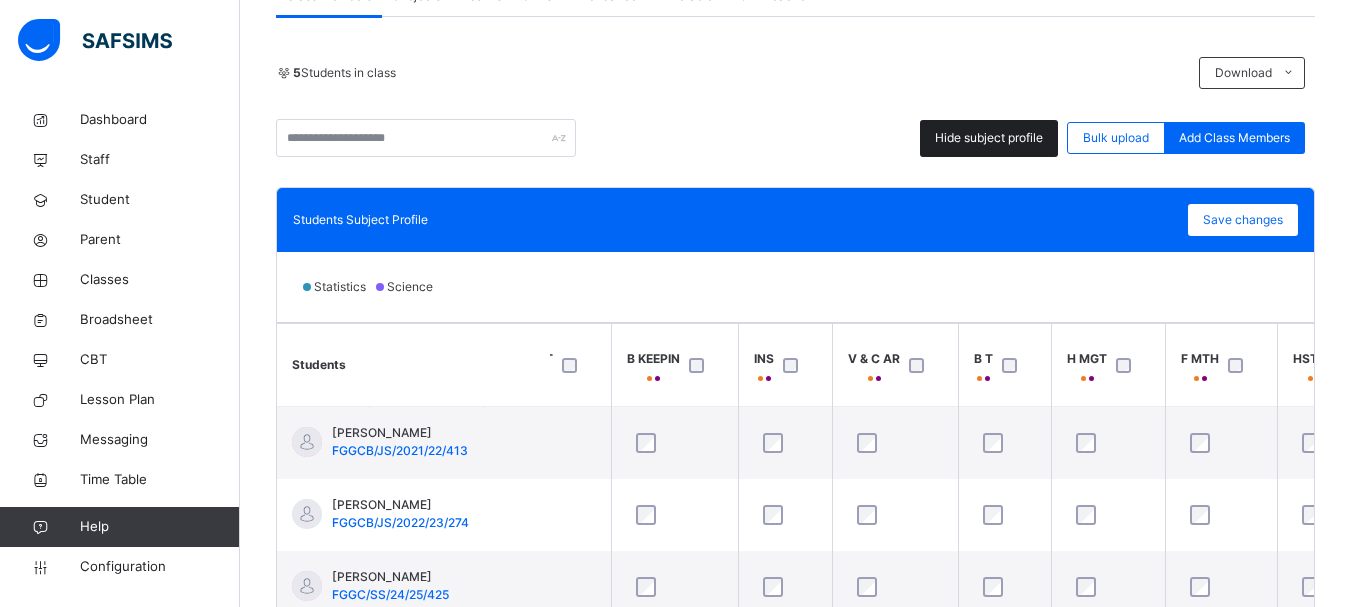click on "Hide subject profile" at bounding box center [989, 138] 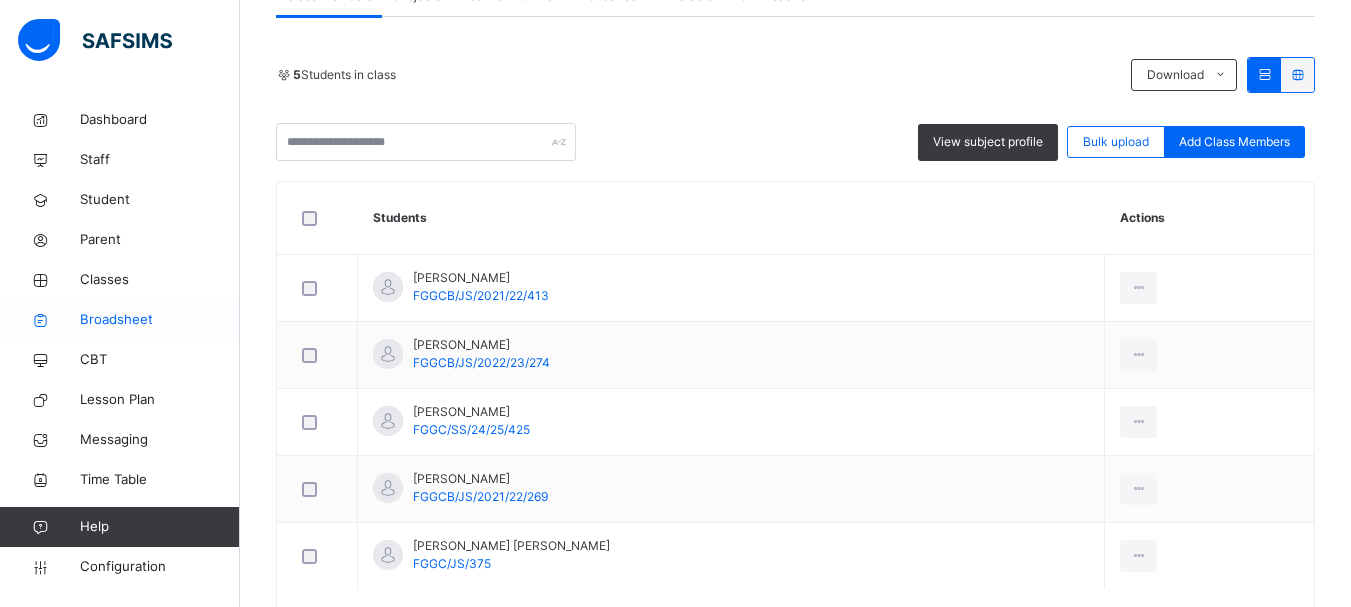 click on "Broadsheet" at bounding box center (160, 320) 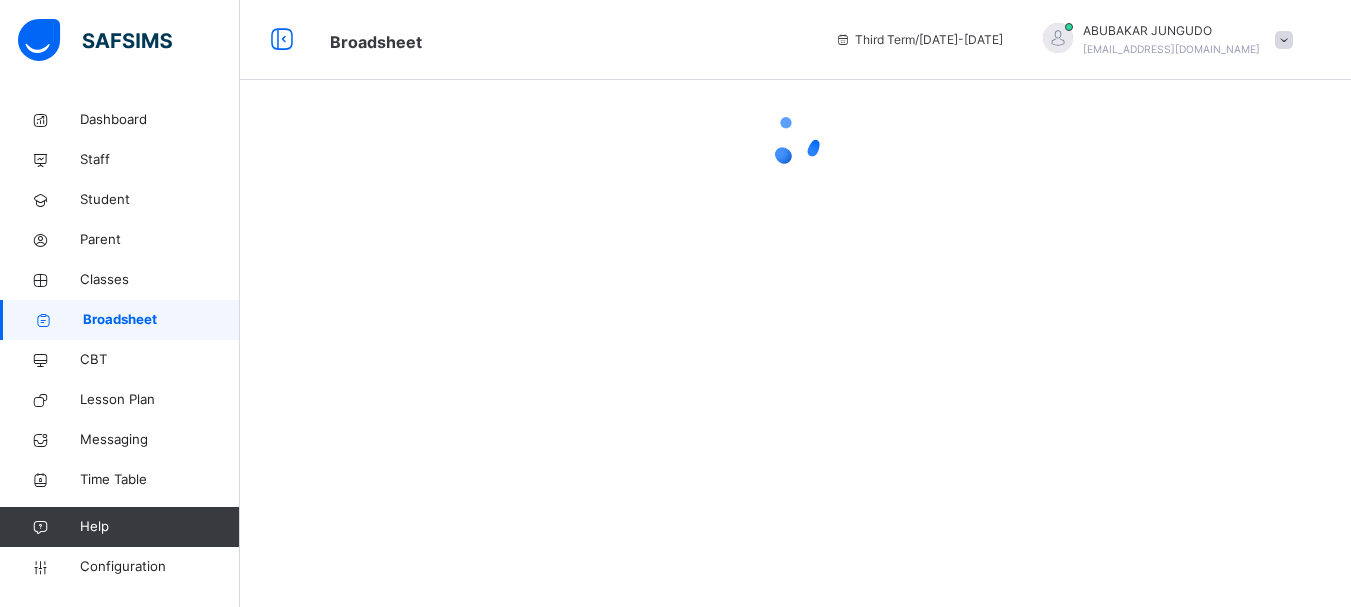 scroll, scrollTop: 0, scrollLeft: 0, axis: both 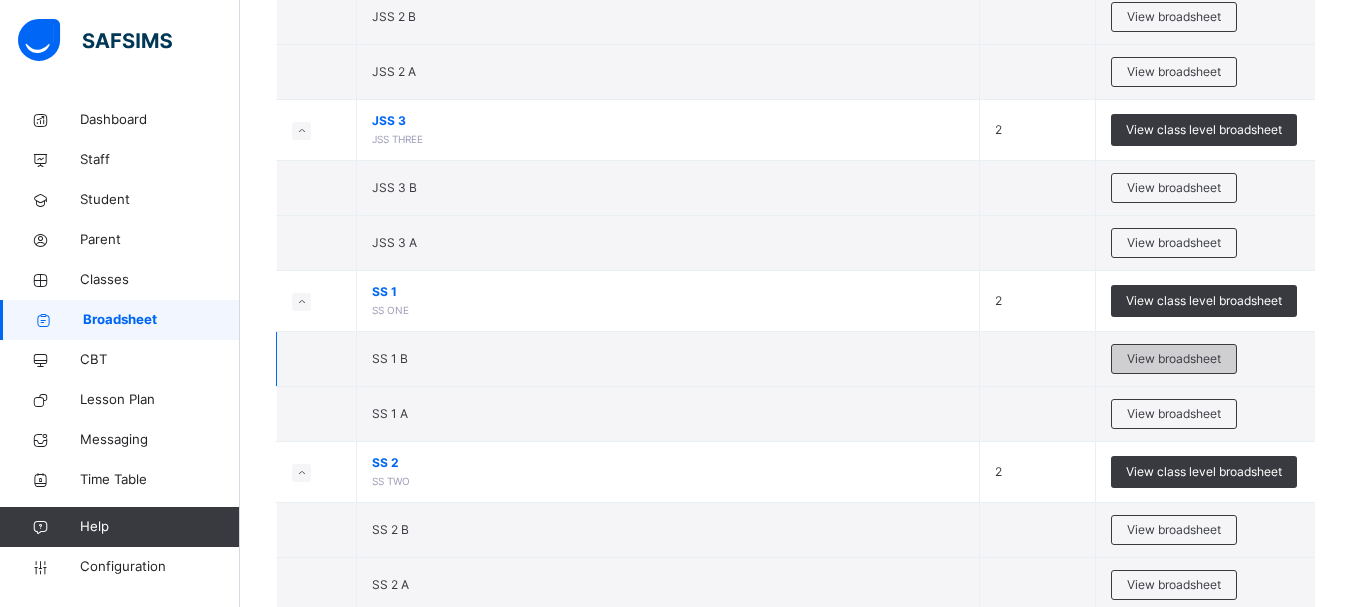 click on "View broadsheet" at bounding box center [1174, 359] 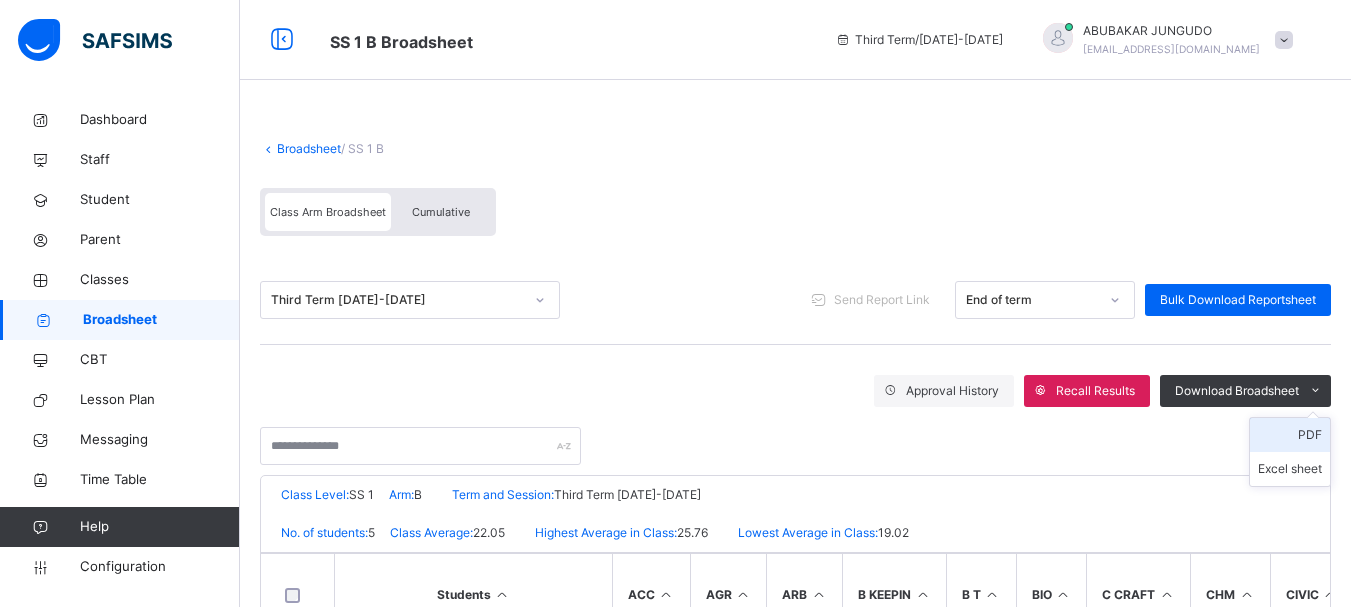 click on "PDF" at bounding box center [1290, 435] 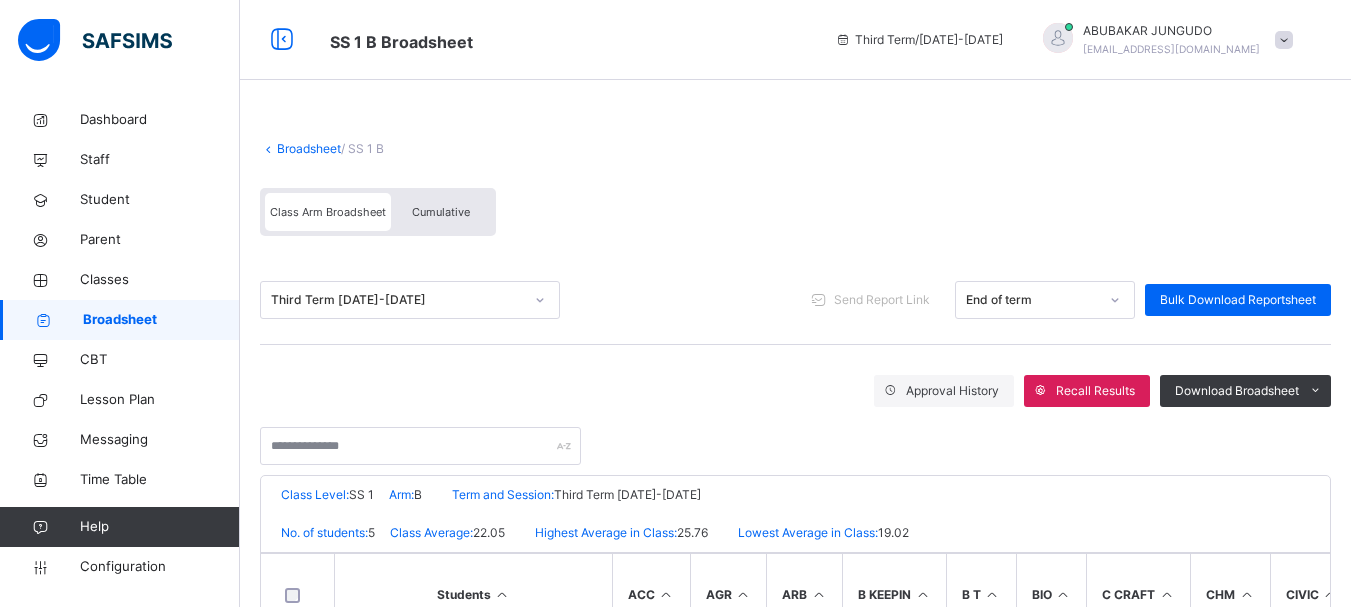 scroll, scrollTop: 0, scrollLeft: 0, axis: both 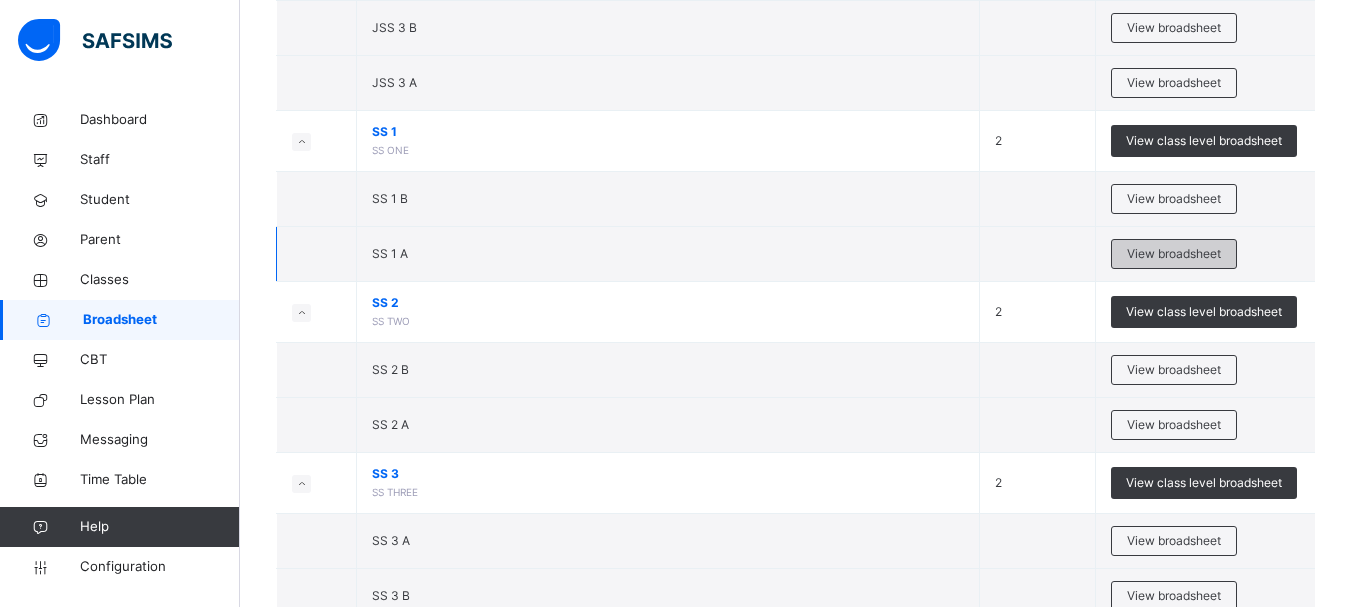 click on "View broadsheet" at bounding box center [1174, 254] 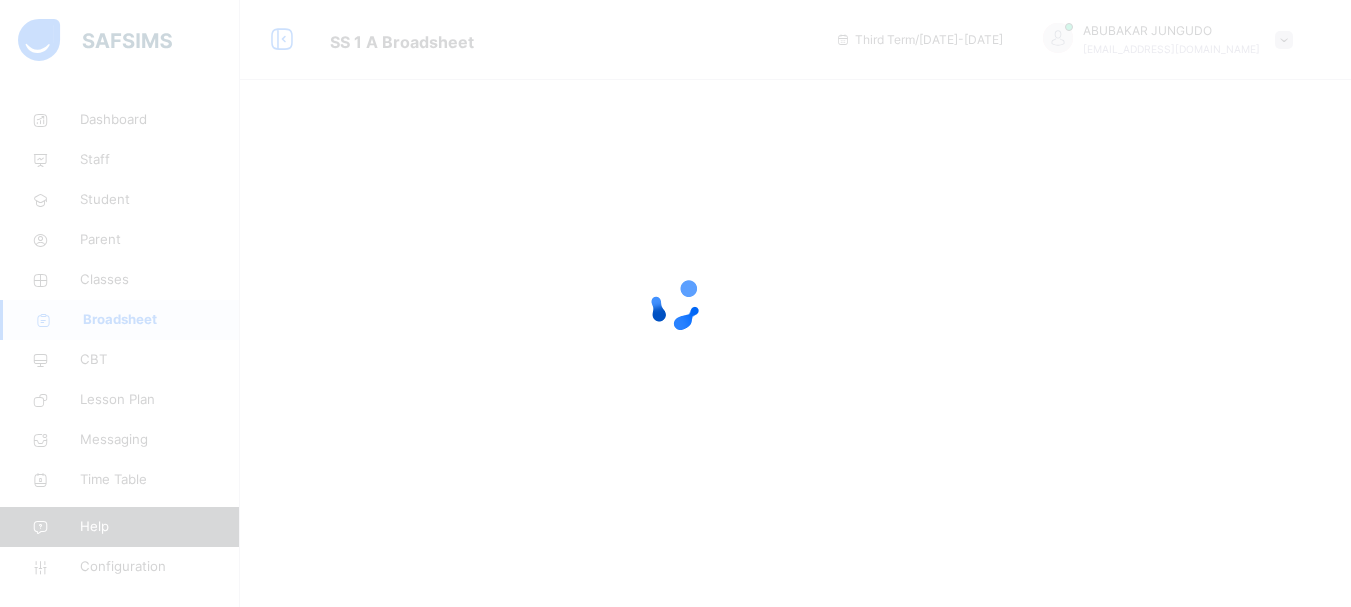 scroll, scrollTop: 0, scrollLeft: 0, axis: both 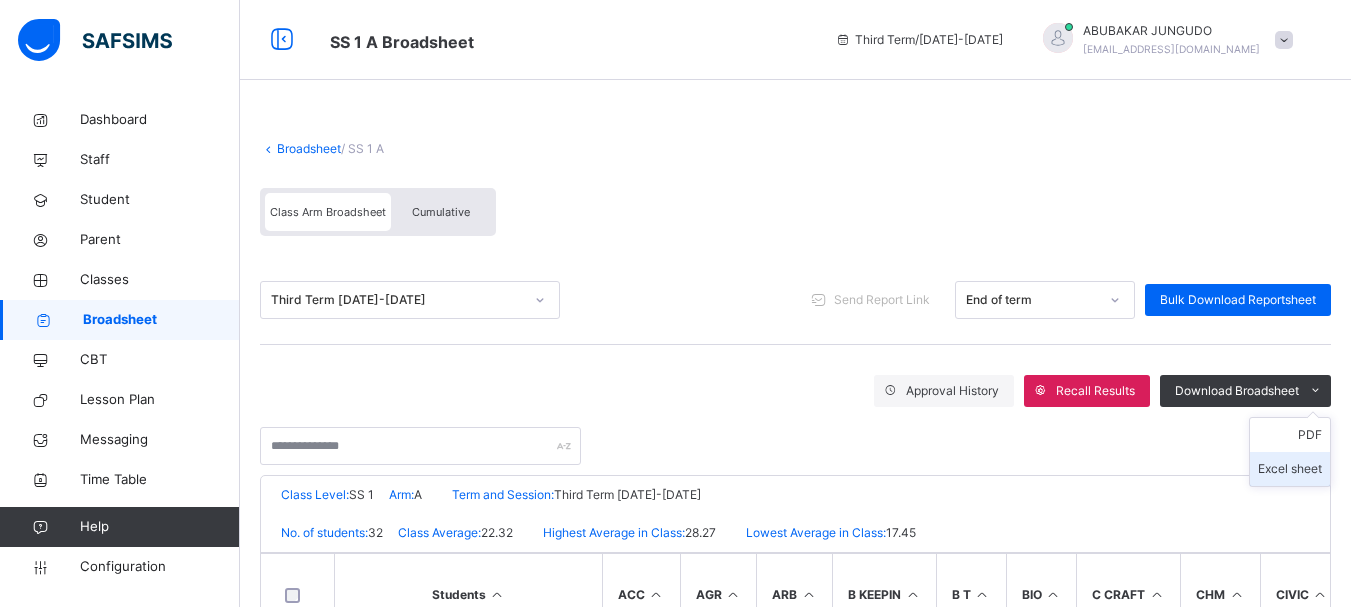 click on "Excel sheet" at bounding box center (1290, 469) 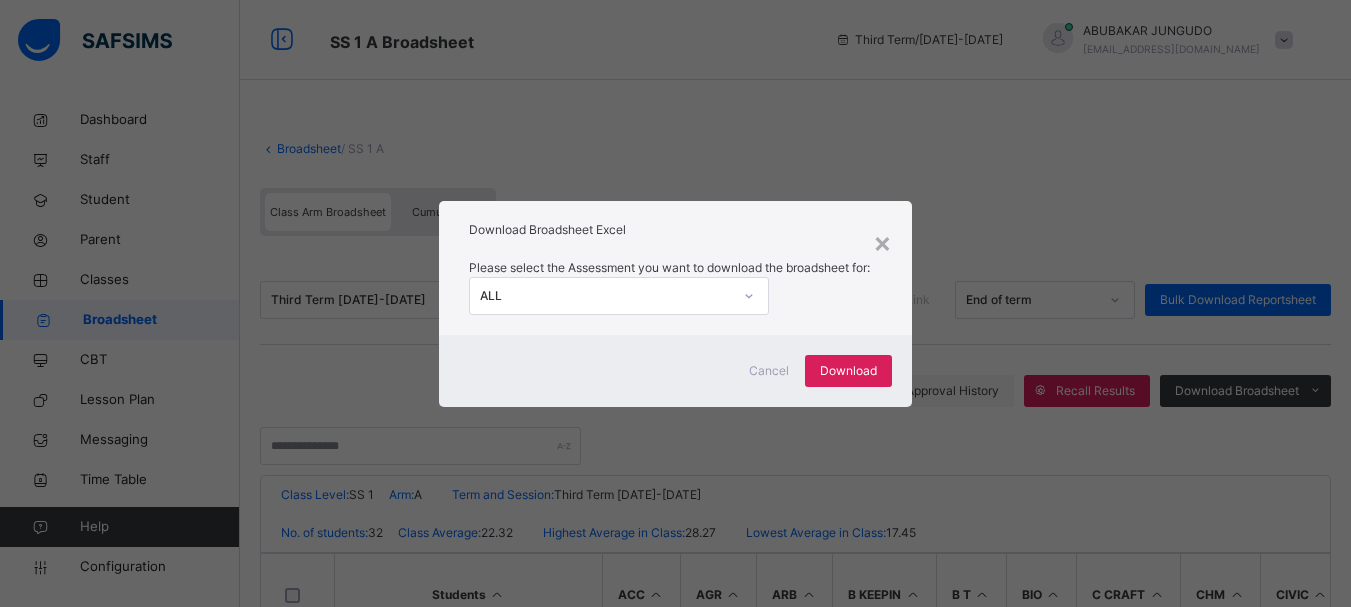 click on "ALL" at bounding box center (606, 296) 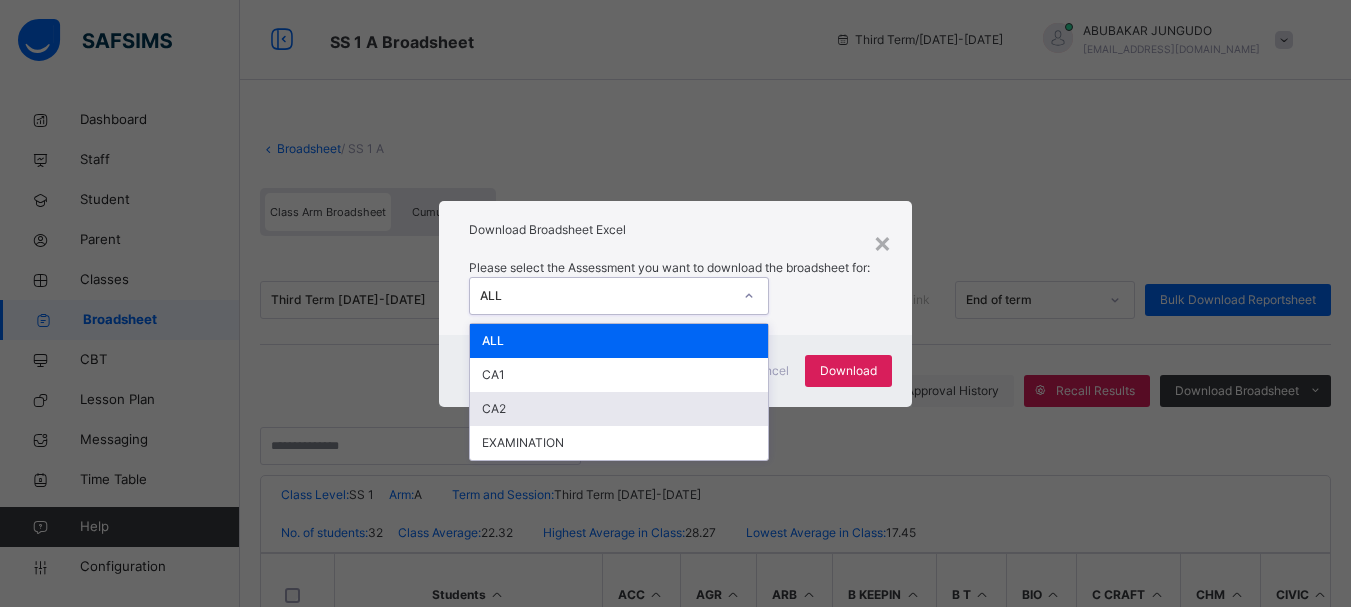 click on "CA2" at bounding box center [619, 409] 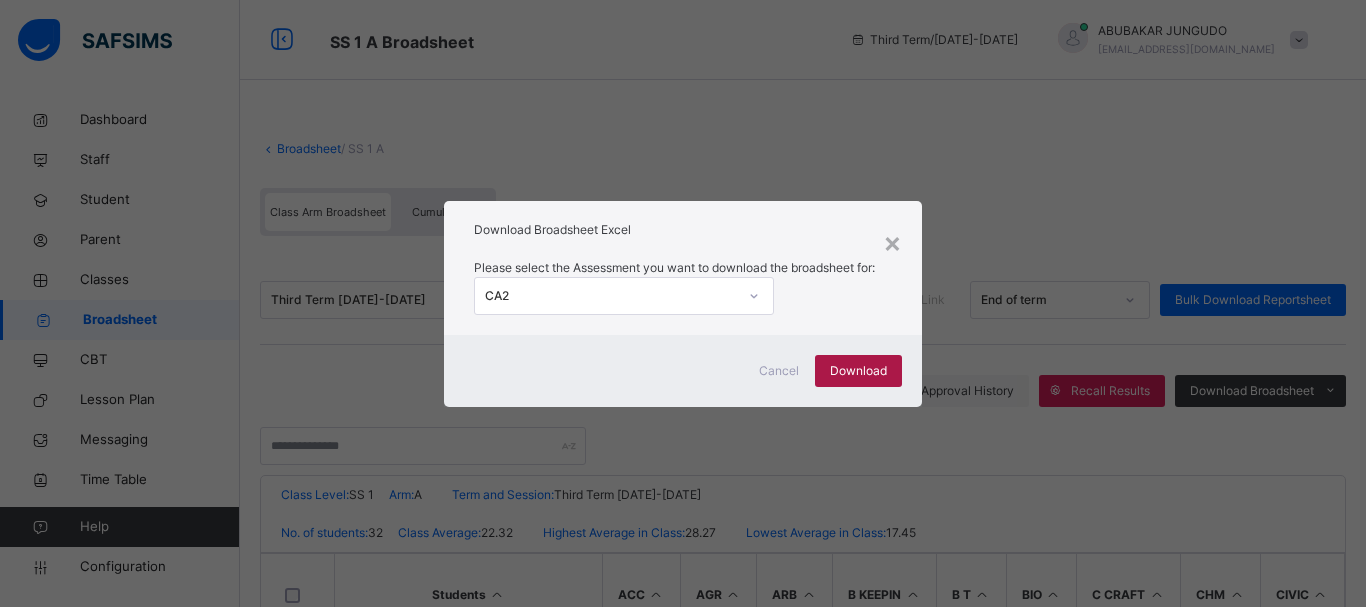 click on "Download" at bounding box center [858, 371] 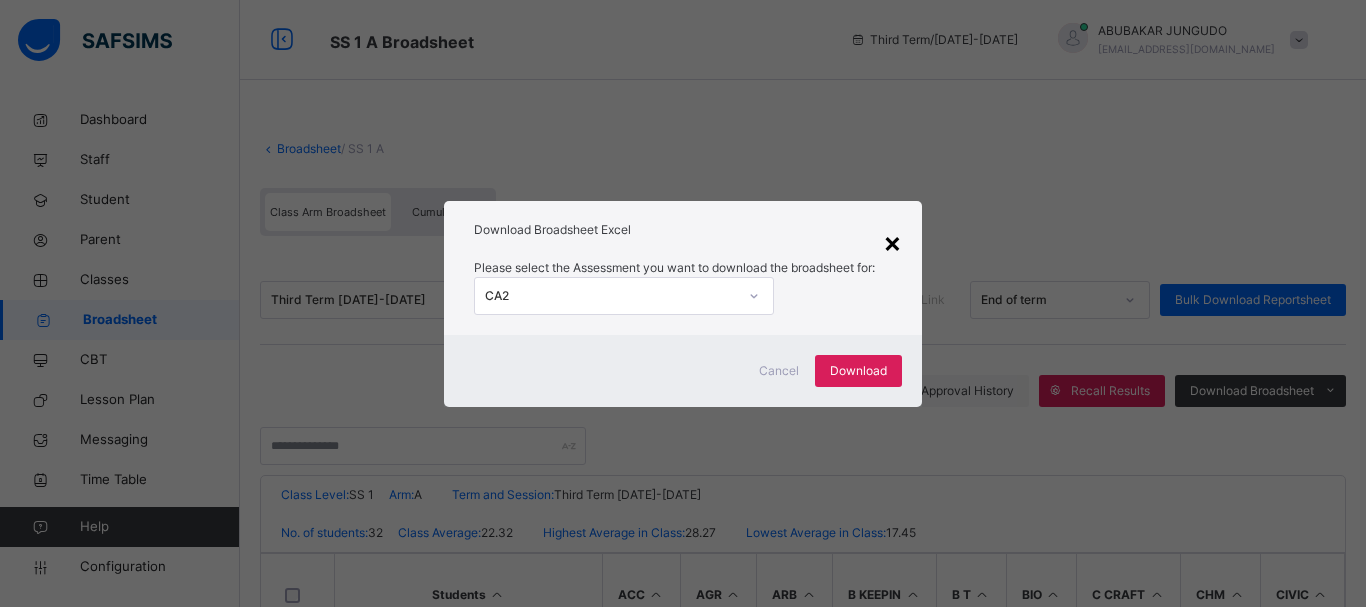 click on "×" at bounding box center [892, 242] 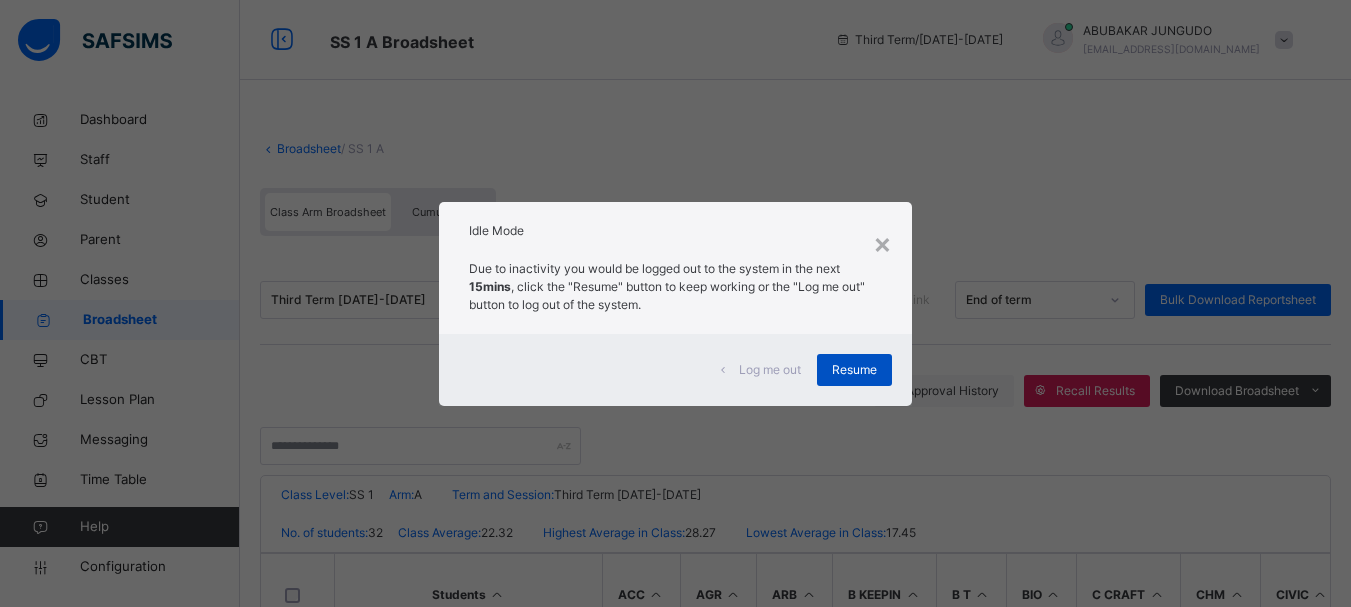 click on "Resume" at bounding box center [854, 370] 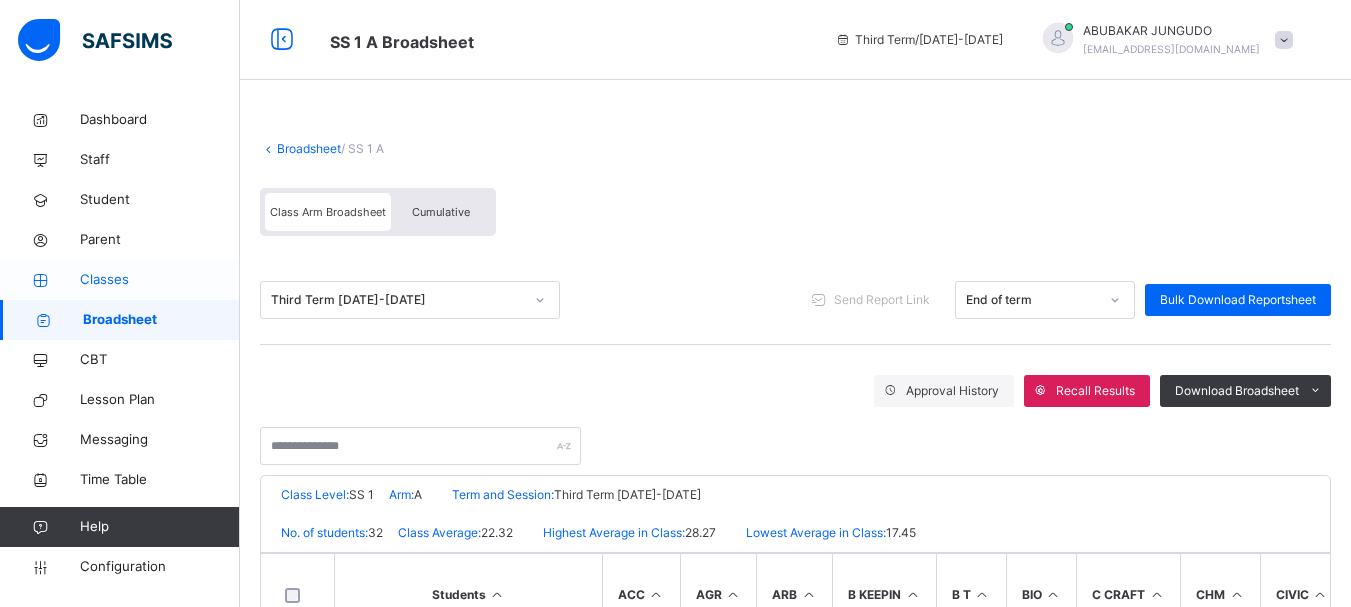 click on "Classes" at bounding box center [160, 280] 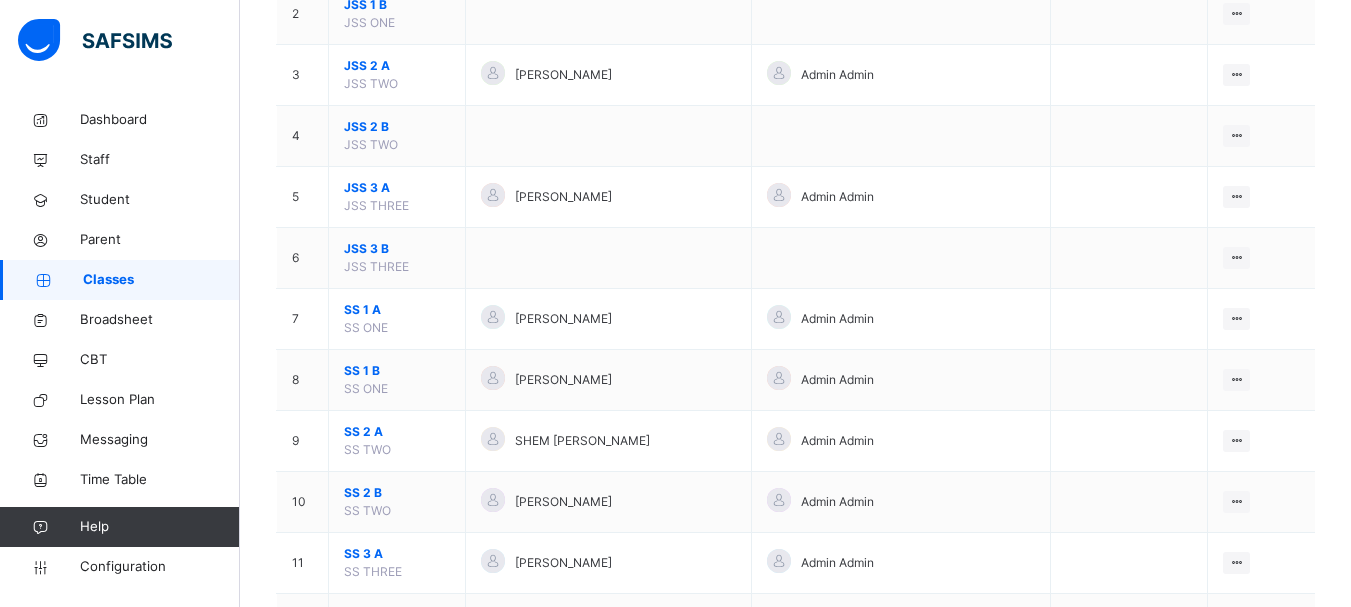 scroll, scrollTop: 331, scrollLeft: 0, axis: vertical 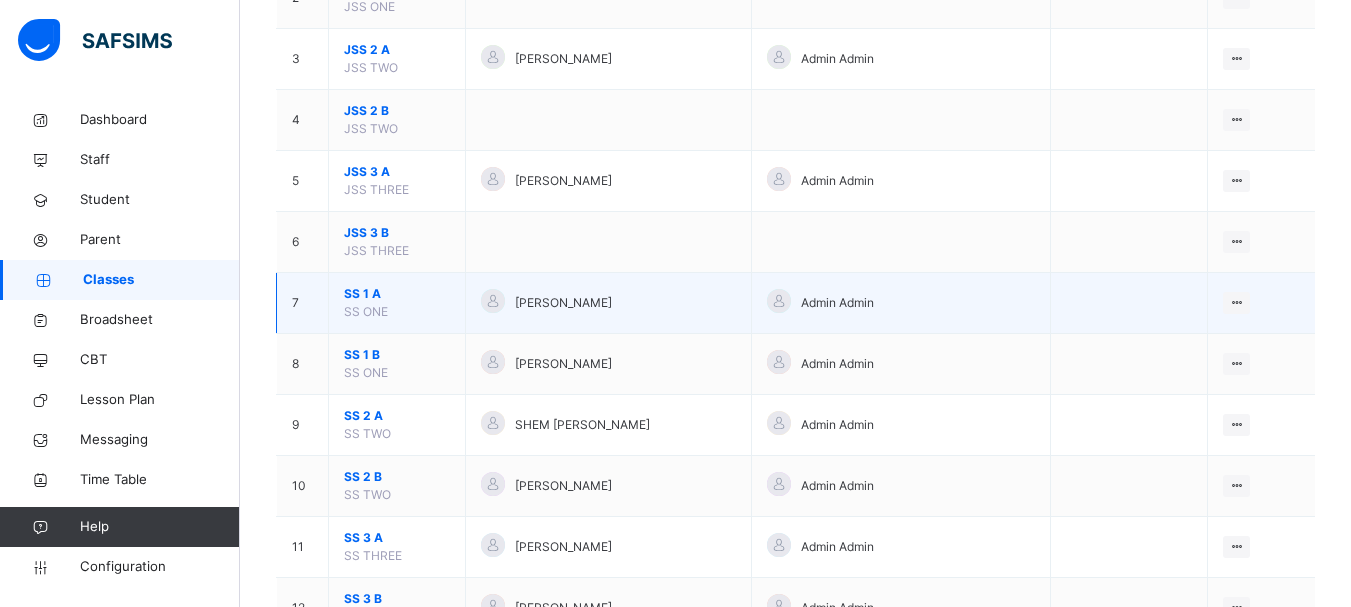 click on "SS 1   A" at bounding box center (397, 294) 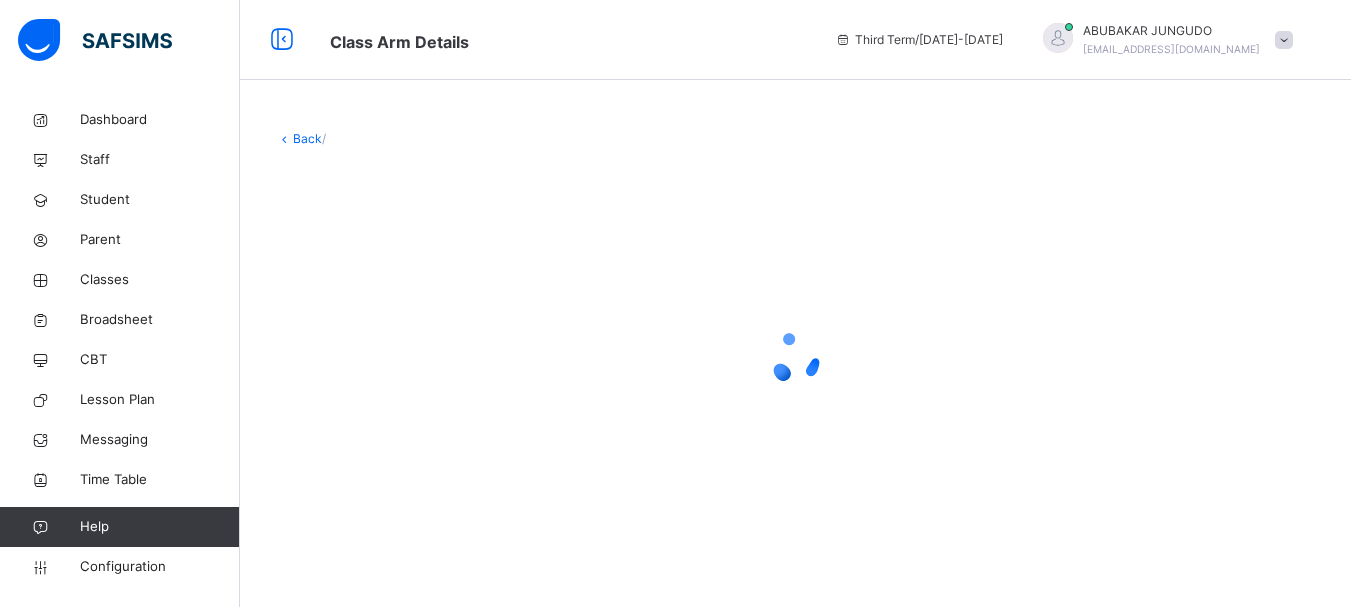 scroll, scrollTop: 0, scrollLeft: 0, axis: both 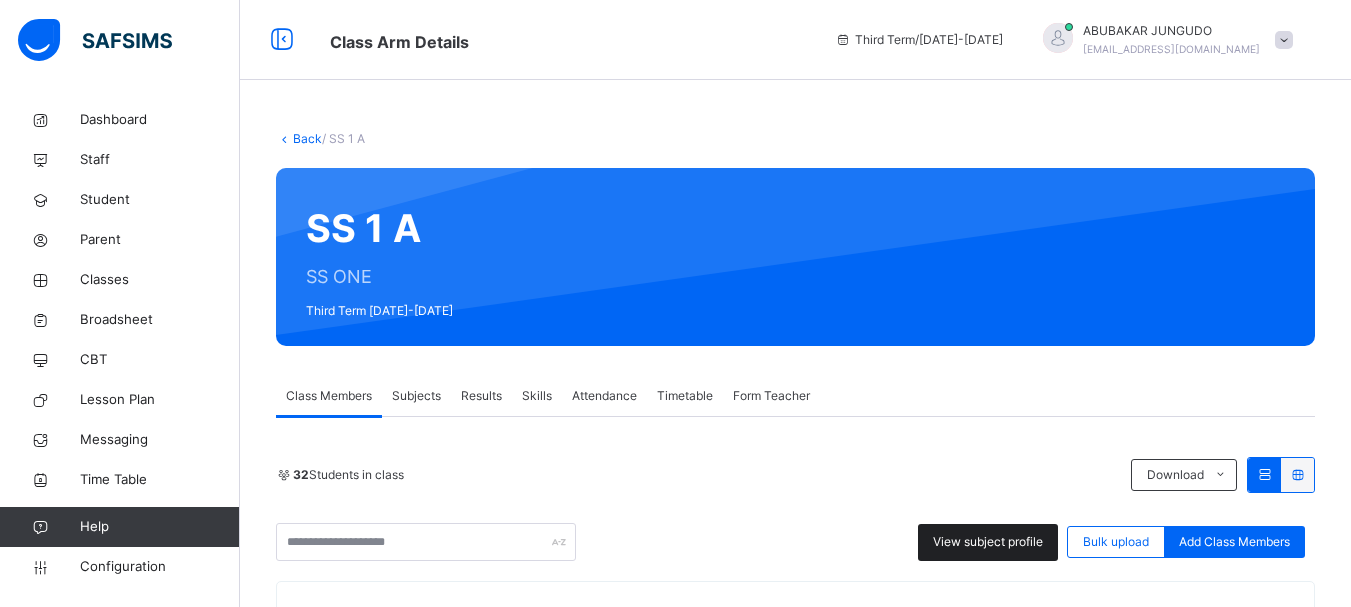 click on "View subject profile" at bounding box center [988, 542] 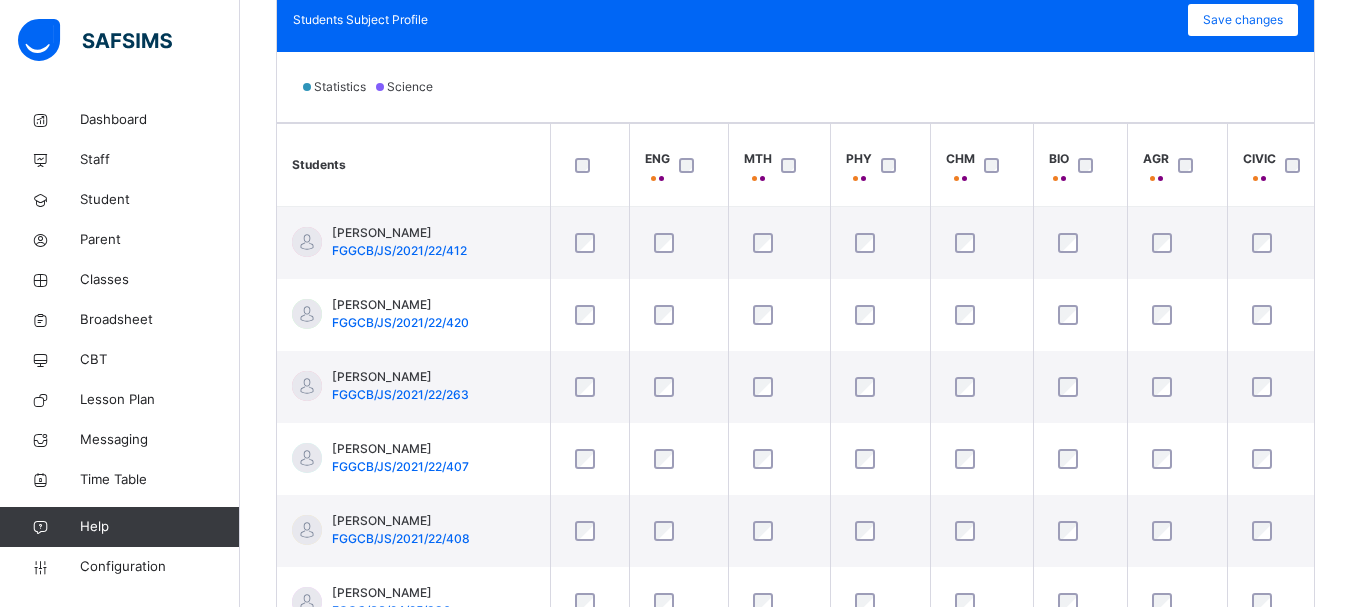scroll, scrollTop: 676, scrollLeft: 0, axis: vertical 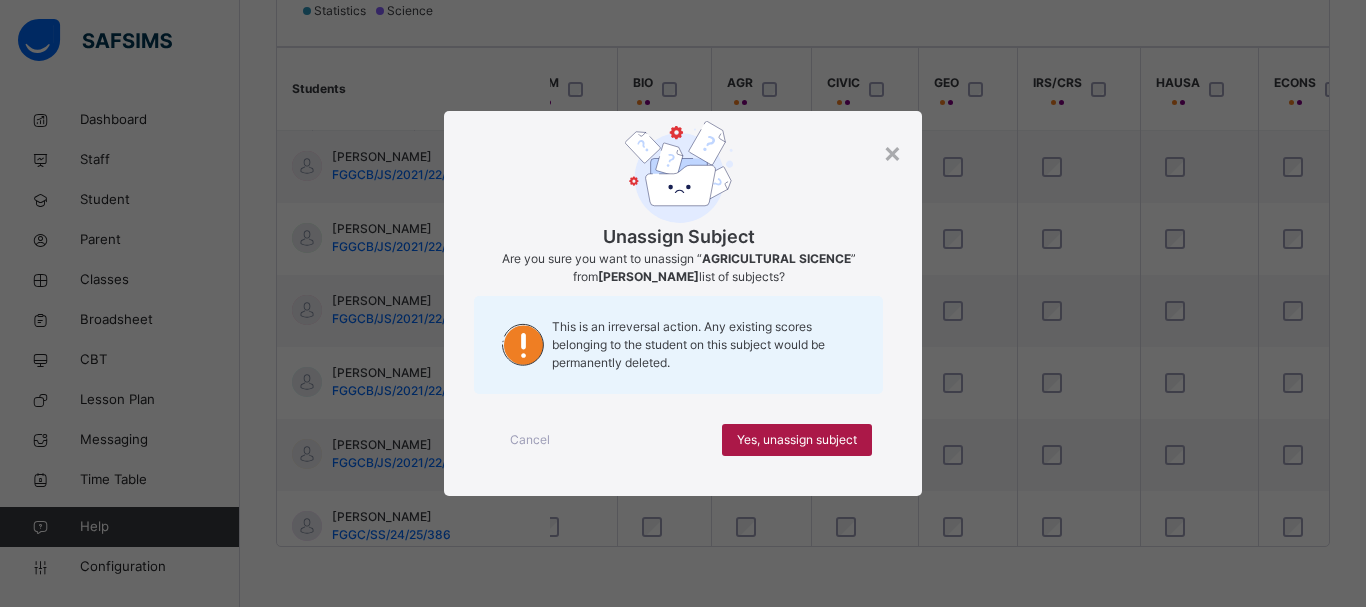 click on "Yes, unassign subject" at bounding box center (797, 440) 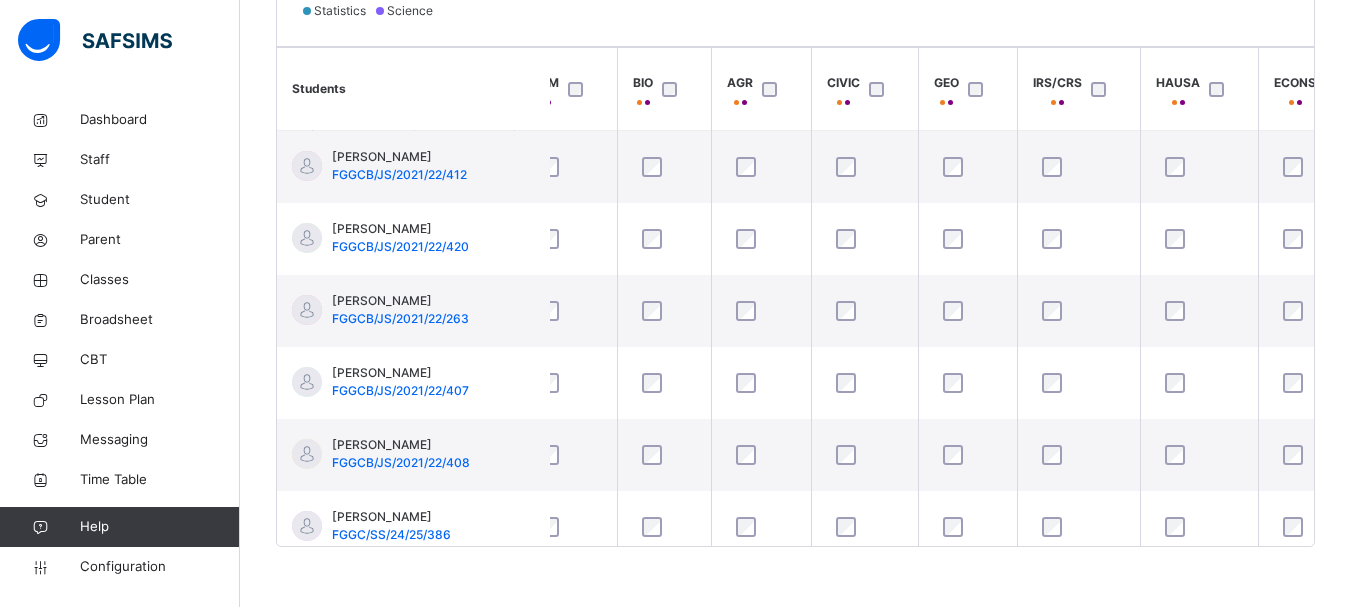 click on "Save changes" at bounding box center [1243, -56] 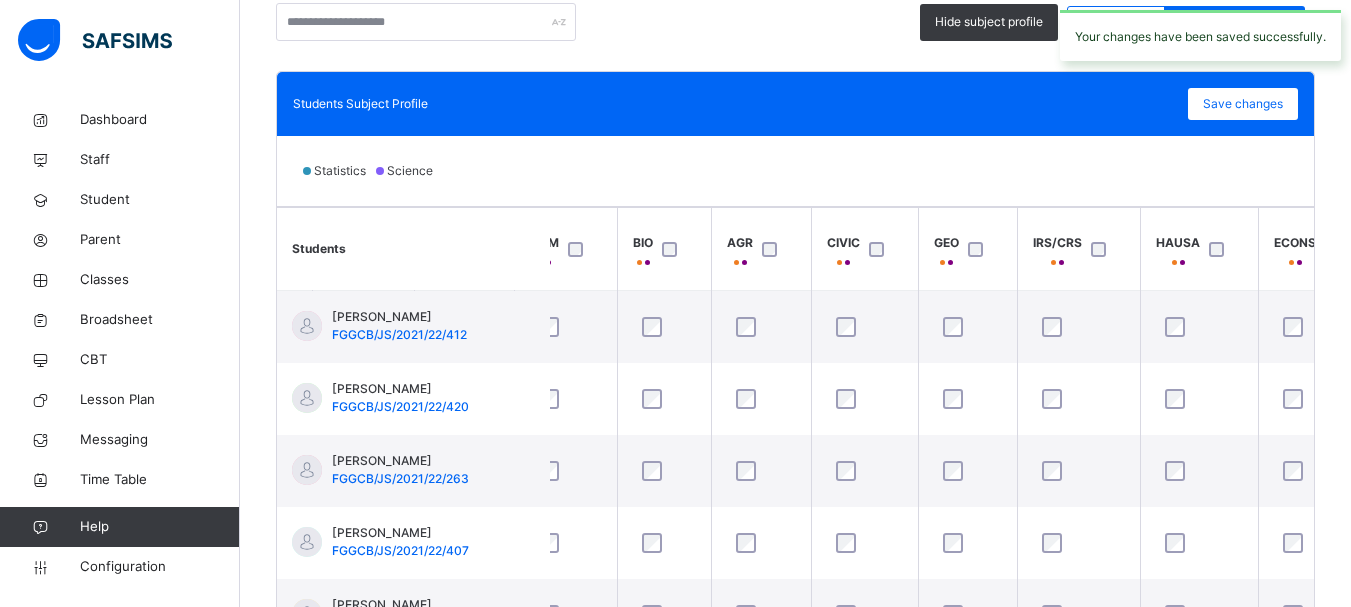 scroll, scrollTop: 676, scrollLeft: 0, axis: vertical 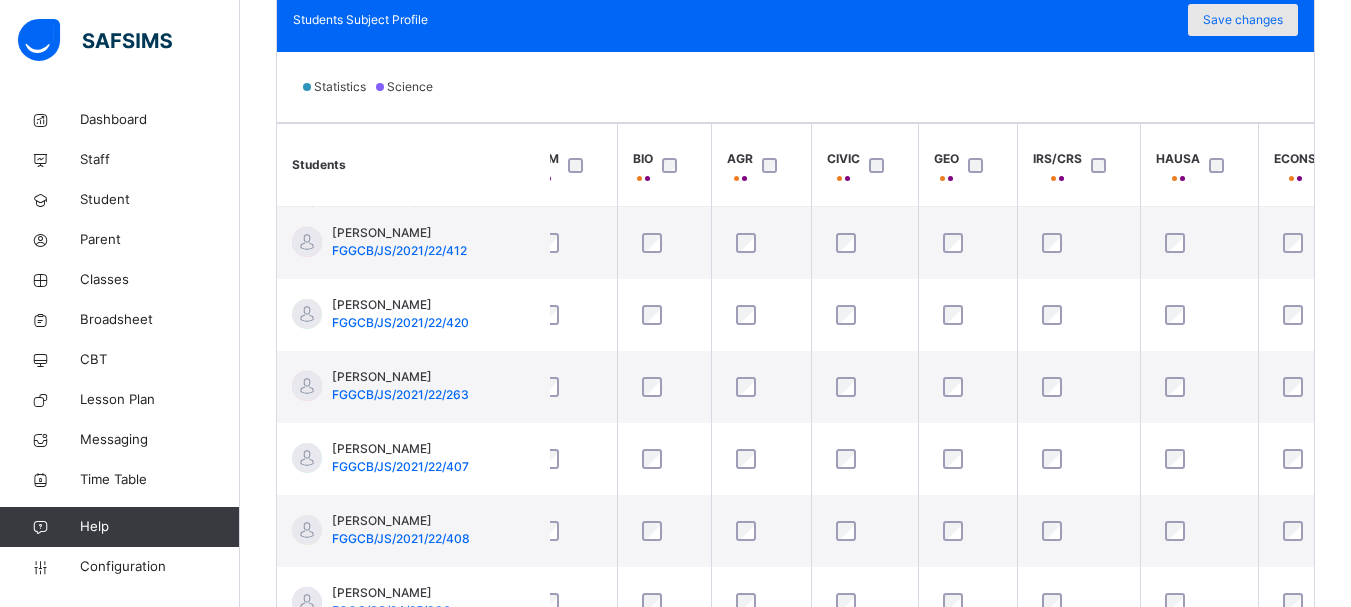click on "Save changes" at bounding box center (1243, 20) 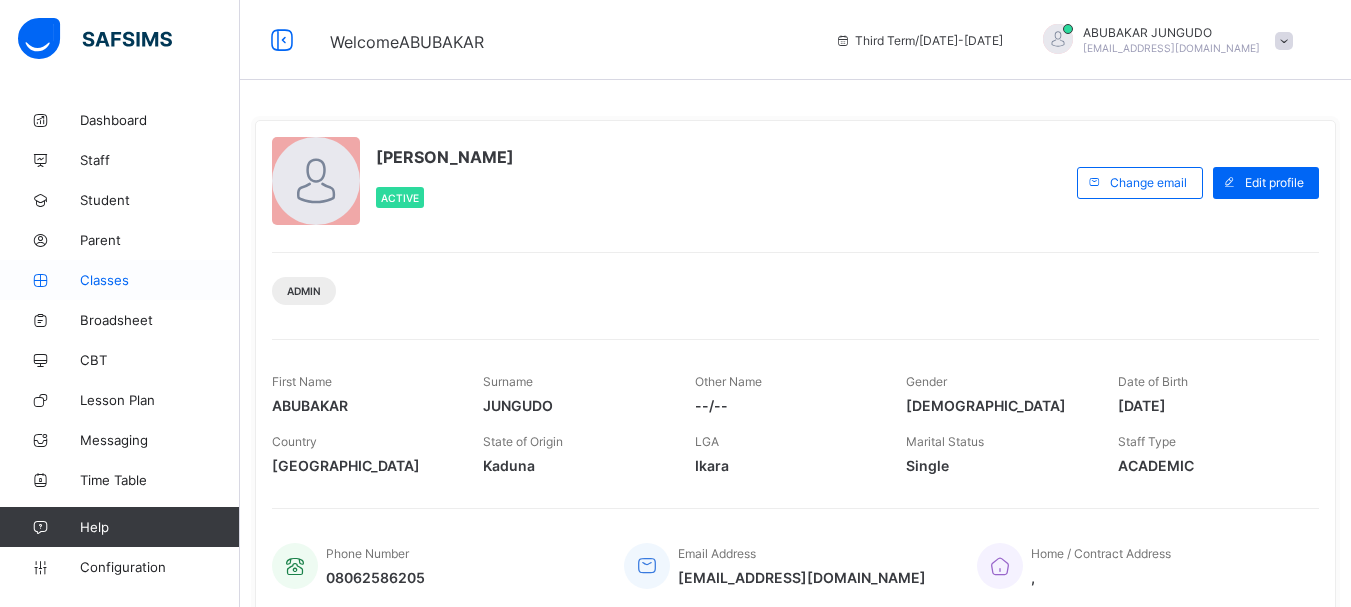 scroll, scrollTop: 0, scrollLeft: 0, axis: both 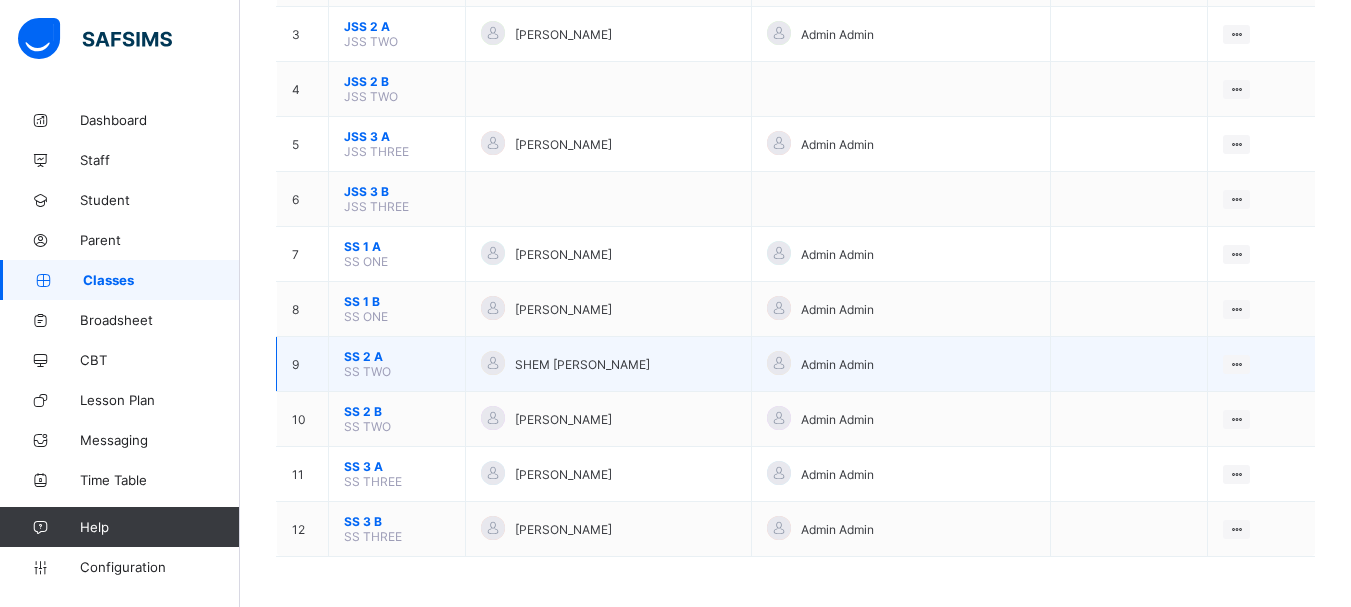 click on "SS 2   A" at bounding box center (397, 356) 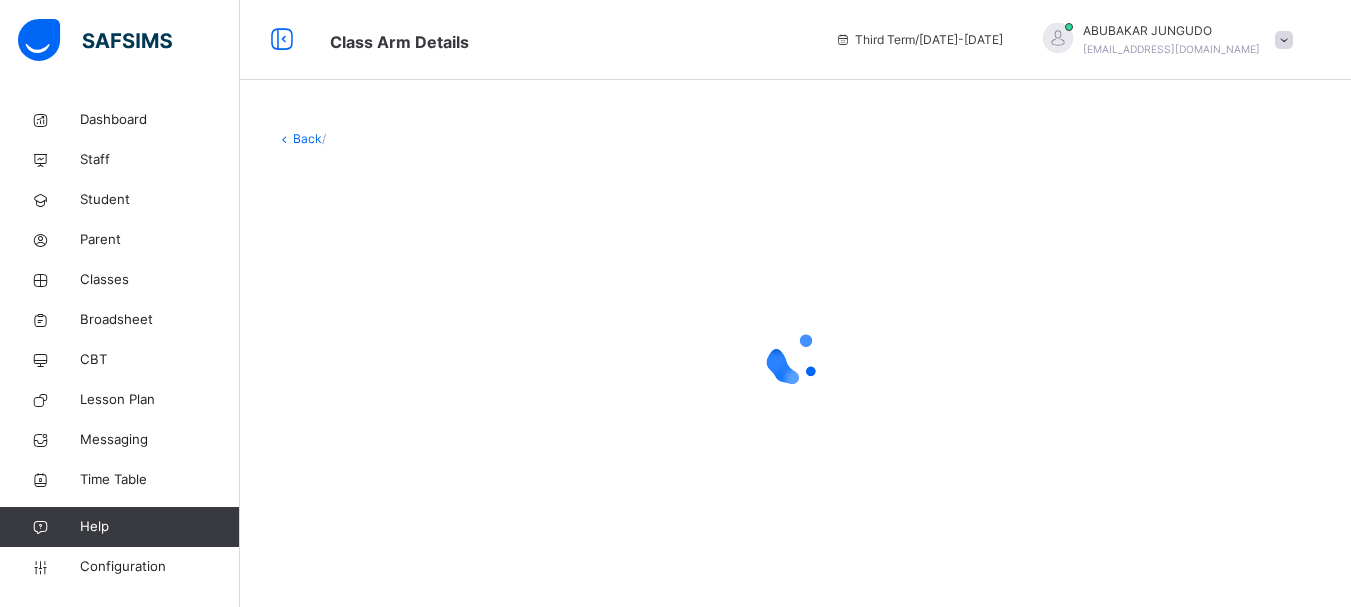 scroll, scrollTop: 0, scrollLeft: 0, axis: both 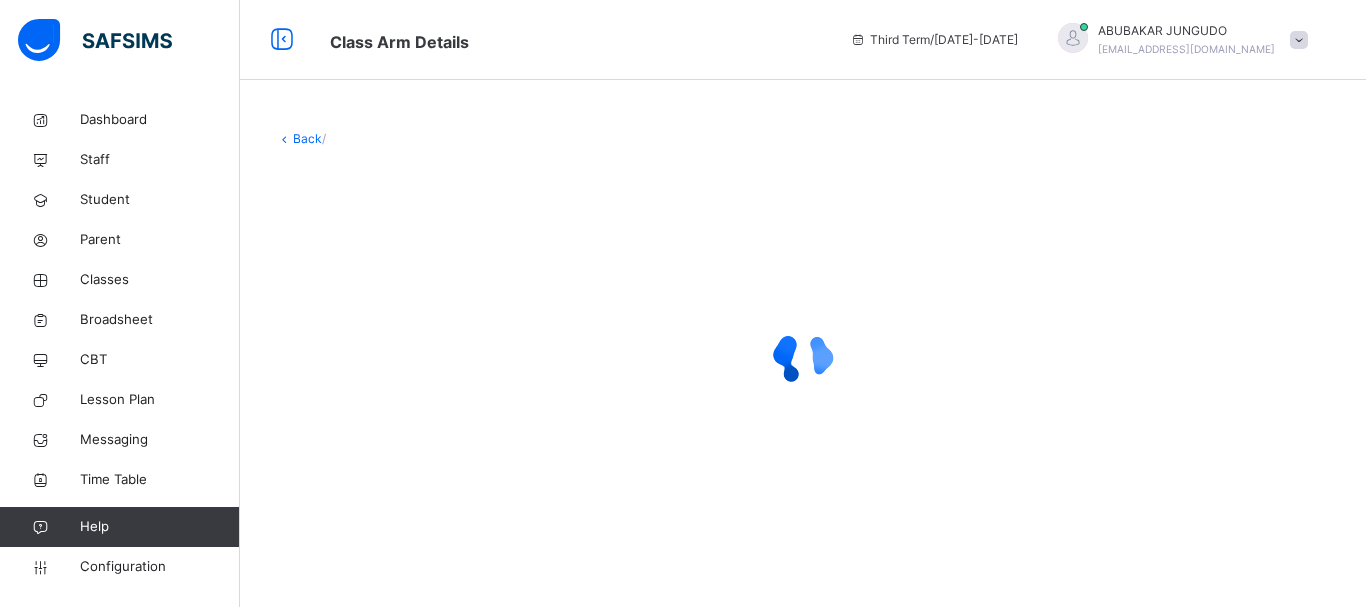 click on "Third Term  /  2024-2025   ABUBAKAR   JUNGUDO ajungudoa@gmail.com" at bounding box center [1103, 40] 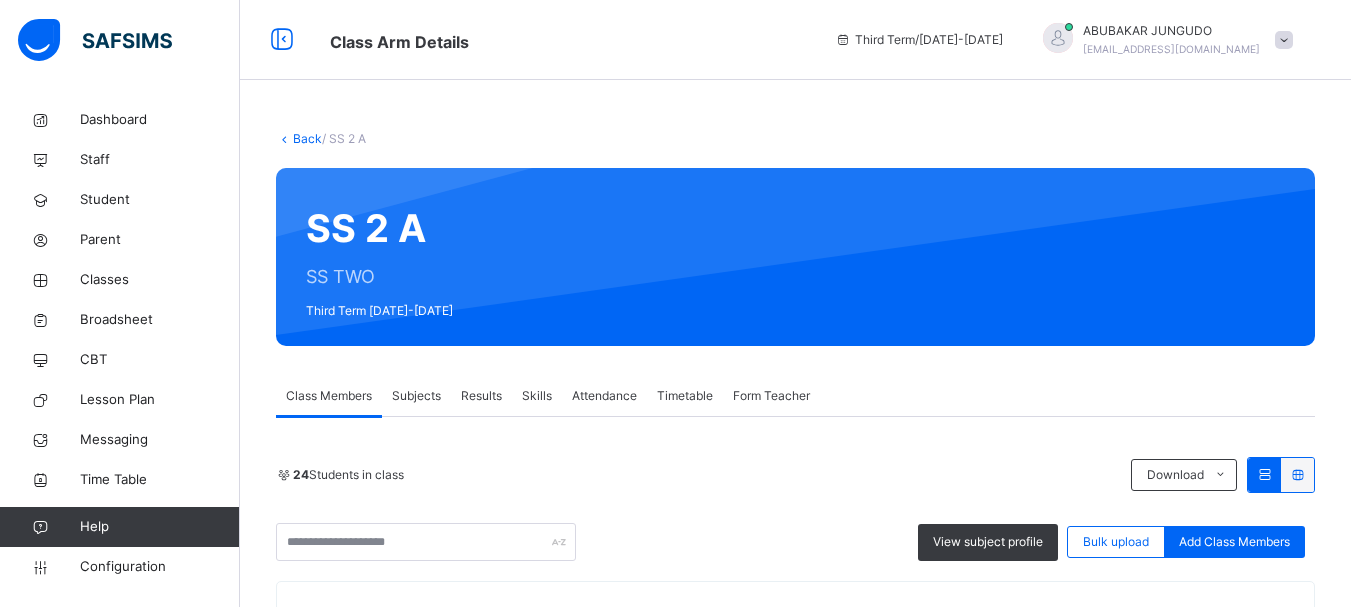 click on "View subject profile" at bounding box center (988, 542) 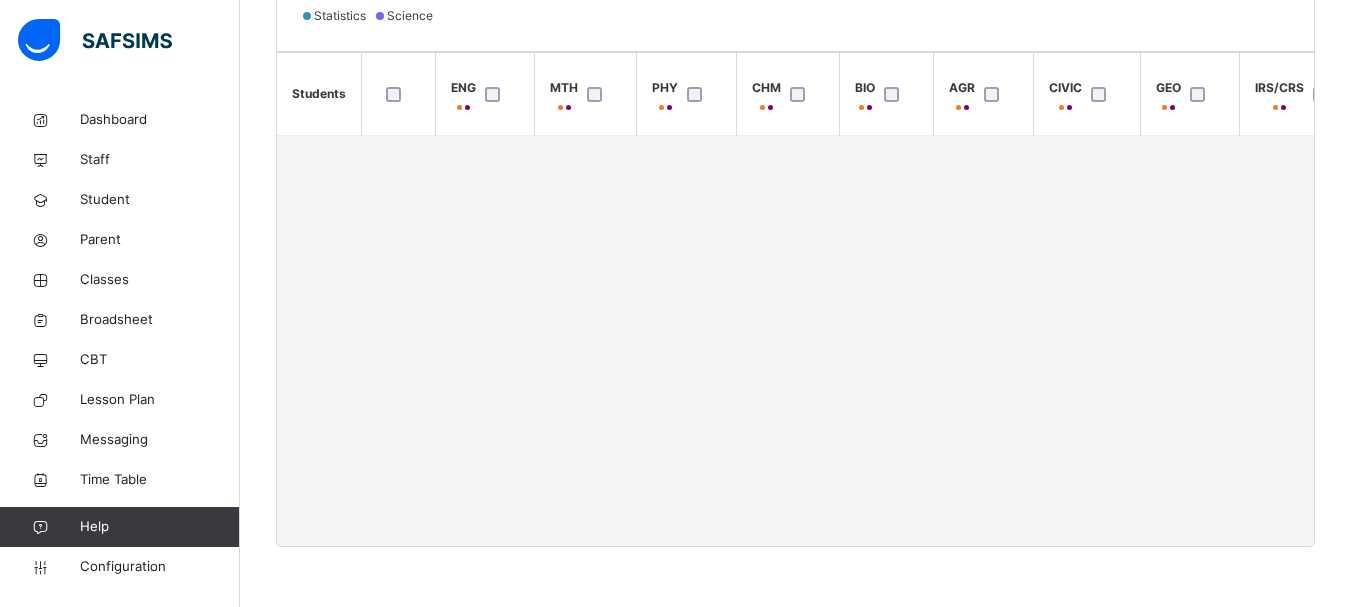 scroll, scrollTop: 676, scrollLeft: 0, axis: vertical 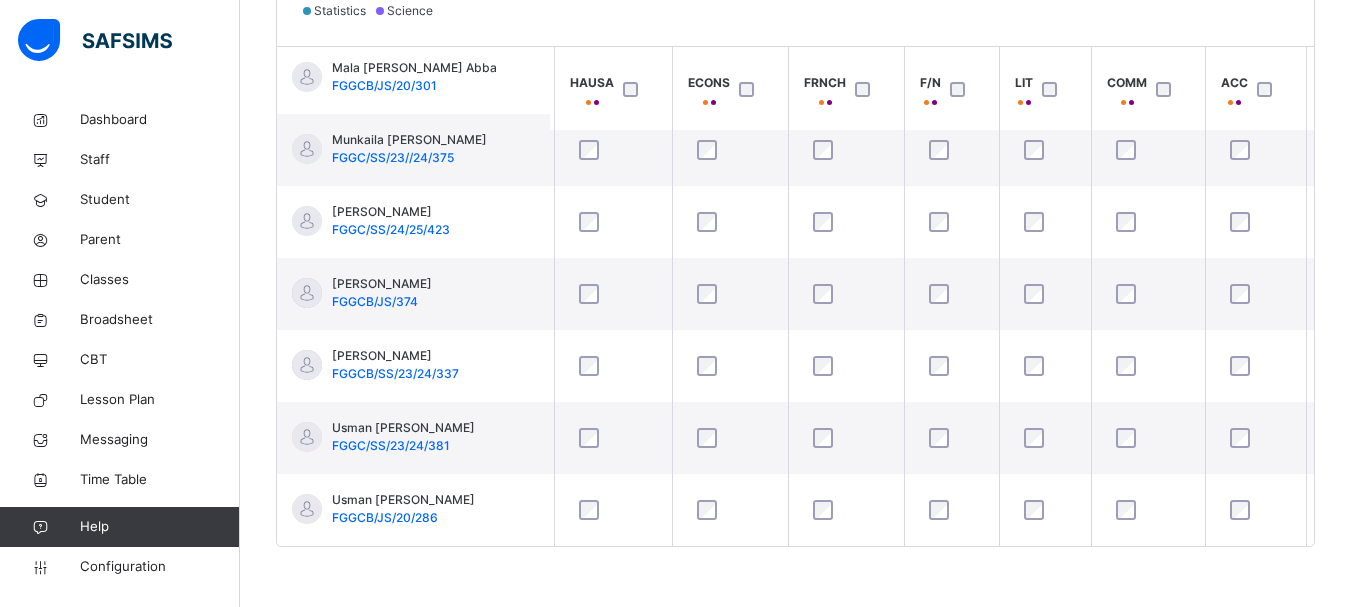 drag, startPoint x: 873, startPoint y: 547, endPoint x: 916, endPoint y: 547, distance: 43 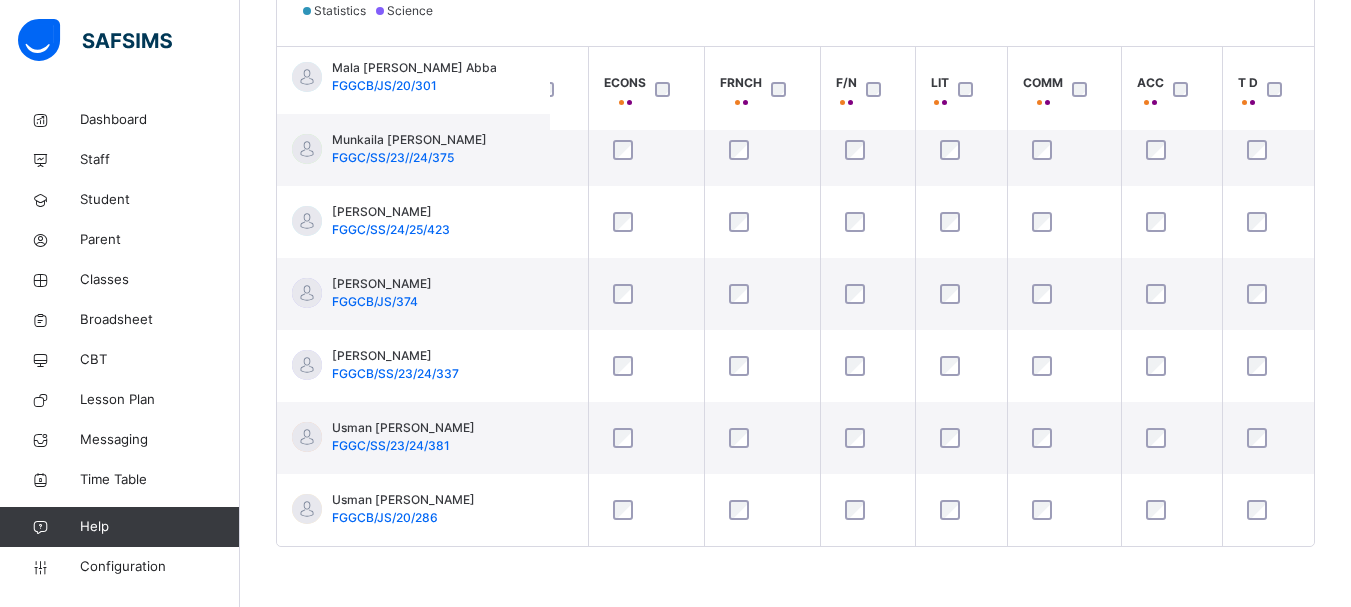 scroll, scrollTop: 1321, scrollLeft: 1098, axis: both 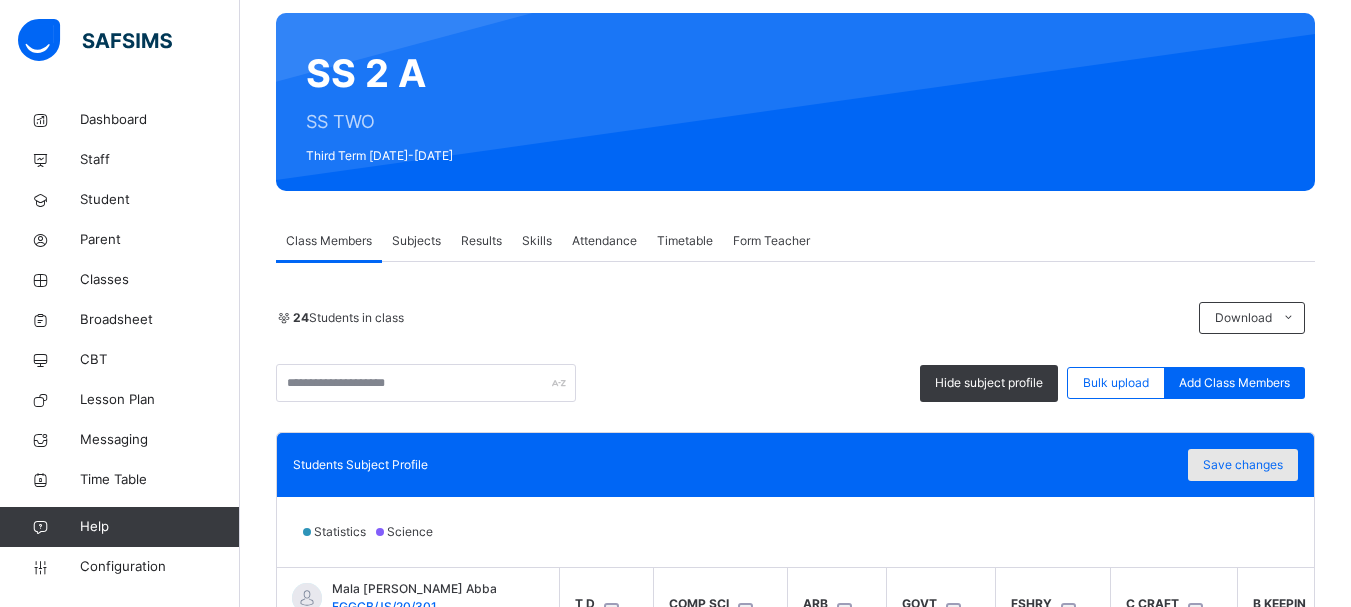 click on "Save changes" at bounding box center (1243, 465) 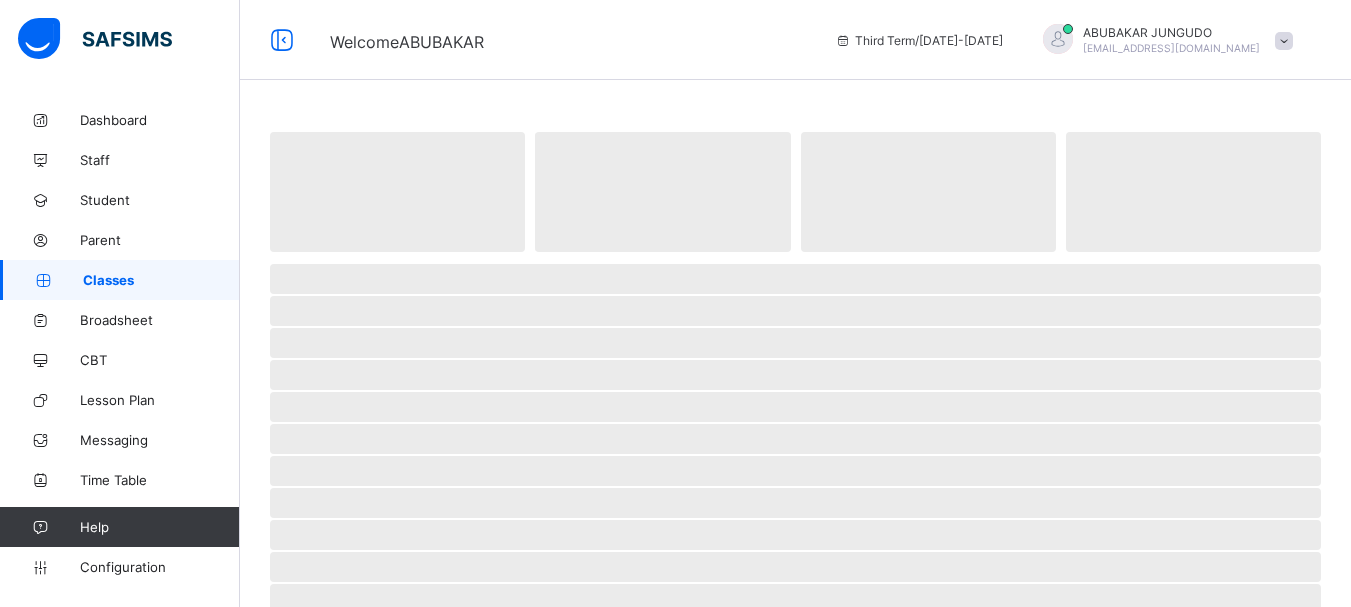scroll, scrollTop: 0, scrollLeft: 0, axis: both 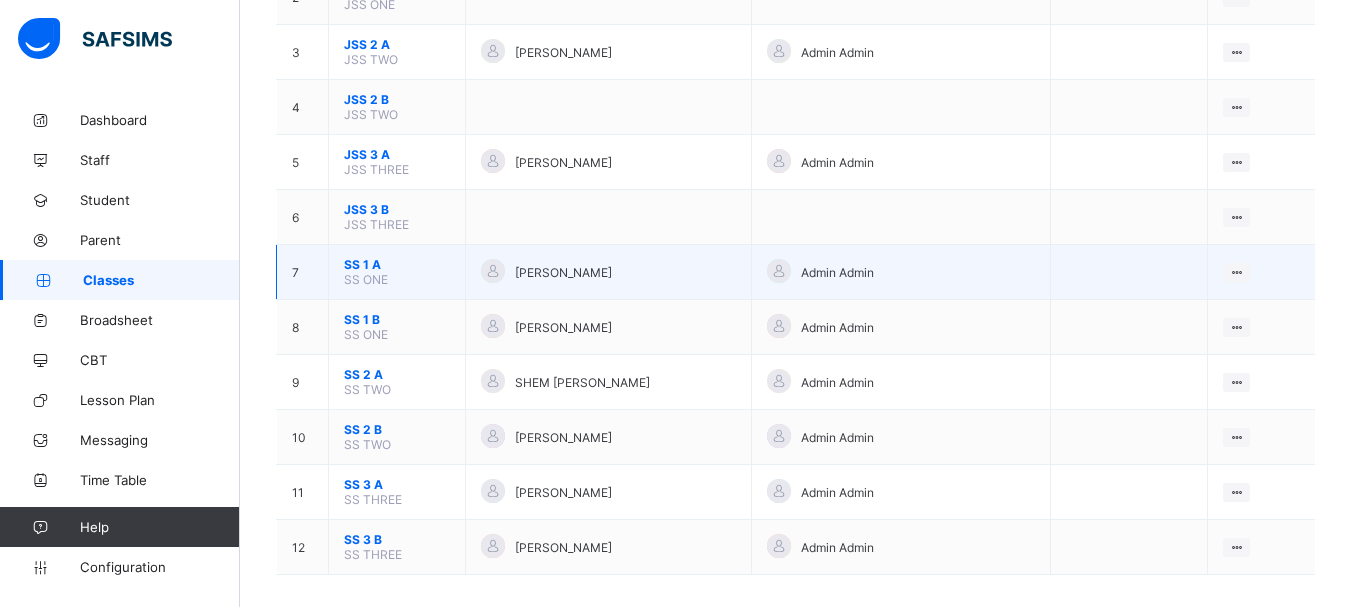 click on "SS 1   A" at bounding box center [397, 264] 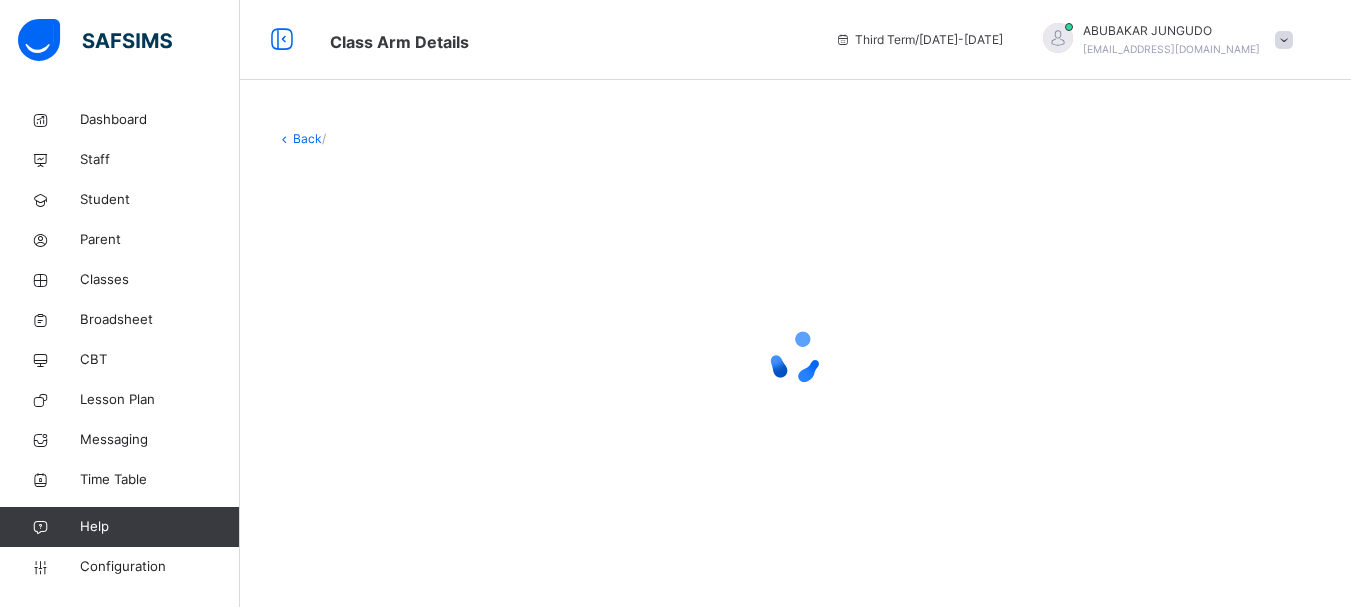 scroll, scrollTop: 0, scrollLeft: 0, axis: both 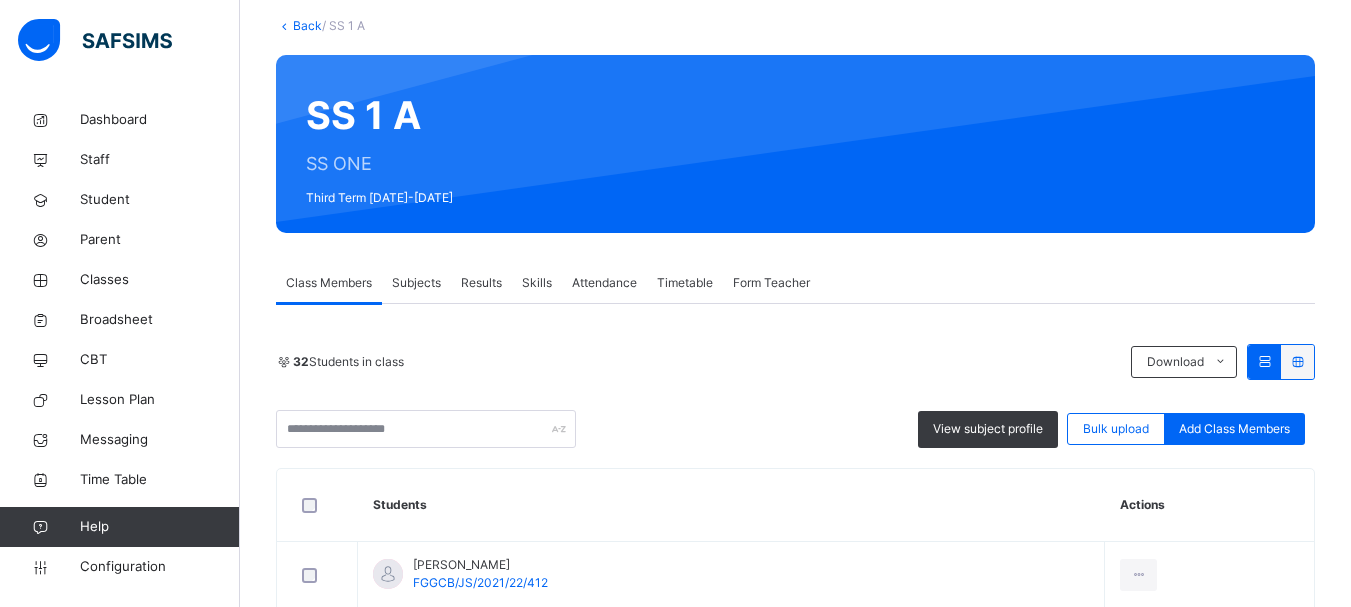 click on "Subjects" at bounding box center [416, 283] 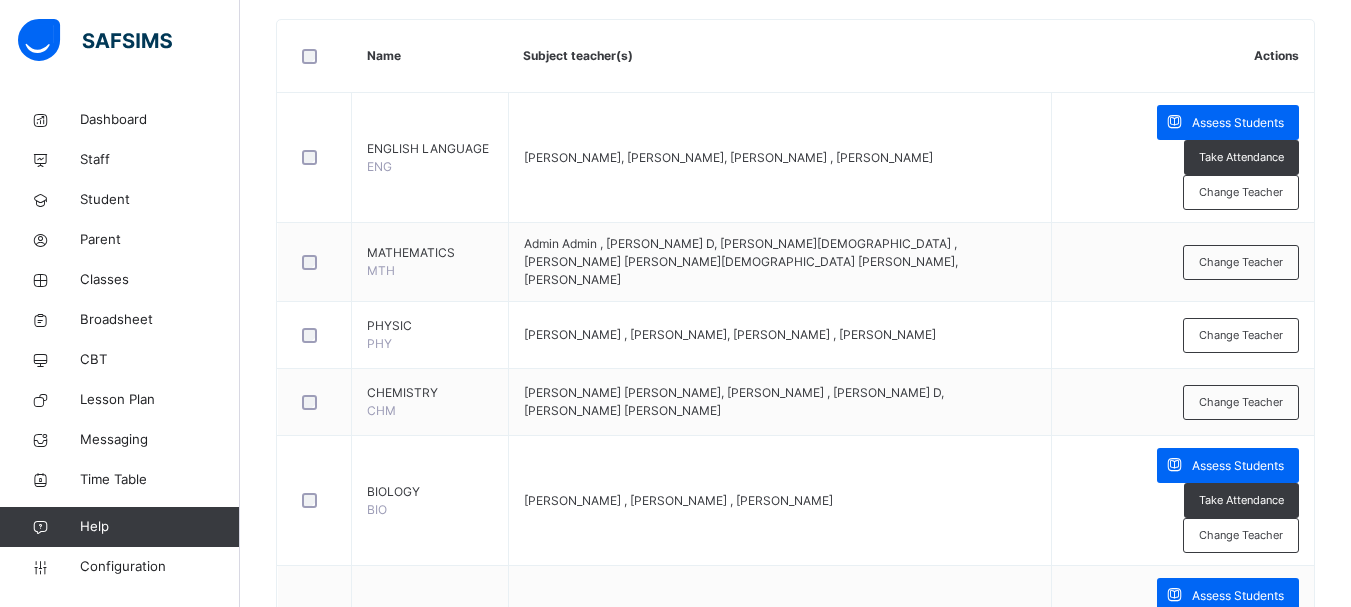 scroll, scrollTop: 680, scrollLeft: 0, axis: vertical 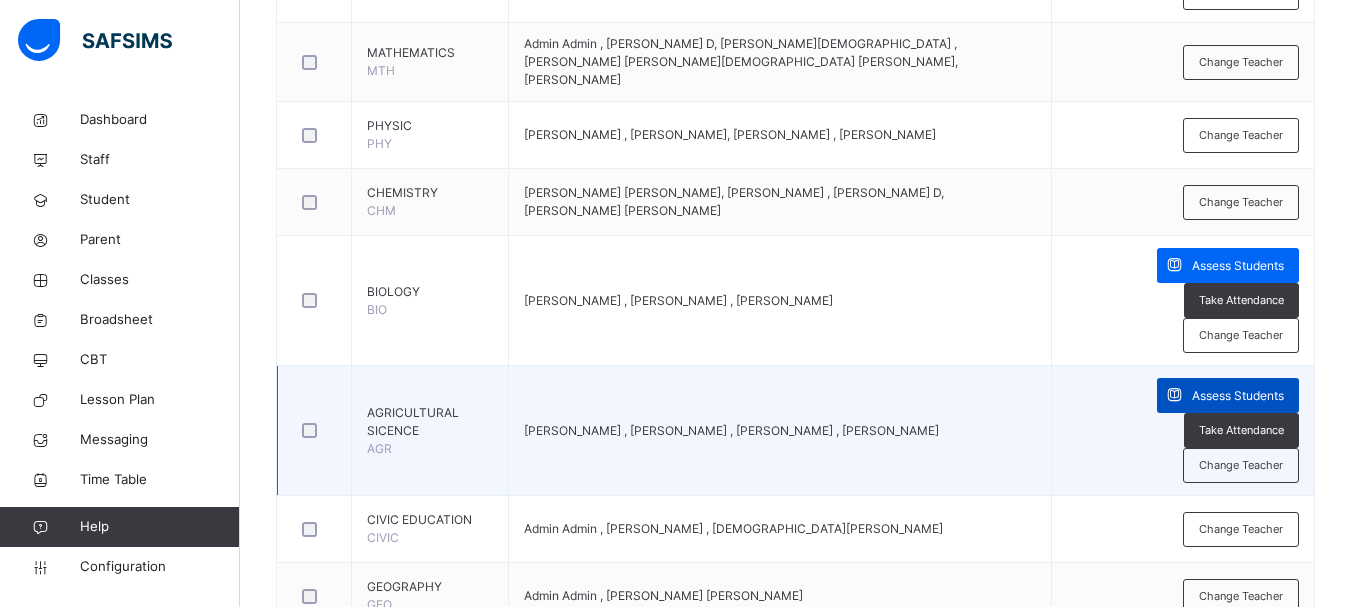 click on "Assess Students" at bounding box center [1238, 396] 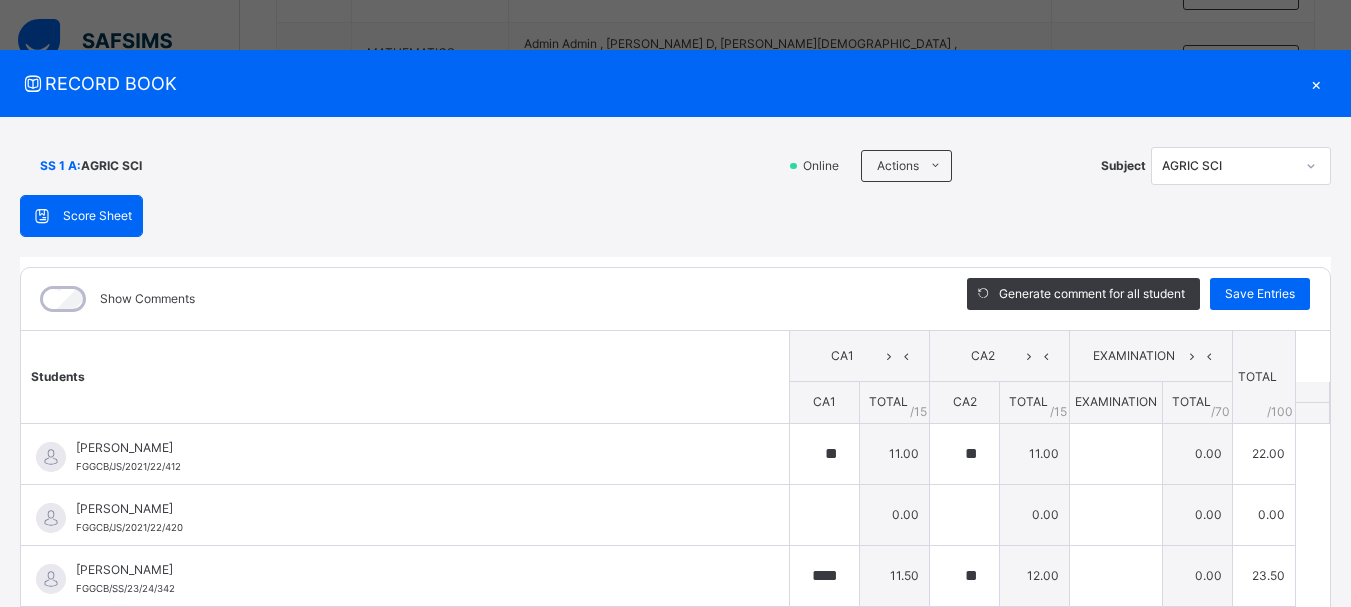 type on "**" 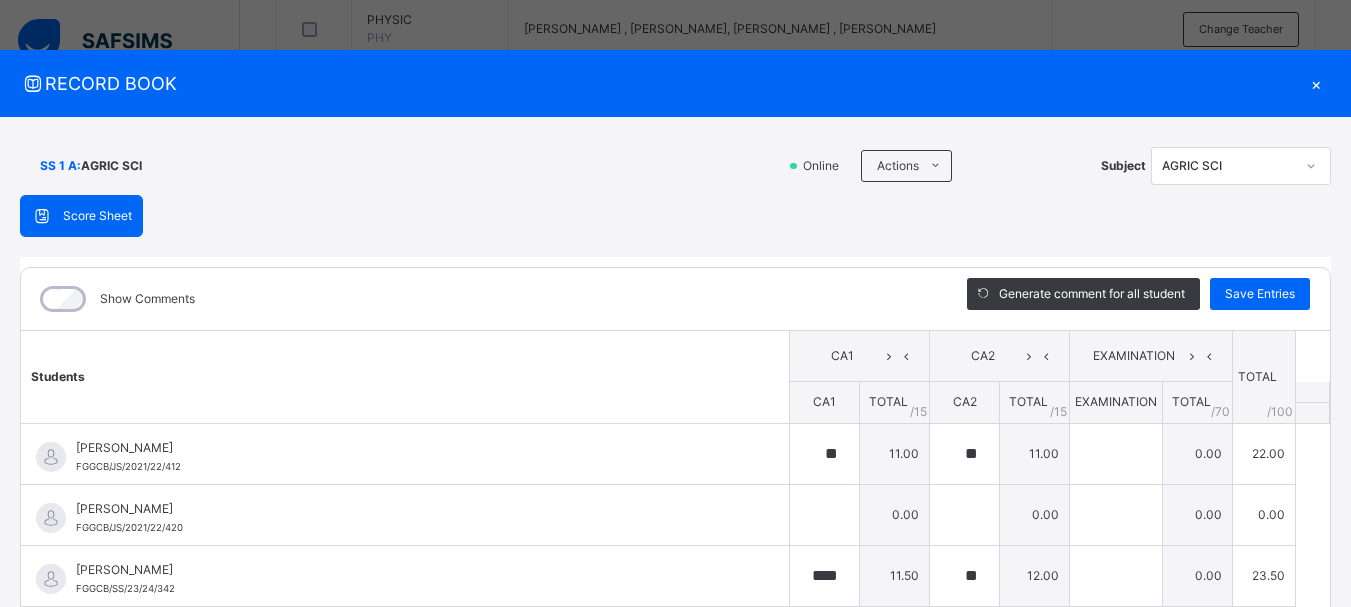 scroll, scrollTop: 800, scrollLeft: 0, axis: vertical 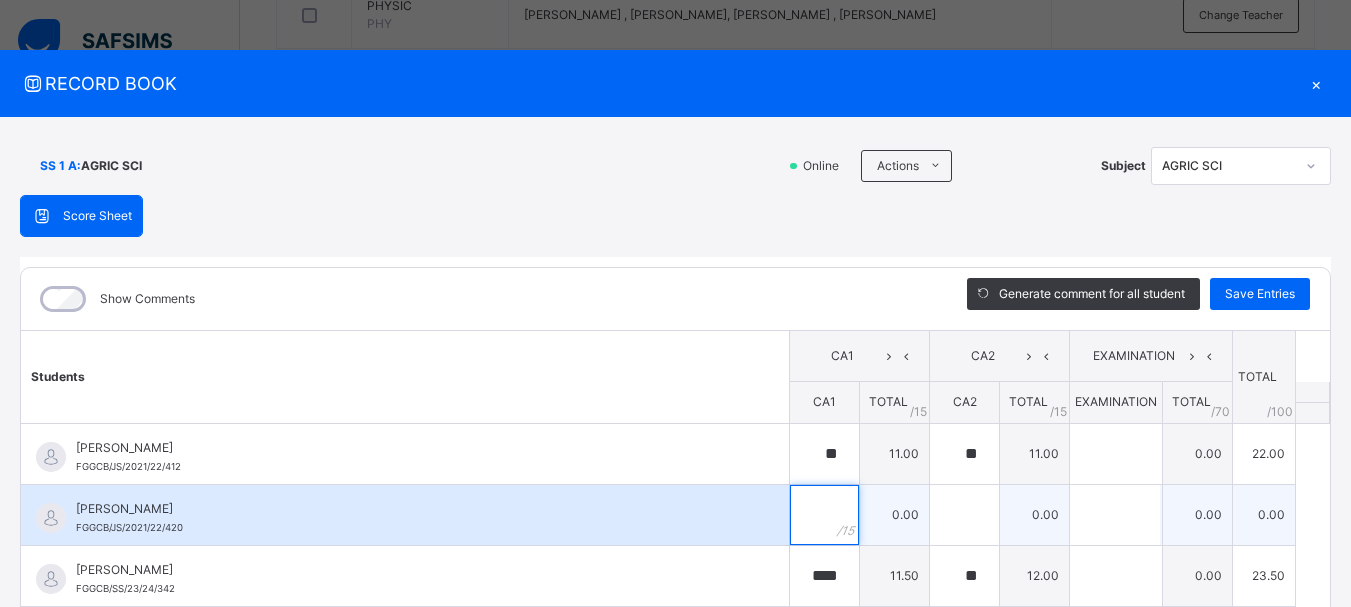click at bounding box center [824, 515] 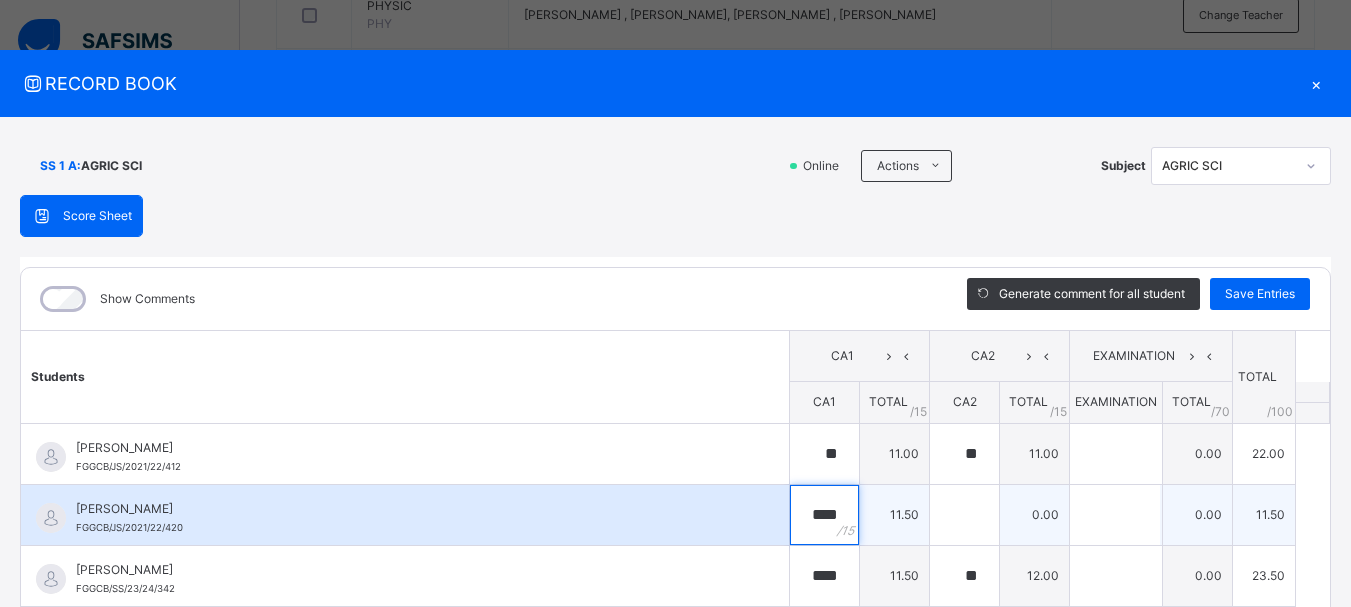 type on "****" 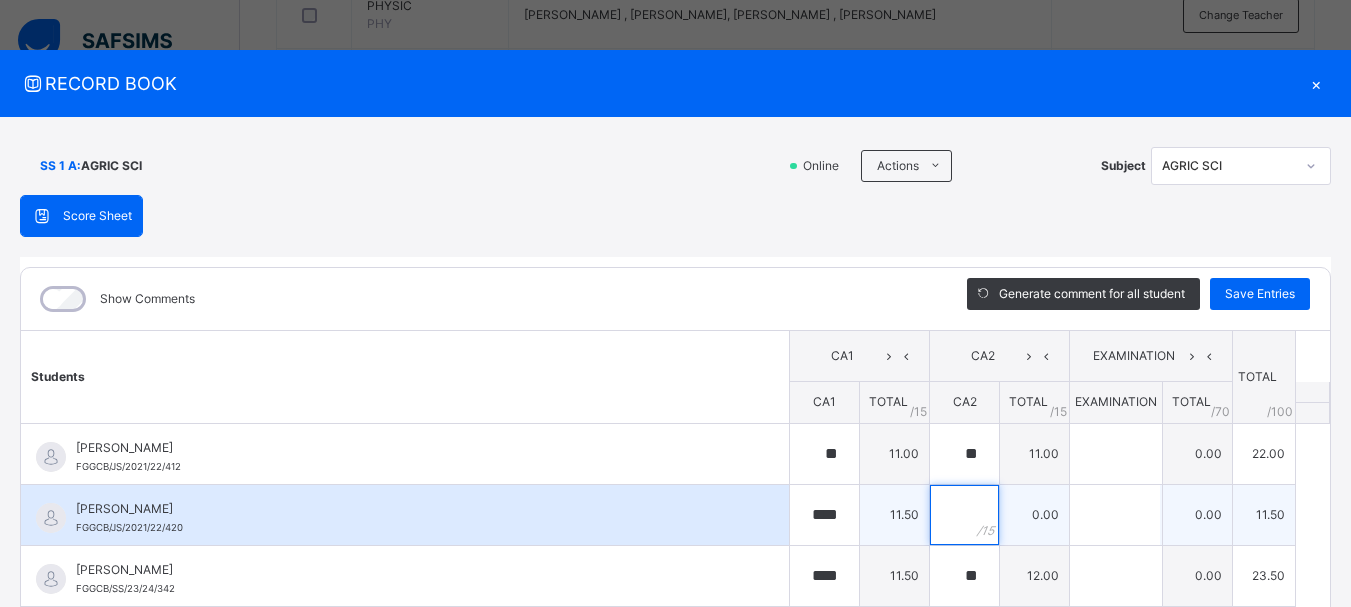 click at bounding box center (964, 515) 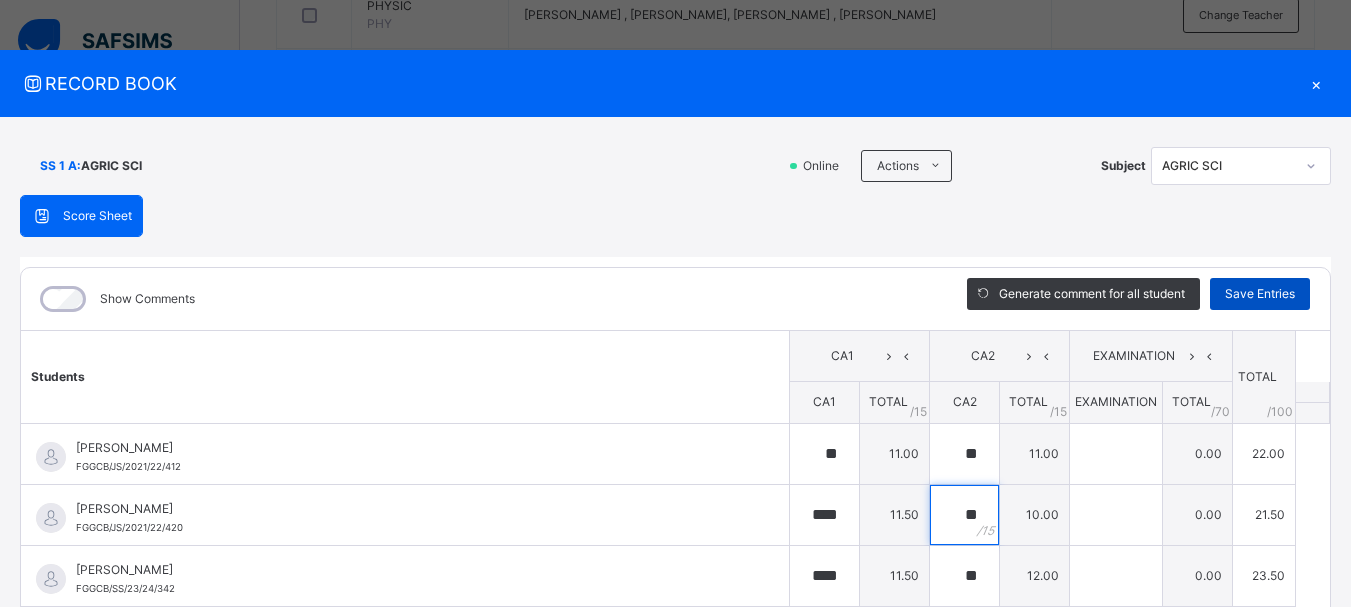 type on "**" 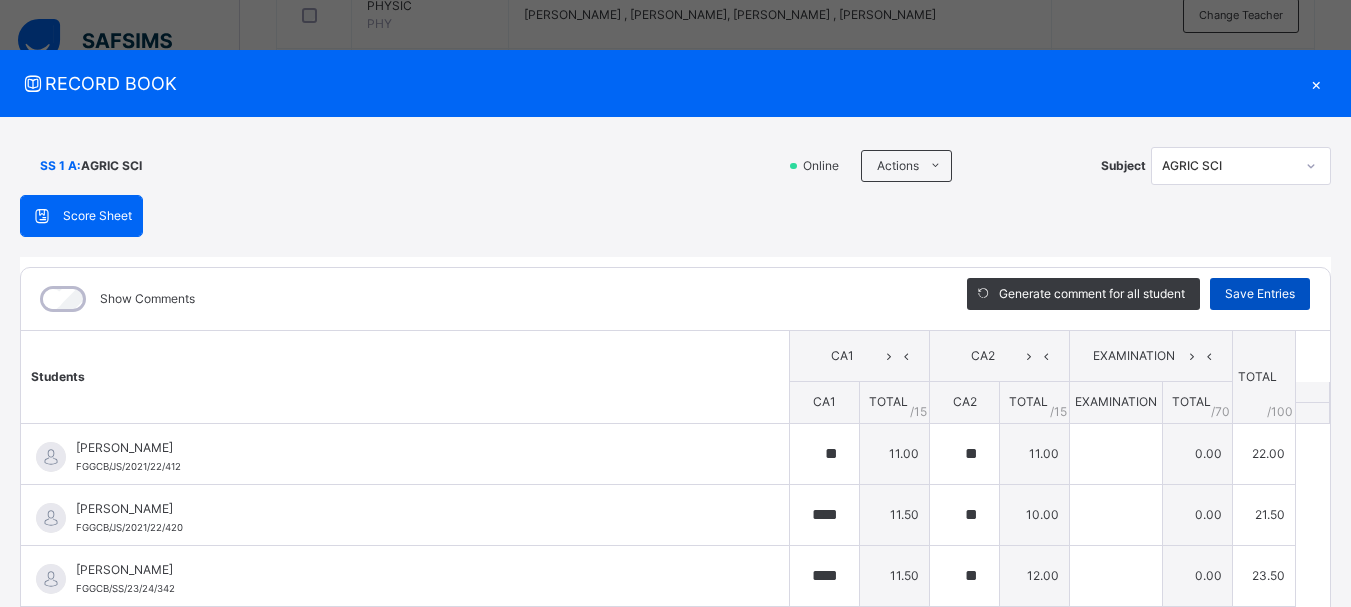click on "Save Entries" at bounding box center [1260, 294] 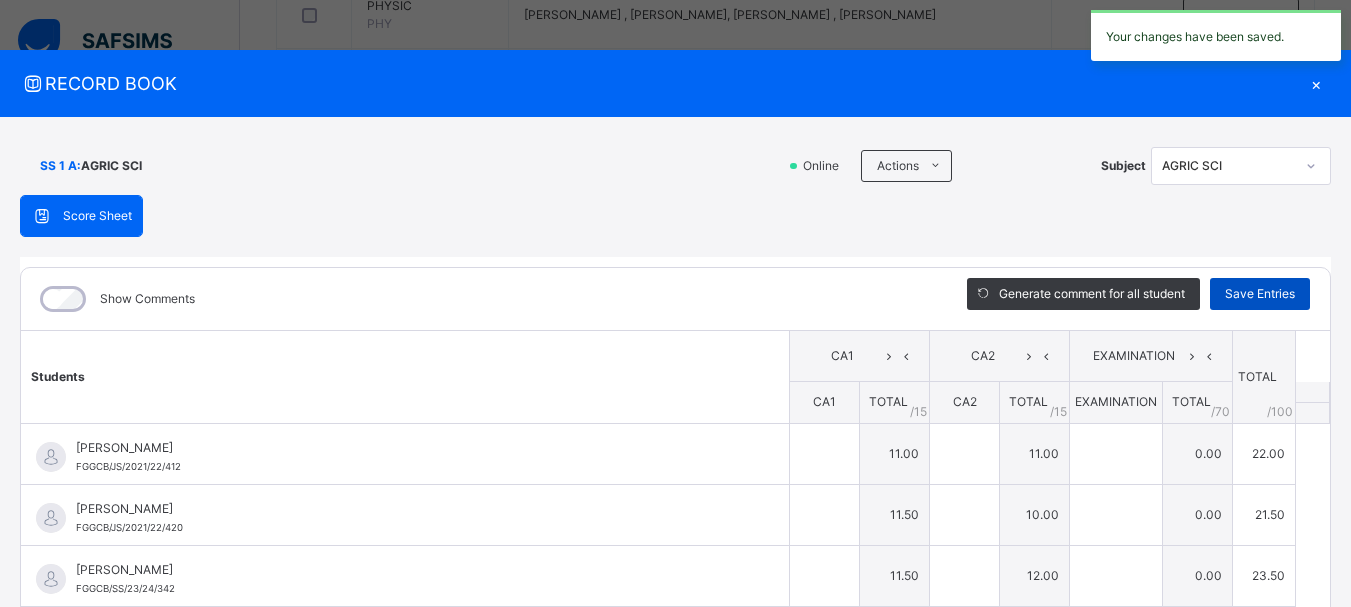 type on "**" 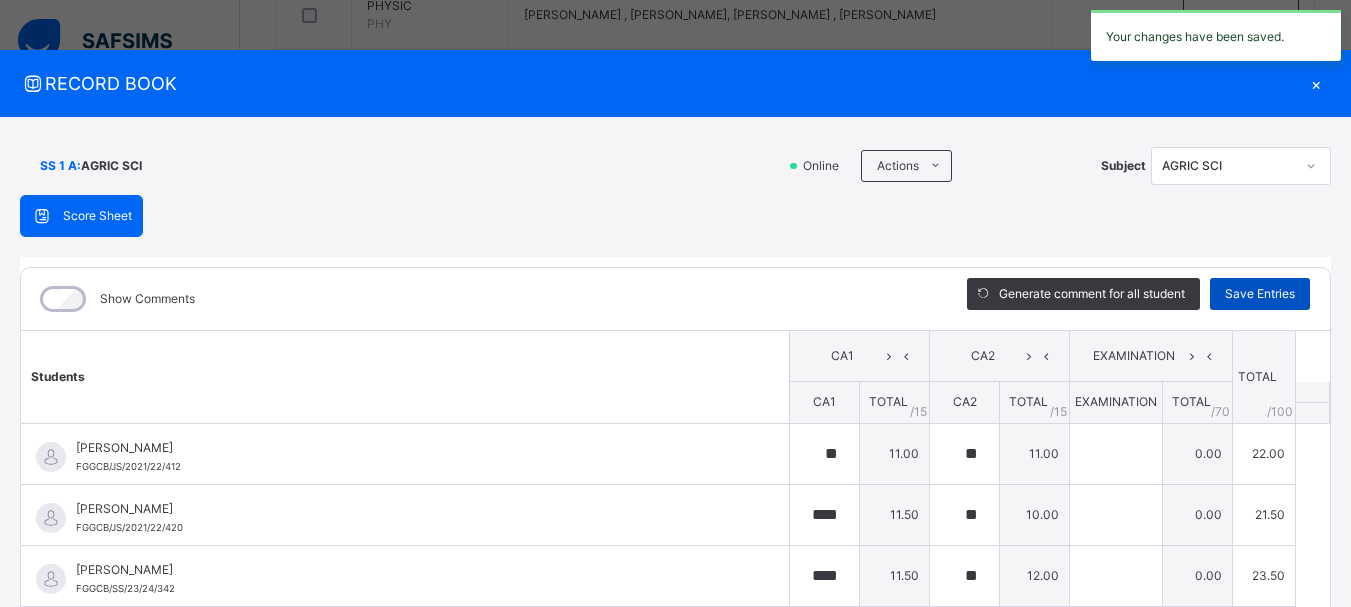 type on "****" 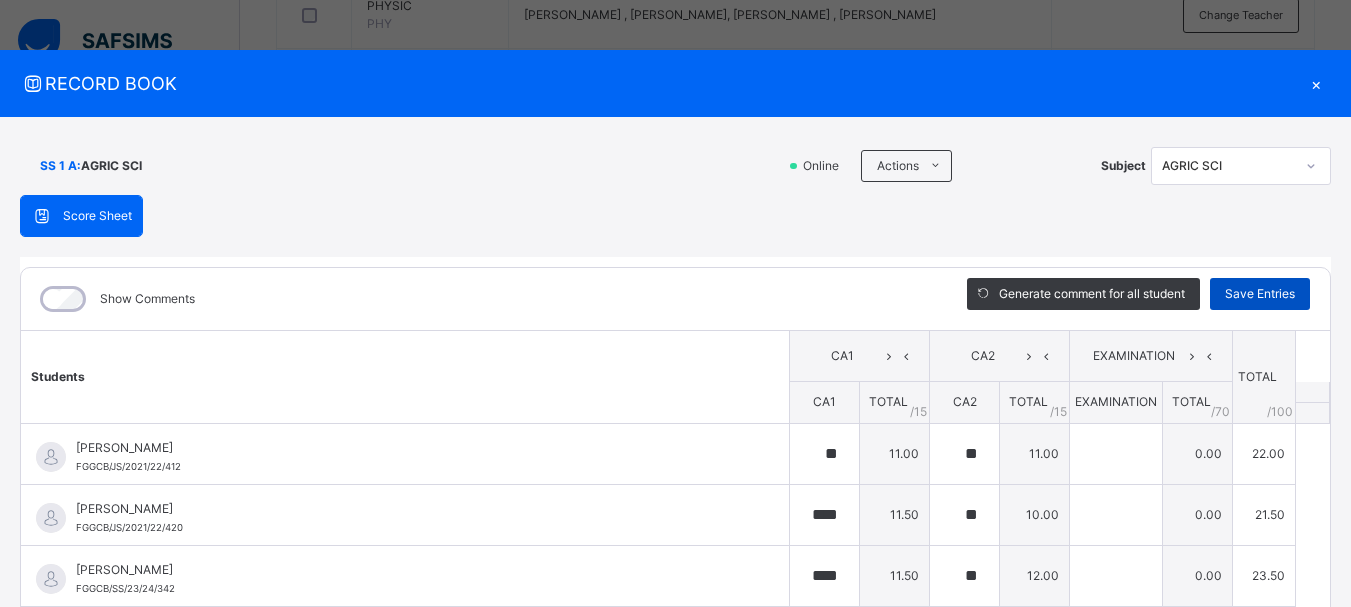 click on "Save Entries" at bounding box center [1260, 294] 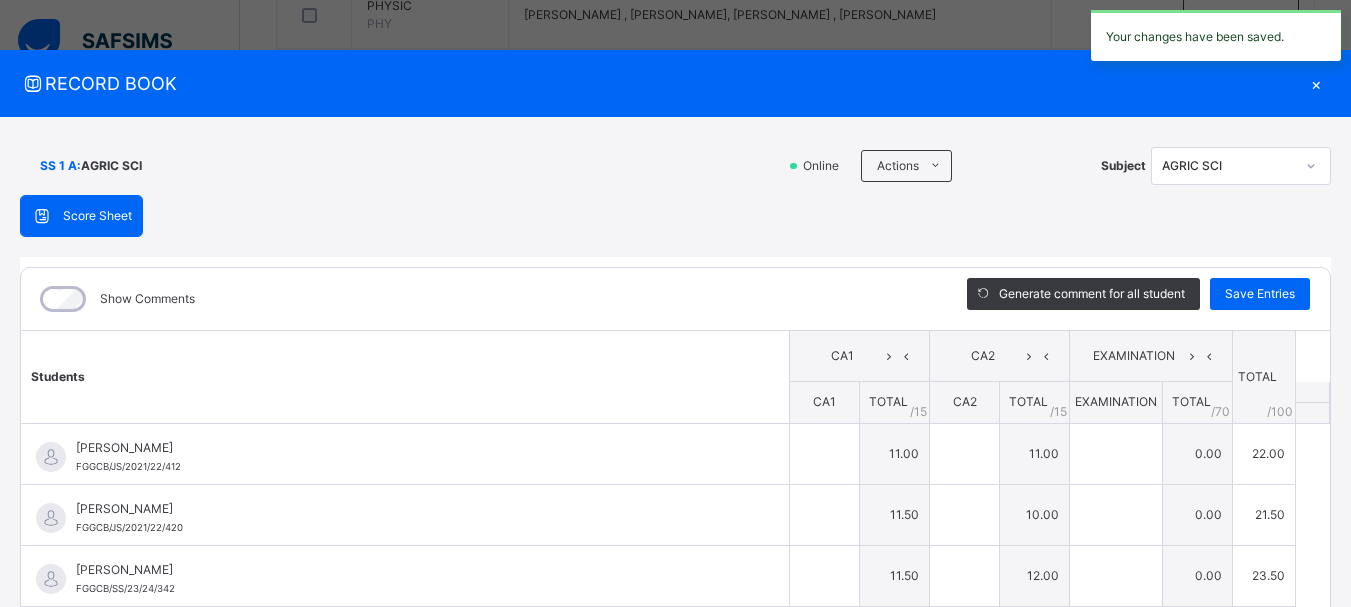type on "**" 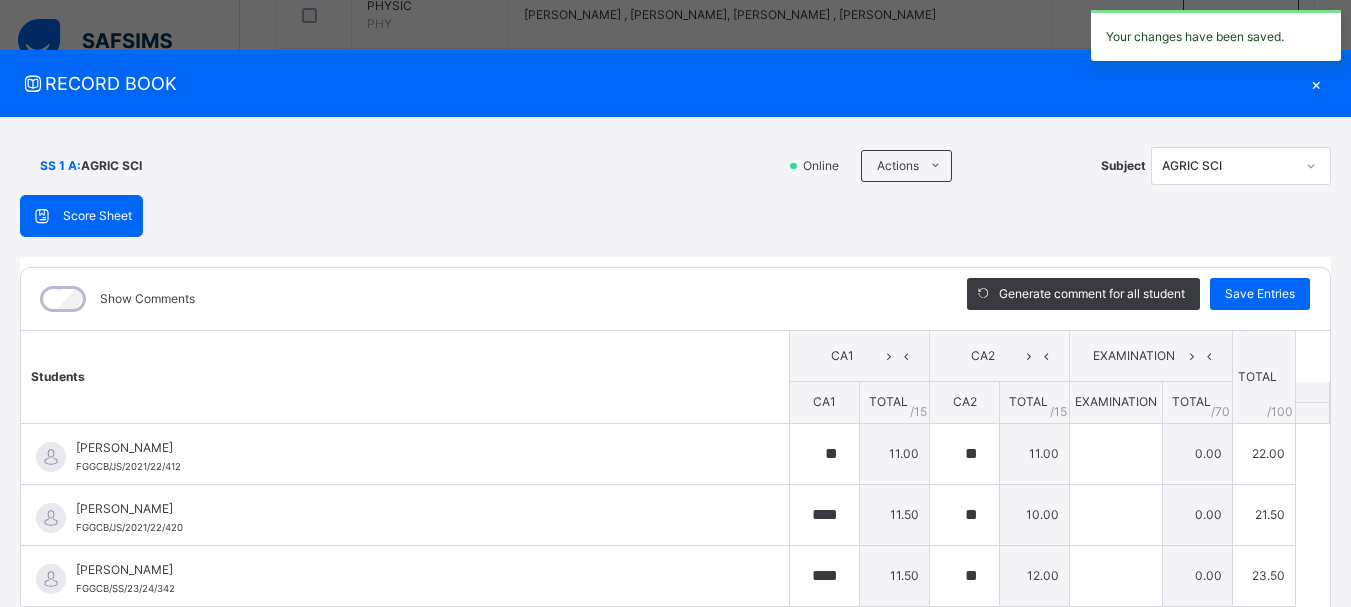 type on "**" 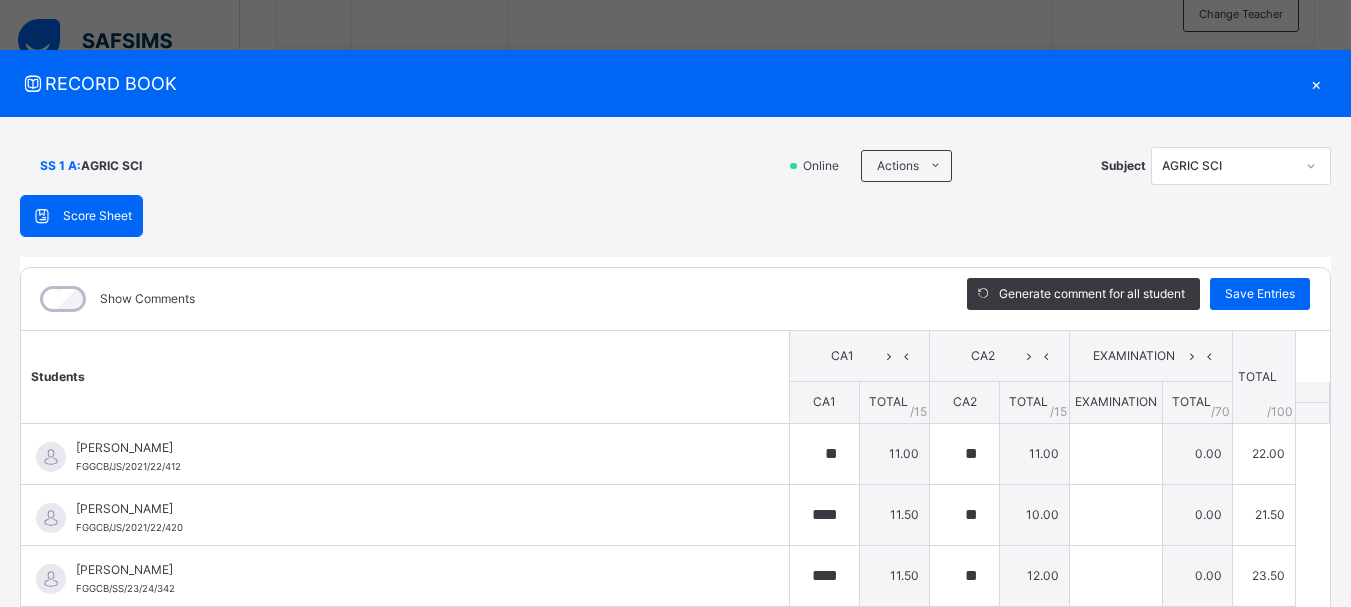 scroll, scrollTop: 1069, scrollLeft: 0, axis: vertical 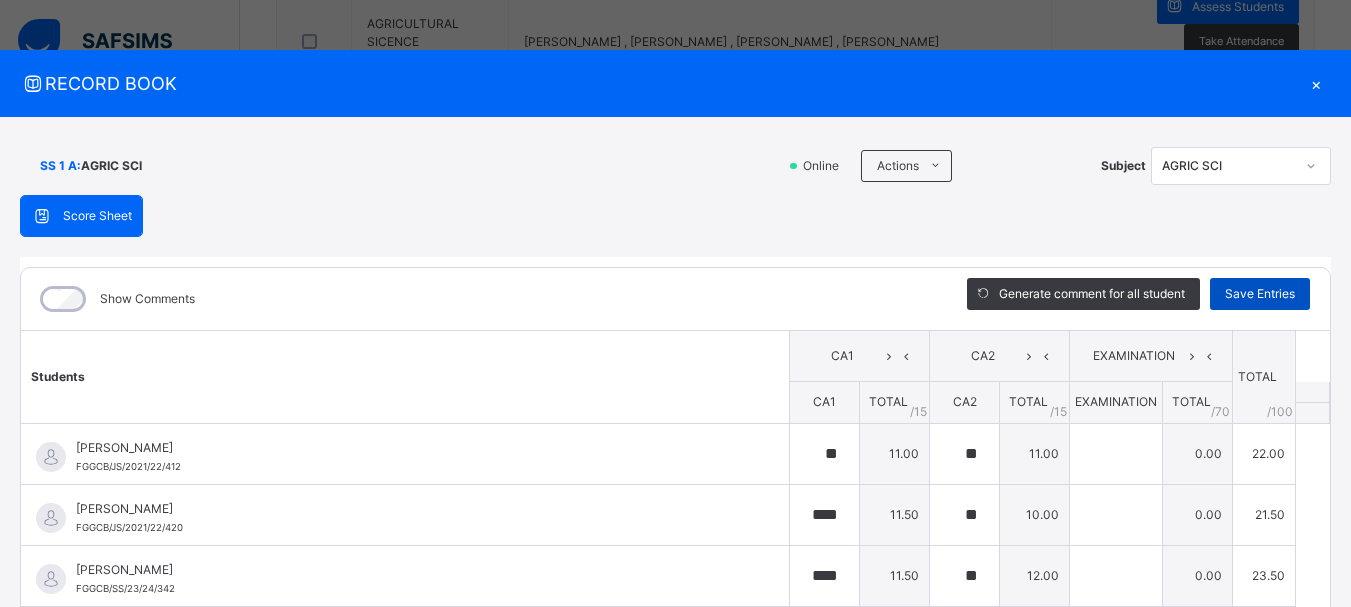 click on "Save Entries" at bounding box center (1260, 294) 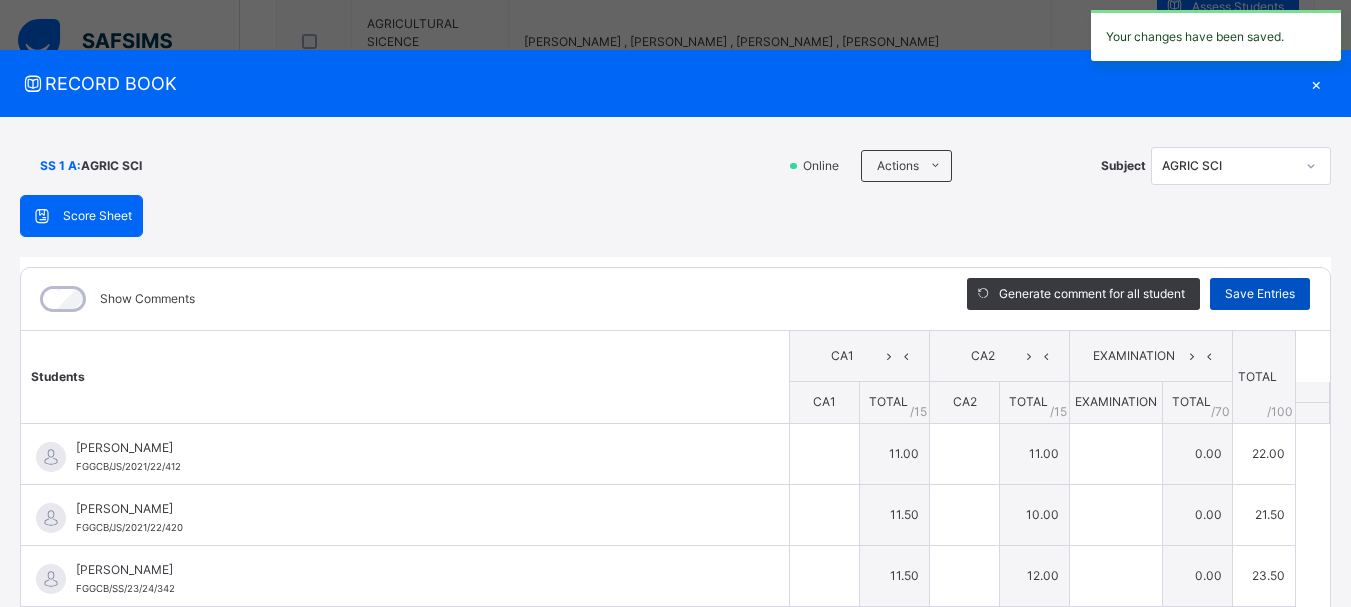 type on "**" 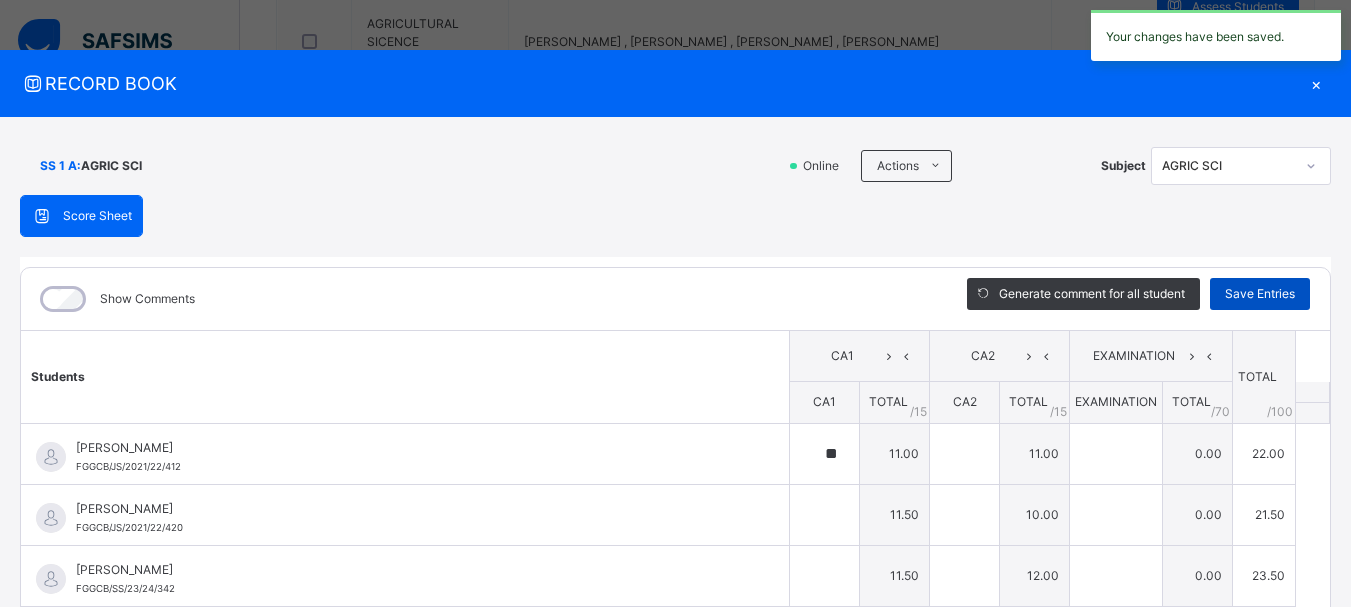type on "**" 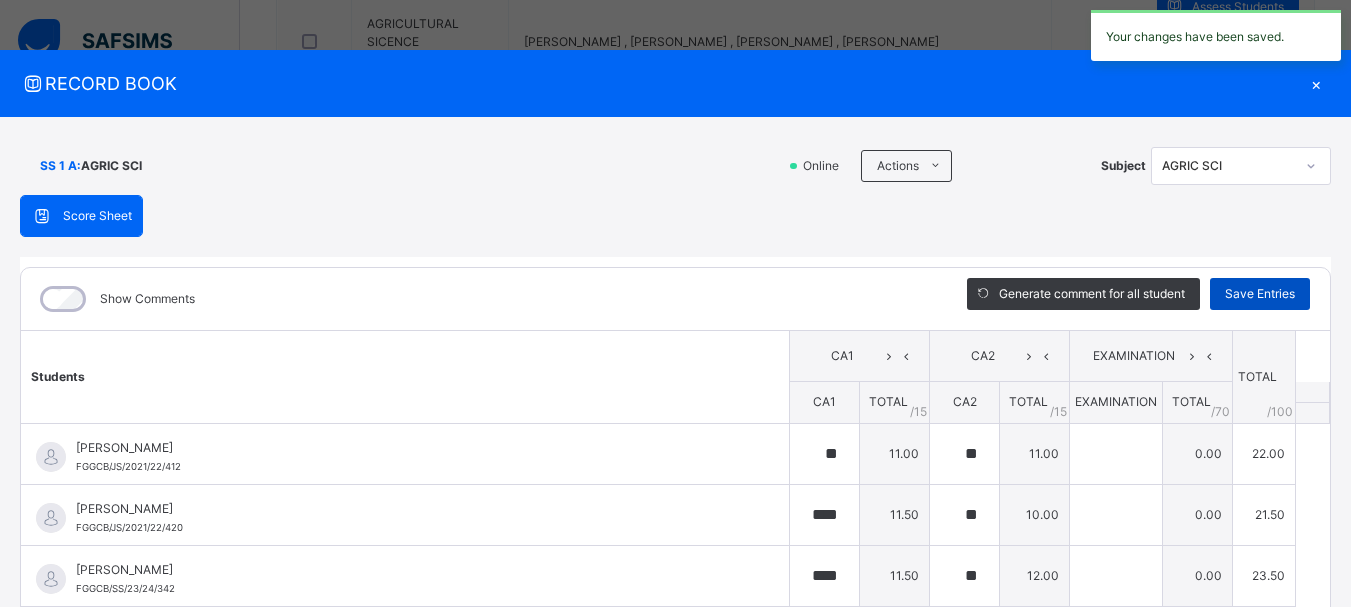 type on "**" 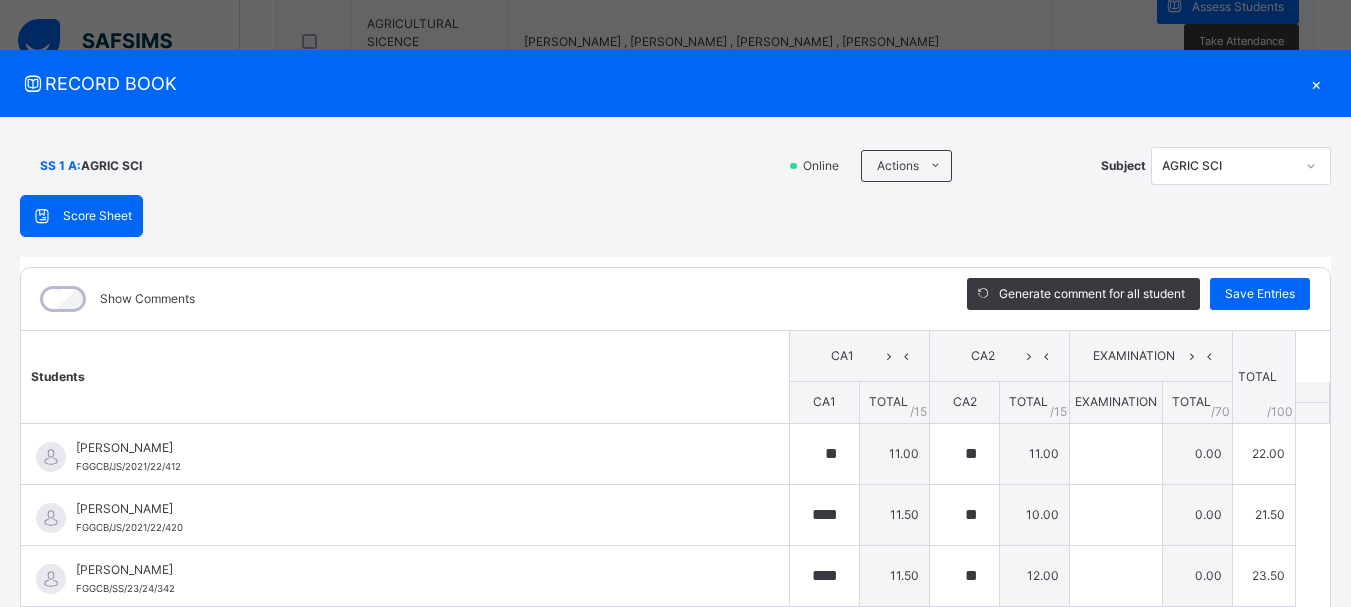 click on "×" at bounding box center (1316, 83) 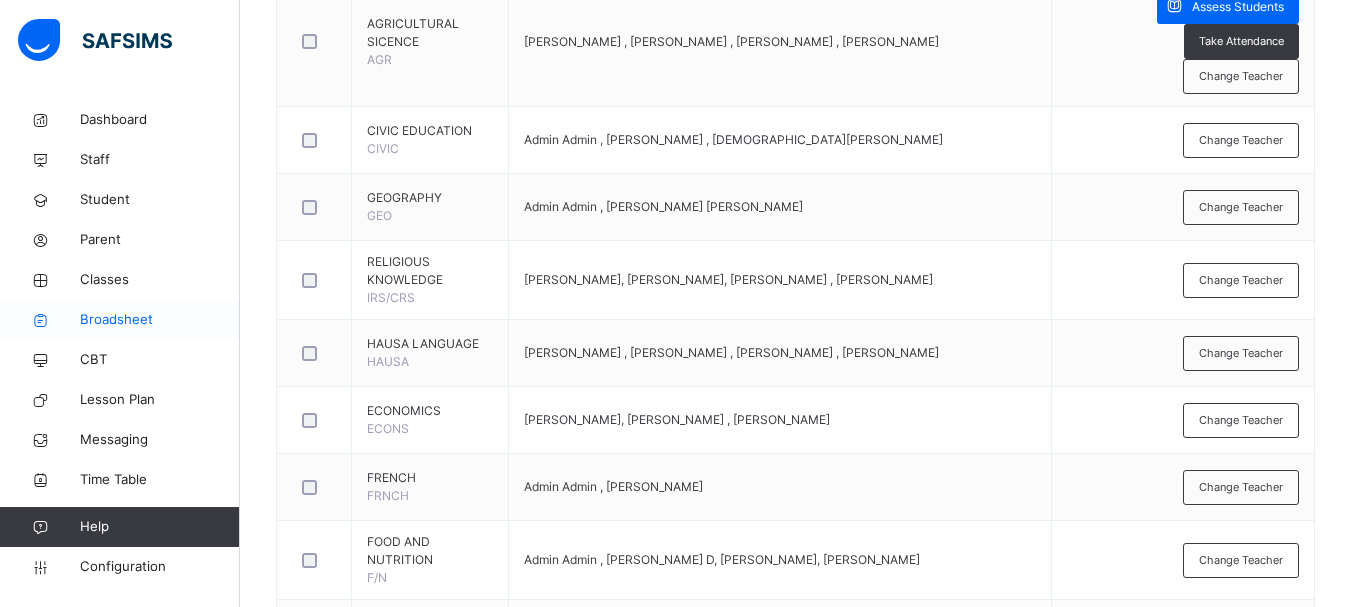 click on "Broadsheet" at bounding box center [160, 320] 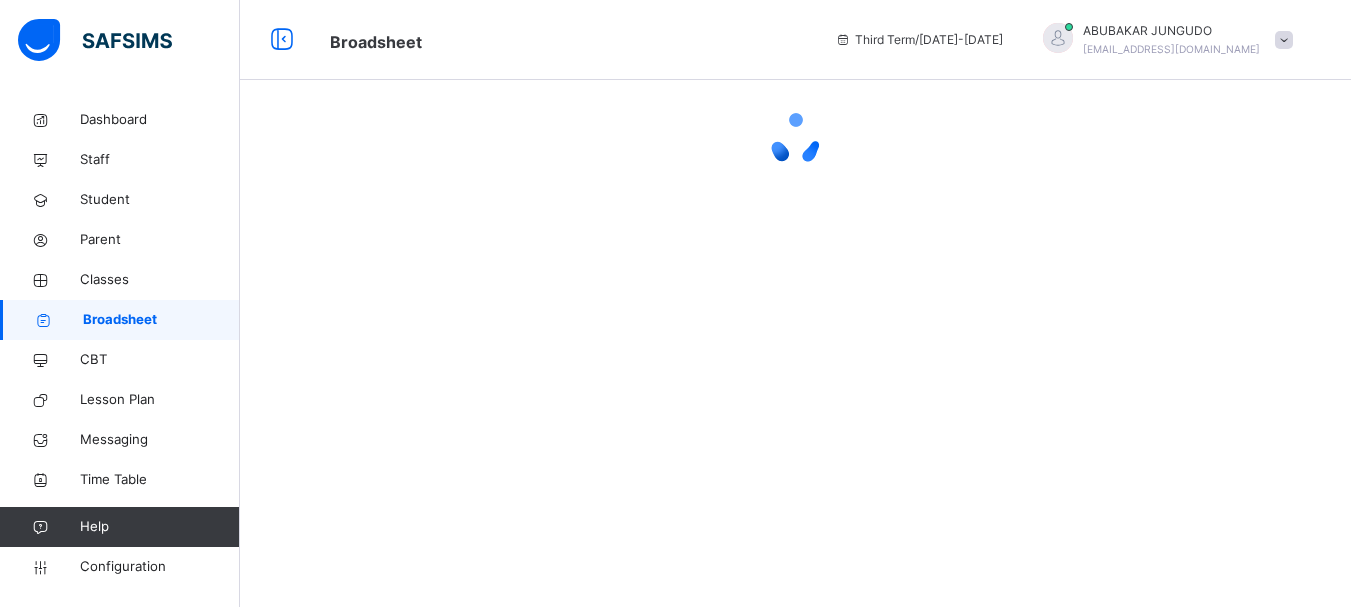 scroll, scrollTop: 0, scrollLeft: 0, axis: both 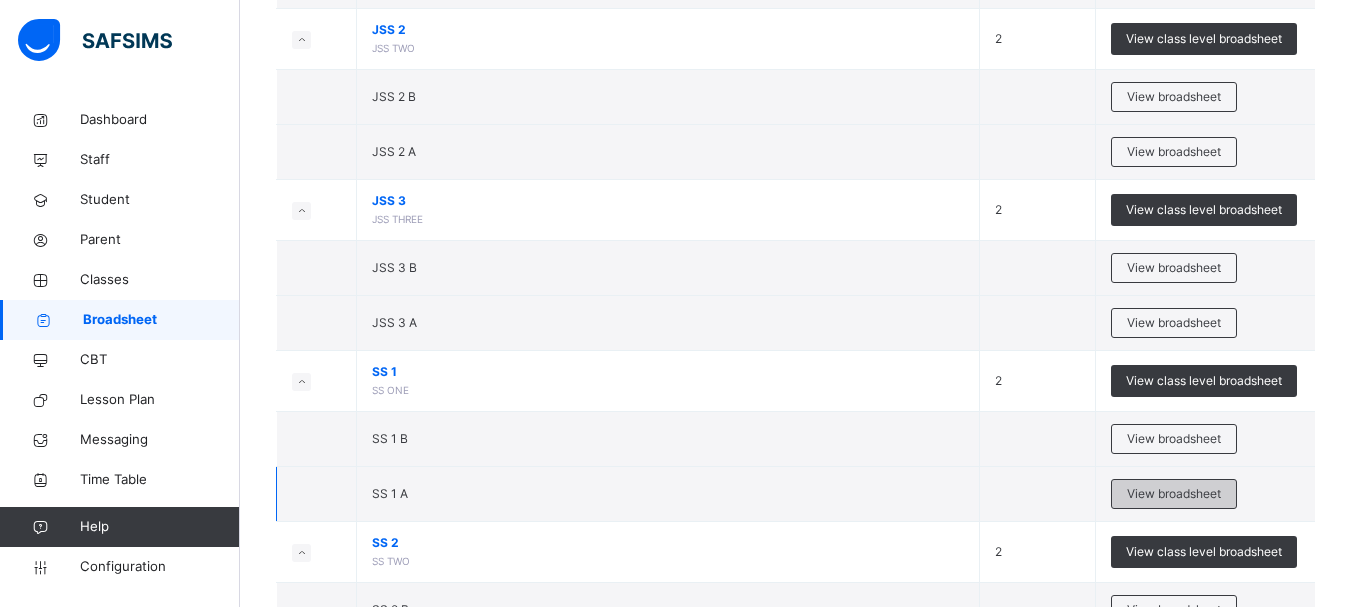 click on "View broadsheet" at bounding box center (1174, 494) 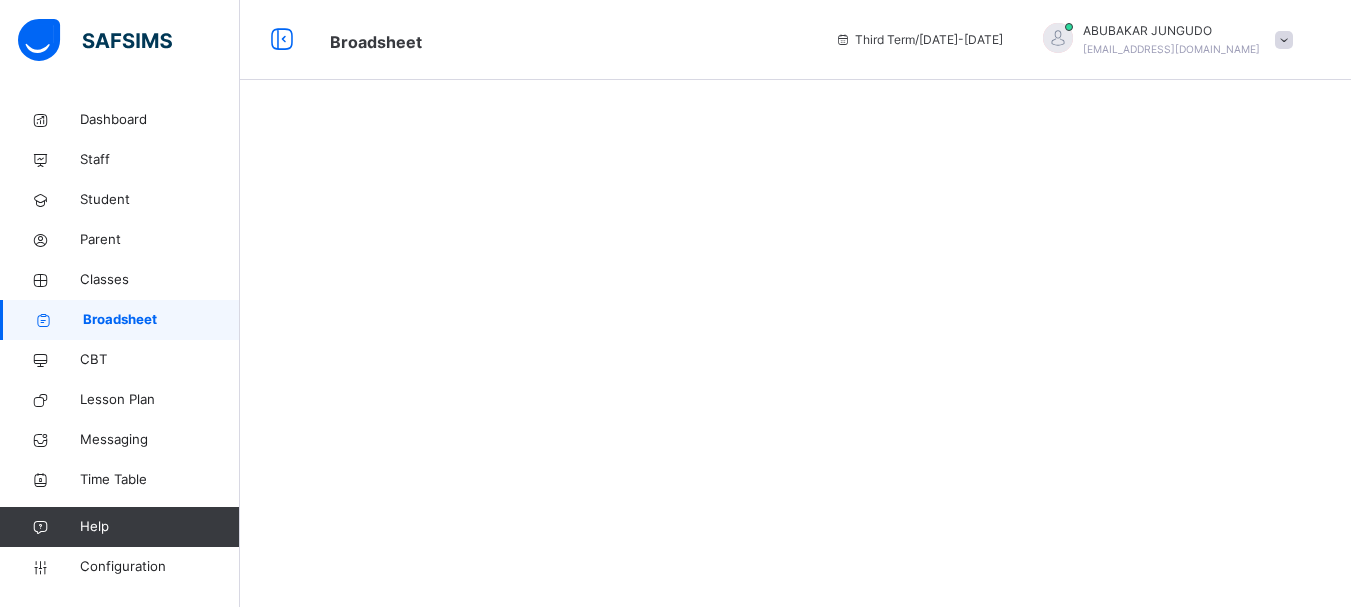 scroll, scrollTop: 0, scrollLeft: 0, axis: both 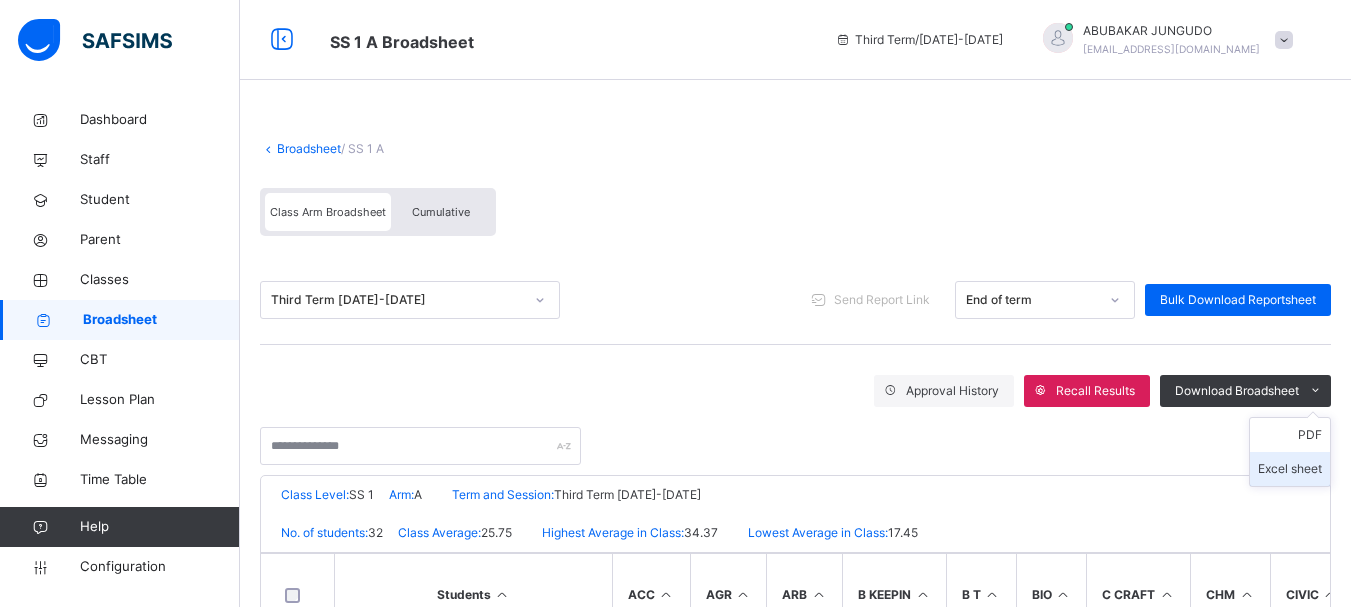 click on "Excel sheet" at bounding box center (1290, 469) 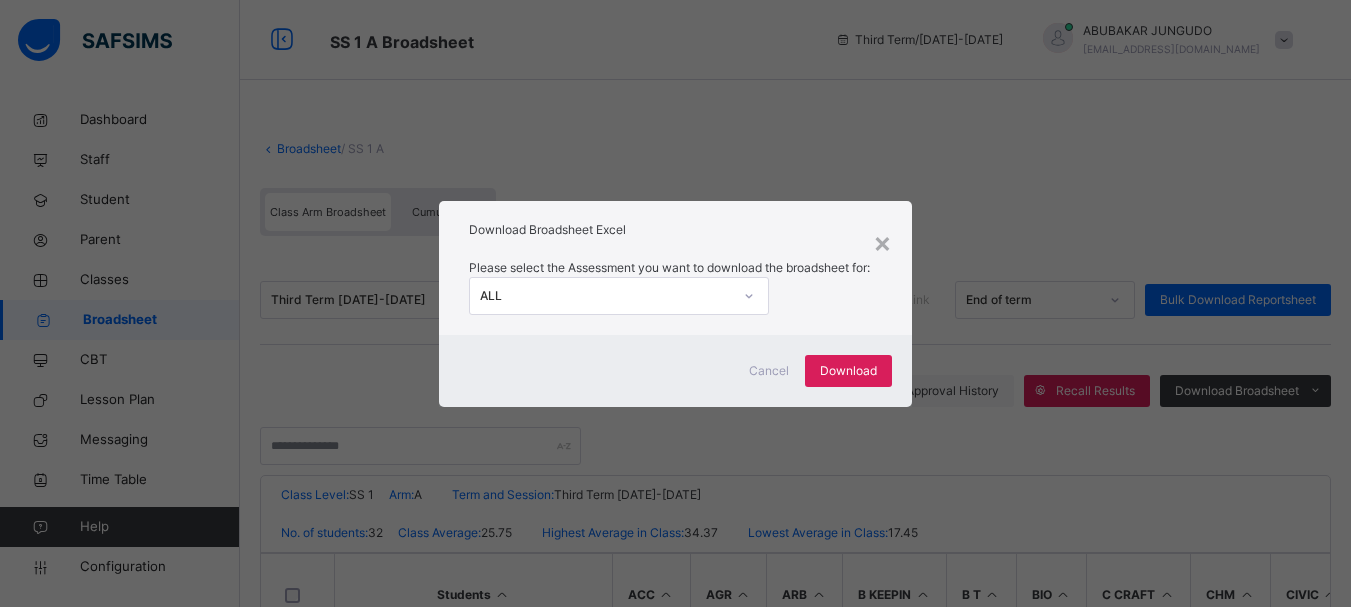 click on "ALL" at bounding box center [606, 296] 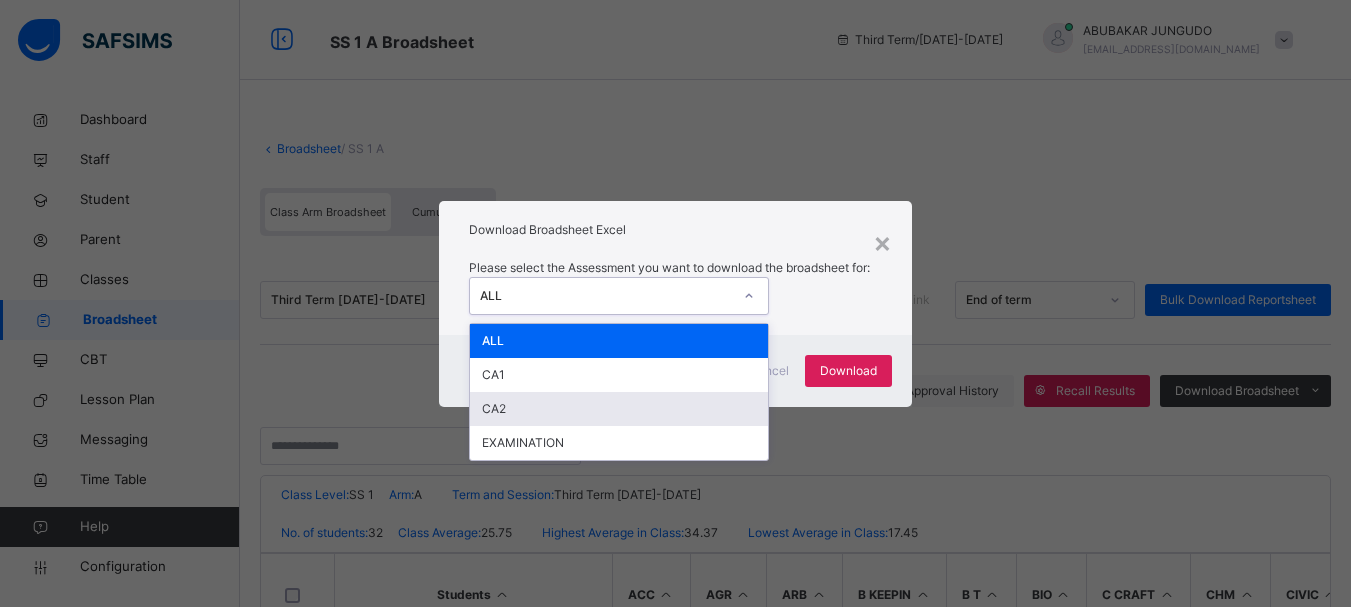 click on "CA2" at bounding box center [619, 409] 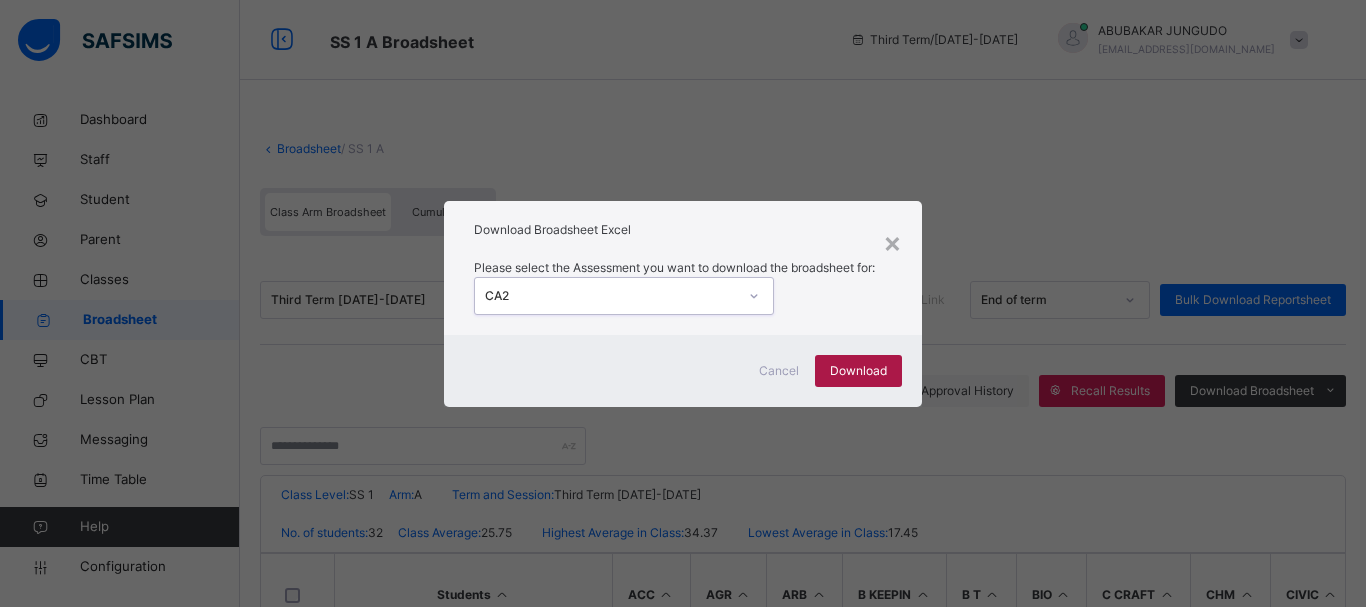 click on "Download" at bounding box center [858, 371] 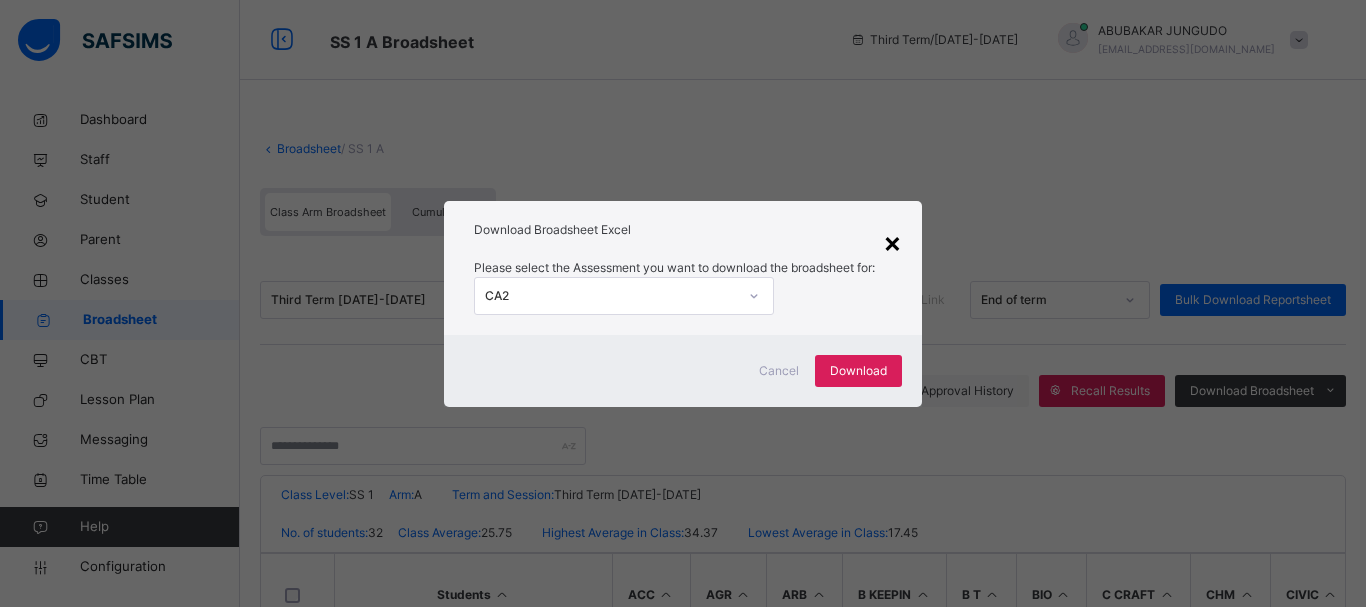 click on "×" at bounding box center (892, 242) 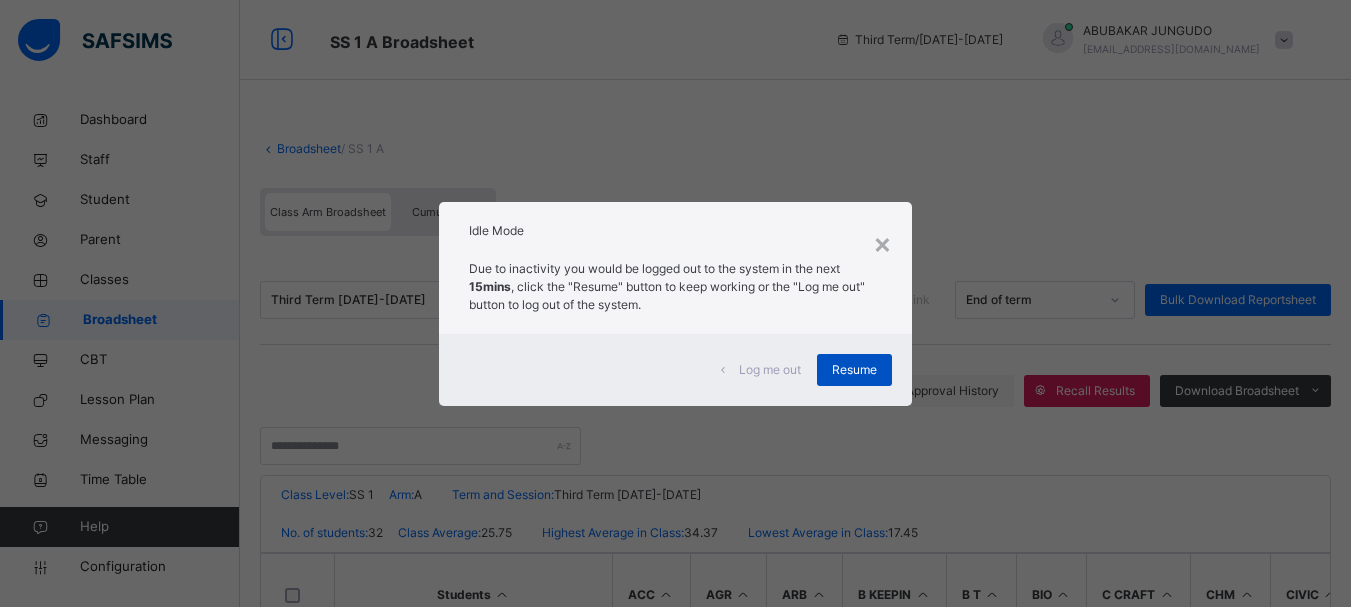 click on "Resume" at bounding box center [854, 370] 